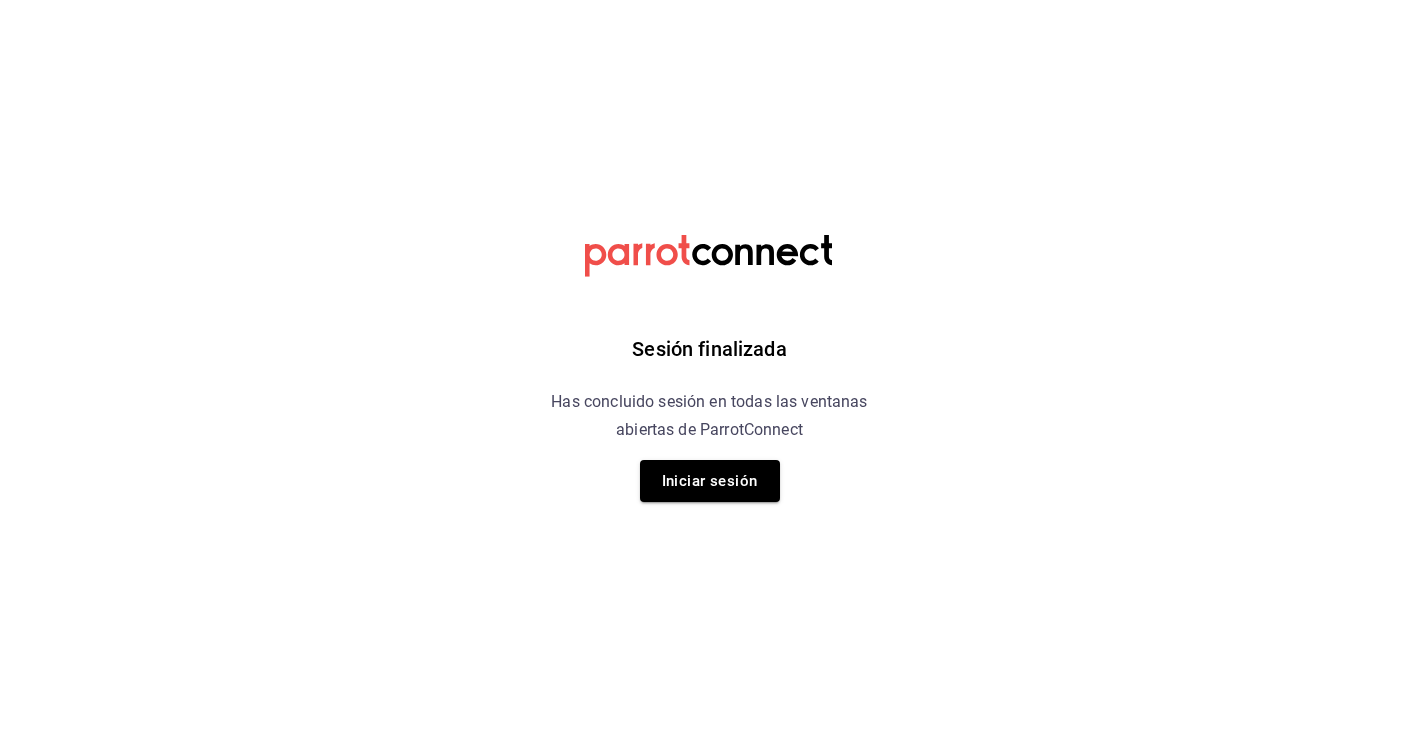scroll, scrollTop: 0, scrollLeft: 0, axis: both 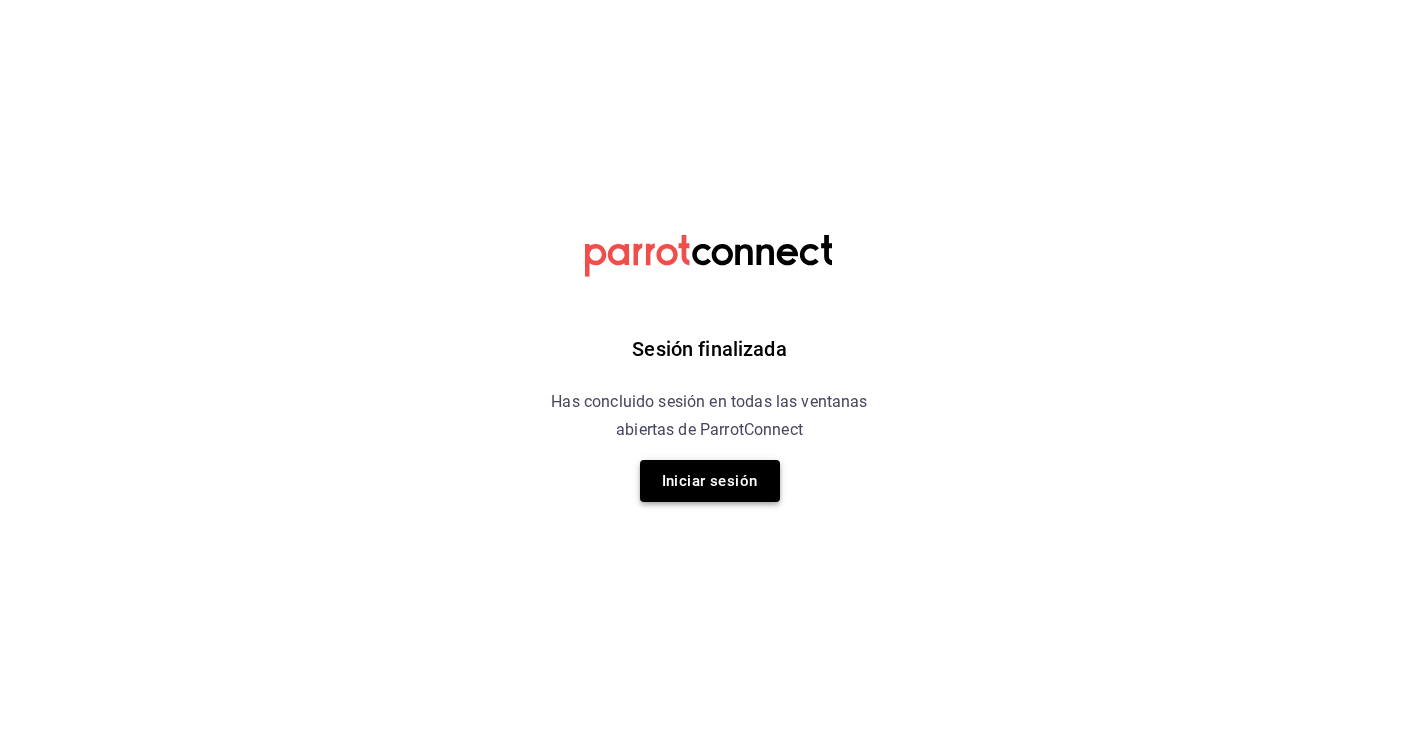 click on "Iniciar sesión" at bounding box center (710, 481) 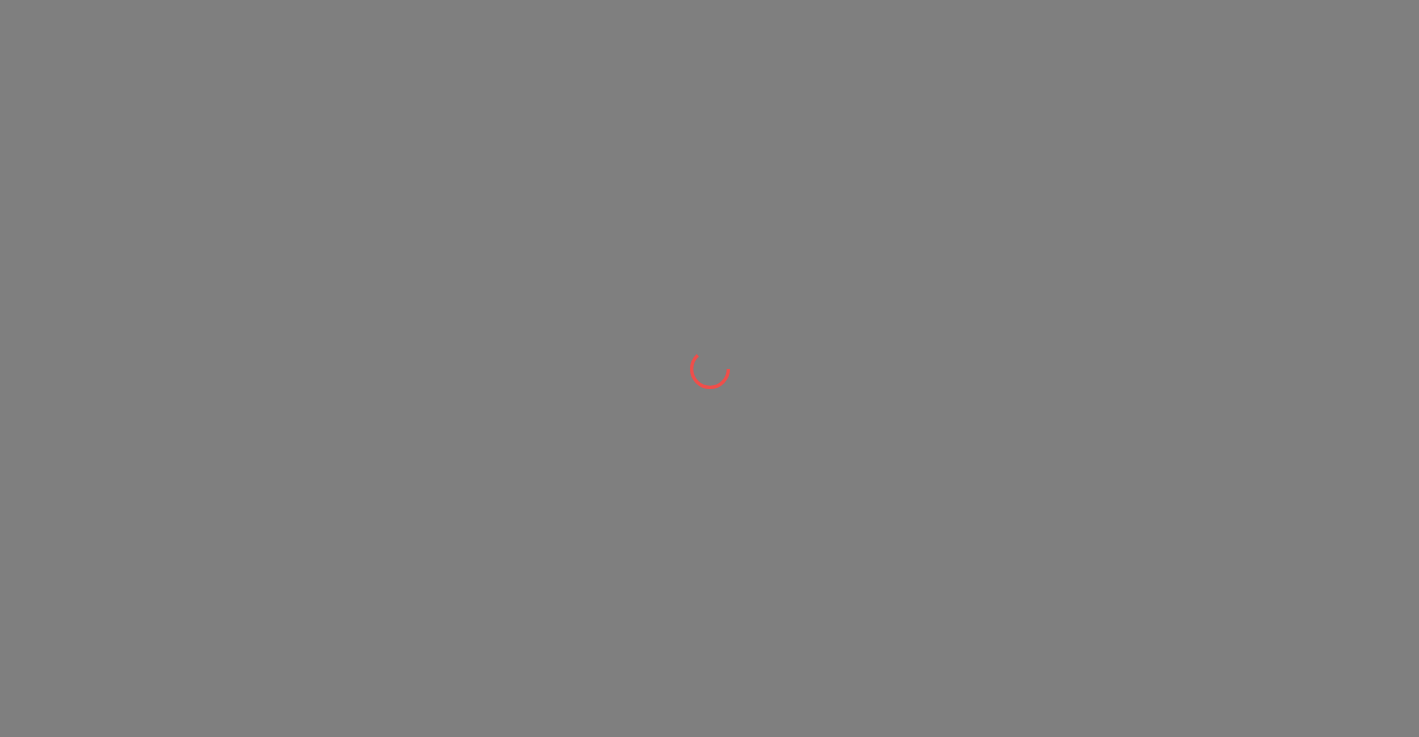 scroll, scrollTop: 0, scrollLeft: 0, axis: both 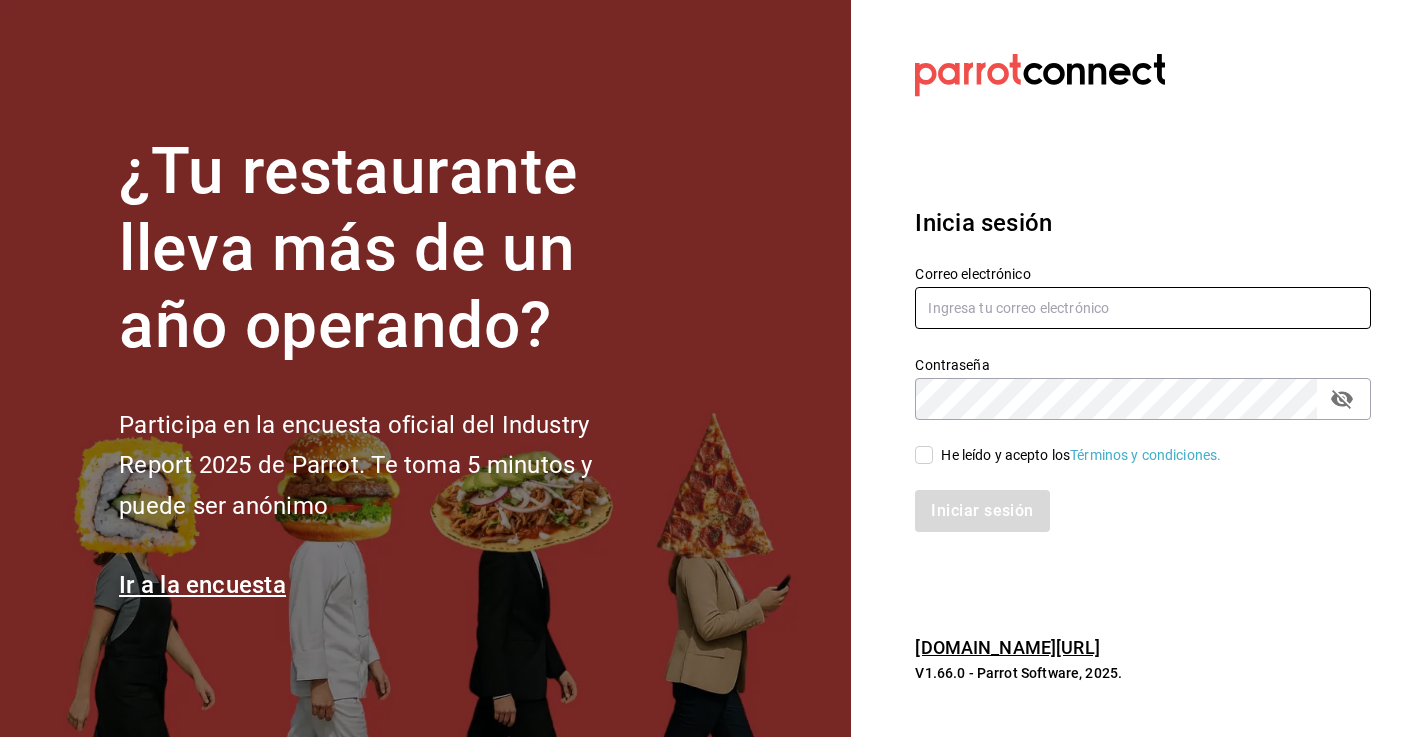 click at bounding box center [1143, 308] 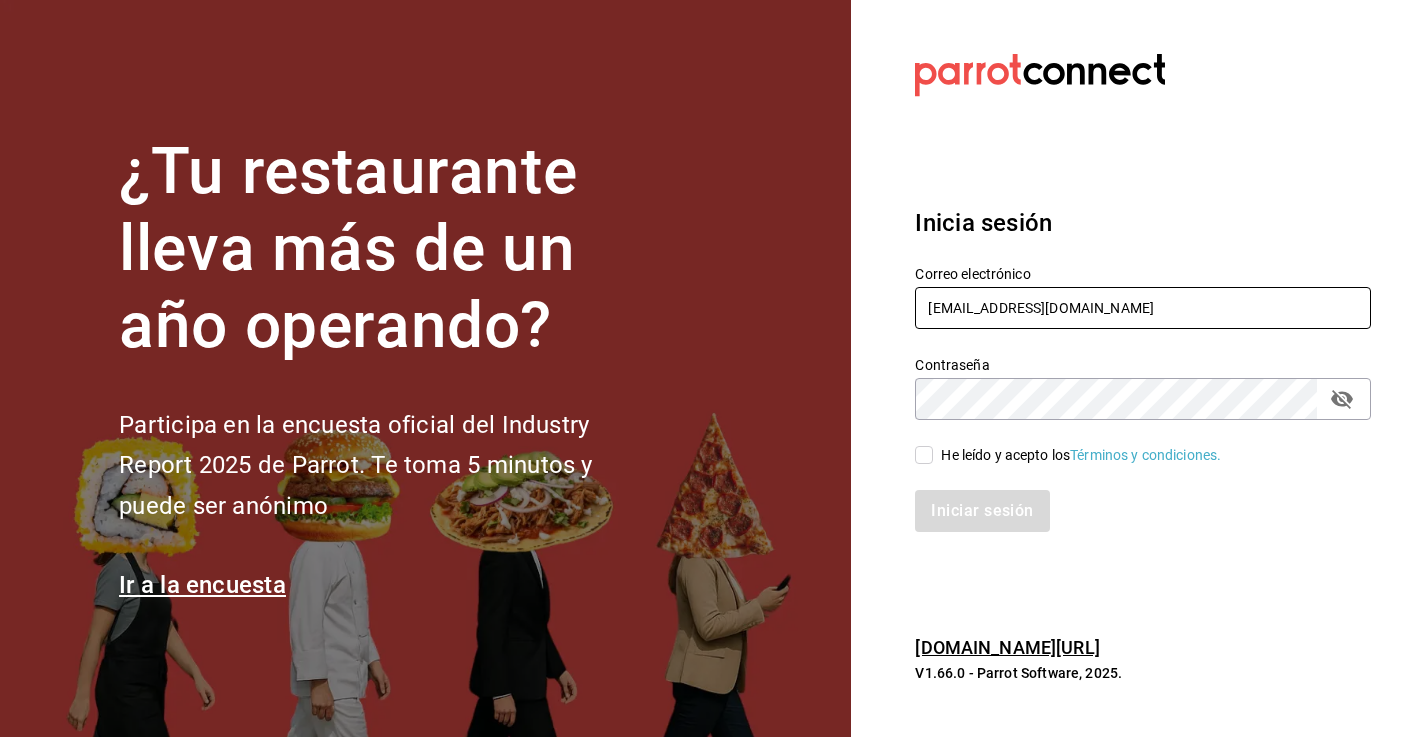 type on "[EMAIL_ADDRESS][DOMAIN_NAME]" 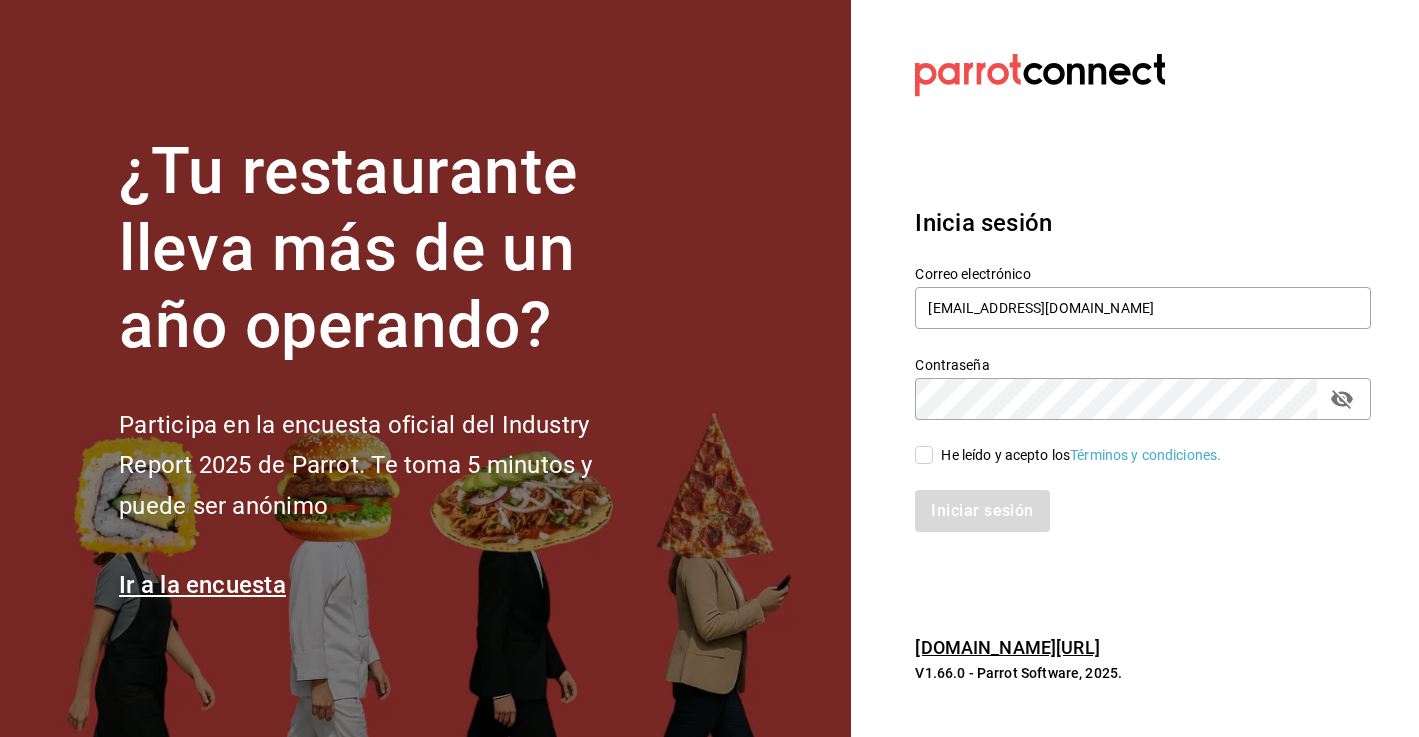click 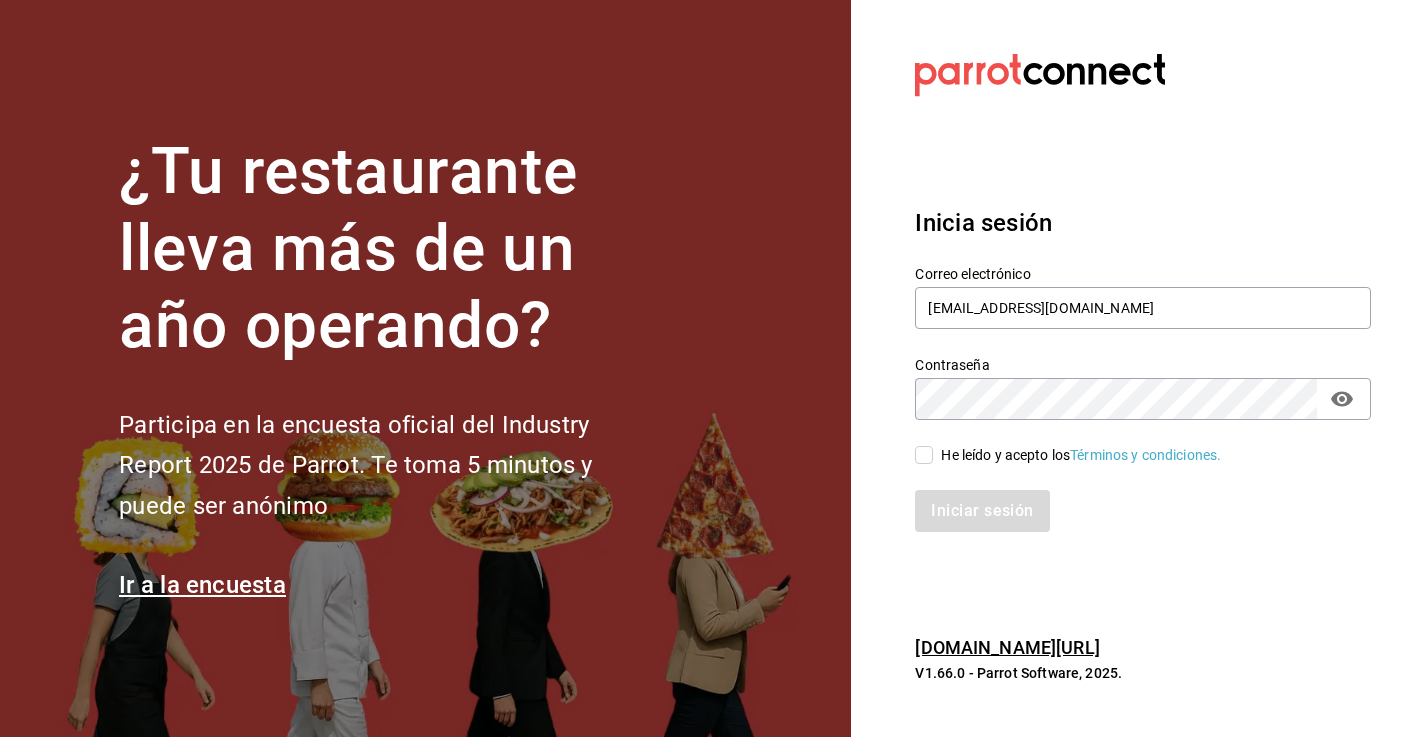 click on "Iniciar sesión" at bounding box center [1131, 499] 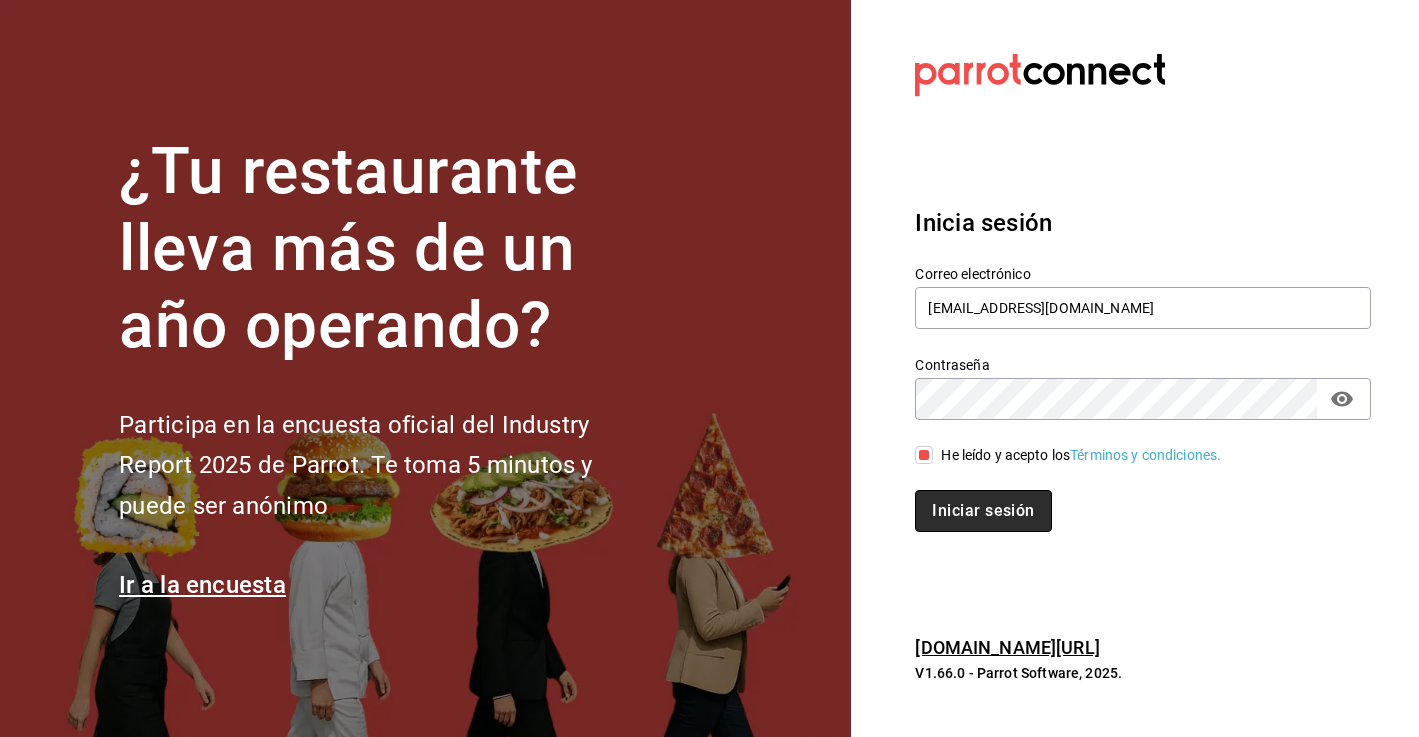 click on "Iniciar sesión" at bounding box center (983, 511) 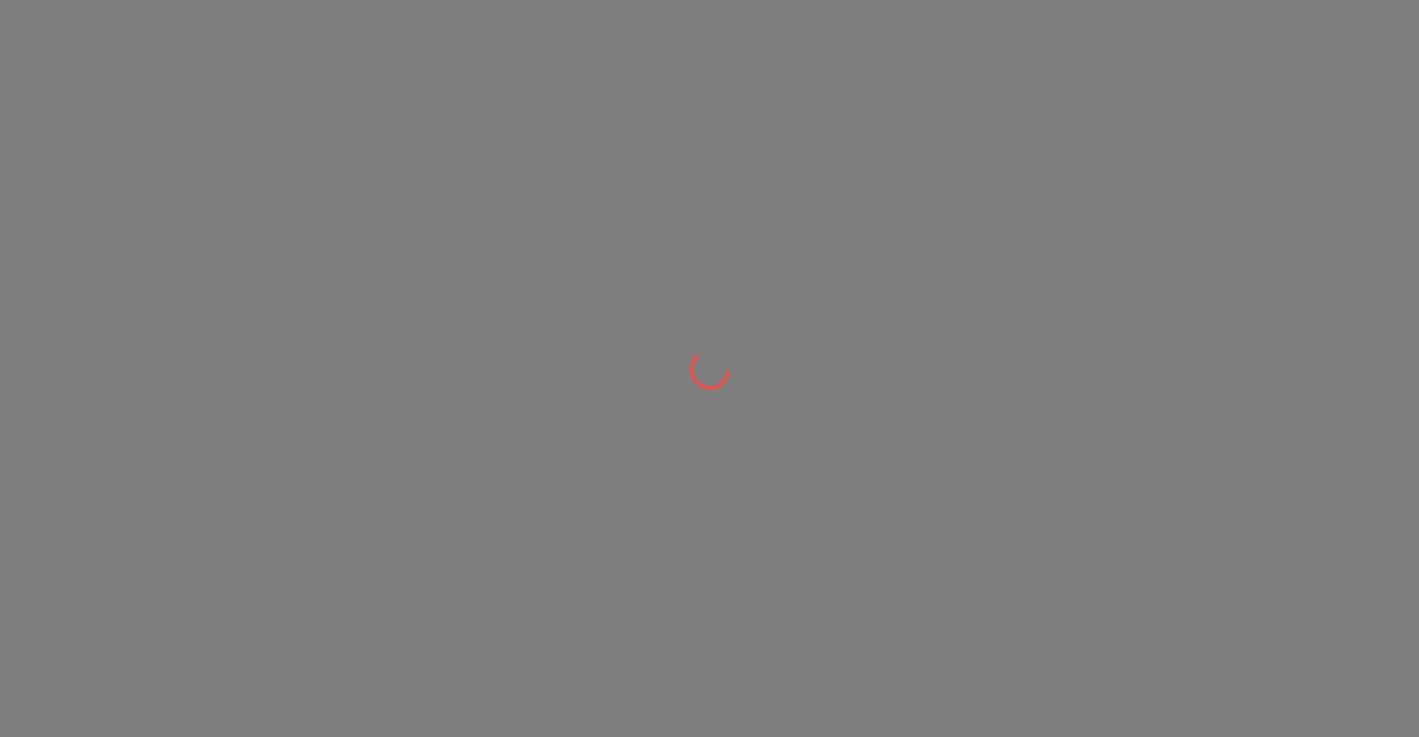 scroll, scrollTop: 0, scrollLeft: 0, axis: both 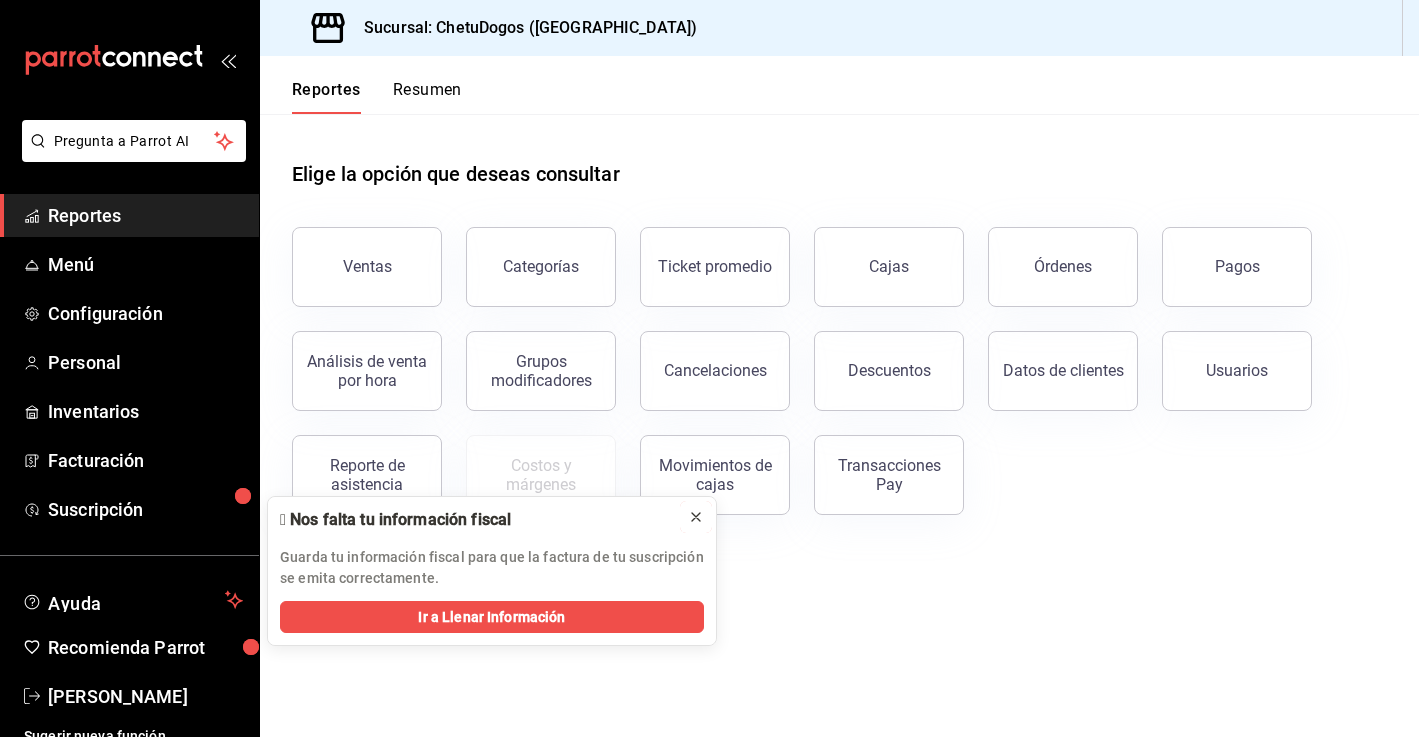 click 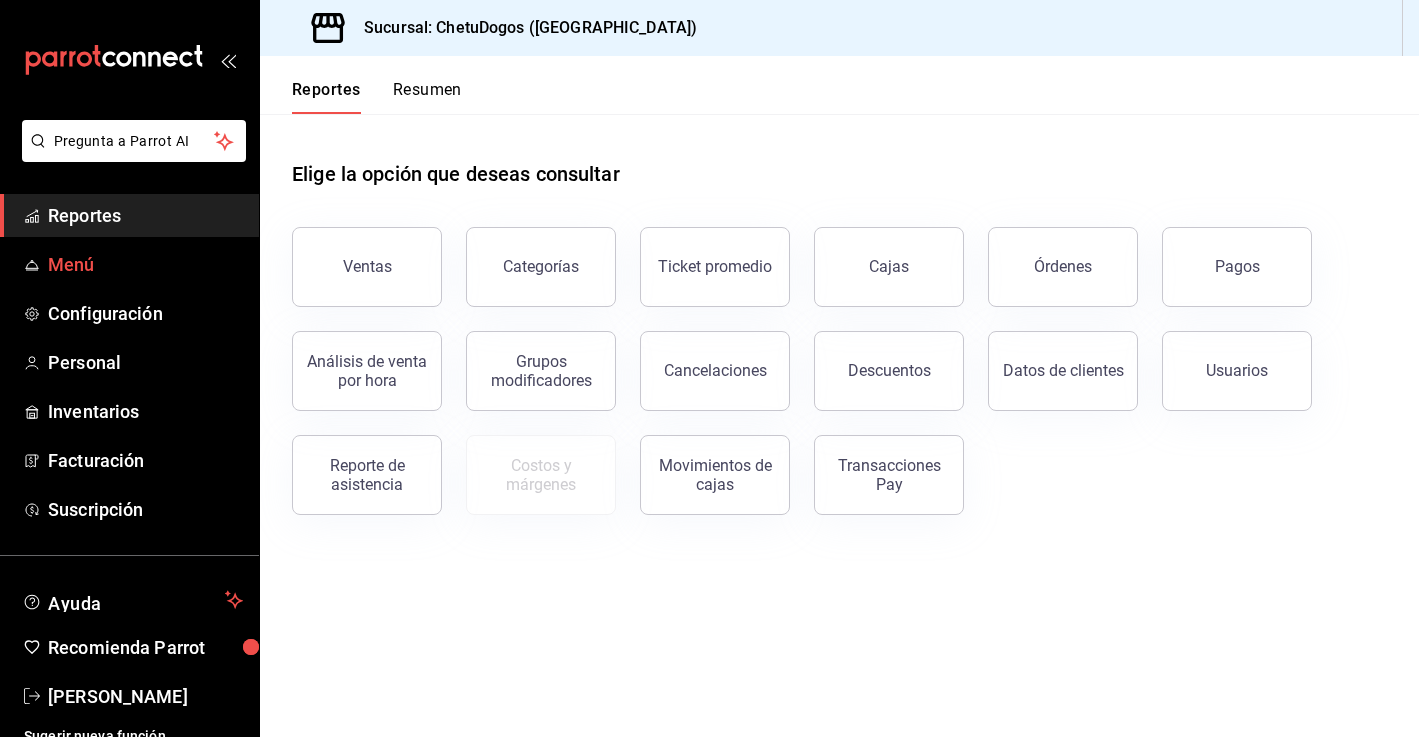 click on "Menú" at bounding box center [129, 264] 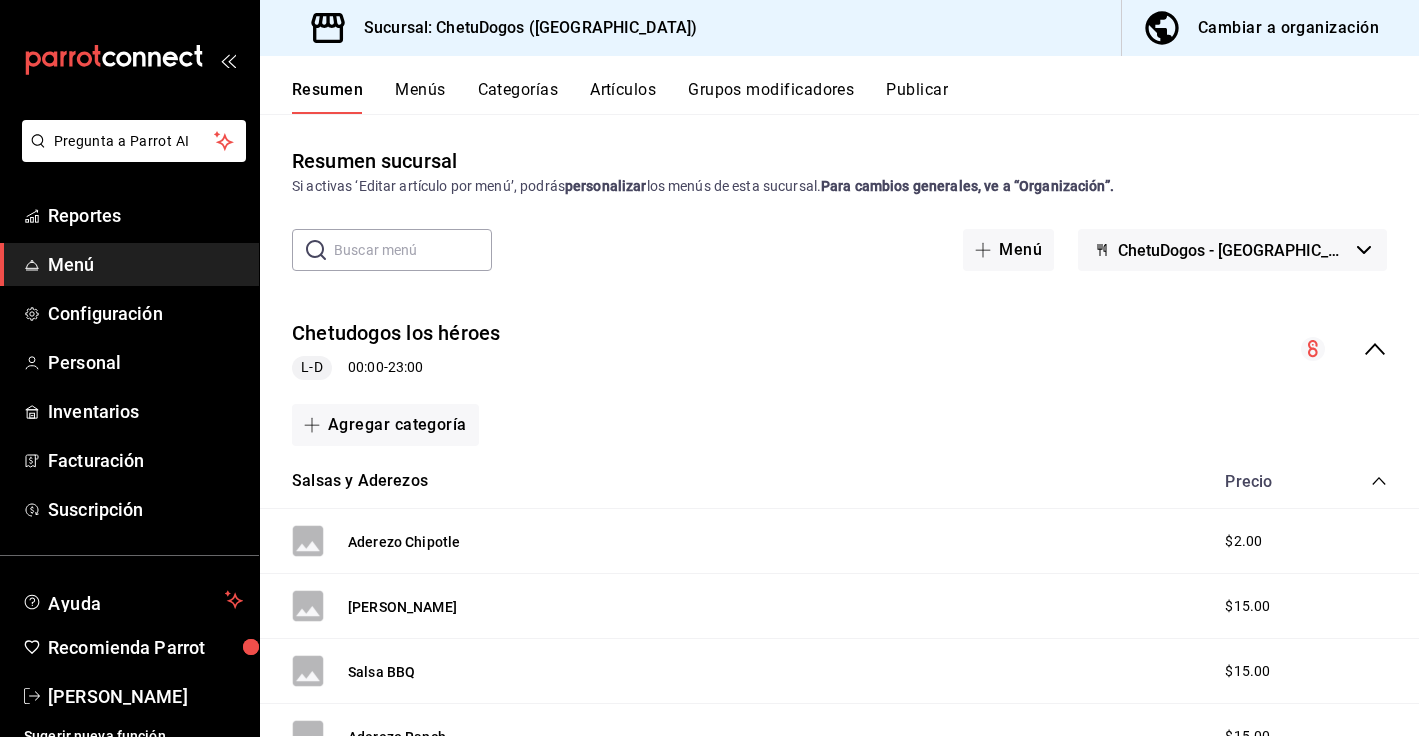 click on "Grupos modificadores" at bounding box center (771, 97) 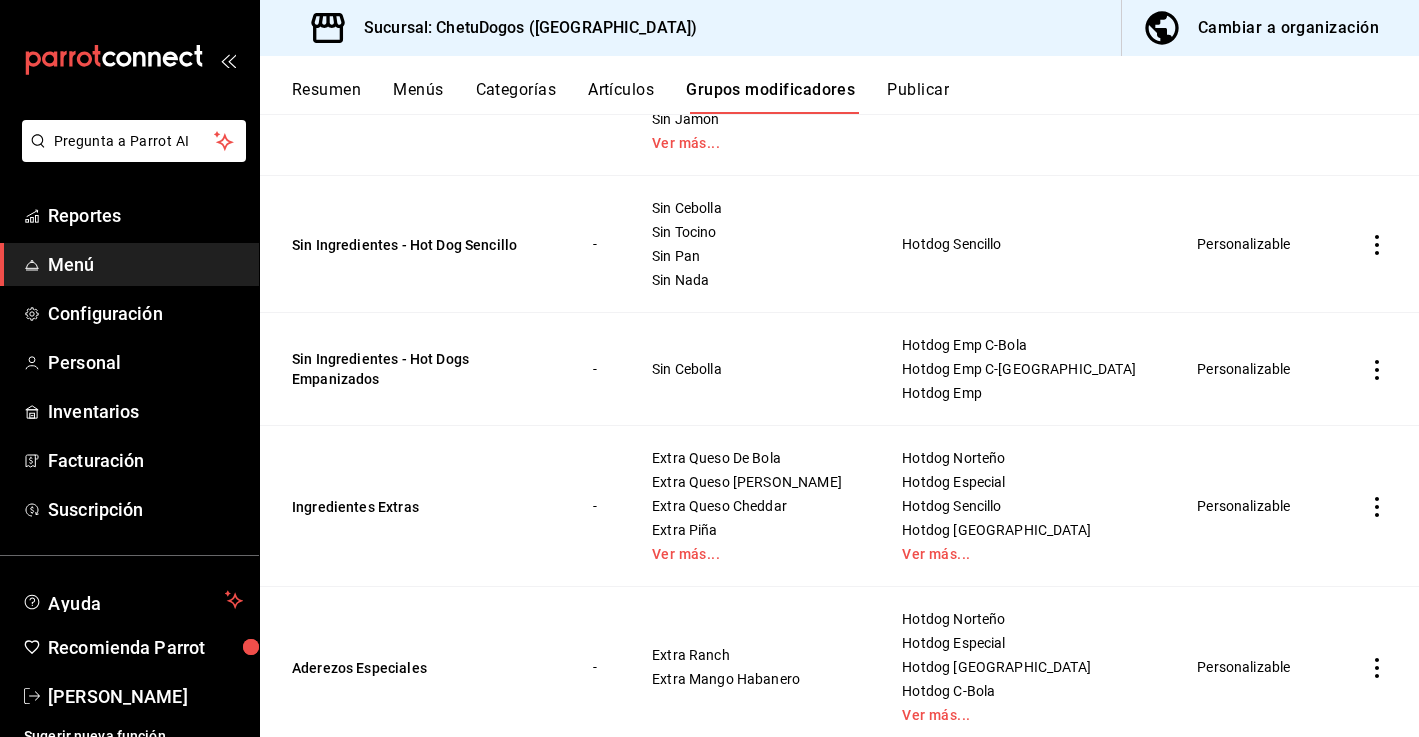 scroll, scrollTop: 1758, scrollLeft: 0, axis: vertical 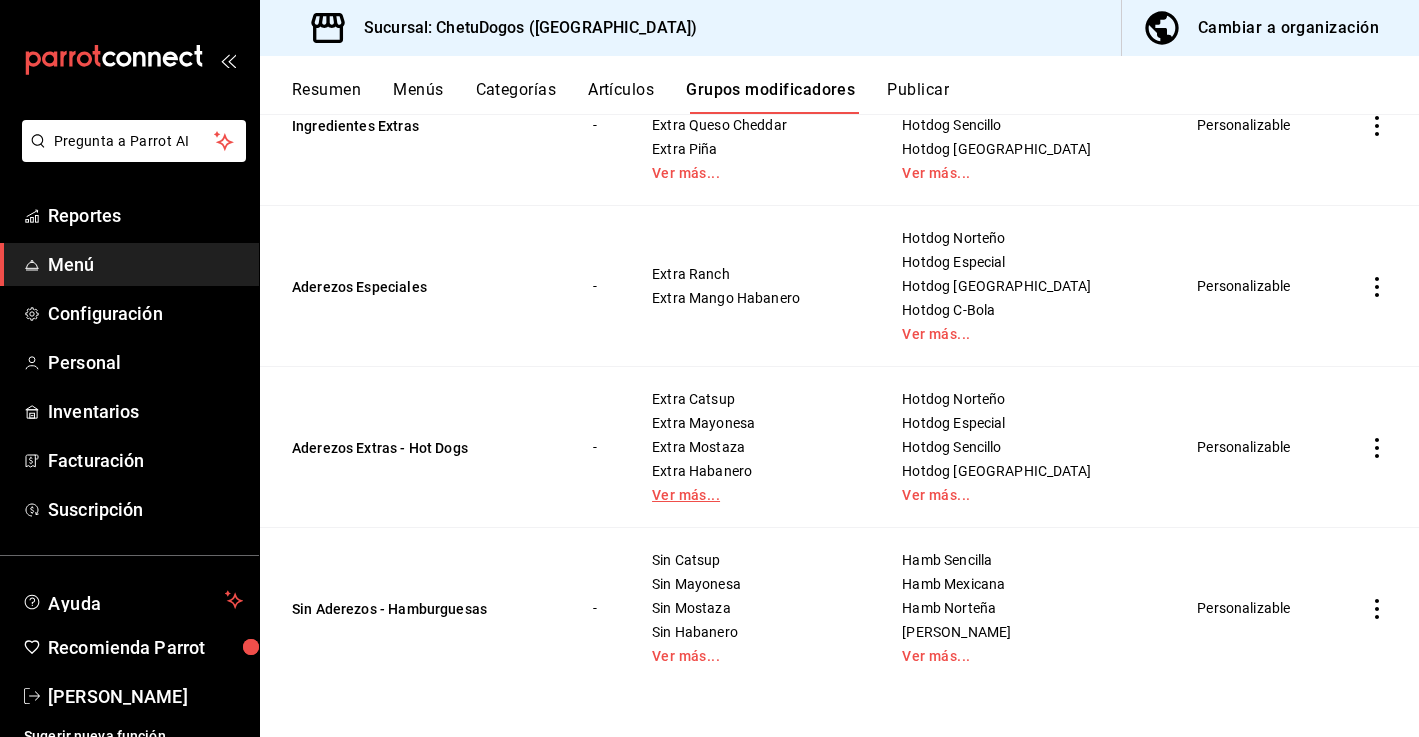 click on "Ver más..." at bounding box center (752, 495) 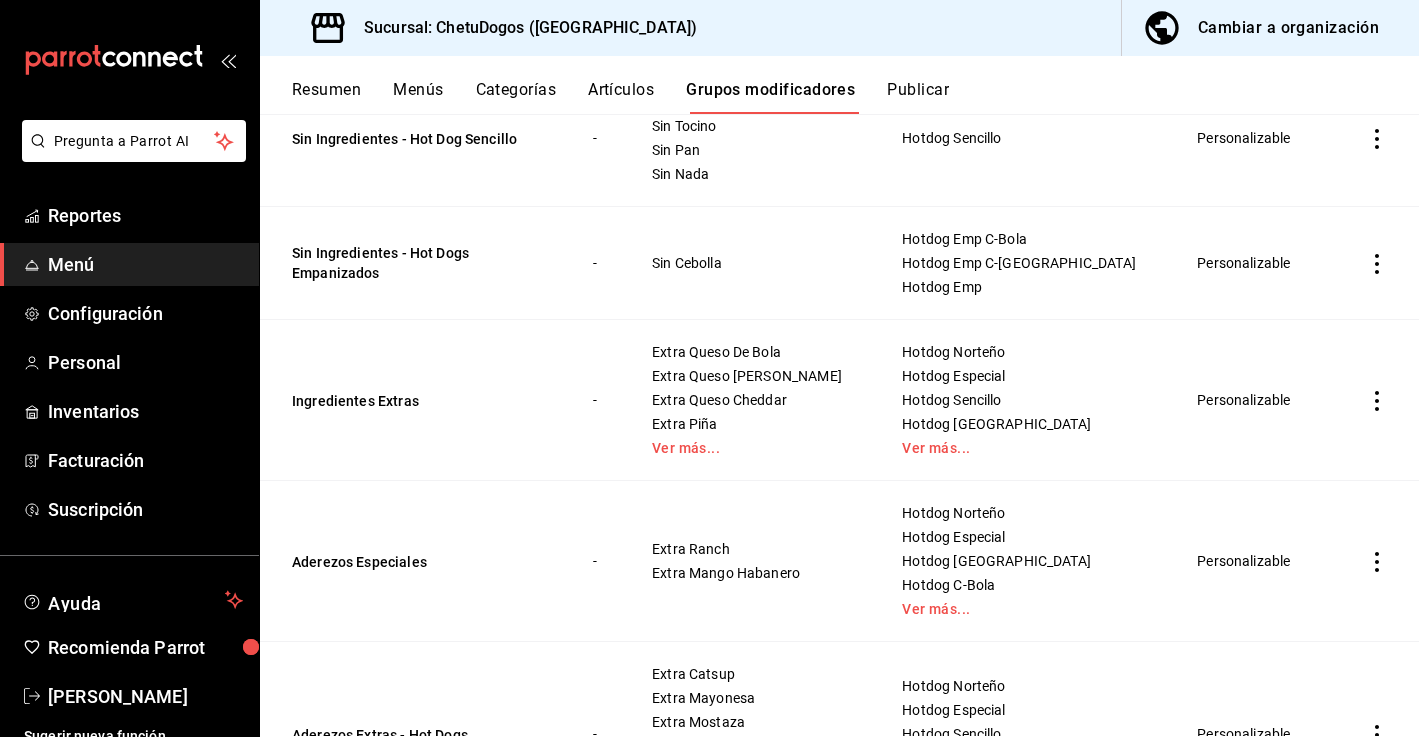scroll, scrollTop: 1356, scrollLeft: 0, axis: vertical 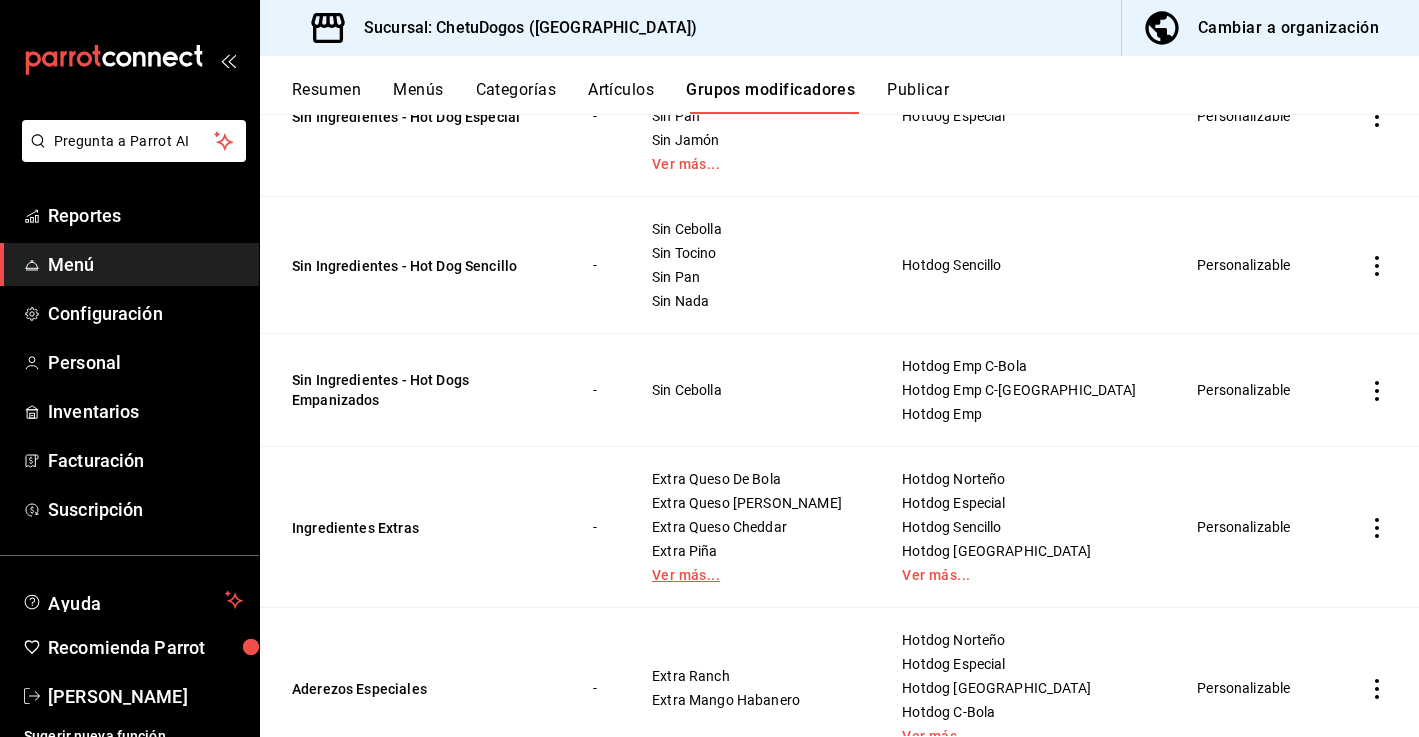click on "Ver más..." at bounding box center (752, 575) 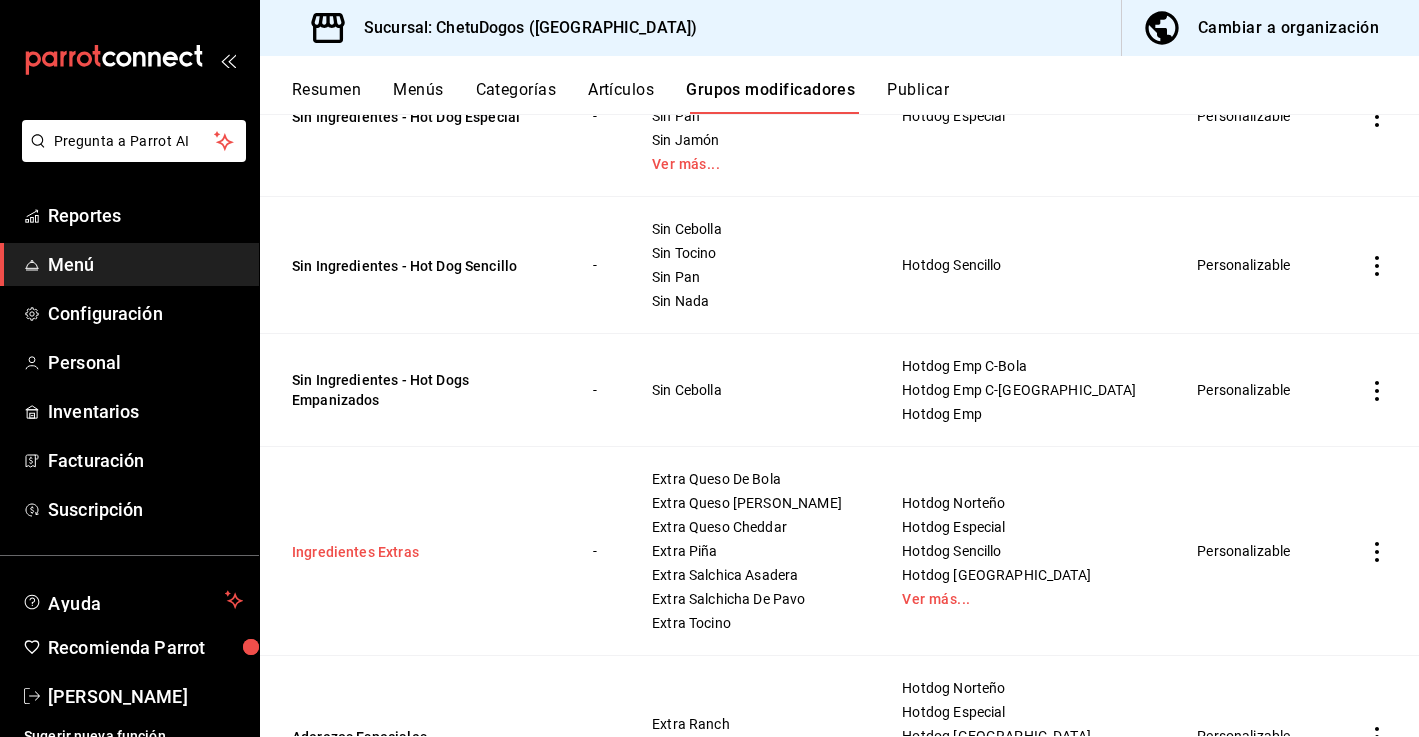 click on "Ingredientes Extras" at bounding box center [412, 552] 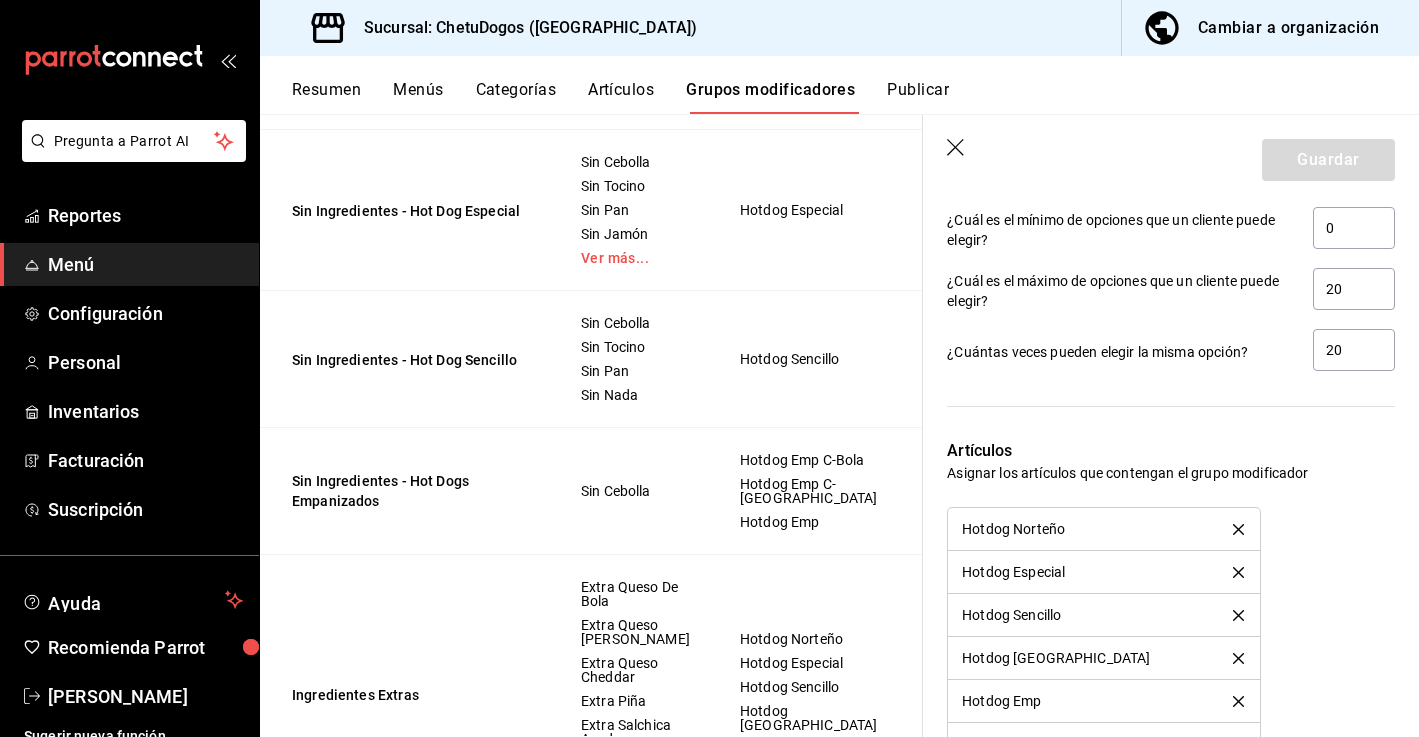 scroll, scrollTop: 1497, scrollLeft: 0, axis: vertical 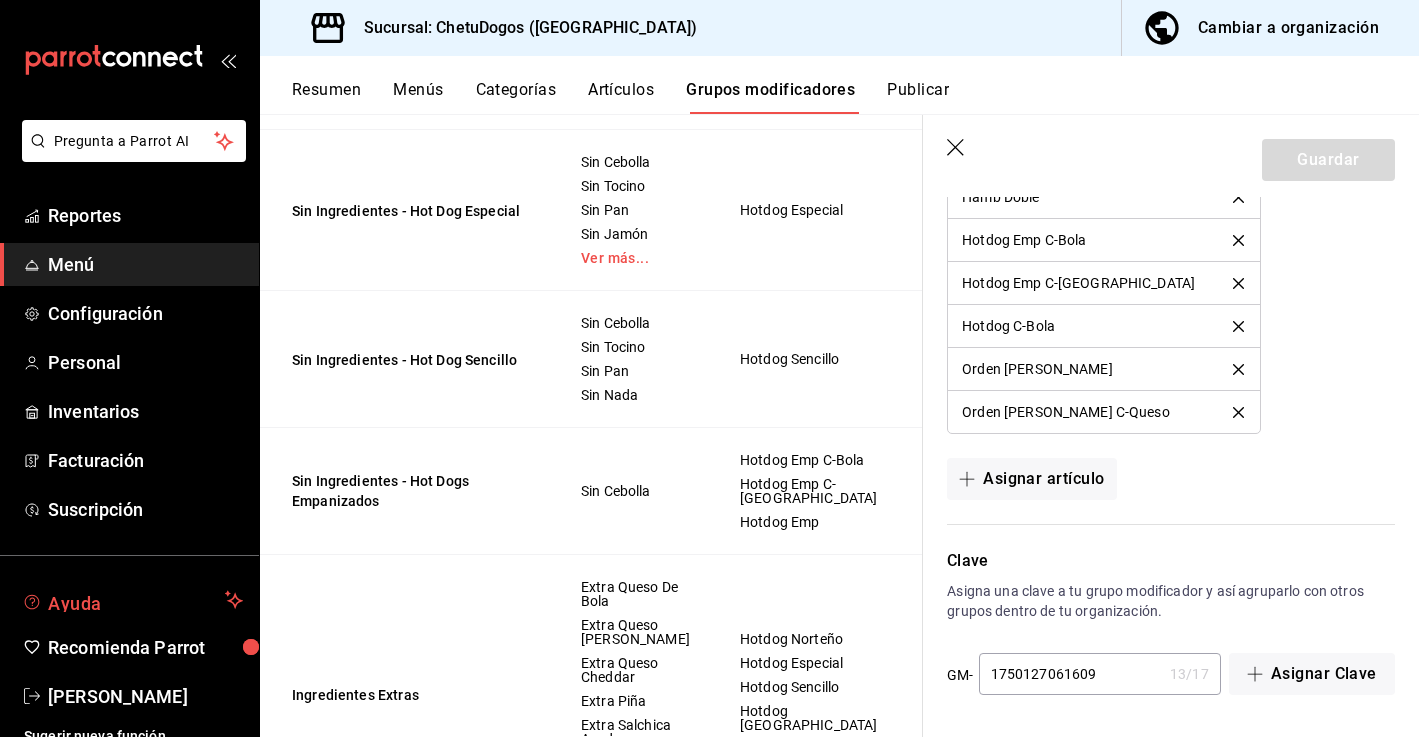 click on "Ayuda" at bounding box center [129, 600] 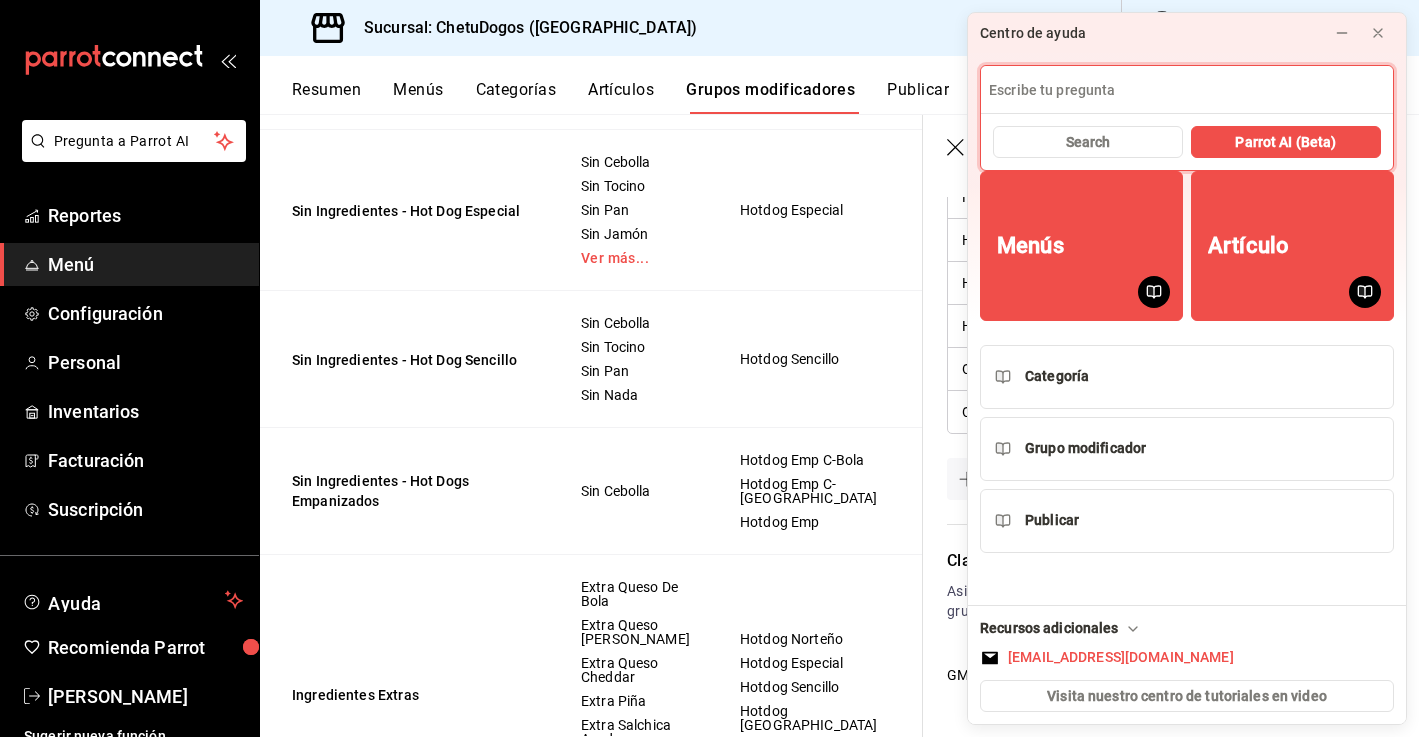click at bounding box center (1187, 90) 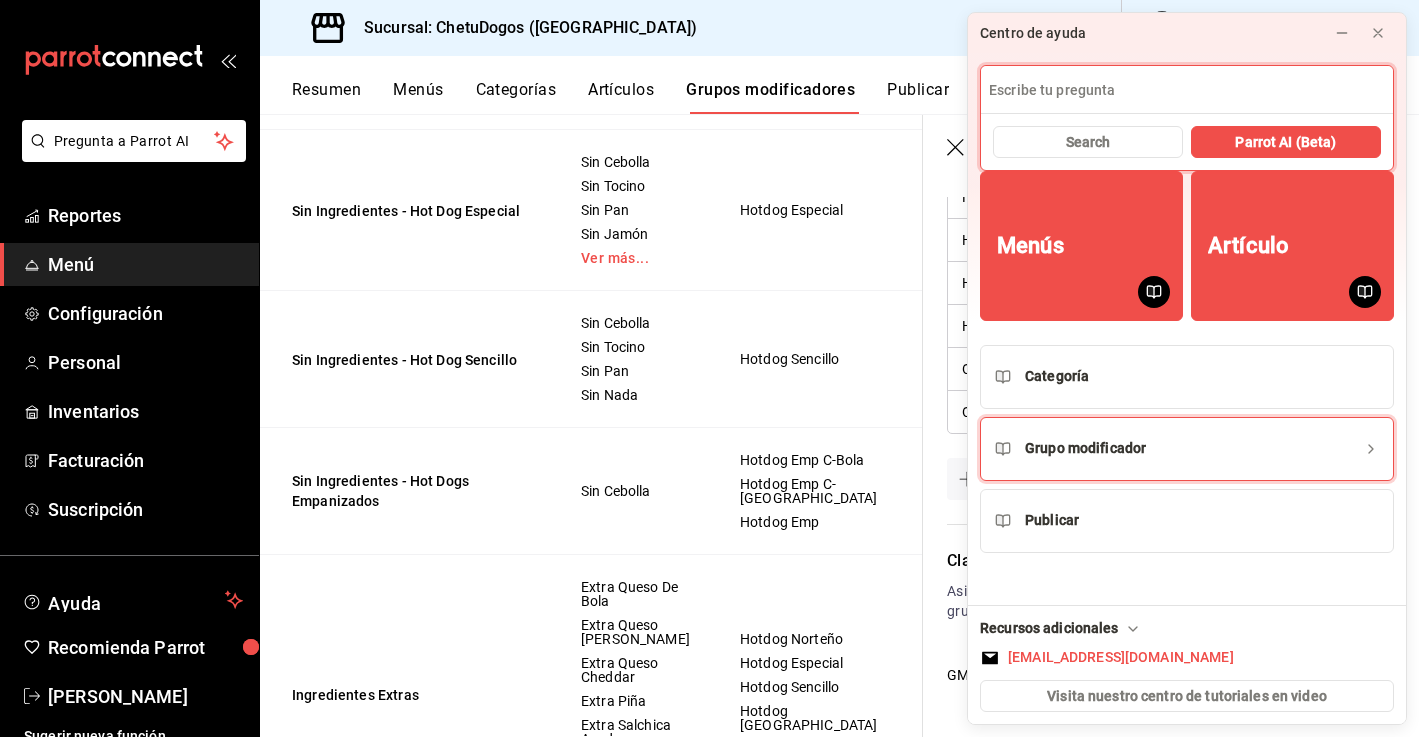 click on "Grupo modificador" at bounding box center (1187, 449) 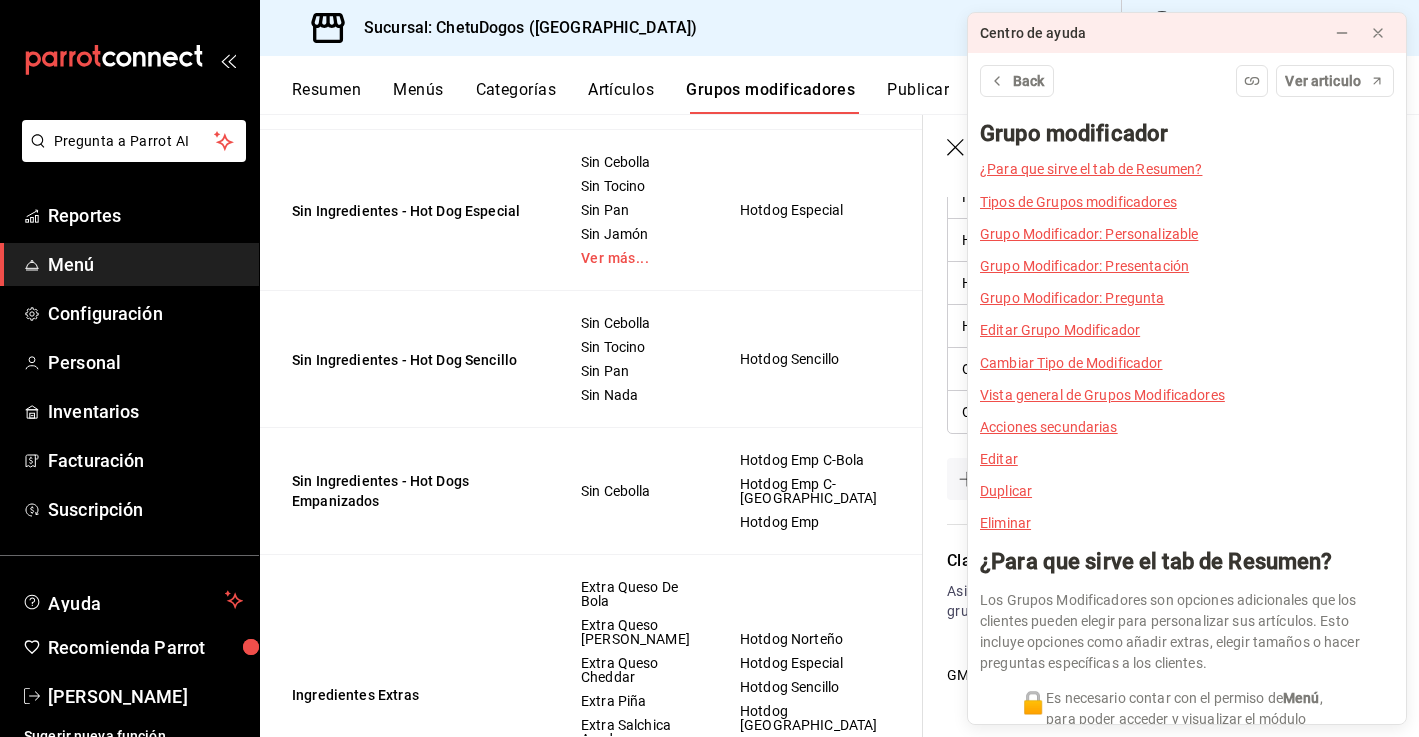 drag, startPoint x: 981, startPoint y: 120, endPoint x: 993, endPoint y: 53, distance: 68.06615 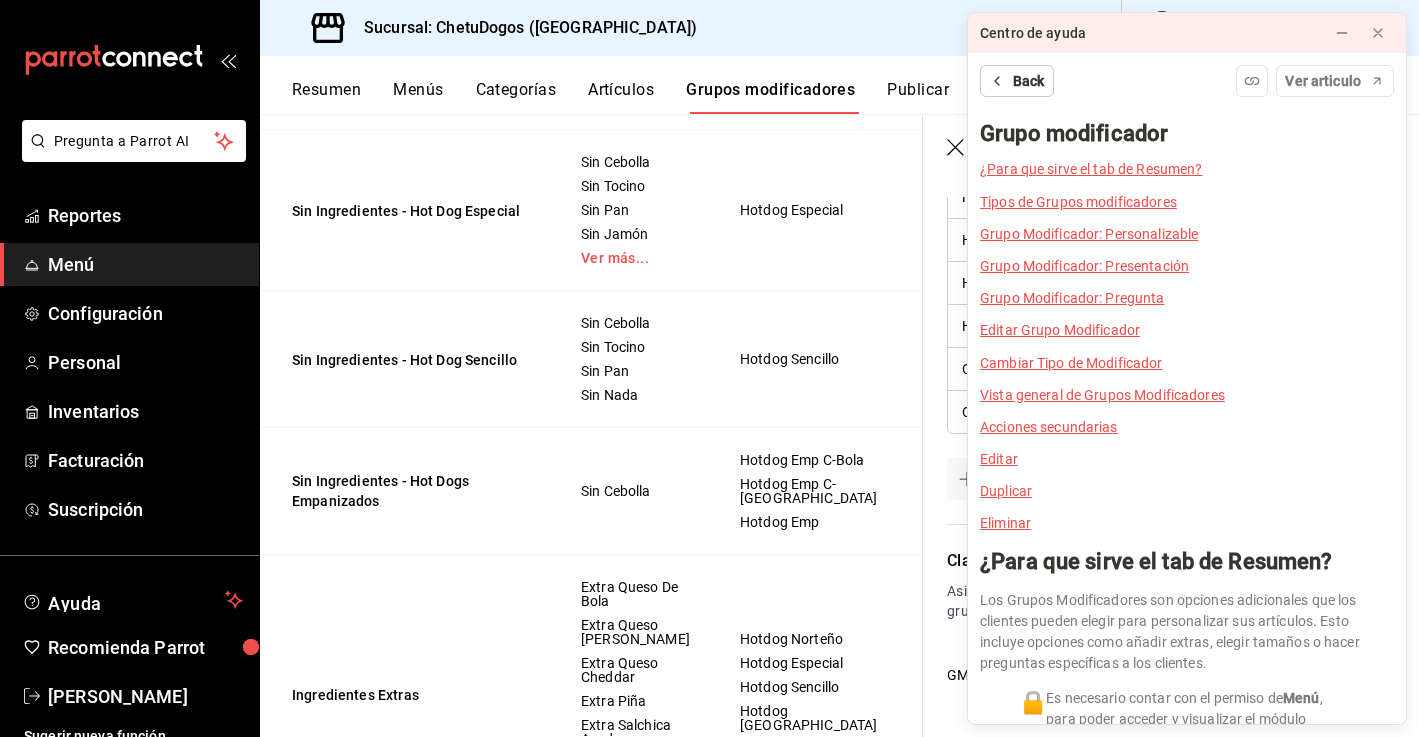 drag, startPoint x: 993, startPoint y: 53, endPoint x: 992, endPoint y: 87, distance: 34.0147 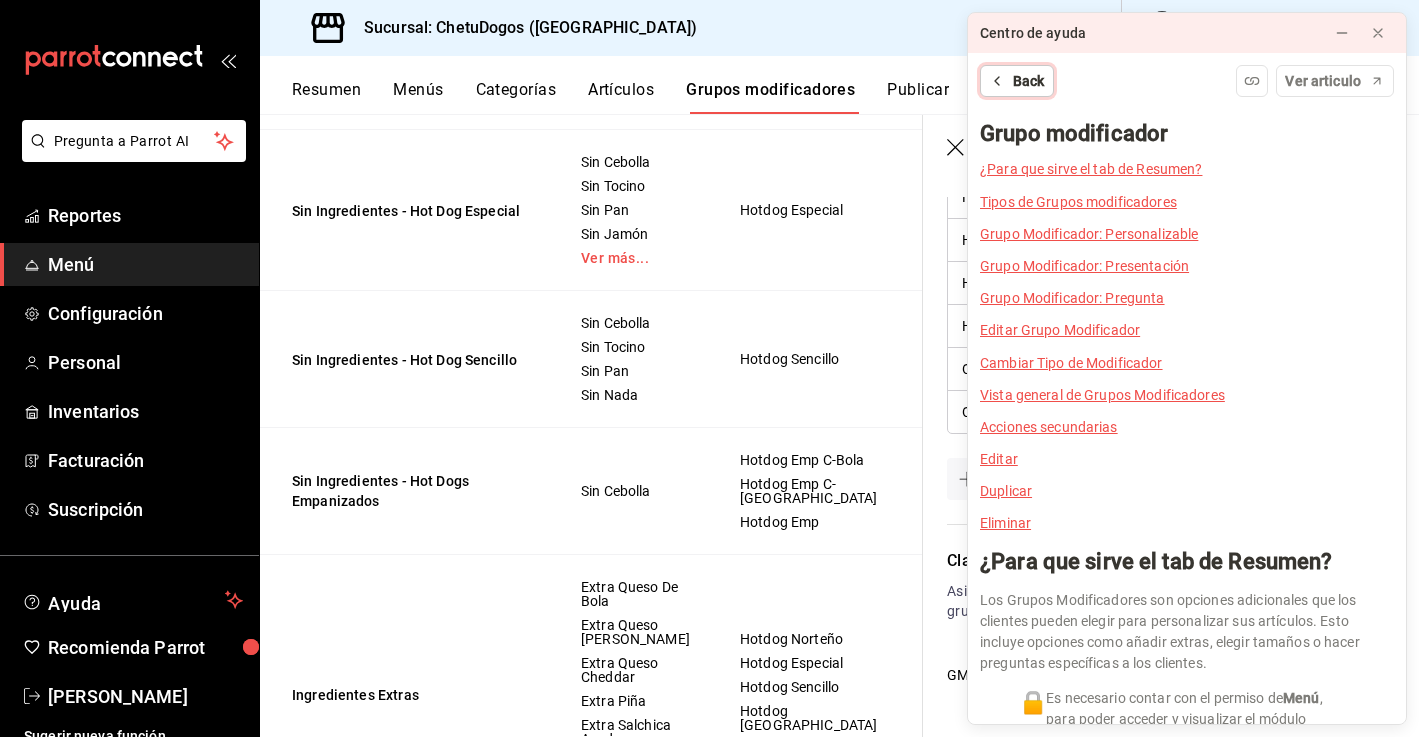 click 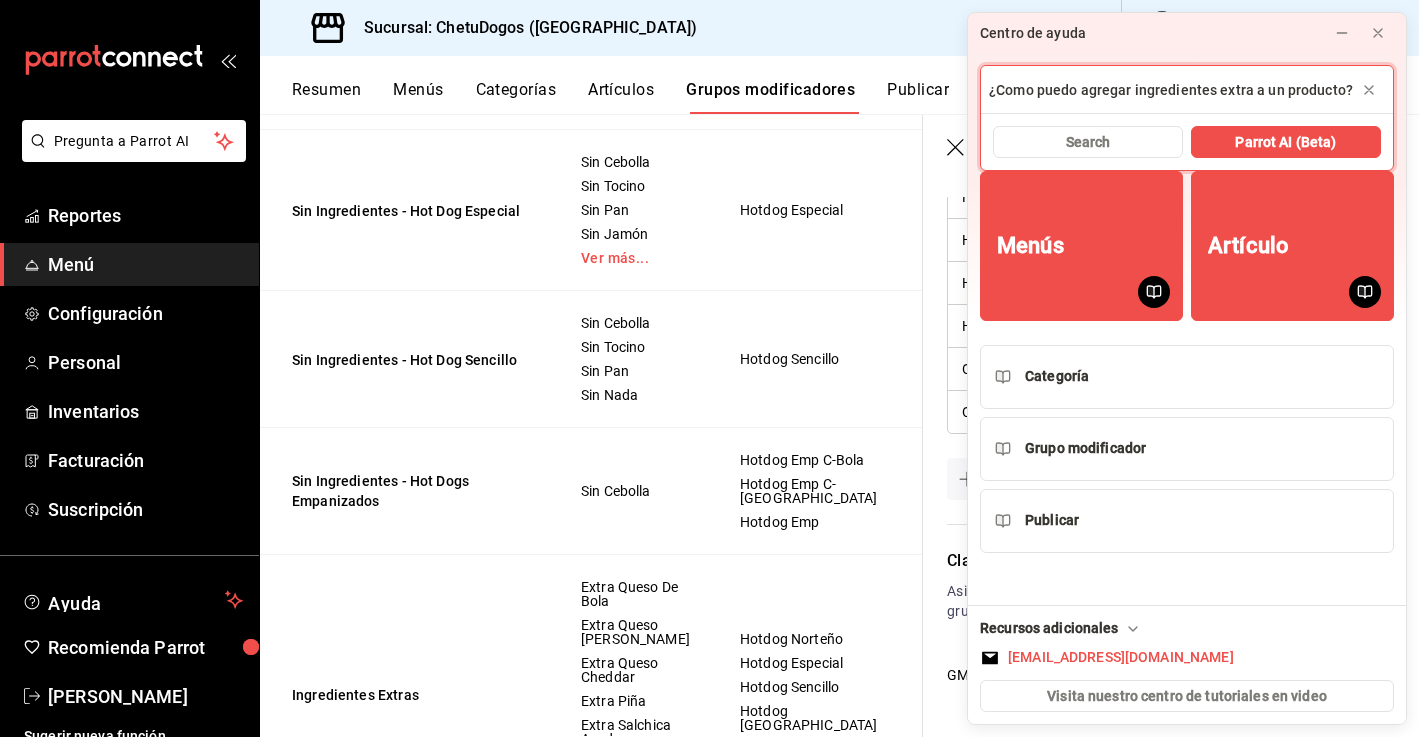 type on "¿Como puedo agregar ingredientes extra a un producto?" 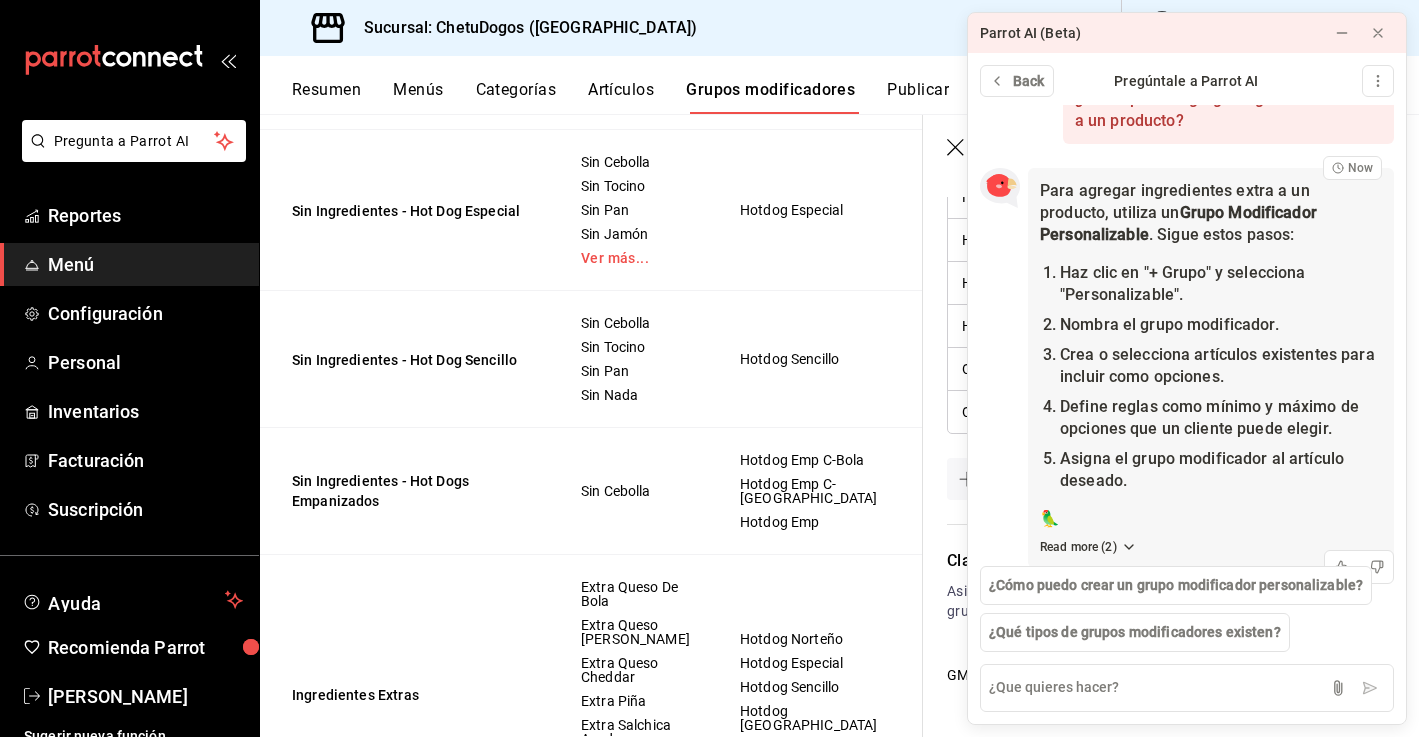scroll, scrollTop: 66, scrollLeft: 0, axis: vertical 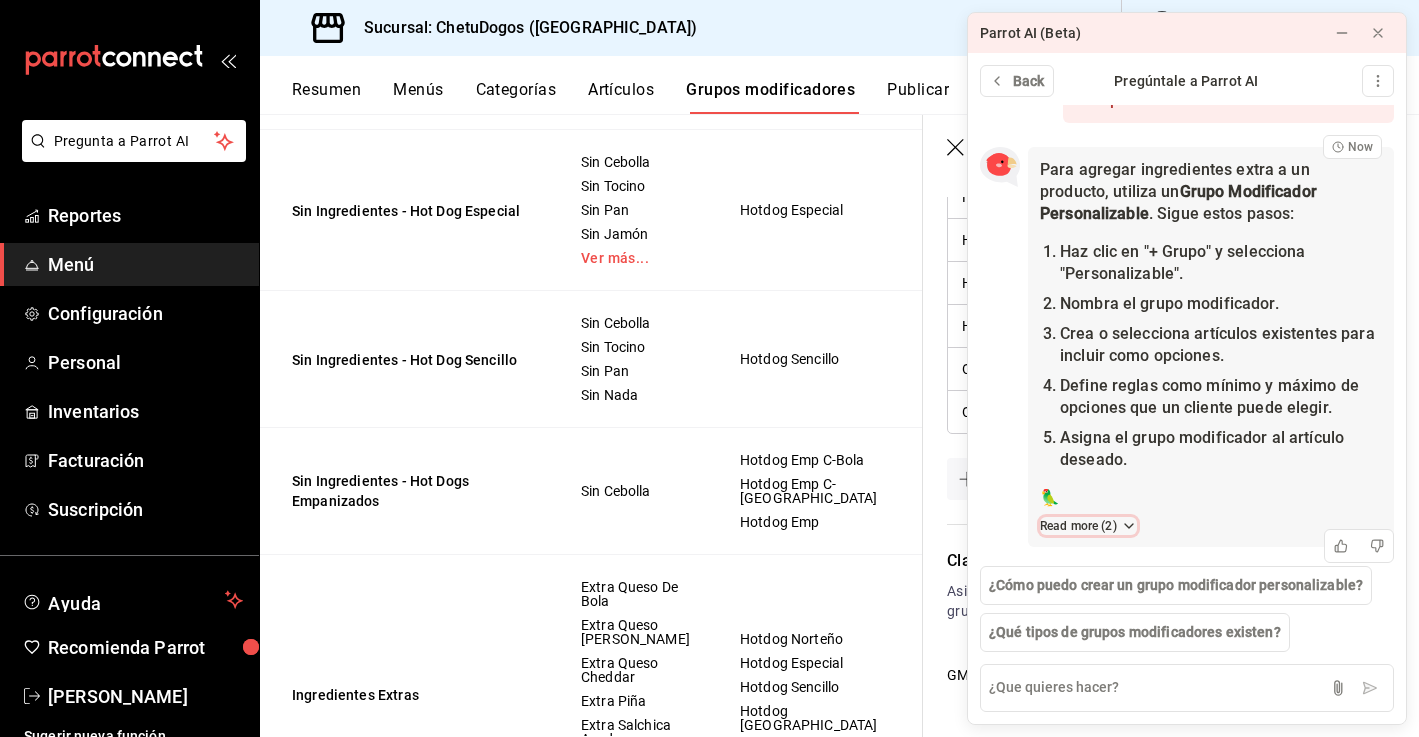 click 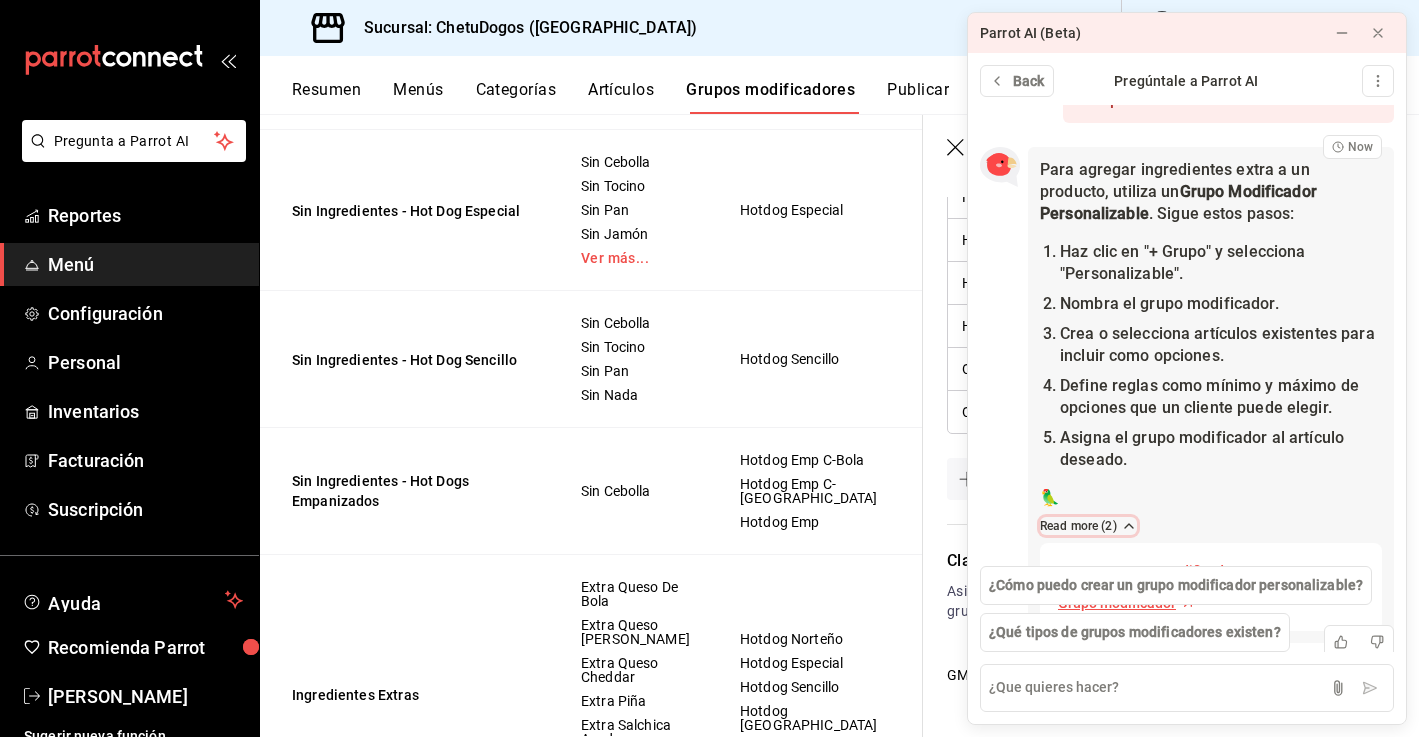 scroll, scrollTop: 162, scrollLeft: 0, axis: vertical 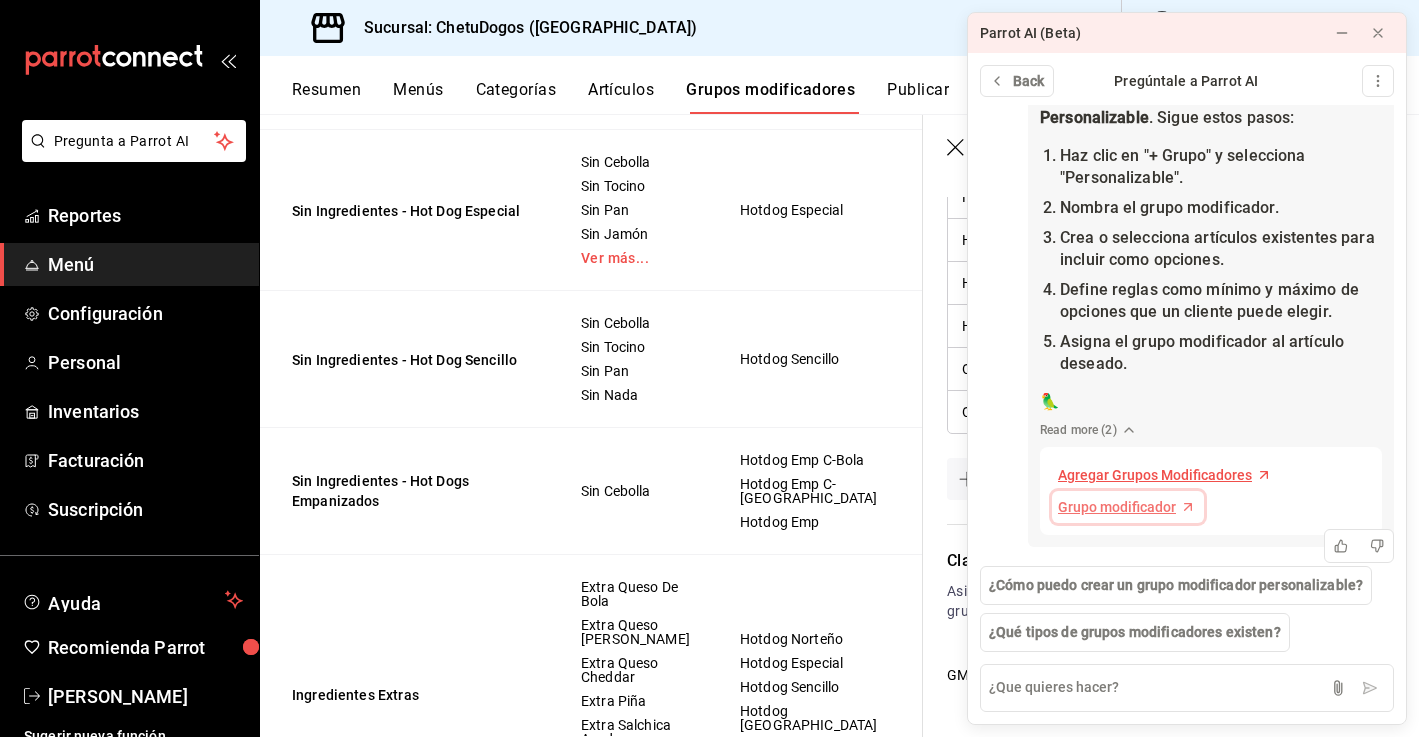 click on "Grupo modificador" at bounding box center (1117, 507) 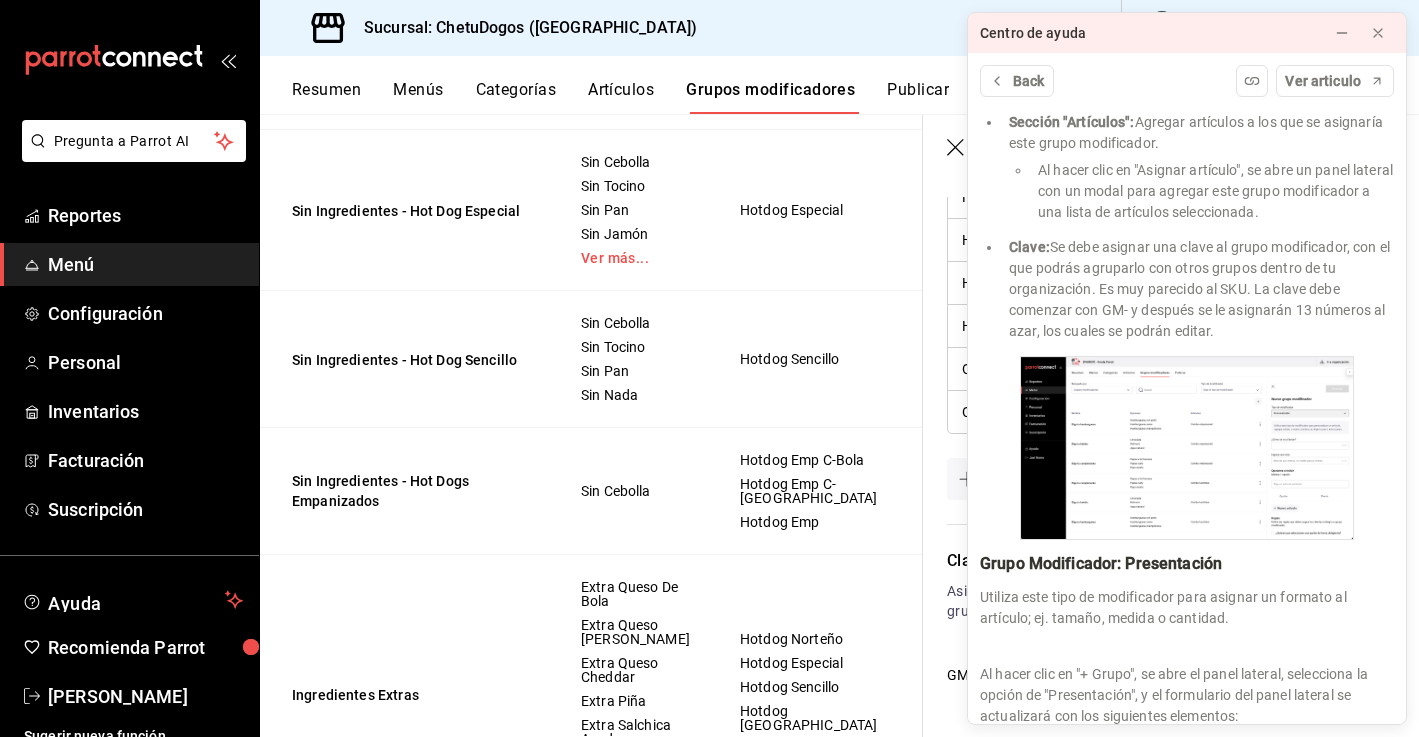 scroll, scrollTop: 2194, scrollLeft: 0, axis: vertical 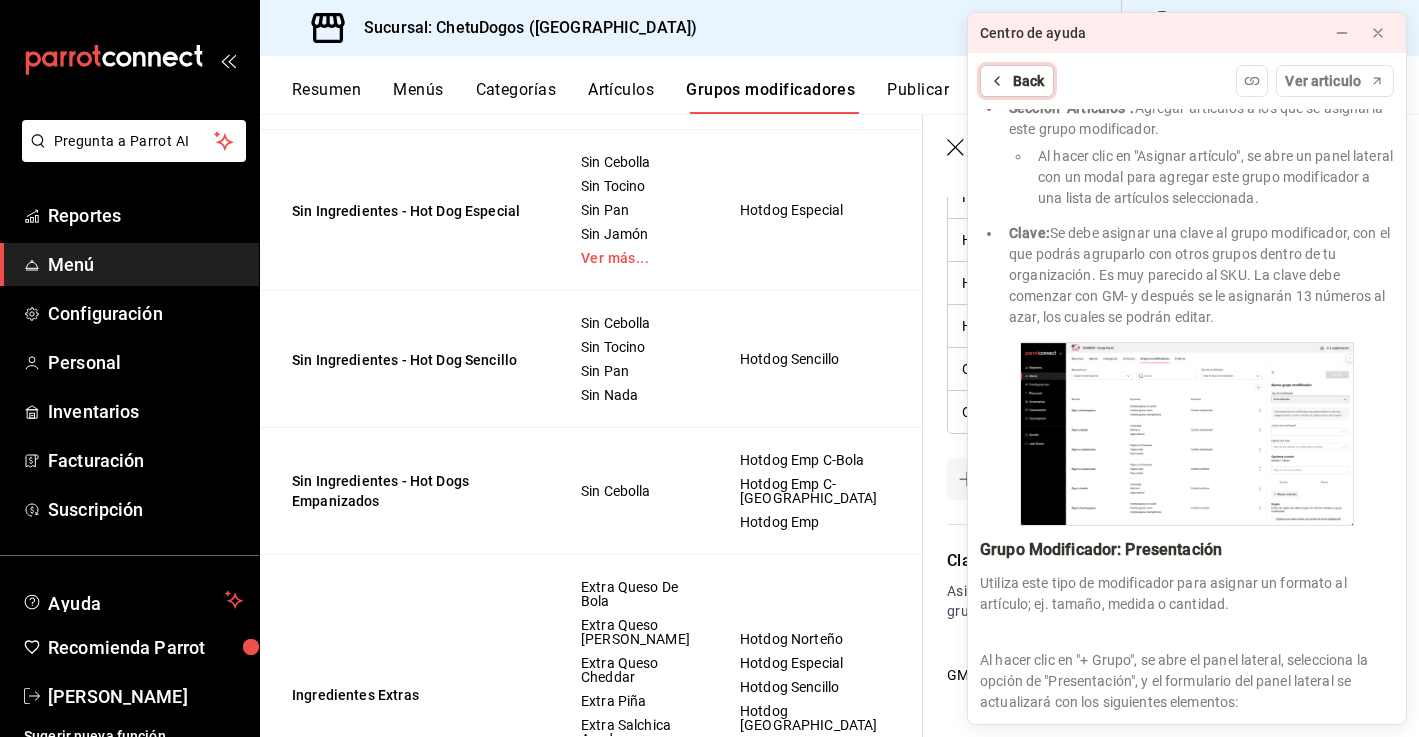 click on "Back" at bounding box center [1017, 81] 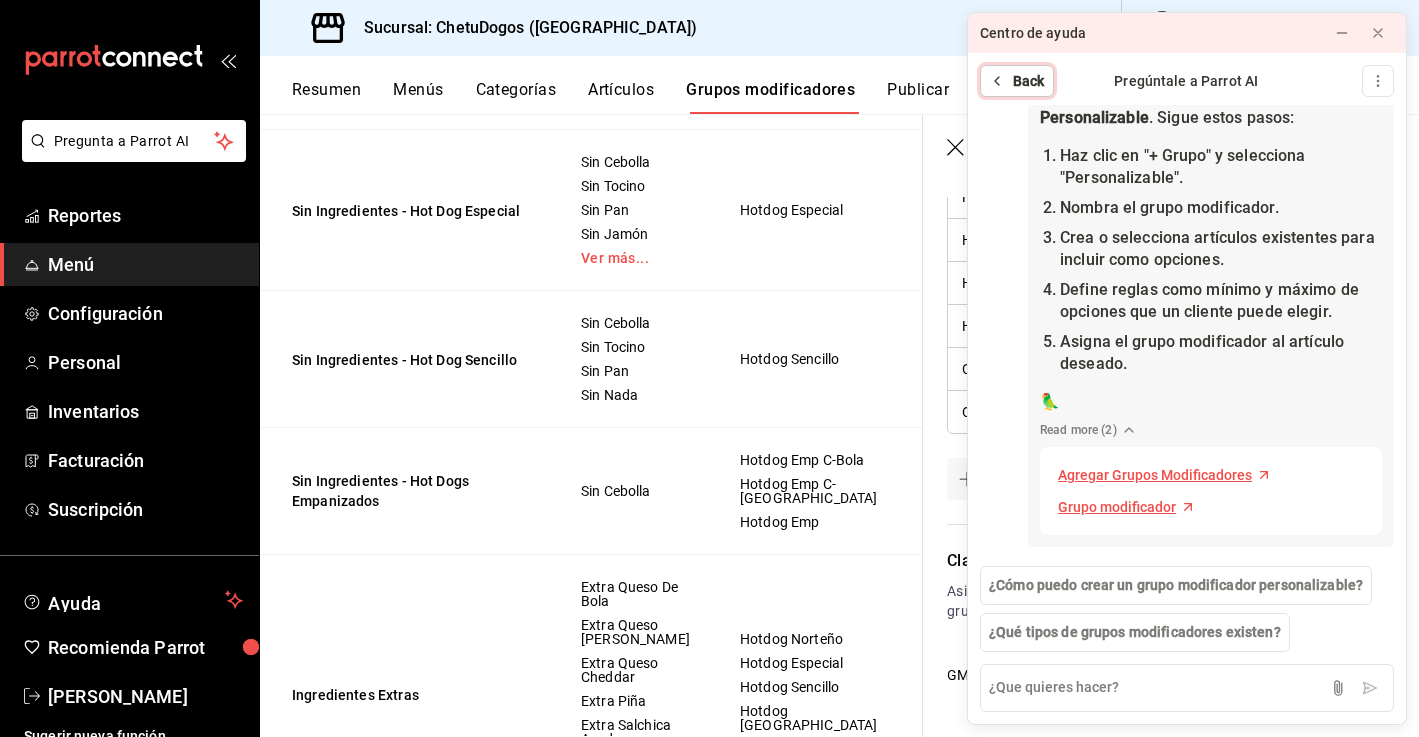click 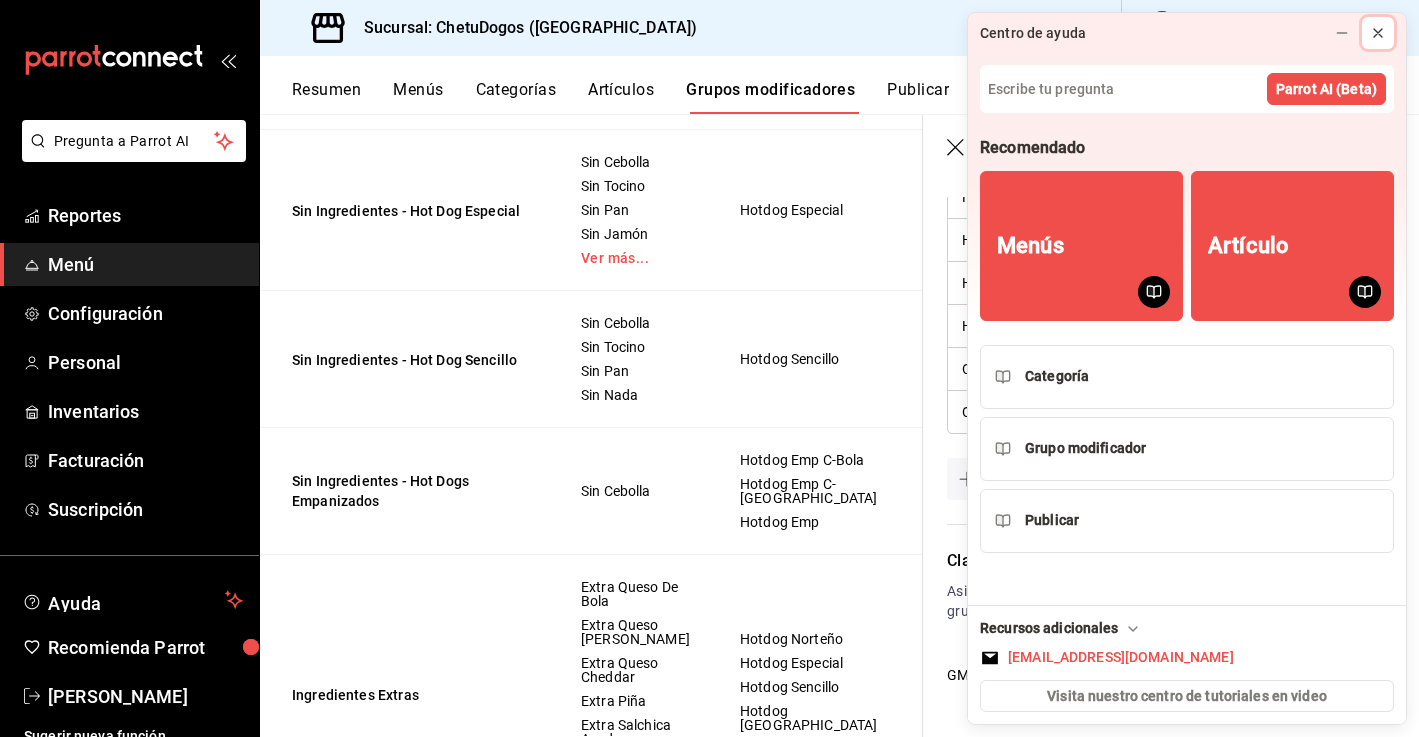 click 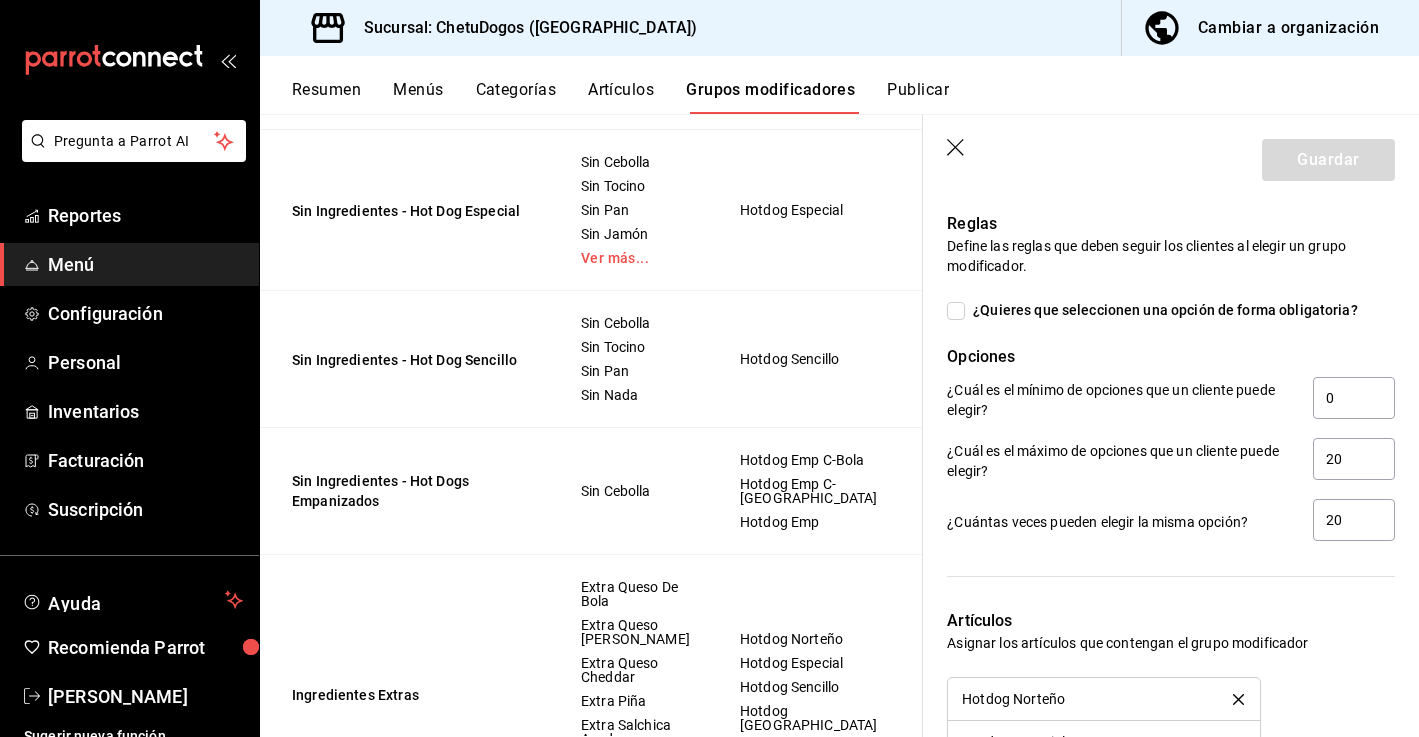 scroll, scrollTop: 1267, scrollLeft: 0, axis: vertical 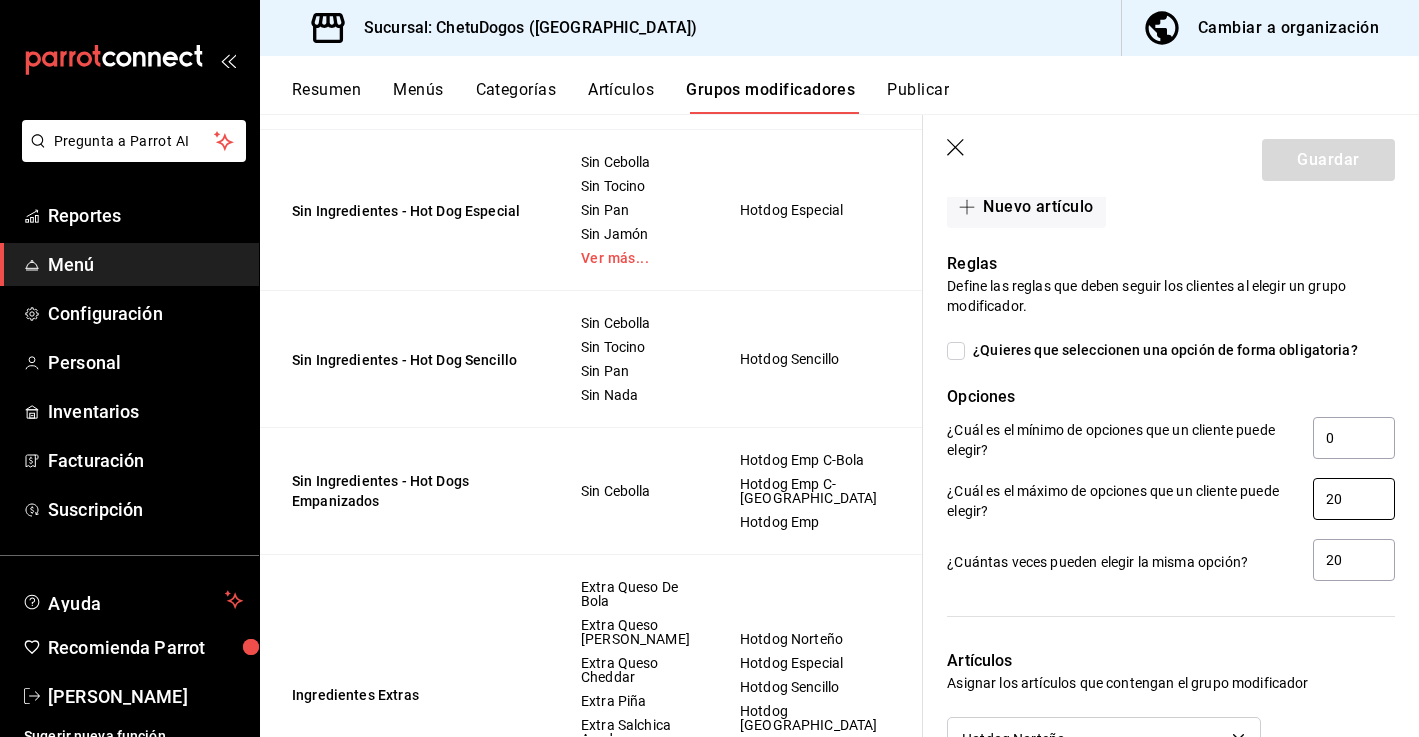 click on "20" at bounding box center [1354, 499] 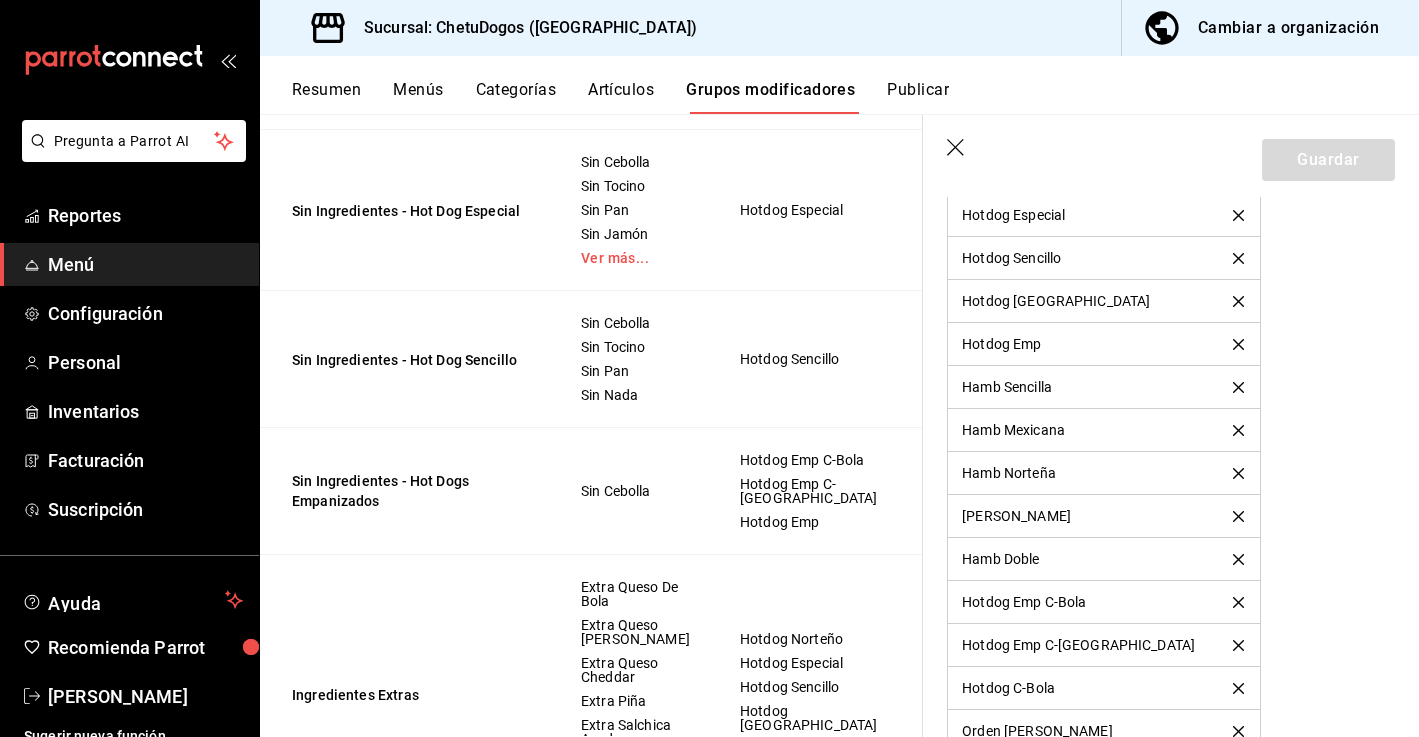 scroll, scrollTop: 1805, scrollLeft: 0, axis: vertical 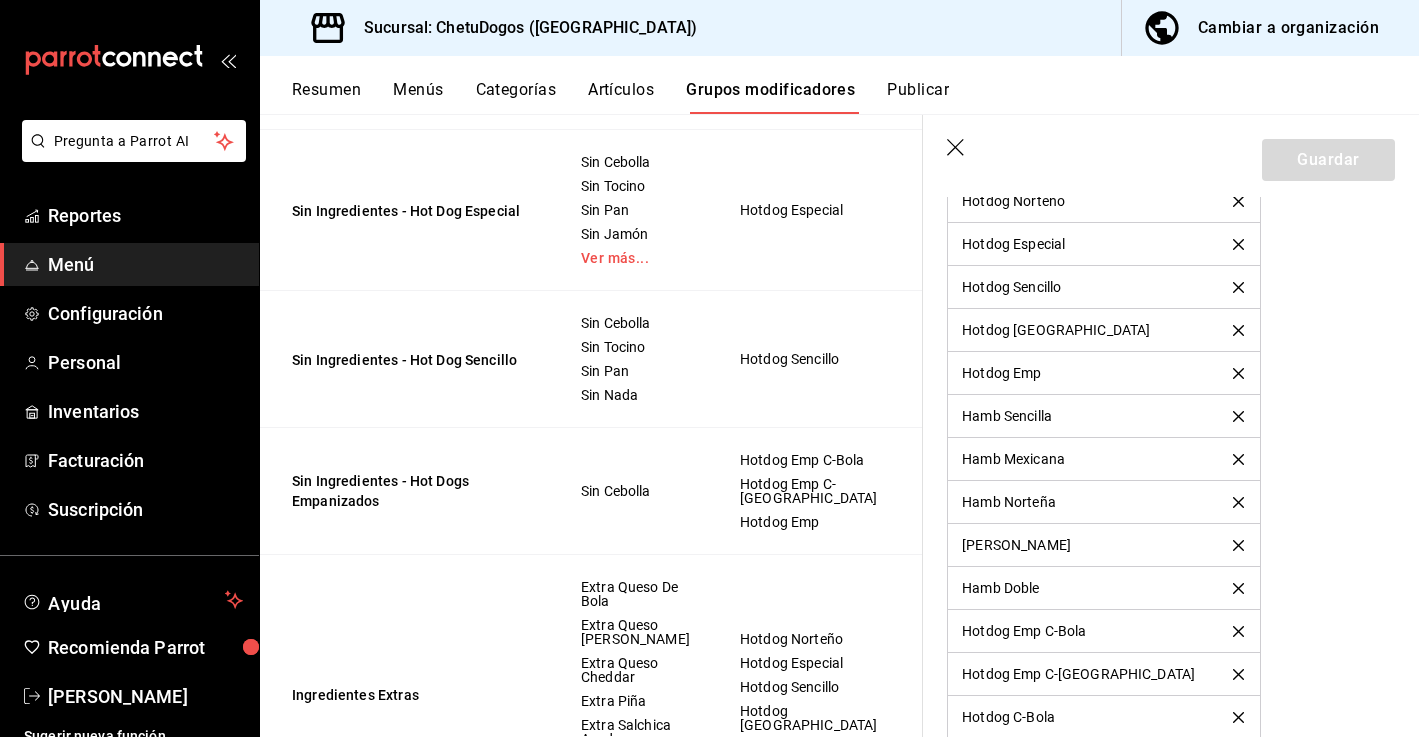 click 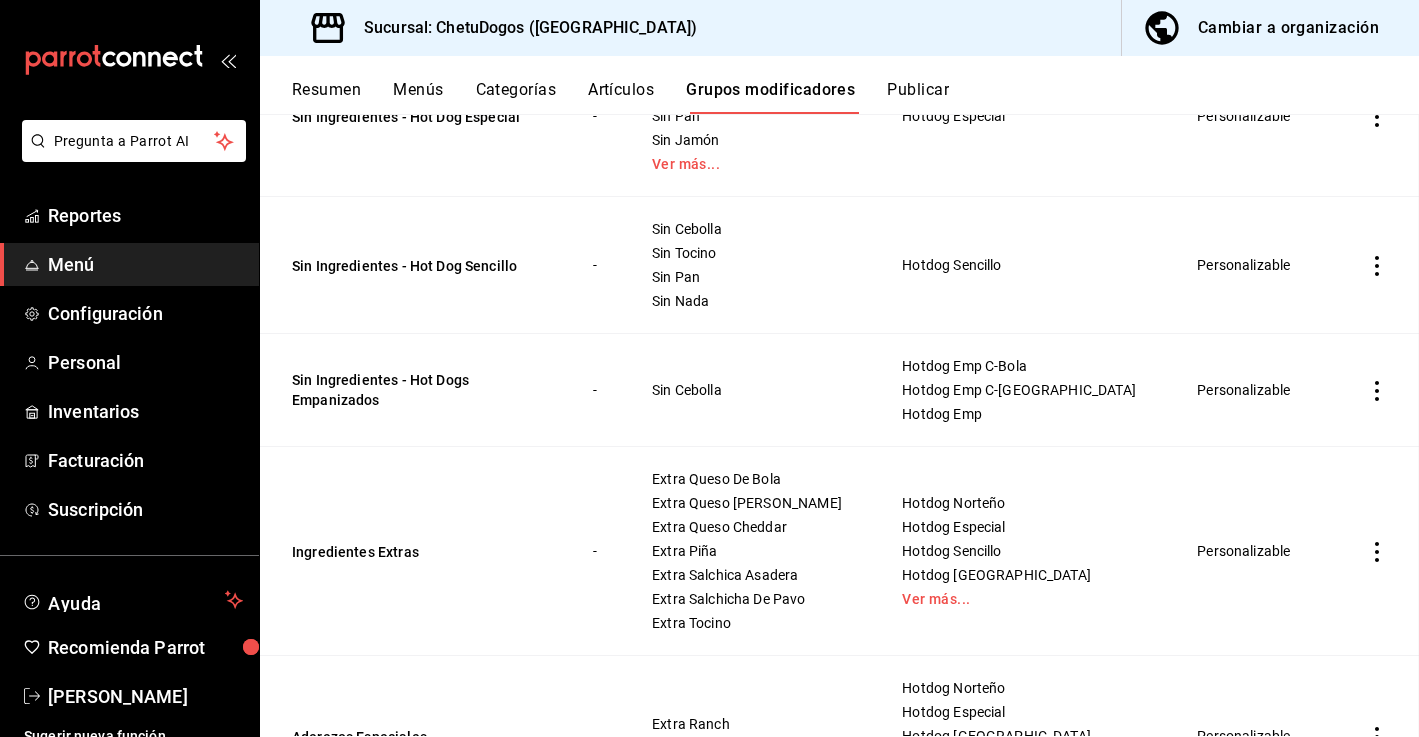 scroll, scrollTop: 0, scrollLeft: 0, axis: both 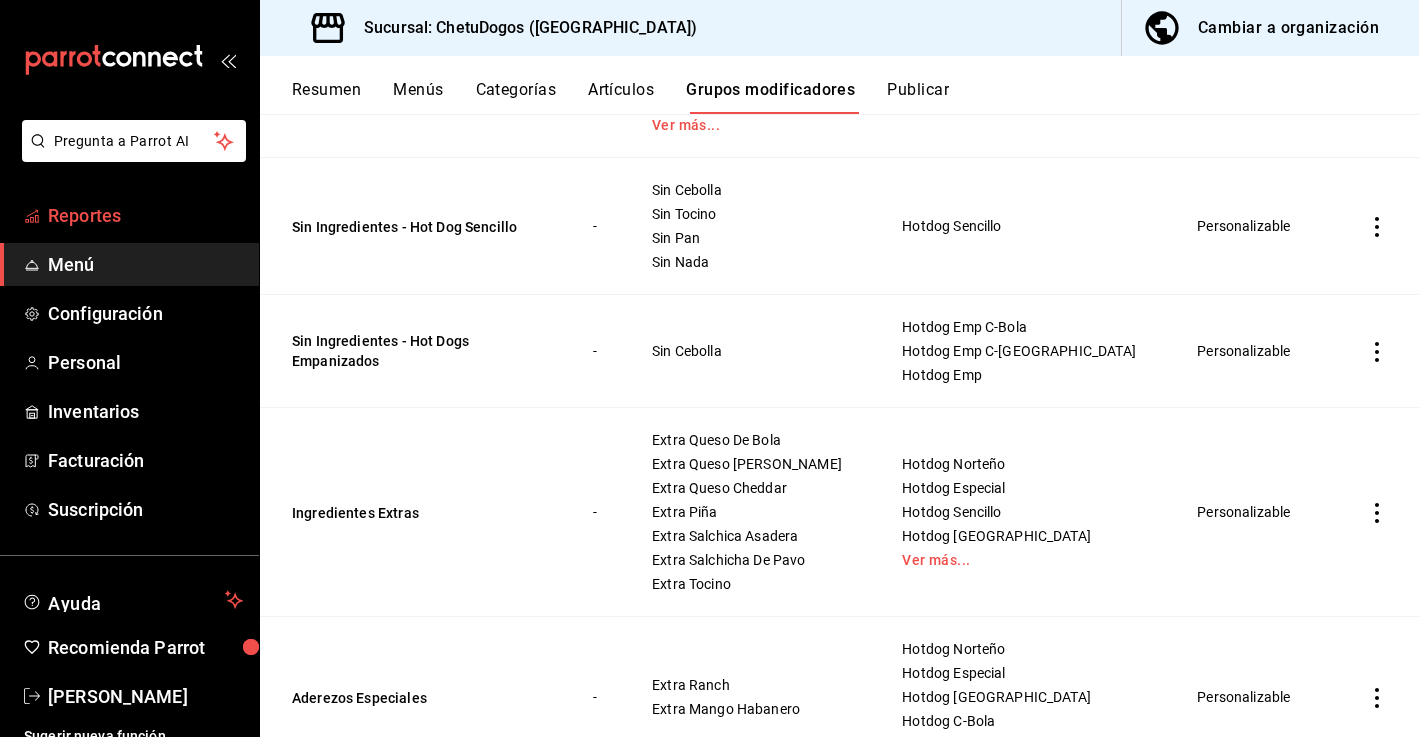 click on "Reportes" at bounding box center (129, 215) 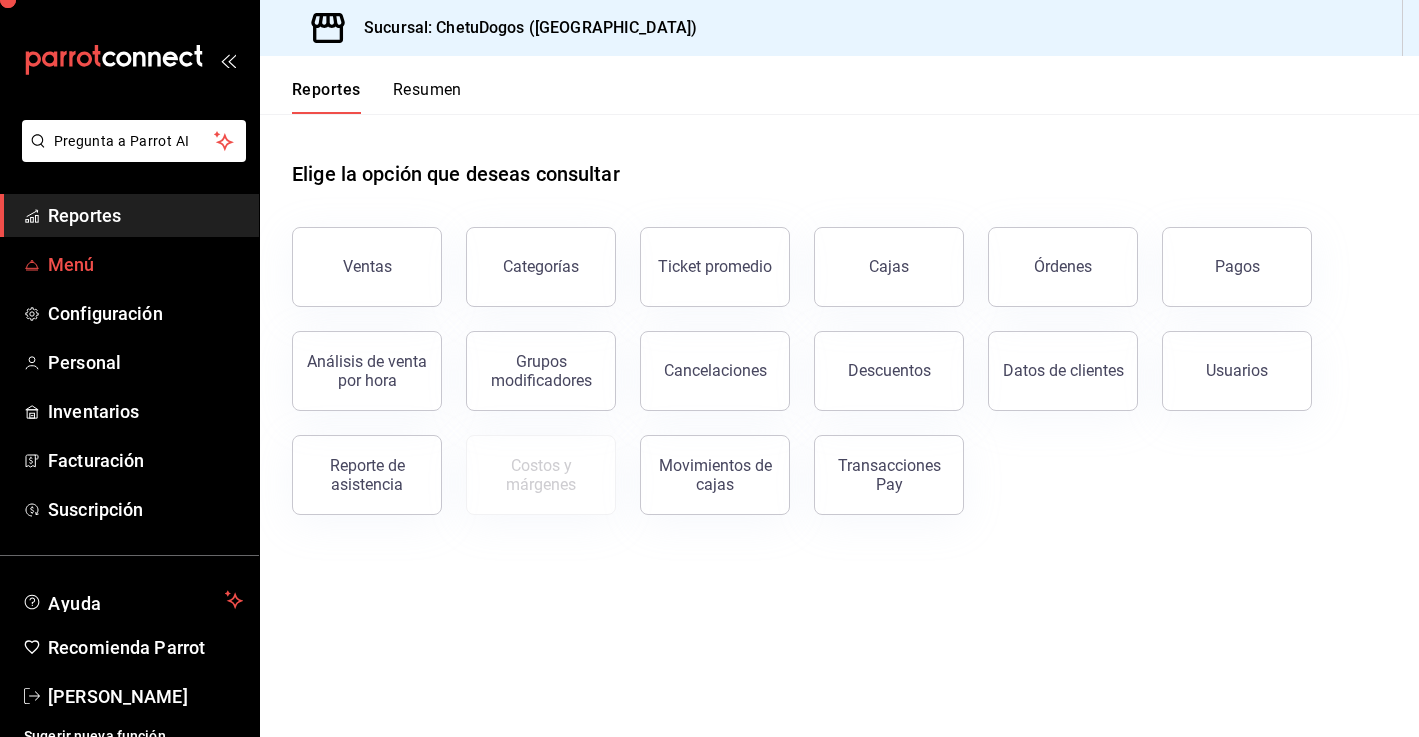 click on "Menú" at bounding box center (145, 264) 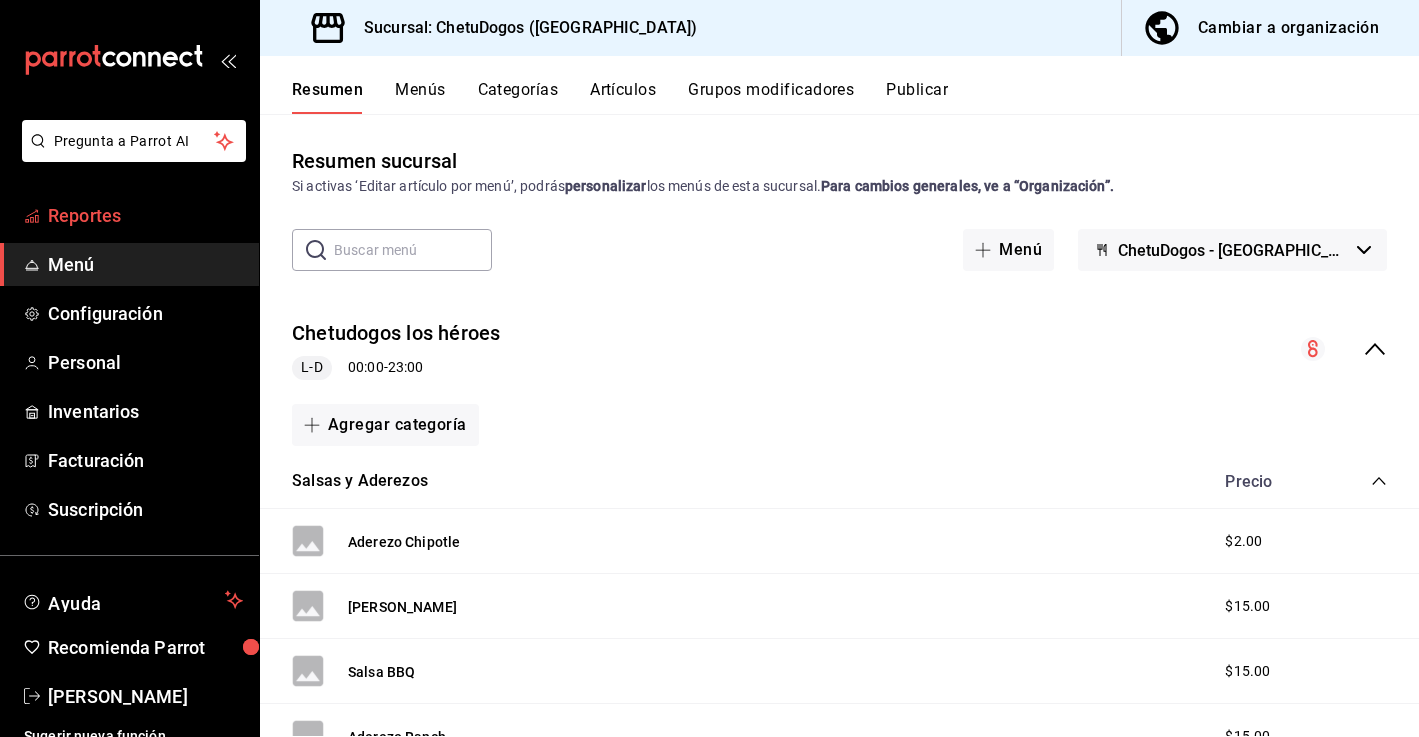 click on "Reportes" at bounding box center (129, 215) 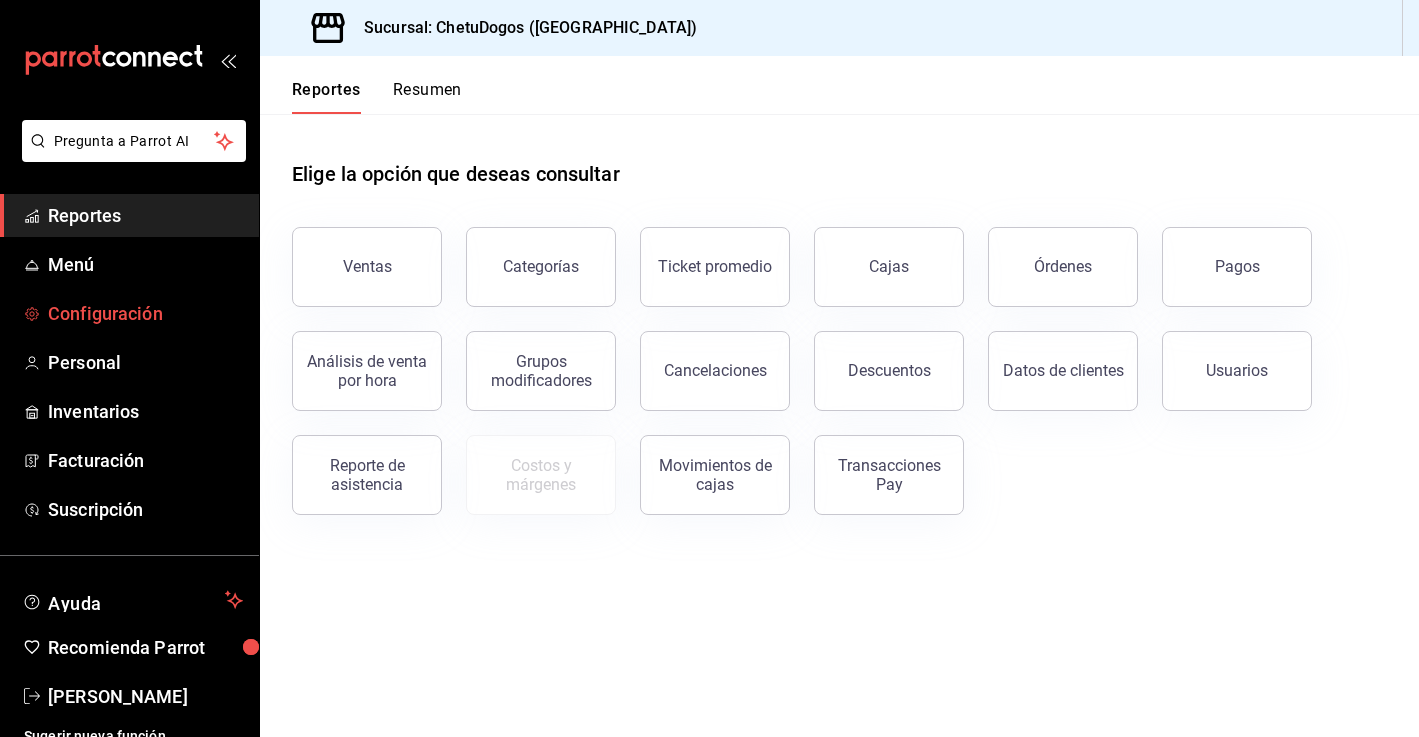 click on "Configuración" at bounding box center [145, 313] 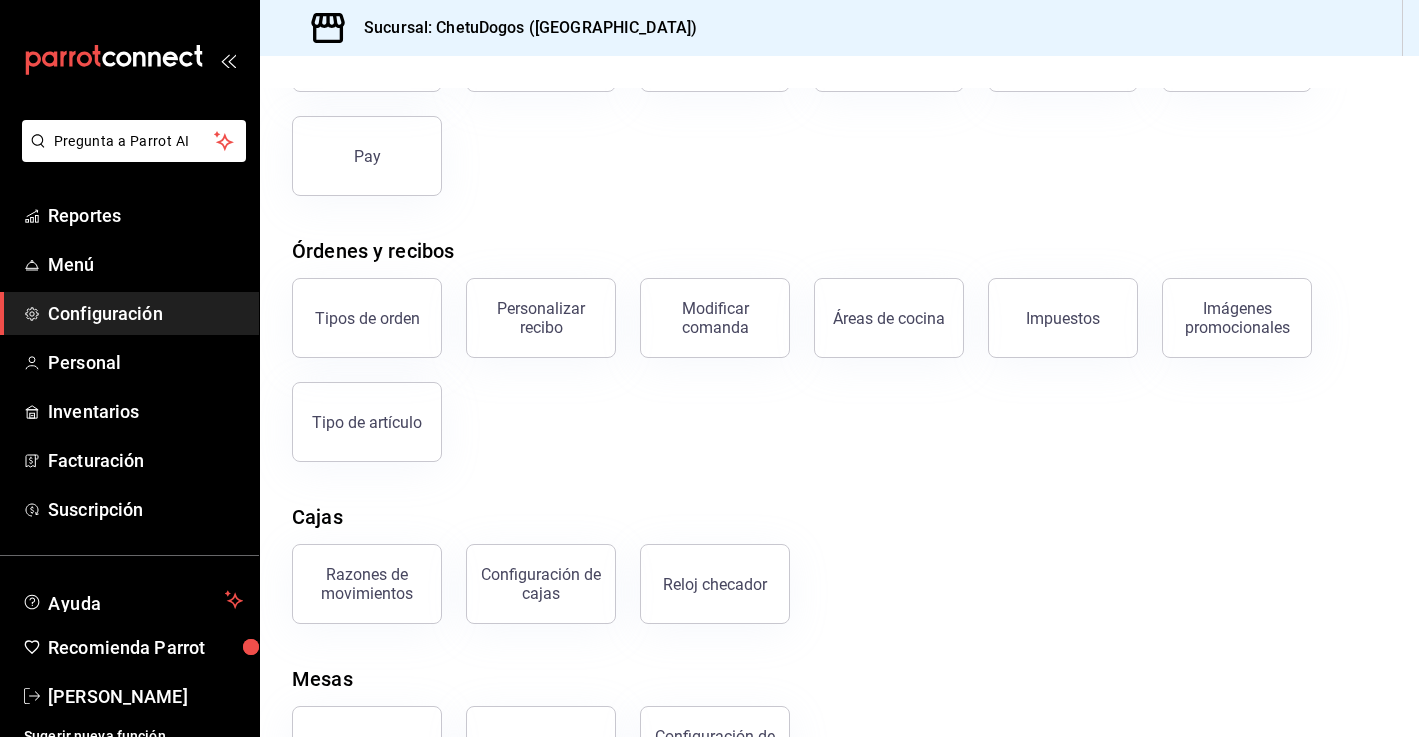 scroll, scrollTop: 219, scrollLeft: 0, axis: vertical 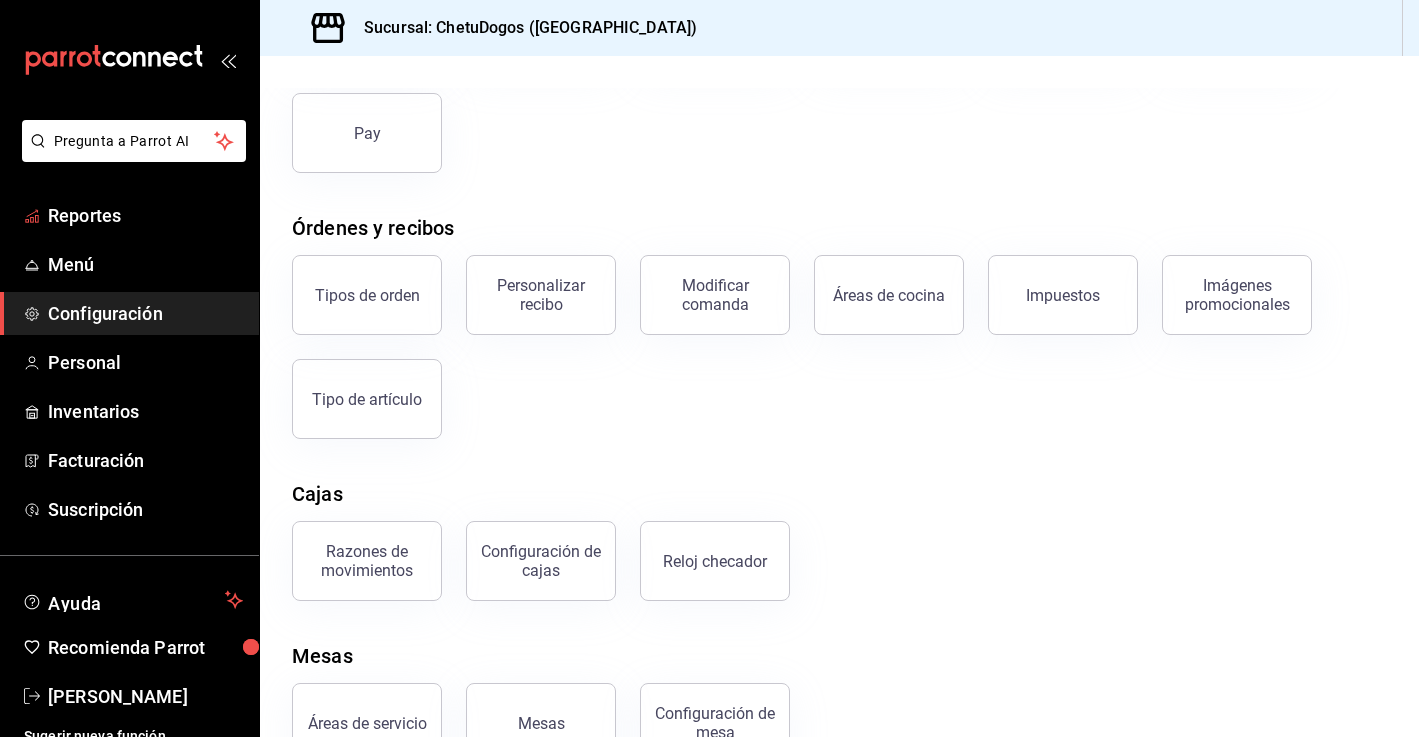 click on "Pregunta a Parrot AI" at bounding box center [129, 157] 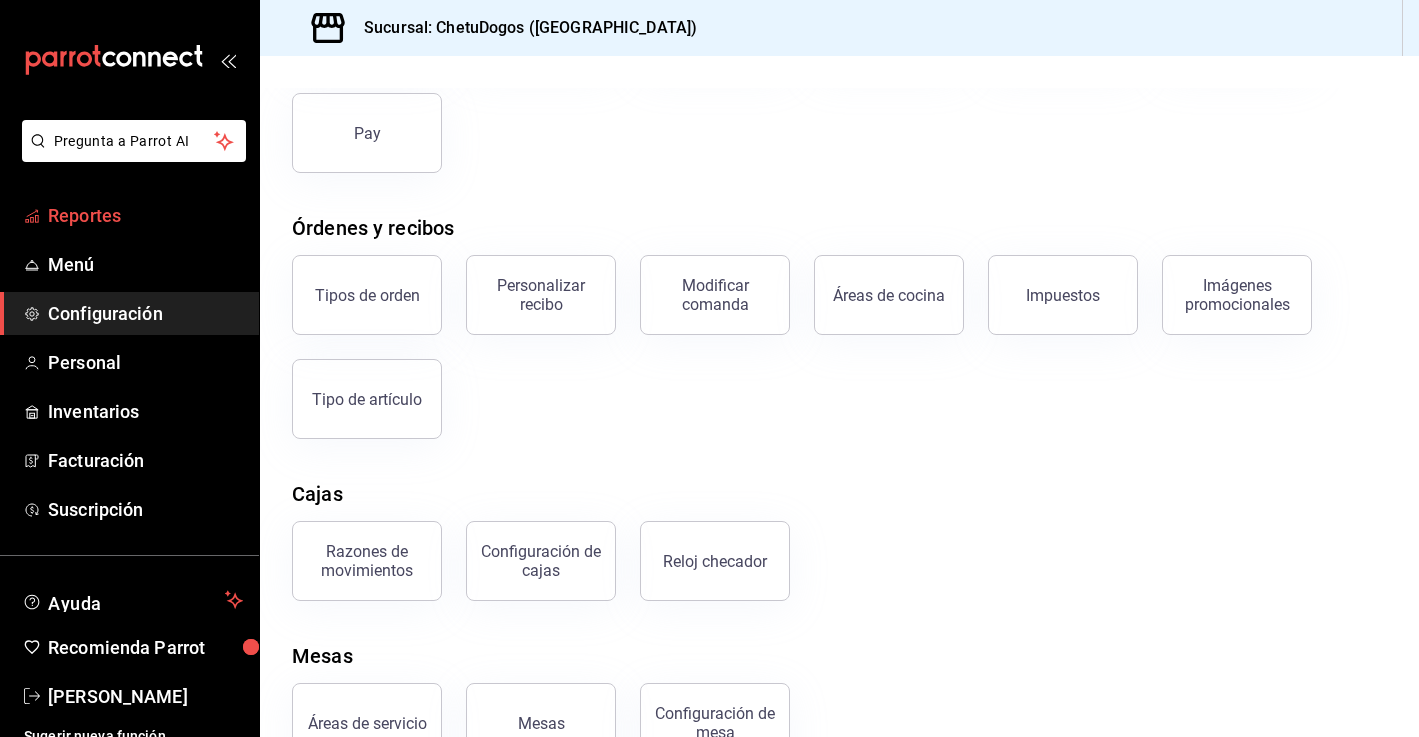 click on "Reportes" at bounding box center (145, 215) 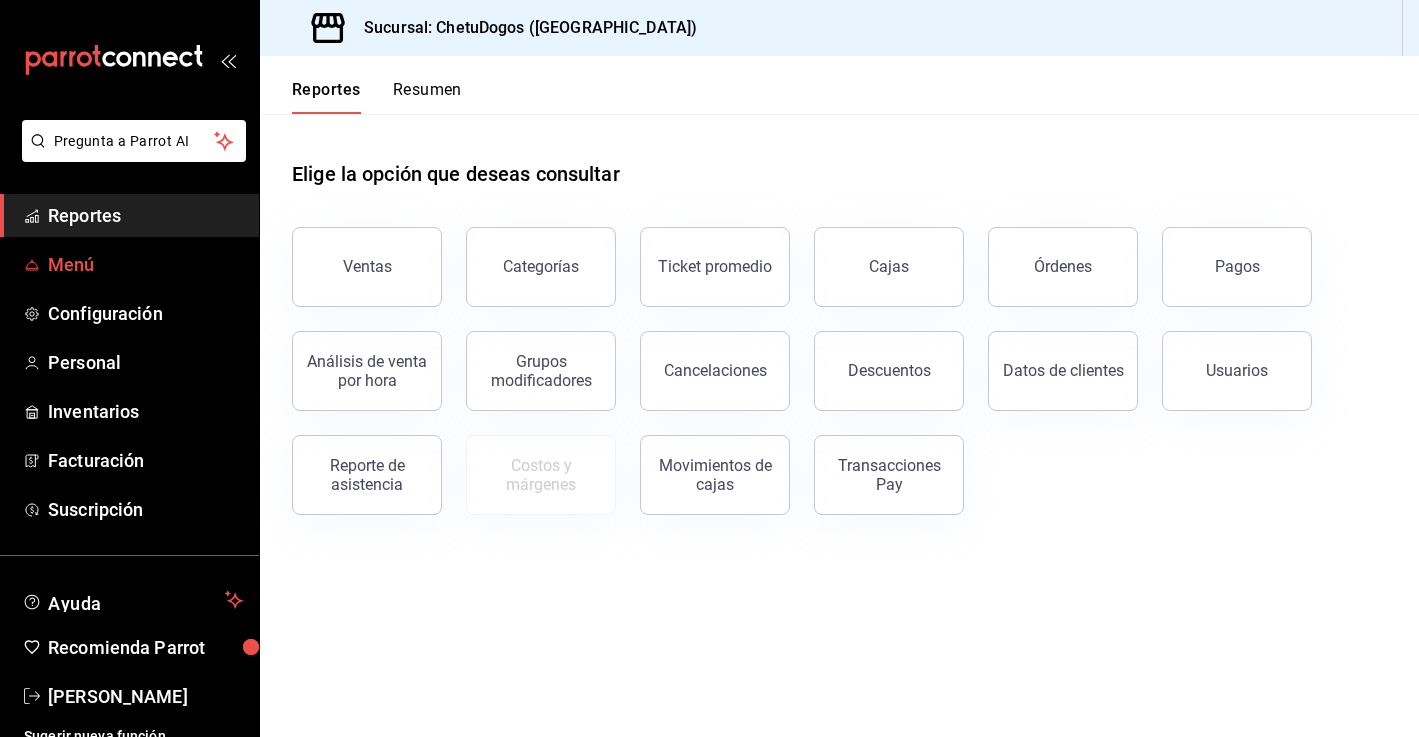 click on "Menú" at bounding box center (129, 264) 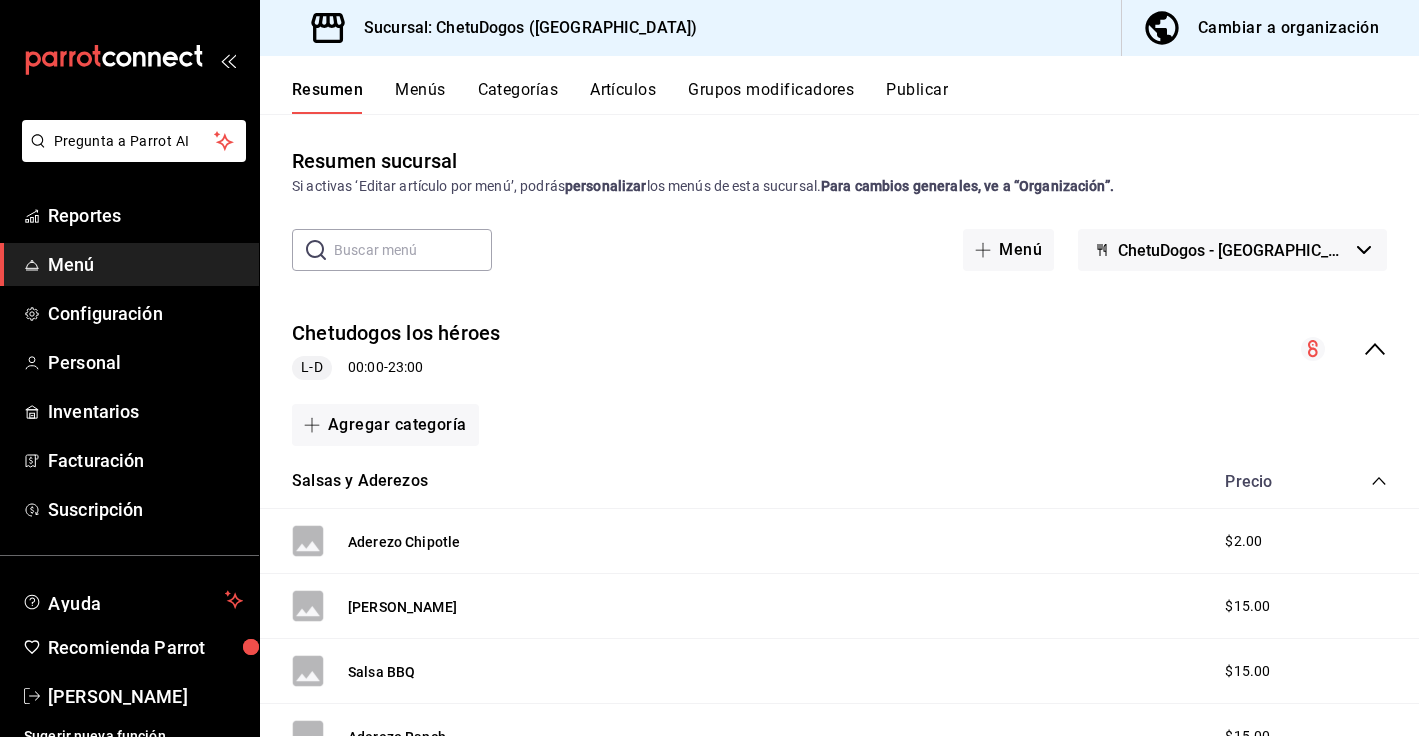 click on "Categorías" at bounding box center (518, 97) 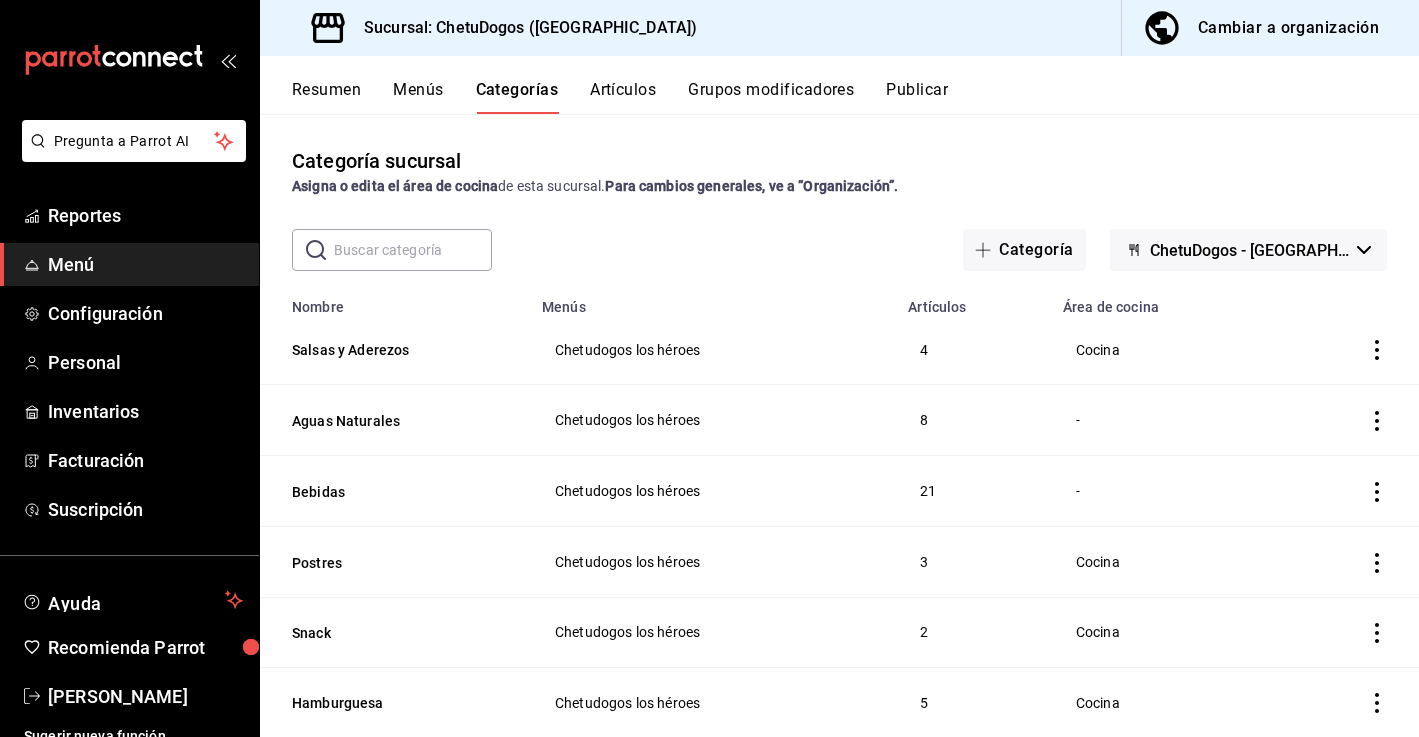click at bounding box center (413, 250) 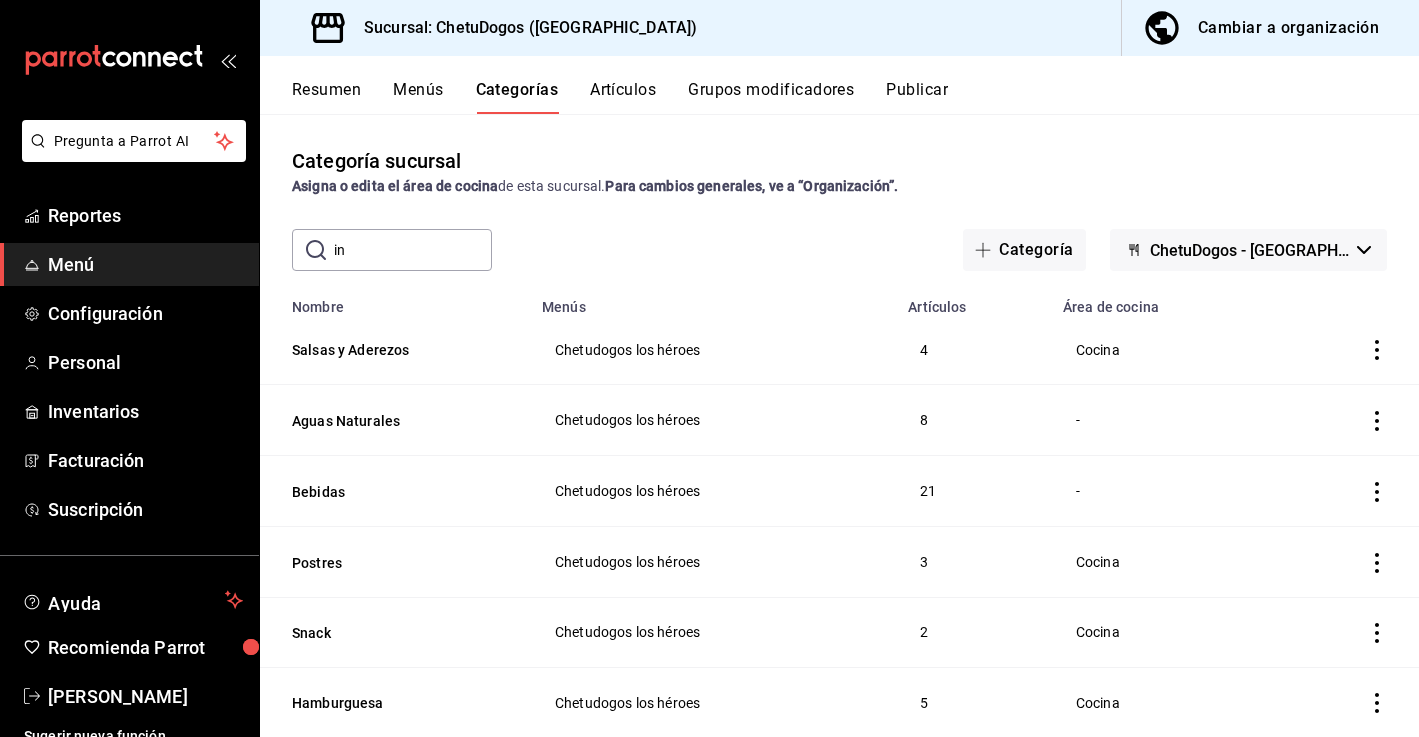 type on "i" 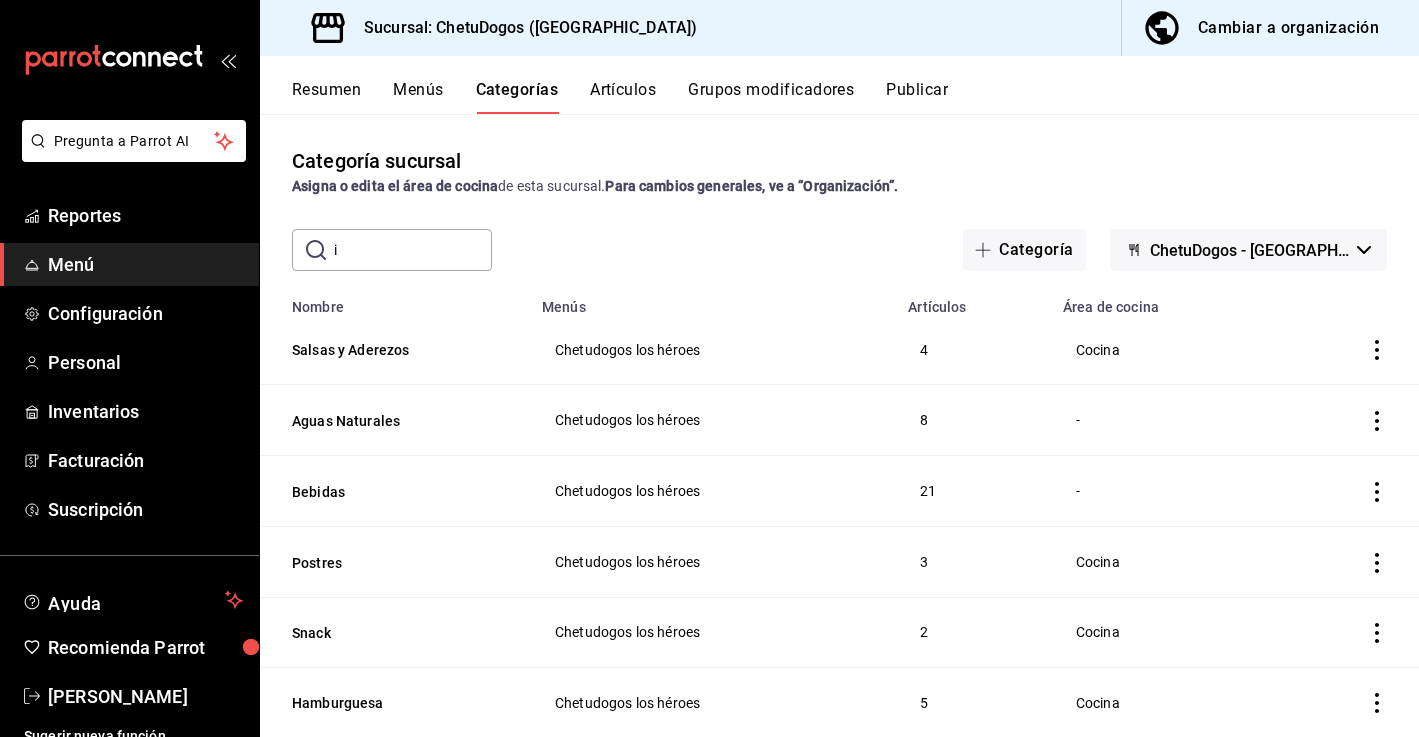 type 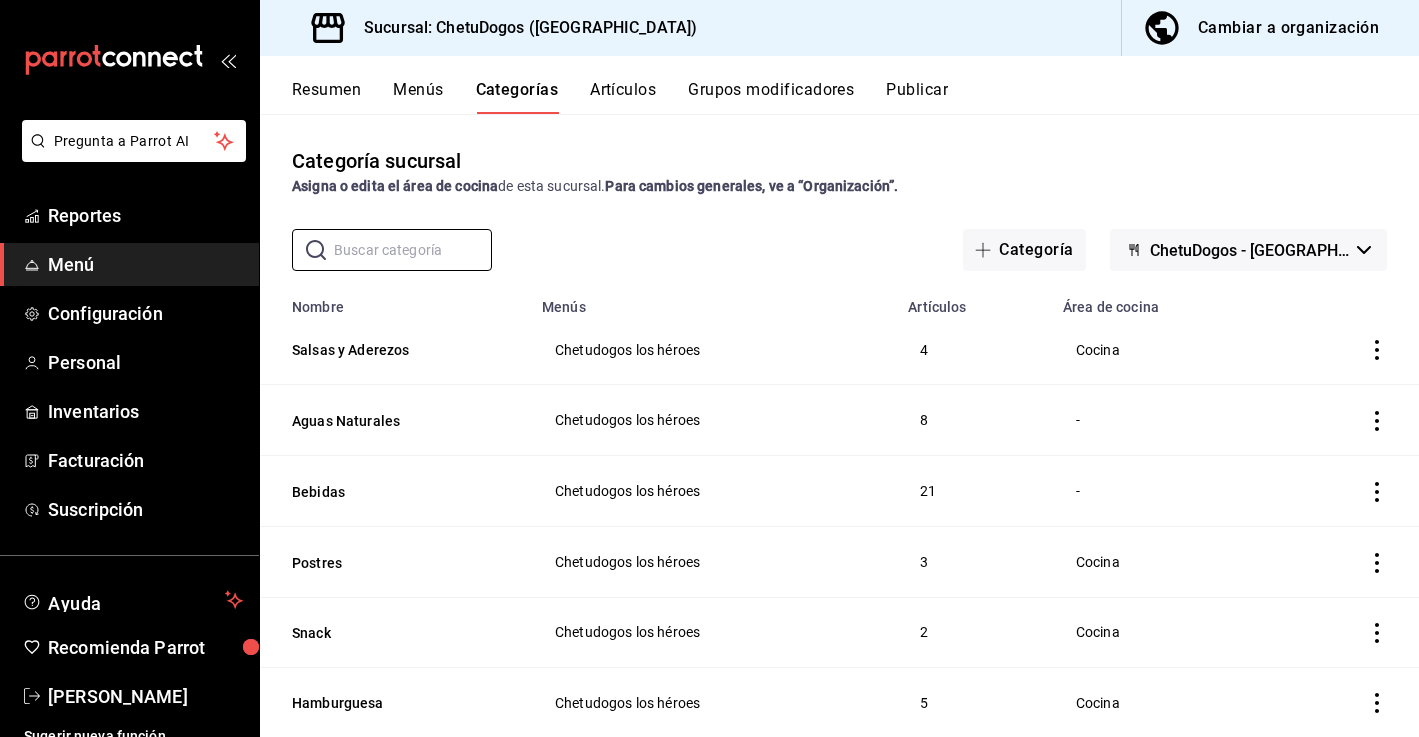 click on "Resumen Menús Categorías Artículos Grupos modificadores Publicar" at bounding box center [839, 85] 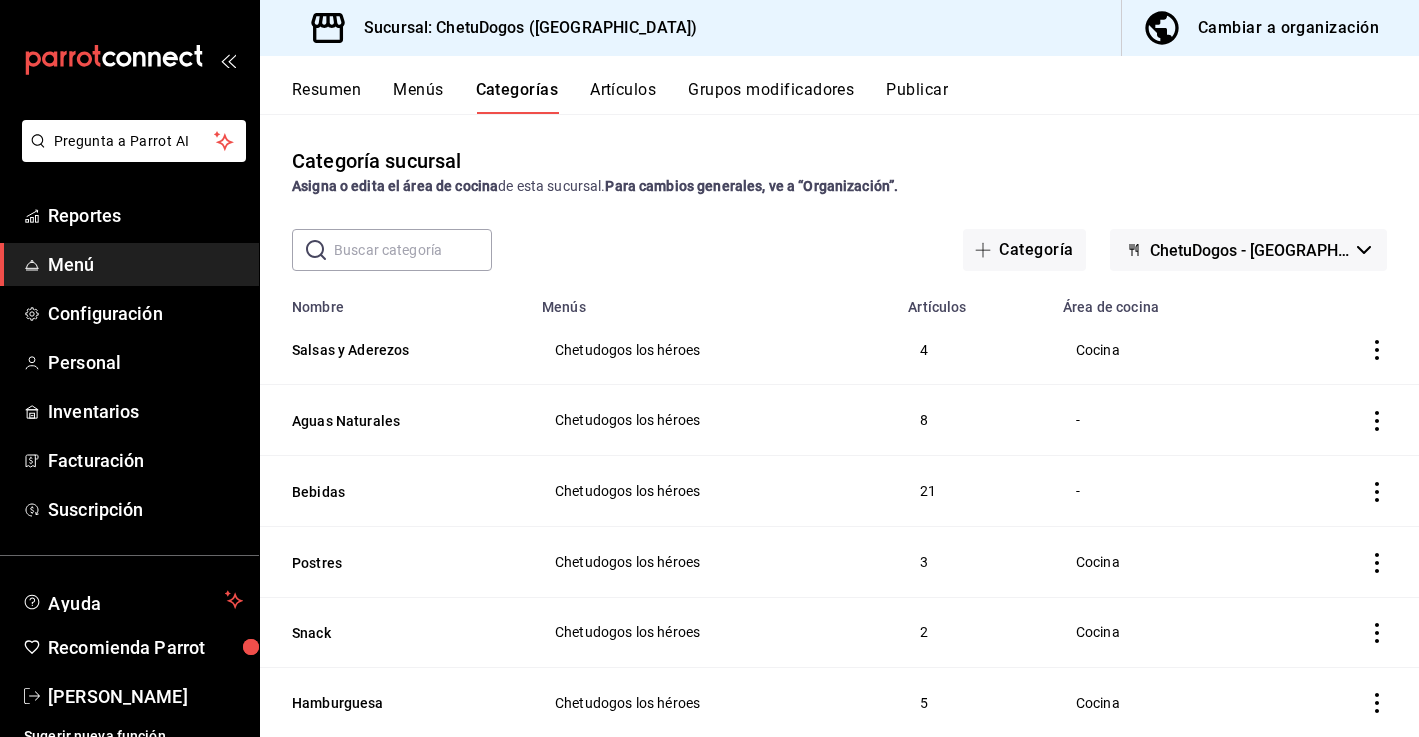click on "Artículos" at bounding box center (623, 97) 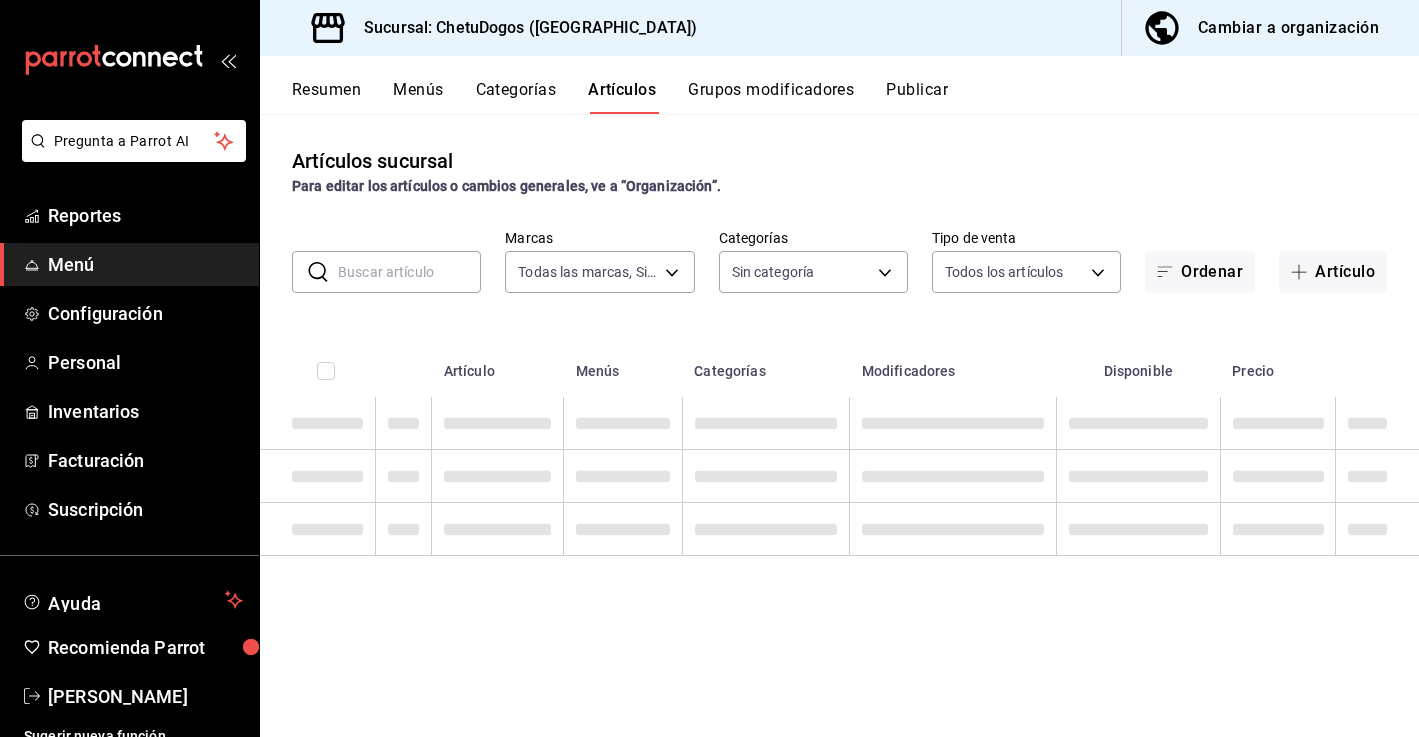 type on "4a3d7f71-ecbd-443c-8af9-5fa45434f516,dbff6ac6-319d-454a-b005-60cbe31552e1,e9a43952-0c73-403b-8182-1166a7a731ba,250db60d-b563-412b-ae83-09dcd01cf904,0aadf799-746a-42c1-a202-f783afc92c05,665f4397-a5c5-4fca-af66-c2d47fdea26c,7bd8b5cb-6d5a-4ddb-a19e-3a6bd9d06991" 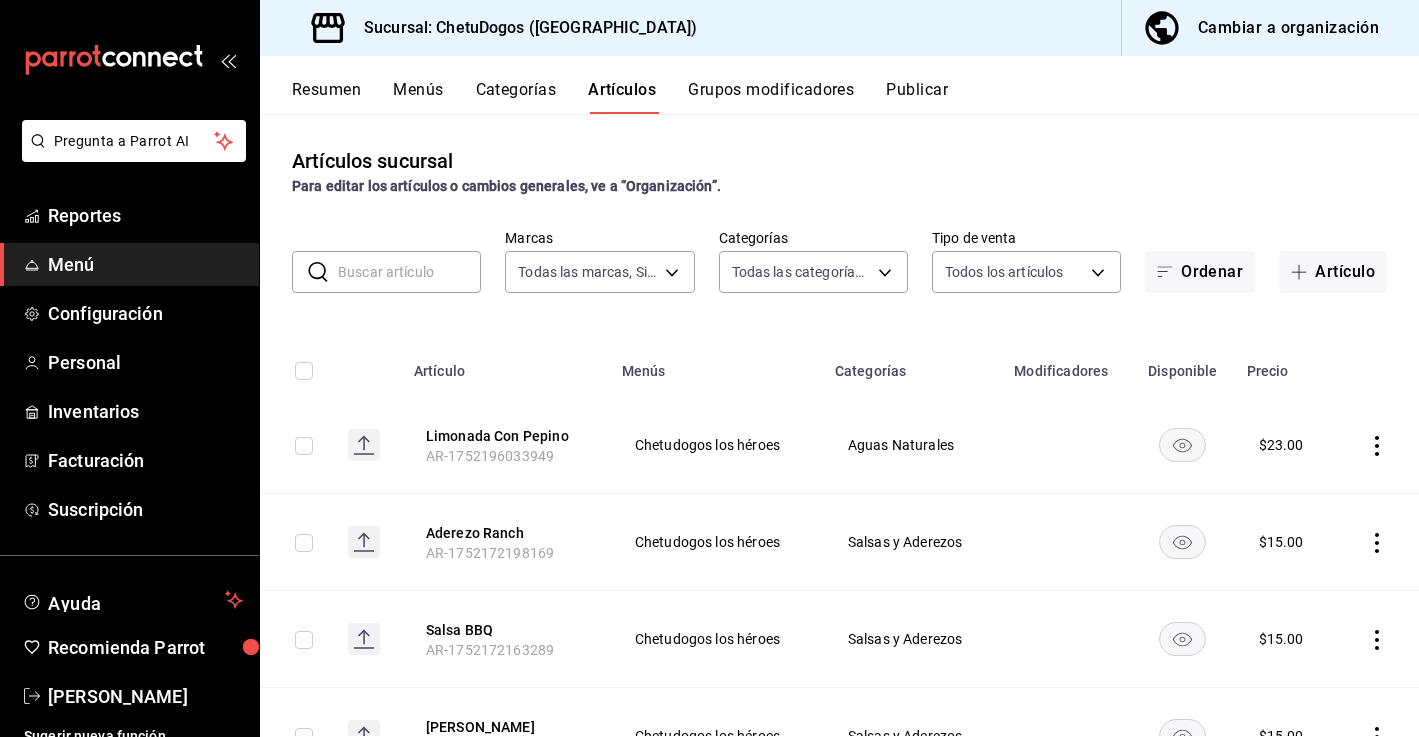 click at bounding box center [409, 272] 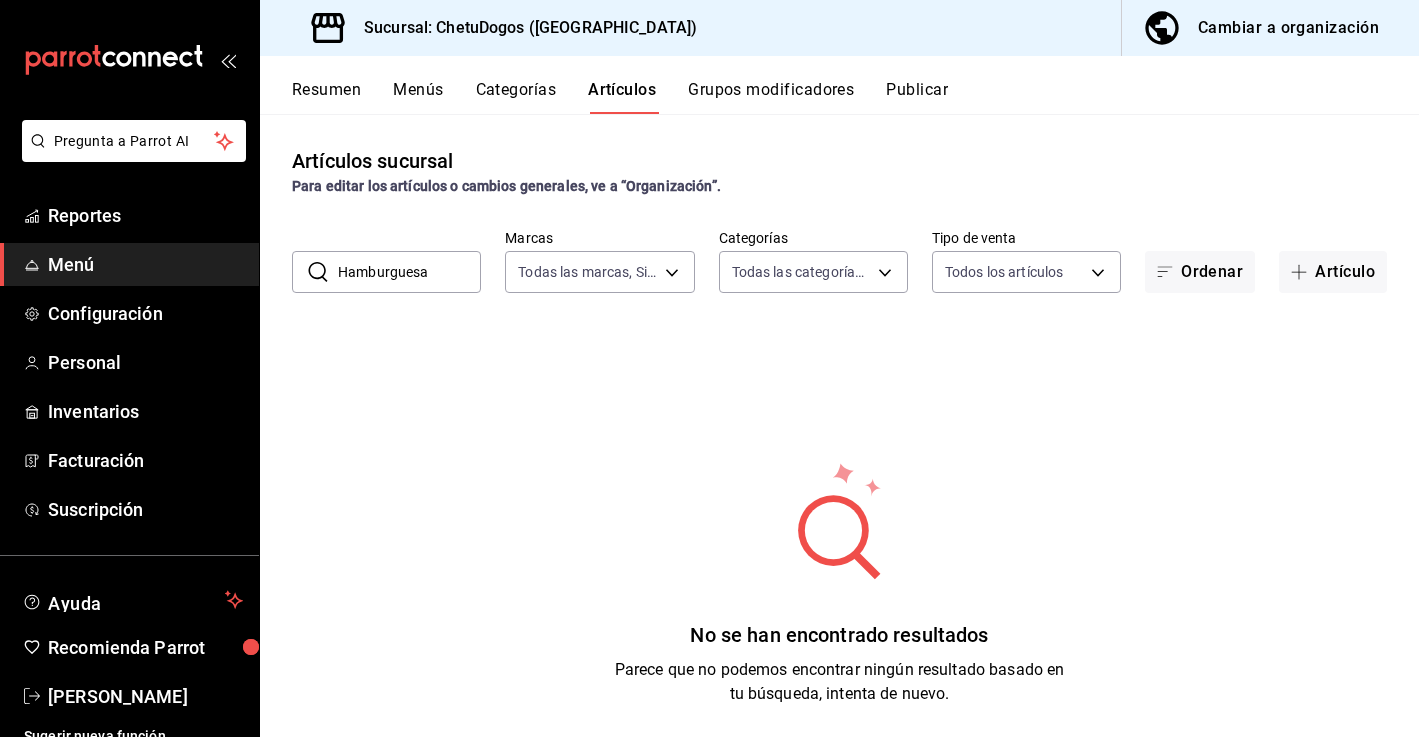 click on "Hamburguesa" at bounding box center [409, 272] 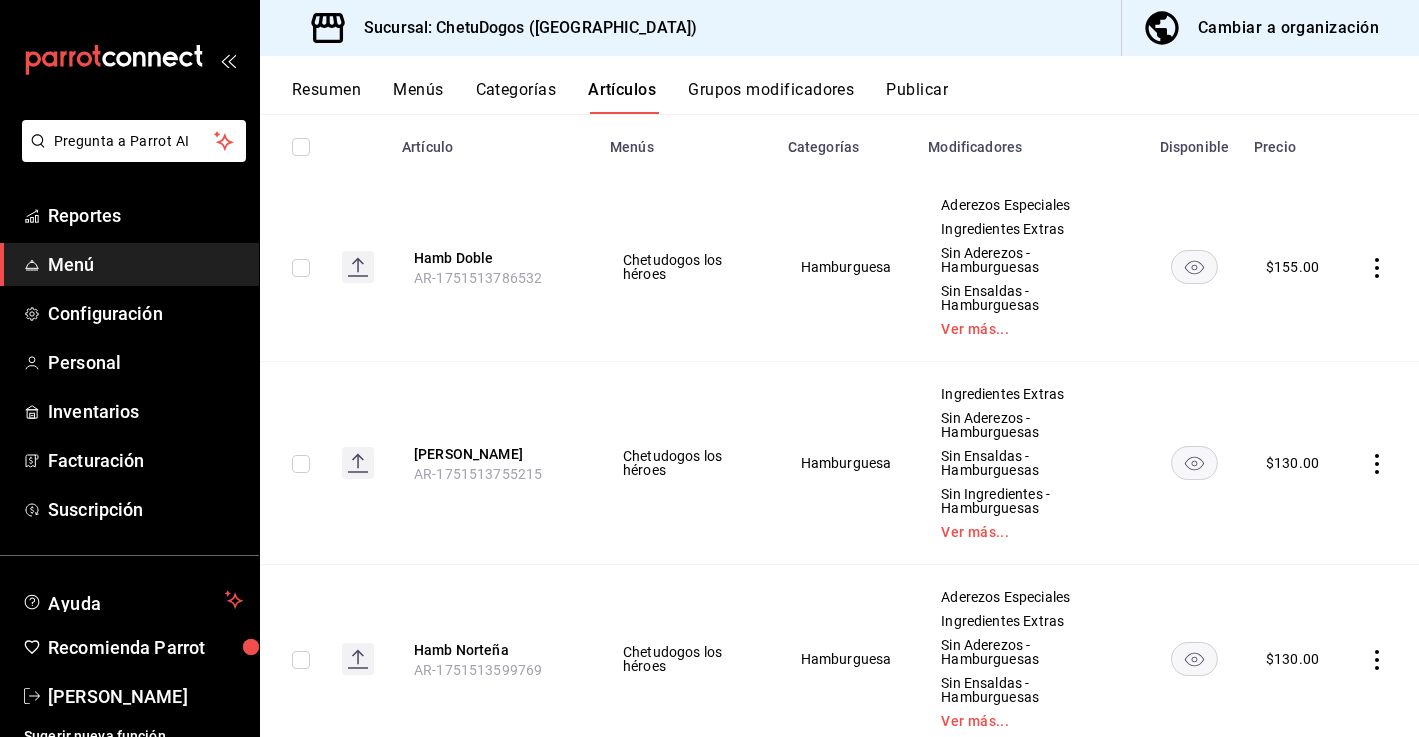 scroll, scrollTop: 667, scrollLeft: 0, axis: vertical 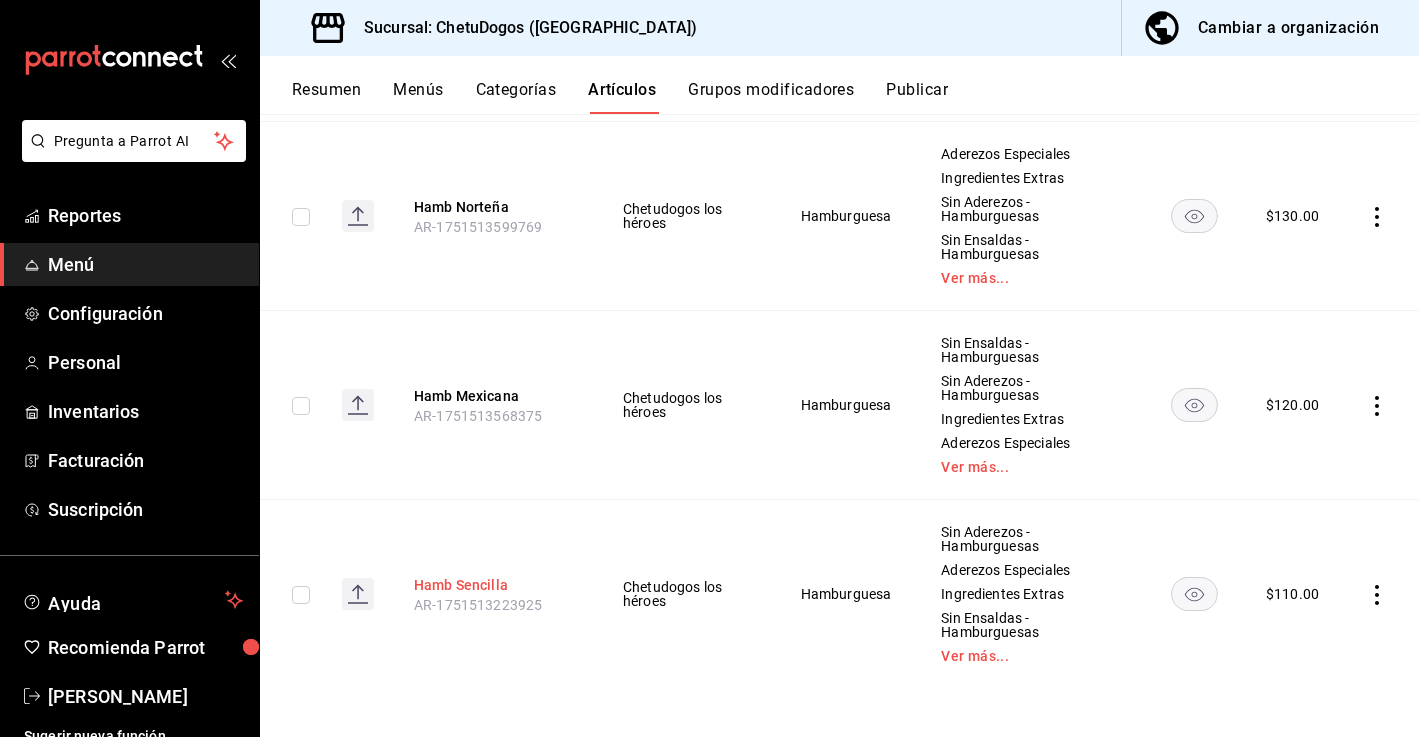 type on "Hamb" 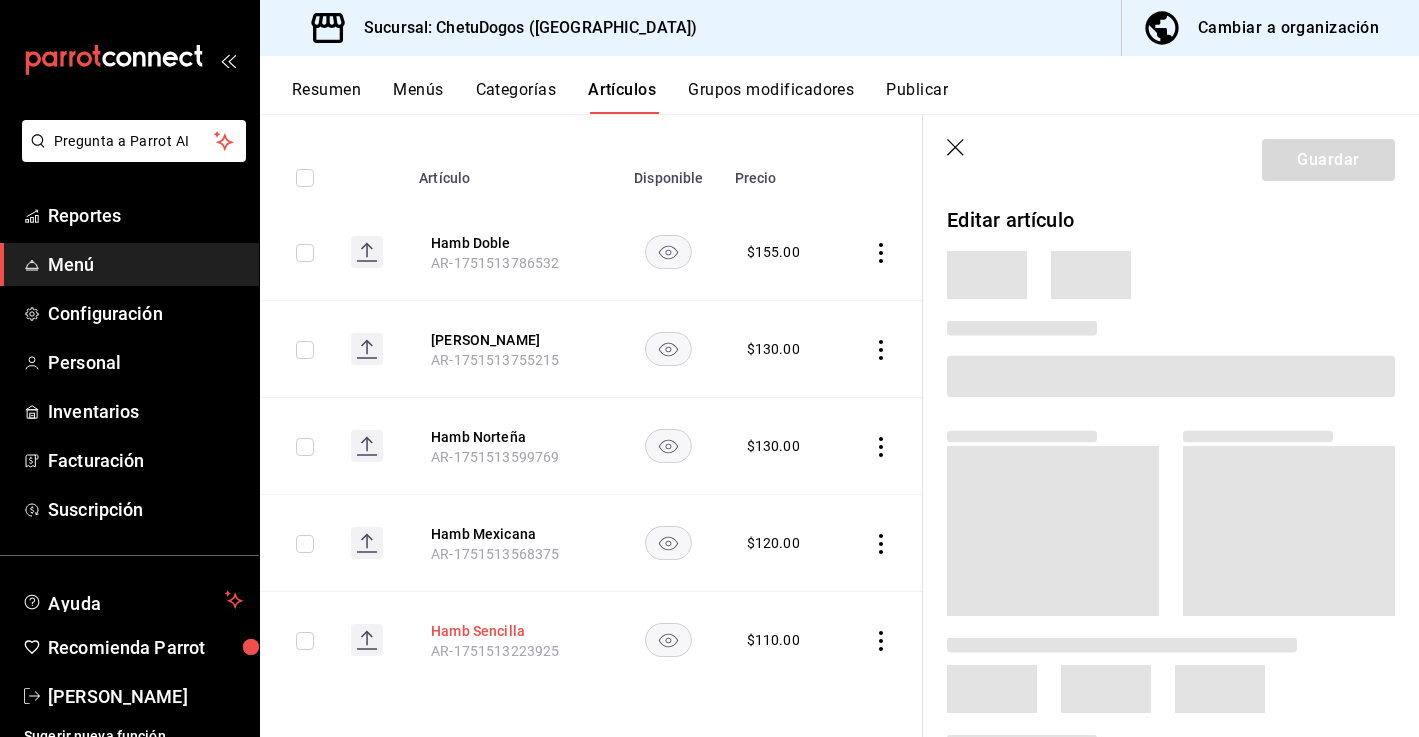 scroll, scrollTop: 193, scrollLeft: 0, axis: vertical 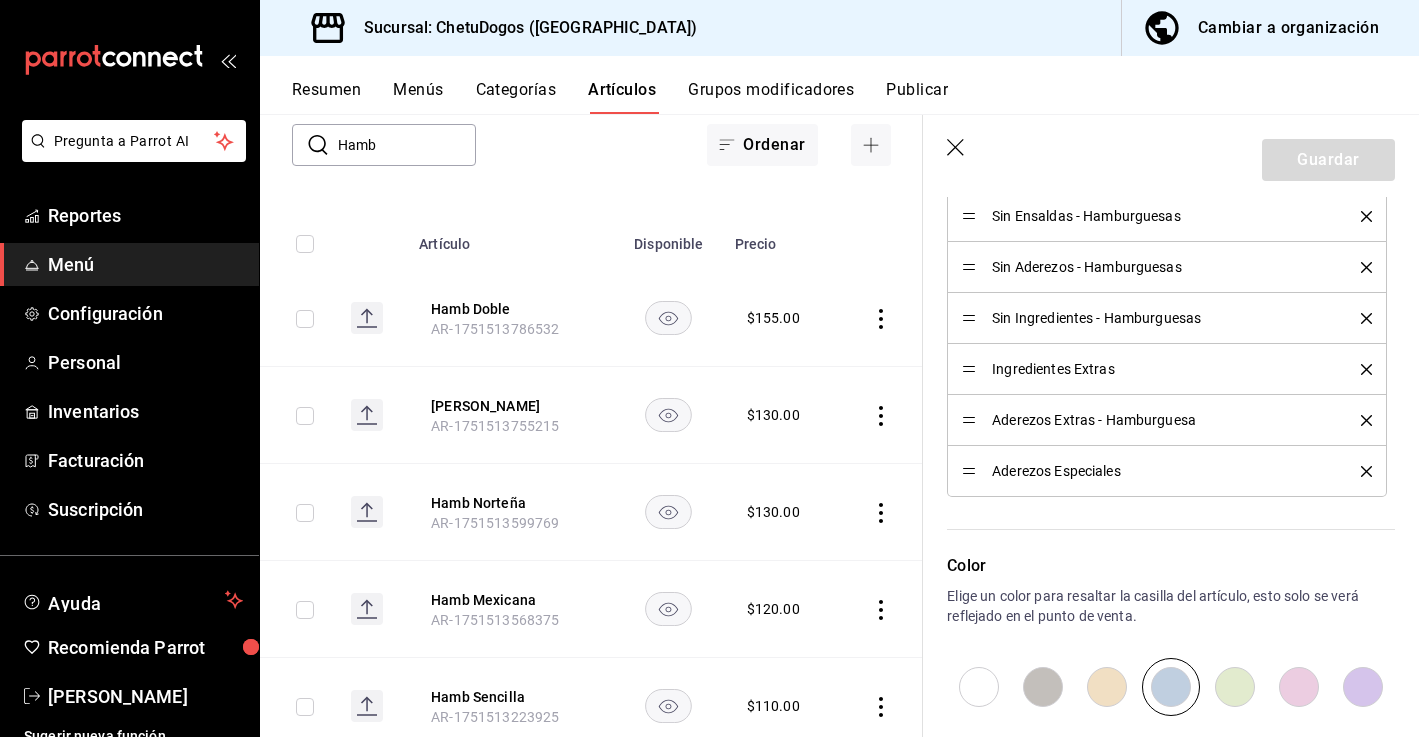 click 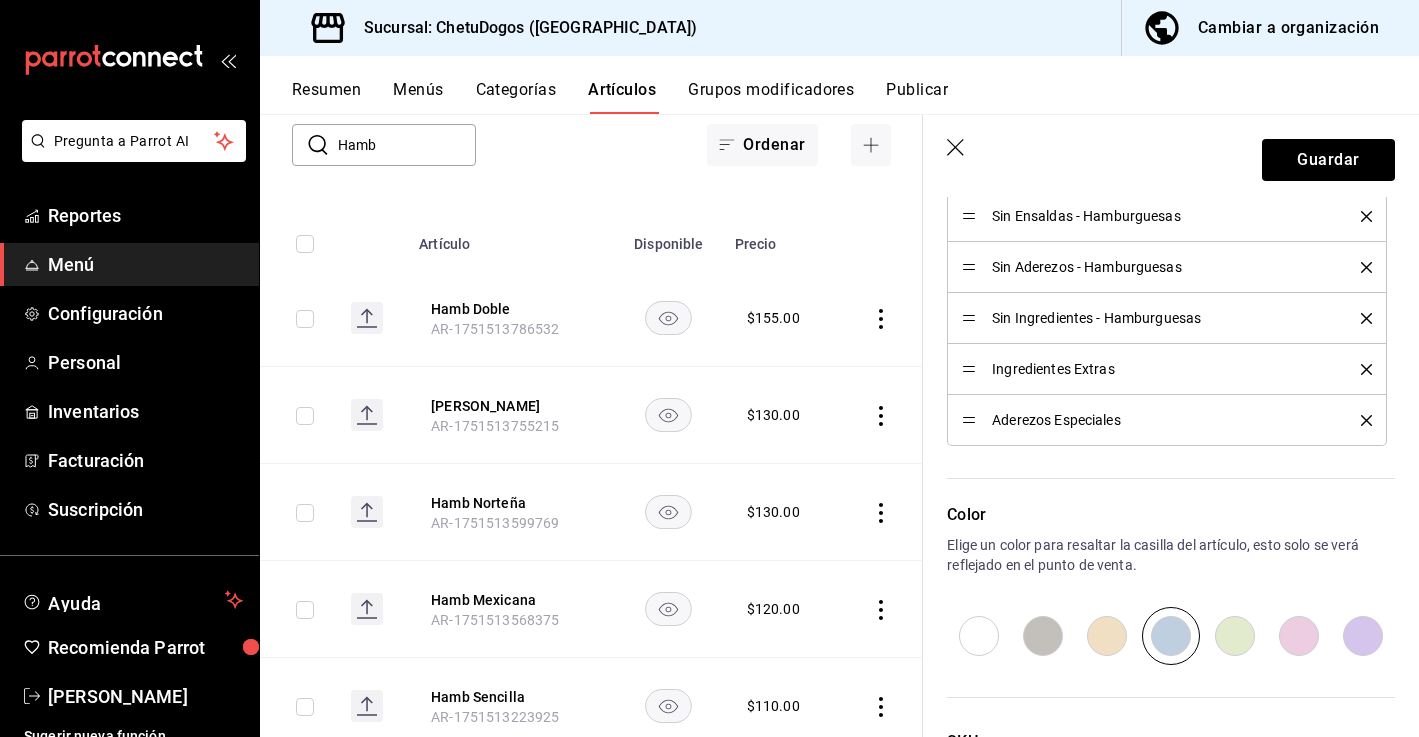 click 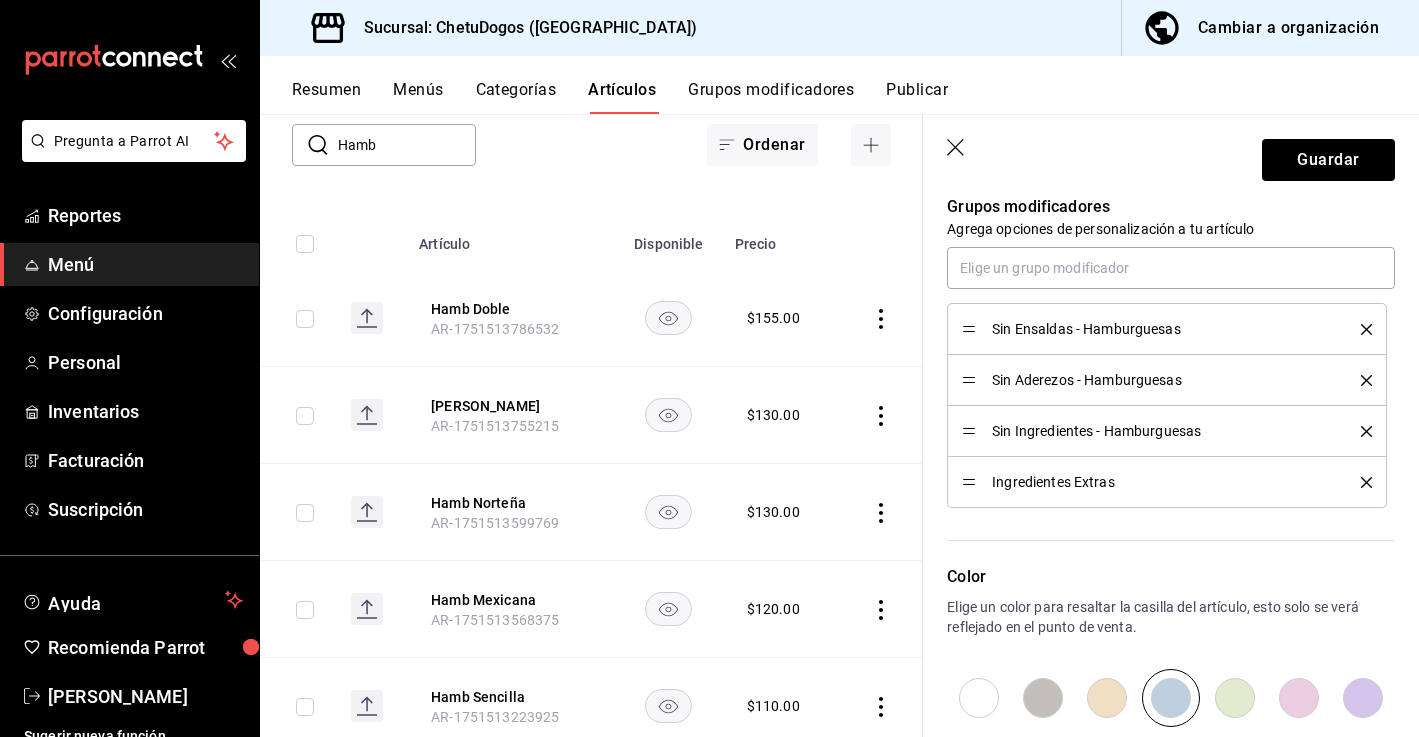 scroll, scrollTop: 954, scrollLeft: 0, axis: vertical 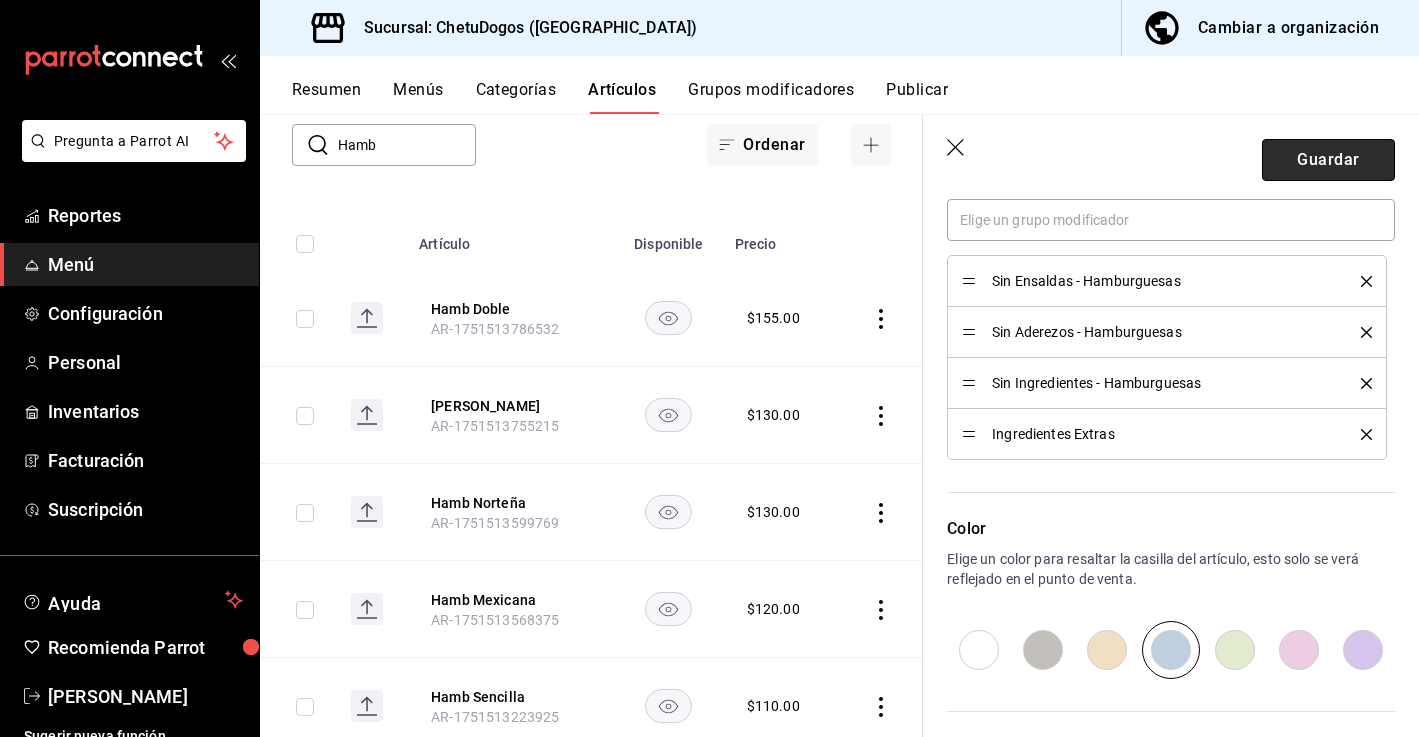 click on "Guardar" at bounding box center [1328, 160] 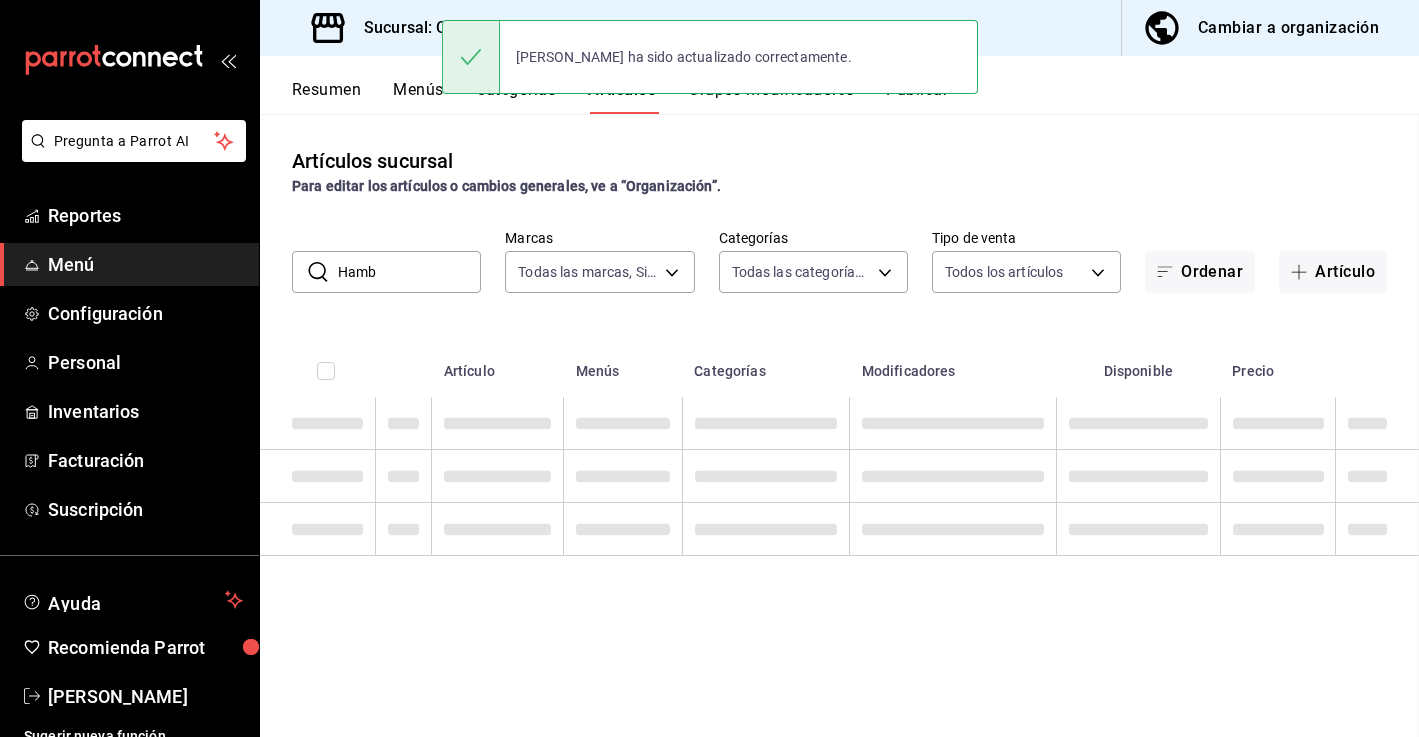 scroll, scrollTop: 0, scrollLeft: 0, axis: both 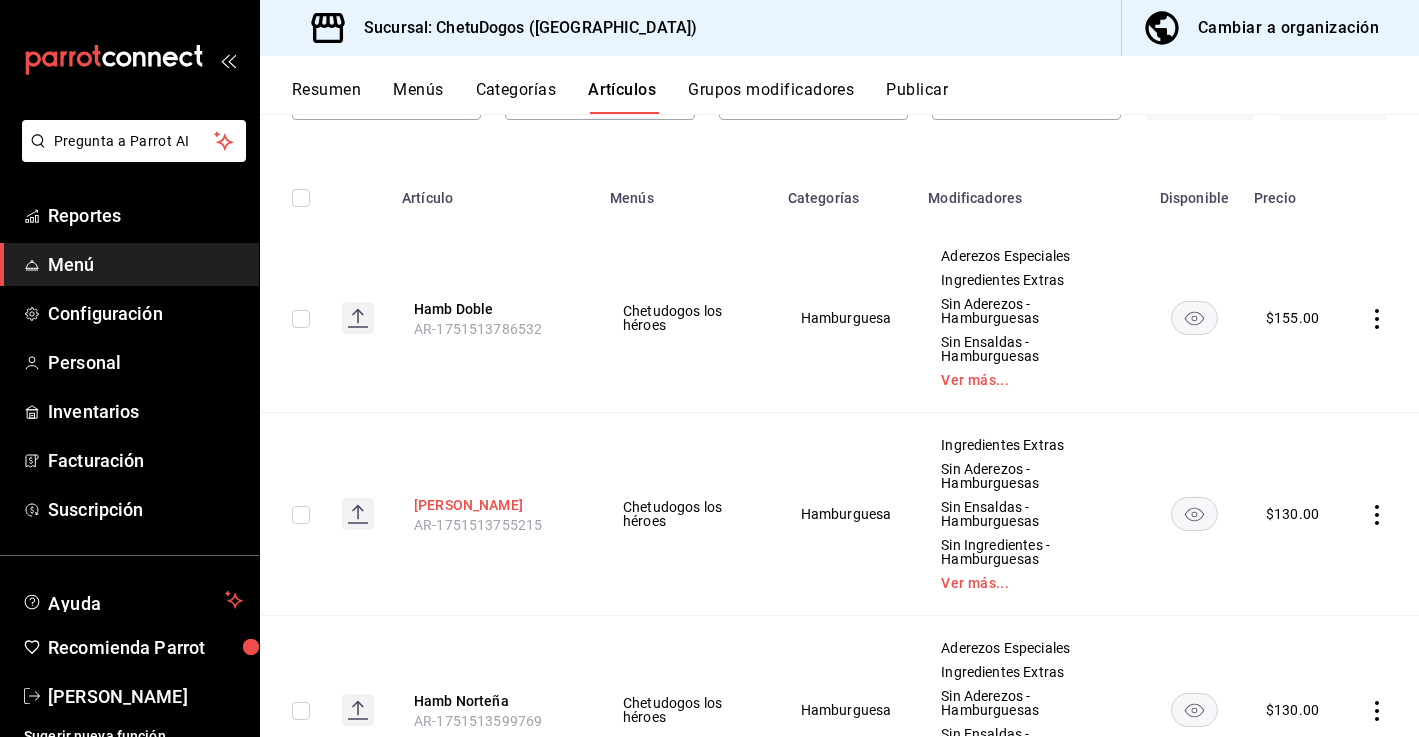 click on "Hamb Hawaiana AR-1751513755215" at bounding box center [494, 514] 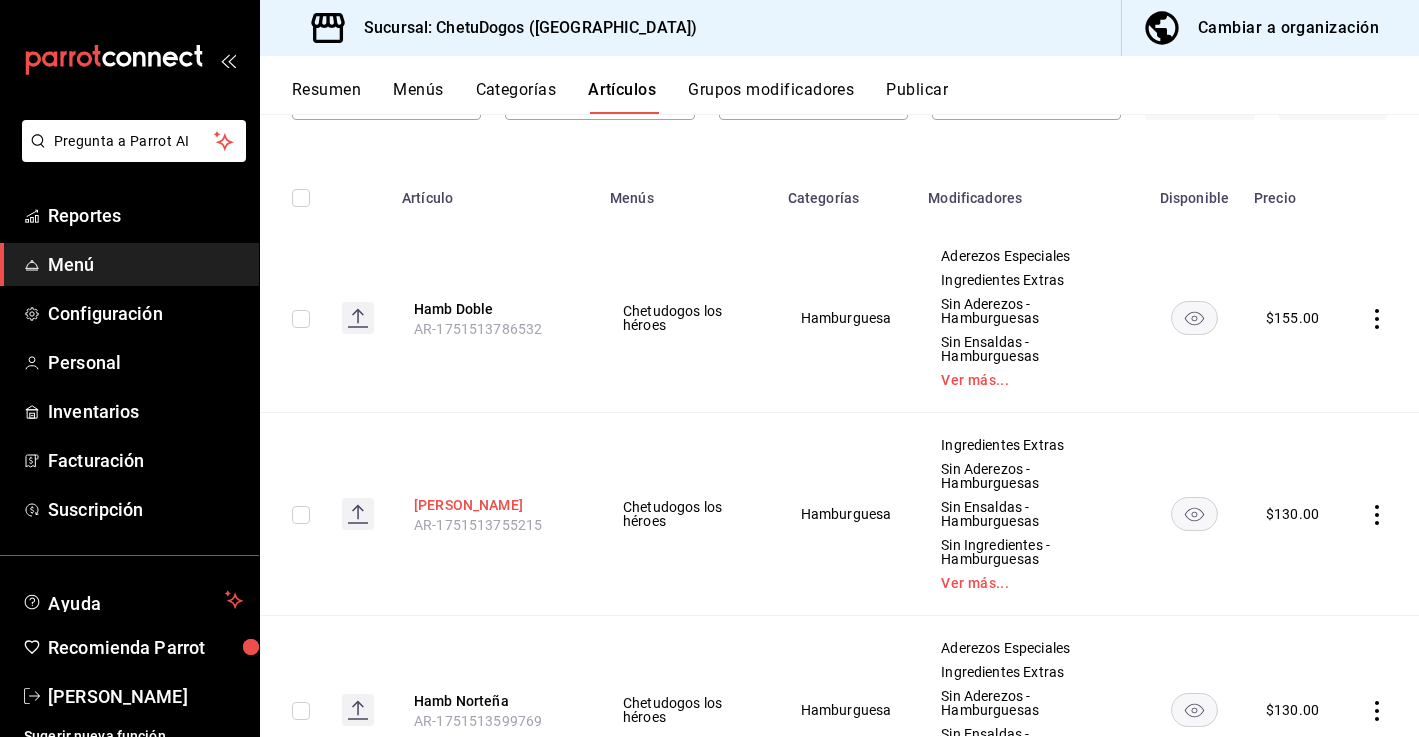 click on "[PERSON_NAME]" at bounding box center (494, 505) 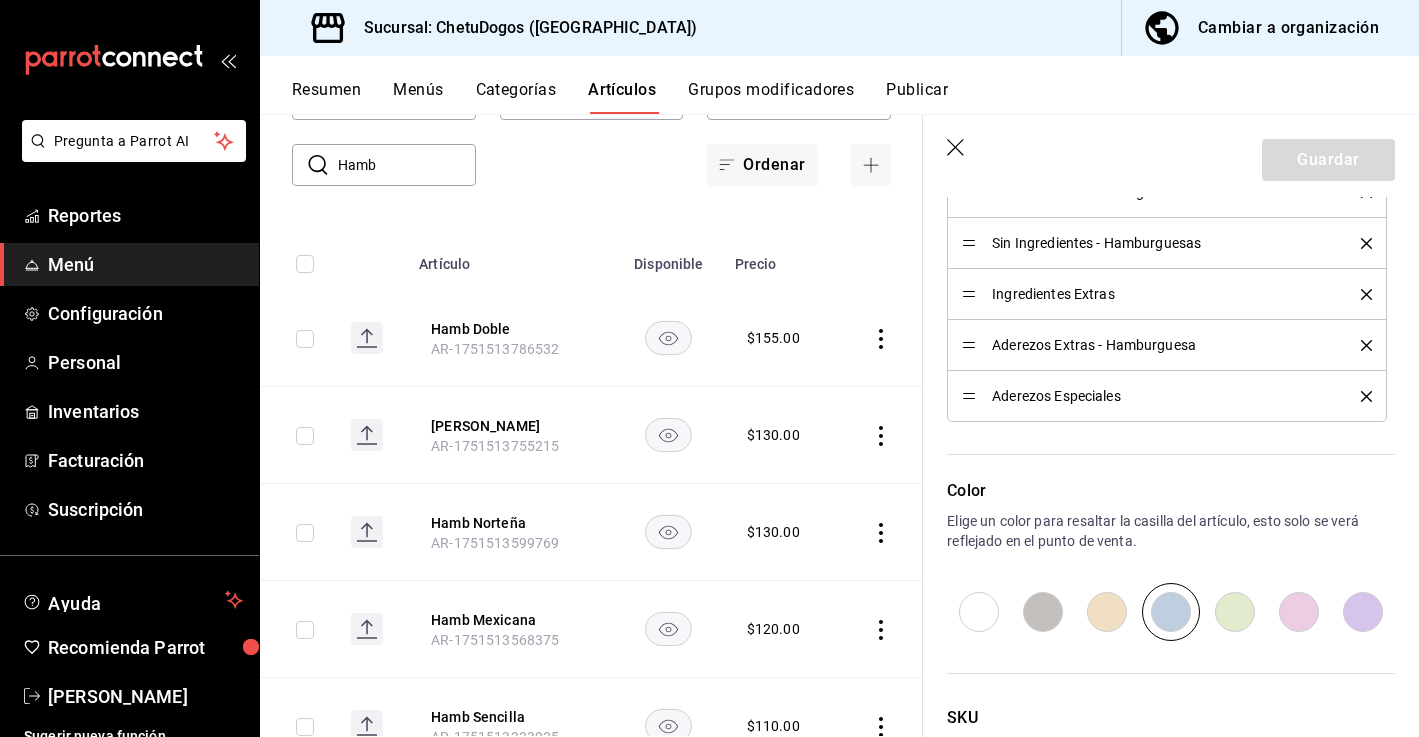scroll, scrollTop: 1035, scrollLeft: 0, axis: vertical 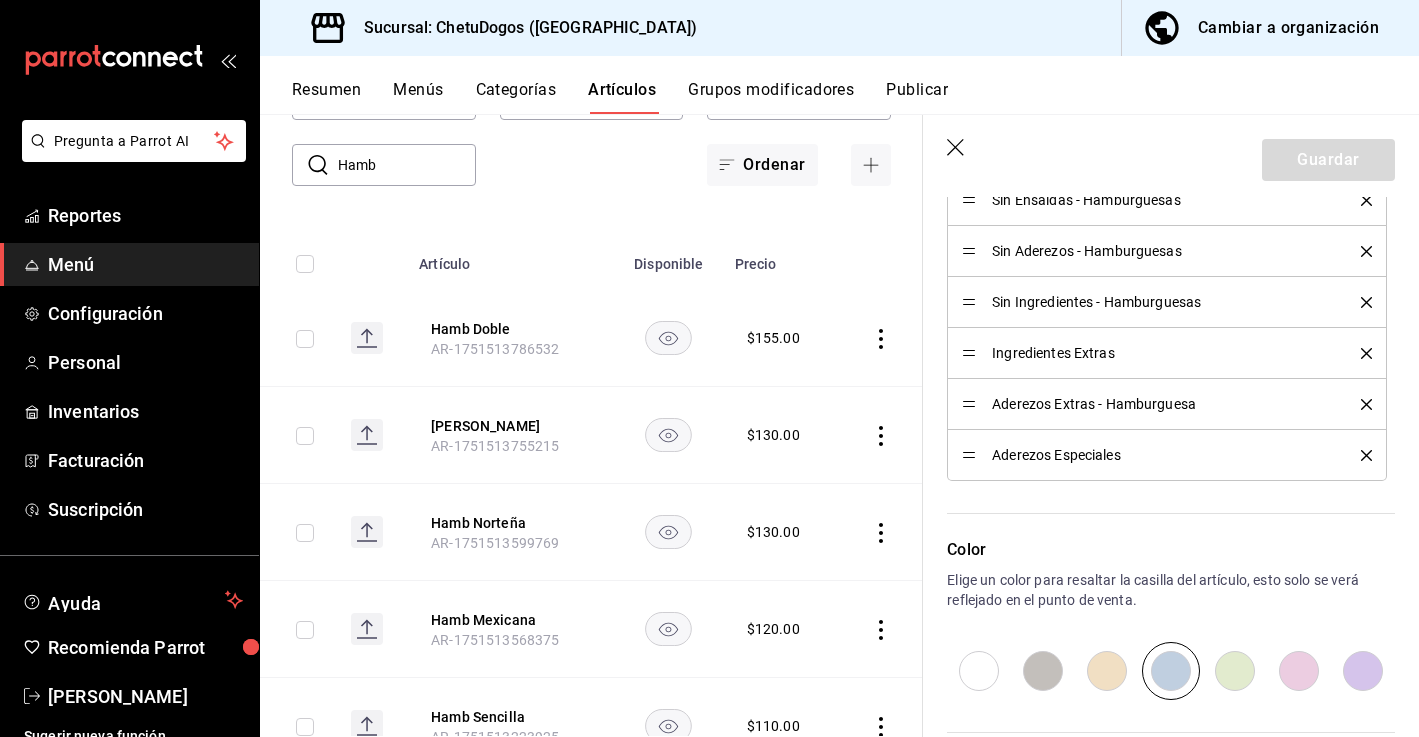 click 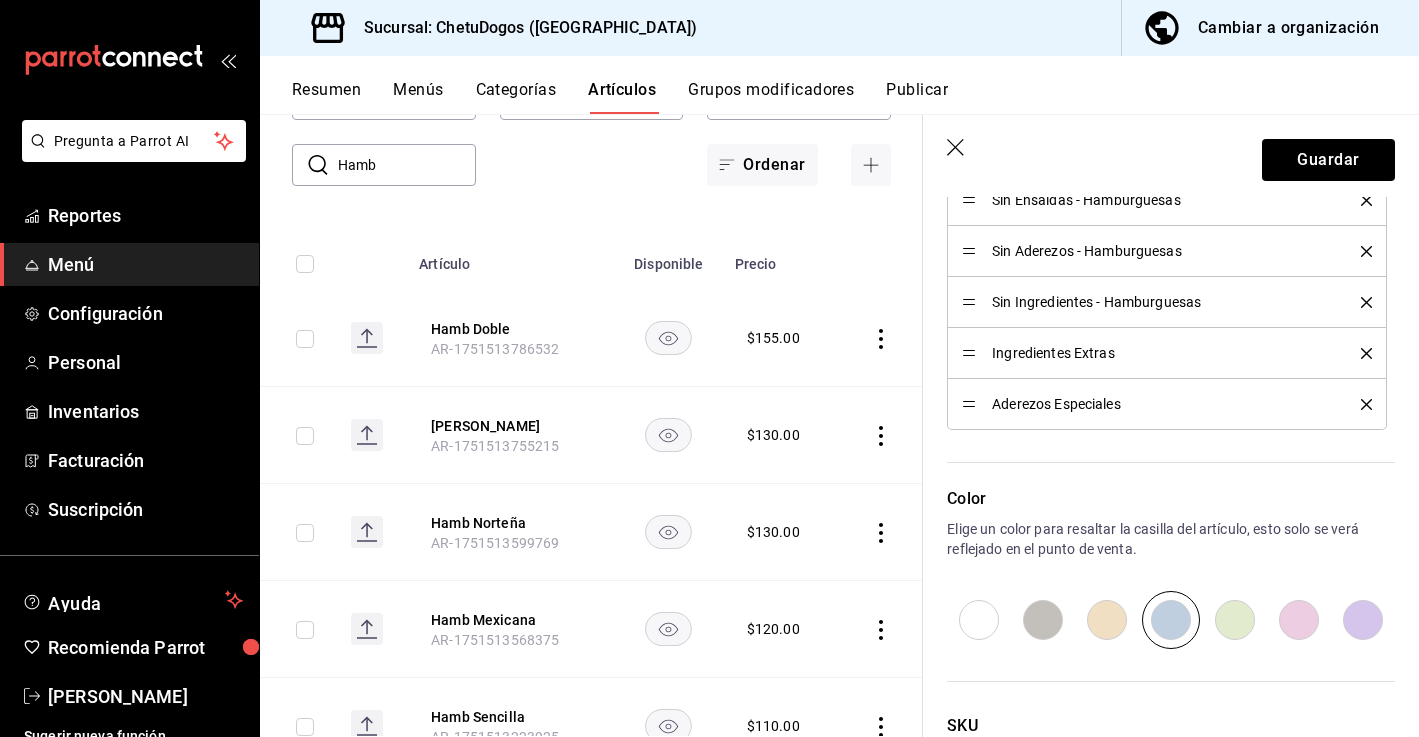 click 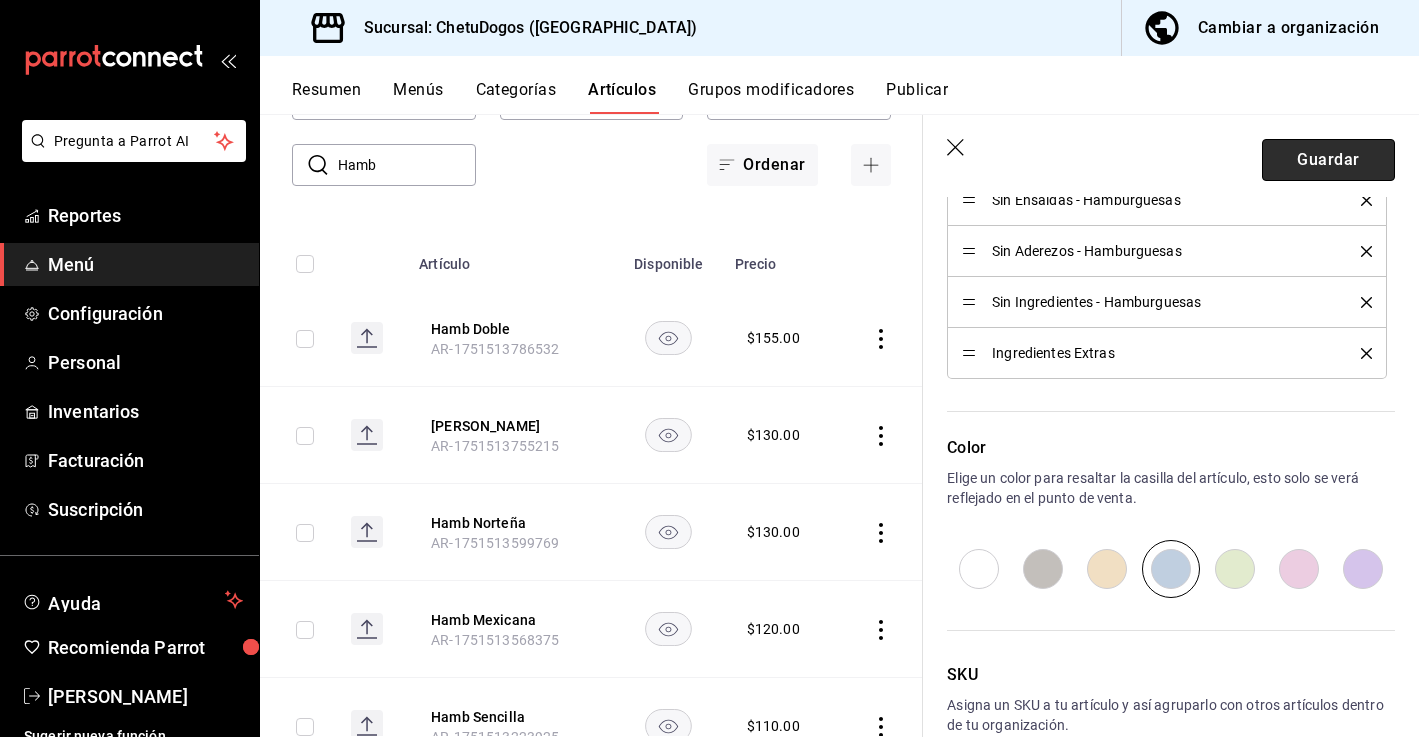 click on "Guardar" at bounding box center (1328, 160) 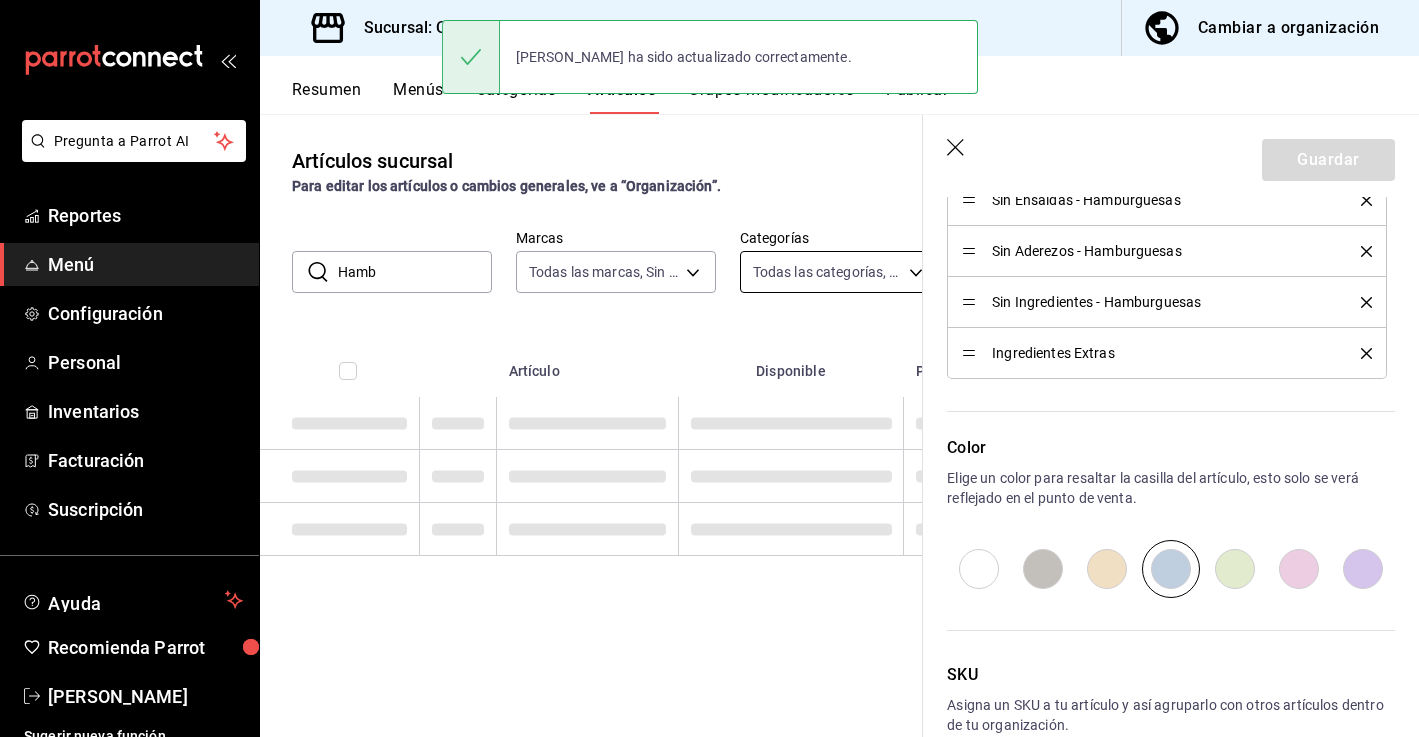 scroll, scrollTop: 0, scrollLeft: 0, axis: both 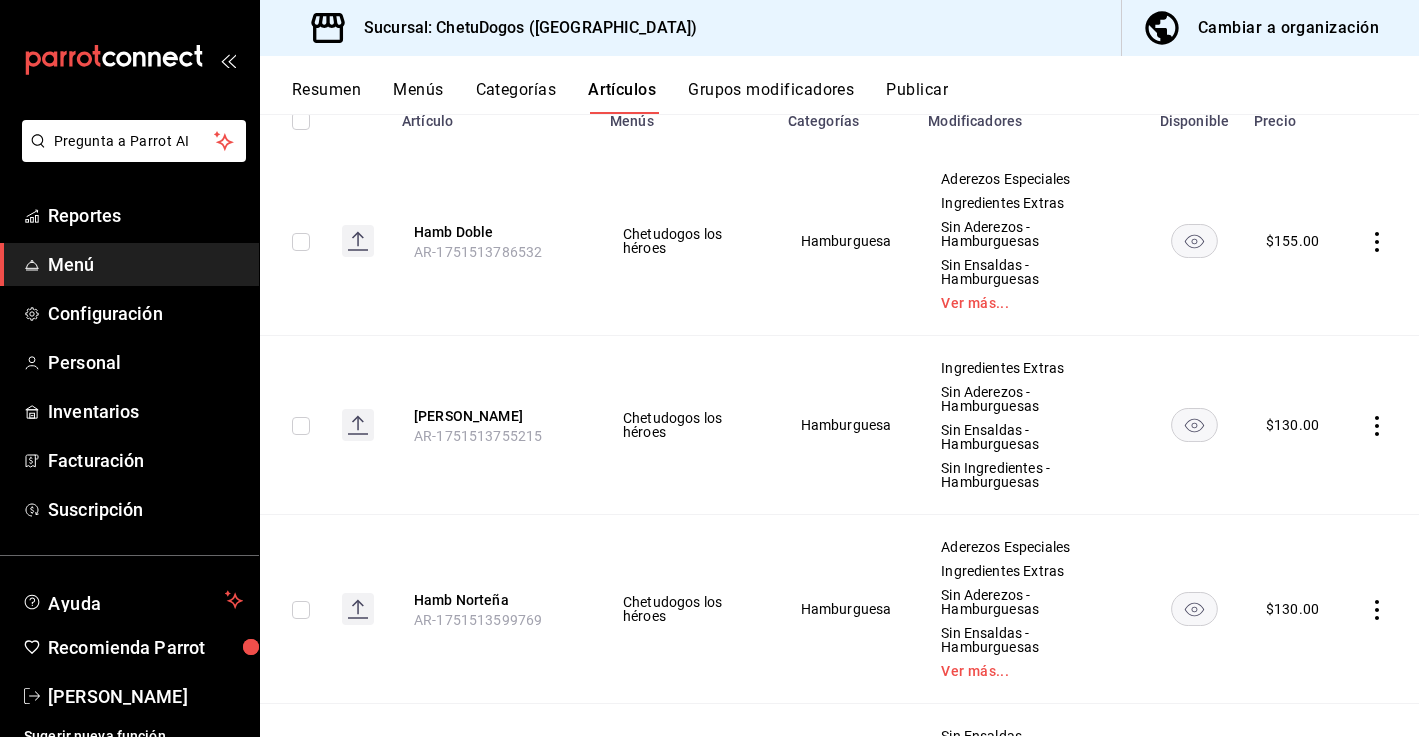 click on "[GEOGRAPHIC_DATA]-1751513599769" at bounding box center [494, 609] 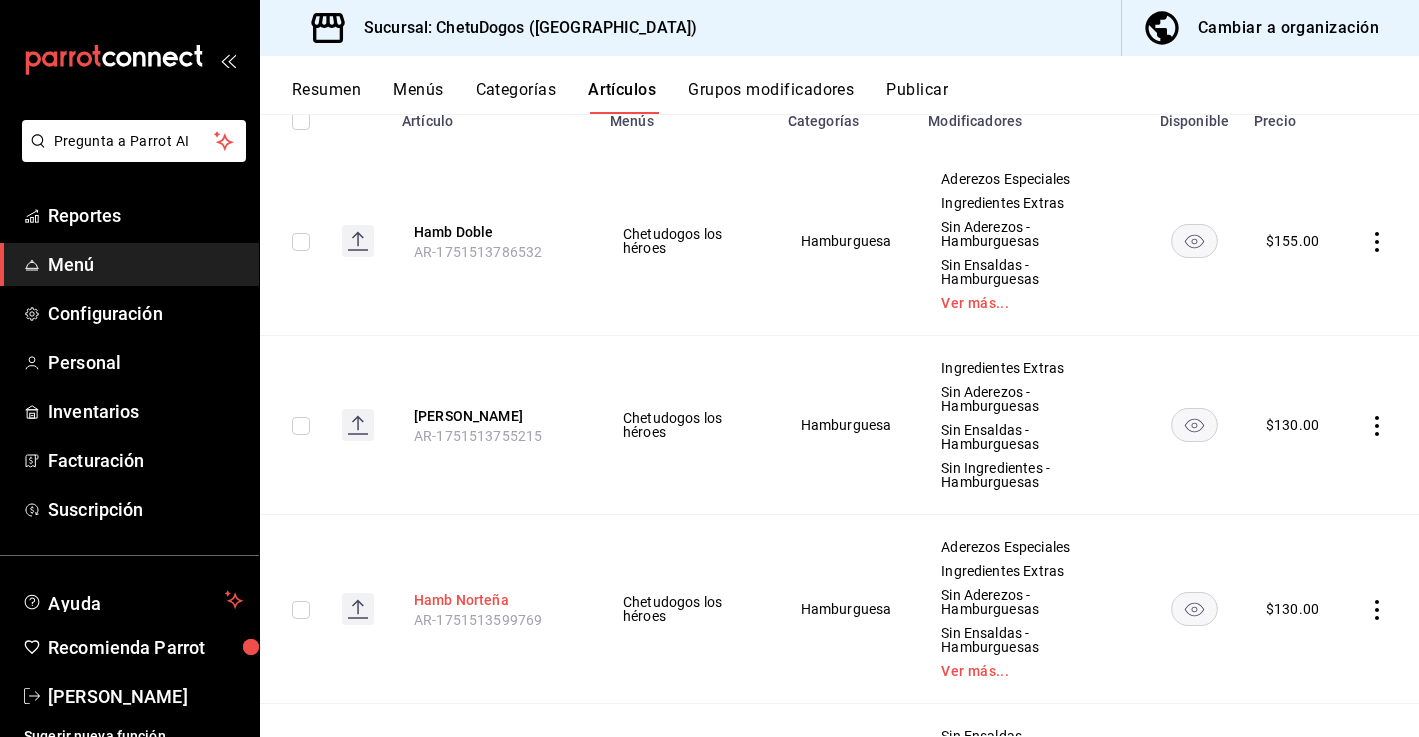 click on "Hamb Norteña" at bounding box center [494, 600] 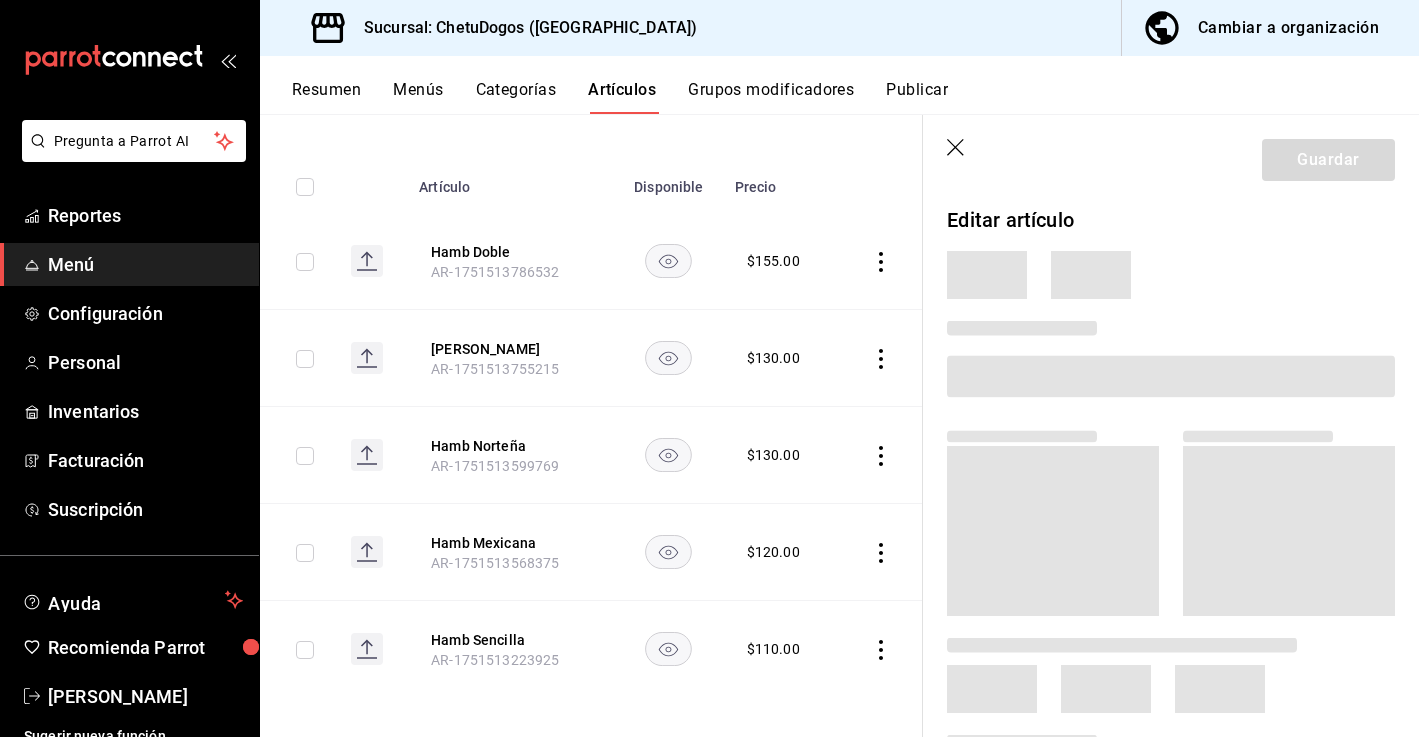 scroll, scrollTop: 193, scrollLeft: 0, axis: vertical 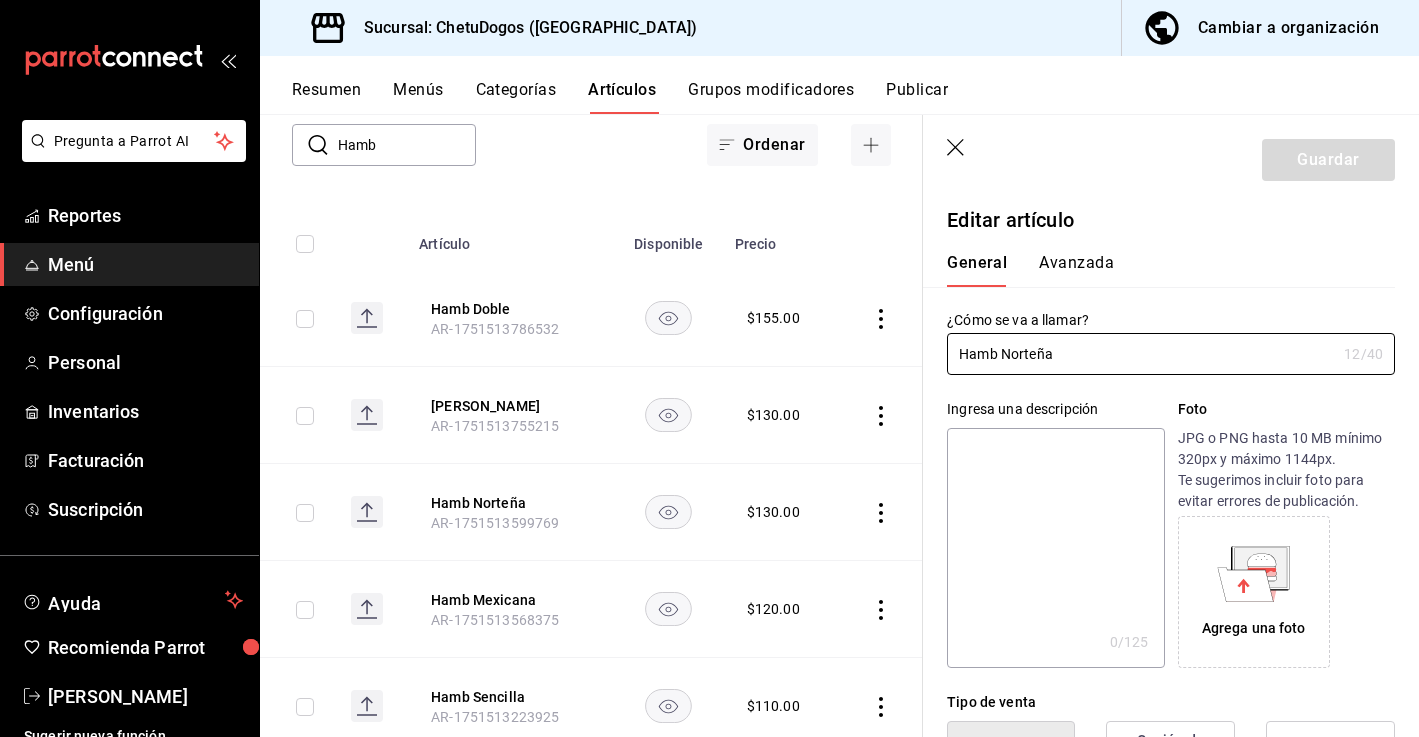 type on "$130.00" 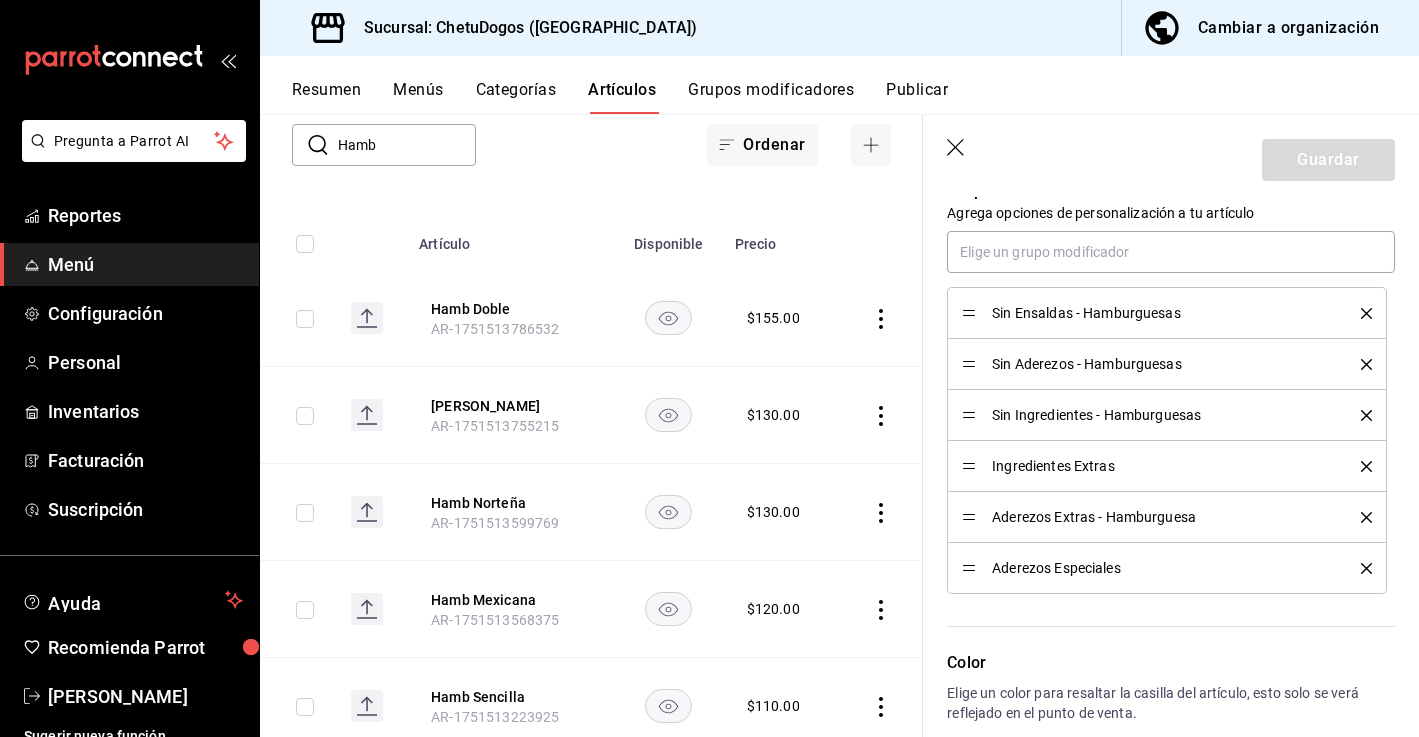 scroll, scrollTop: 915, scrollLeft: 0, axis: vertical 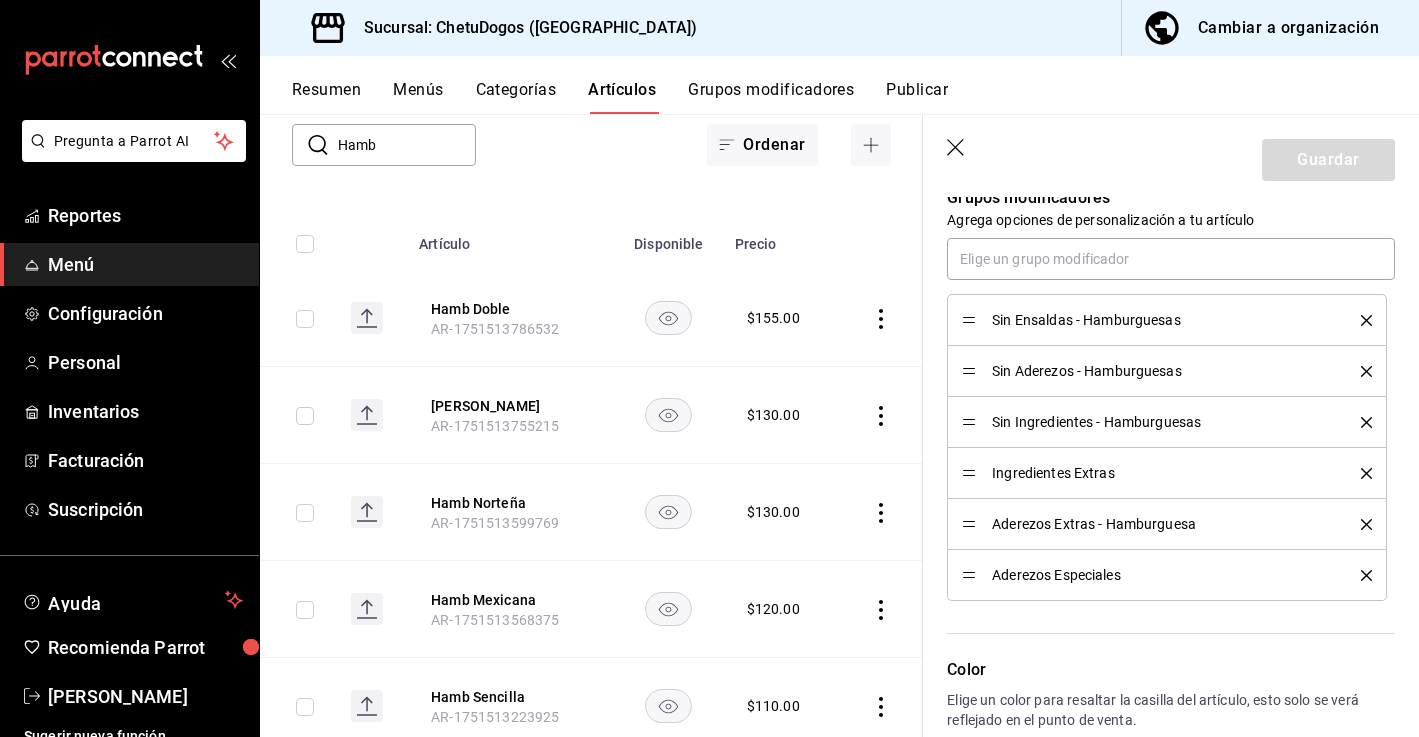 click 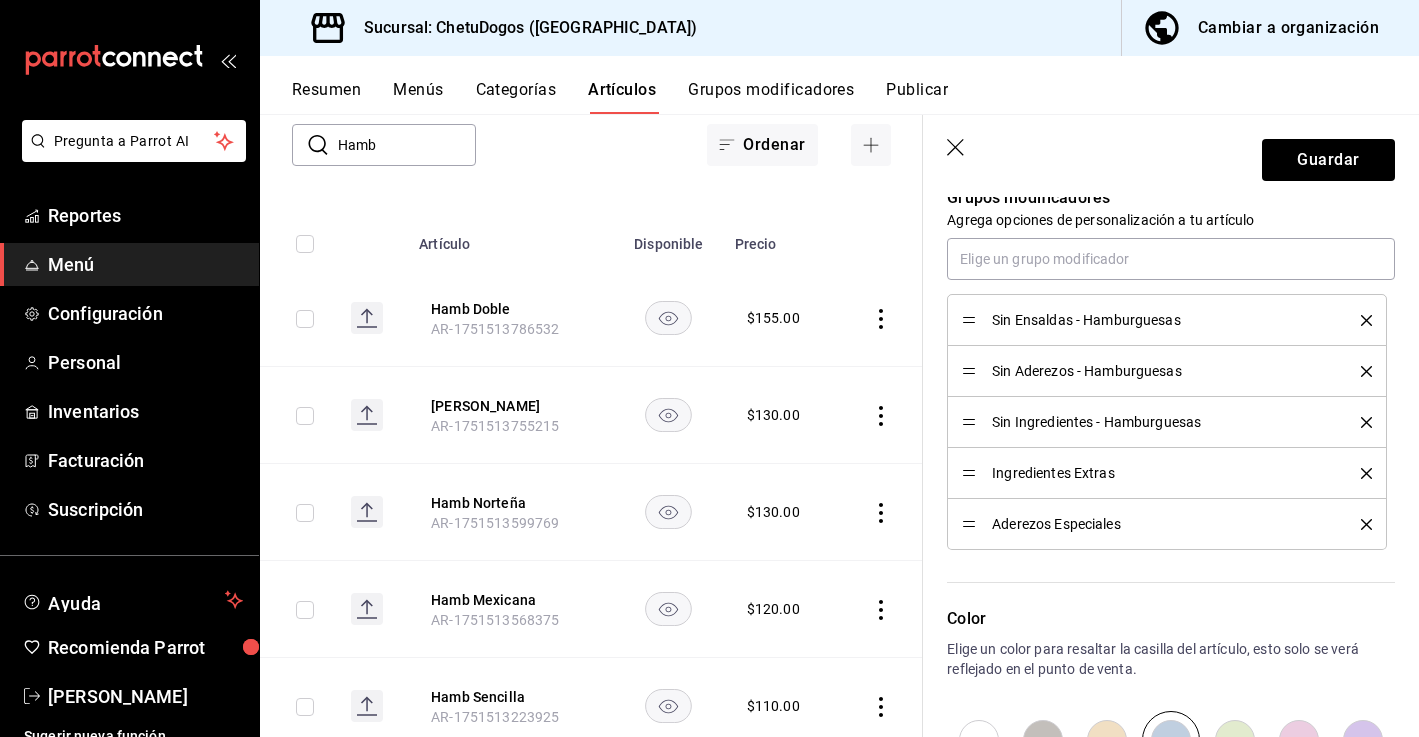 click 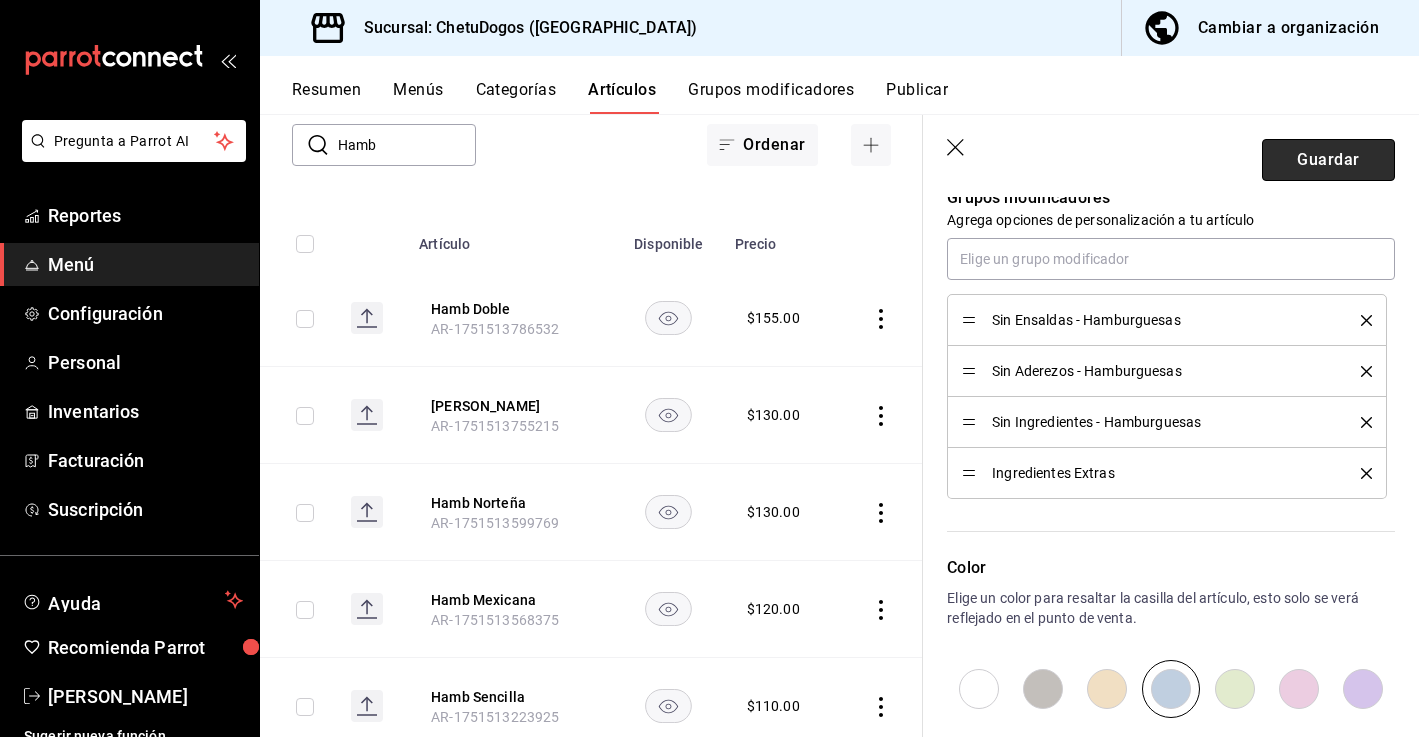 click on "Guardar" at bounding box center (1328, 160) 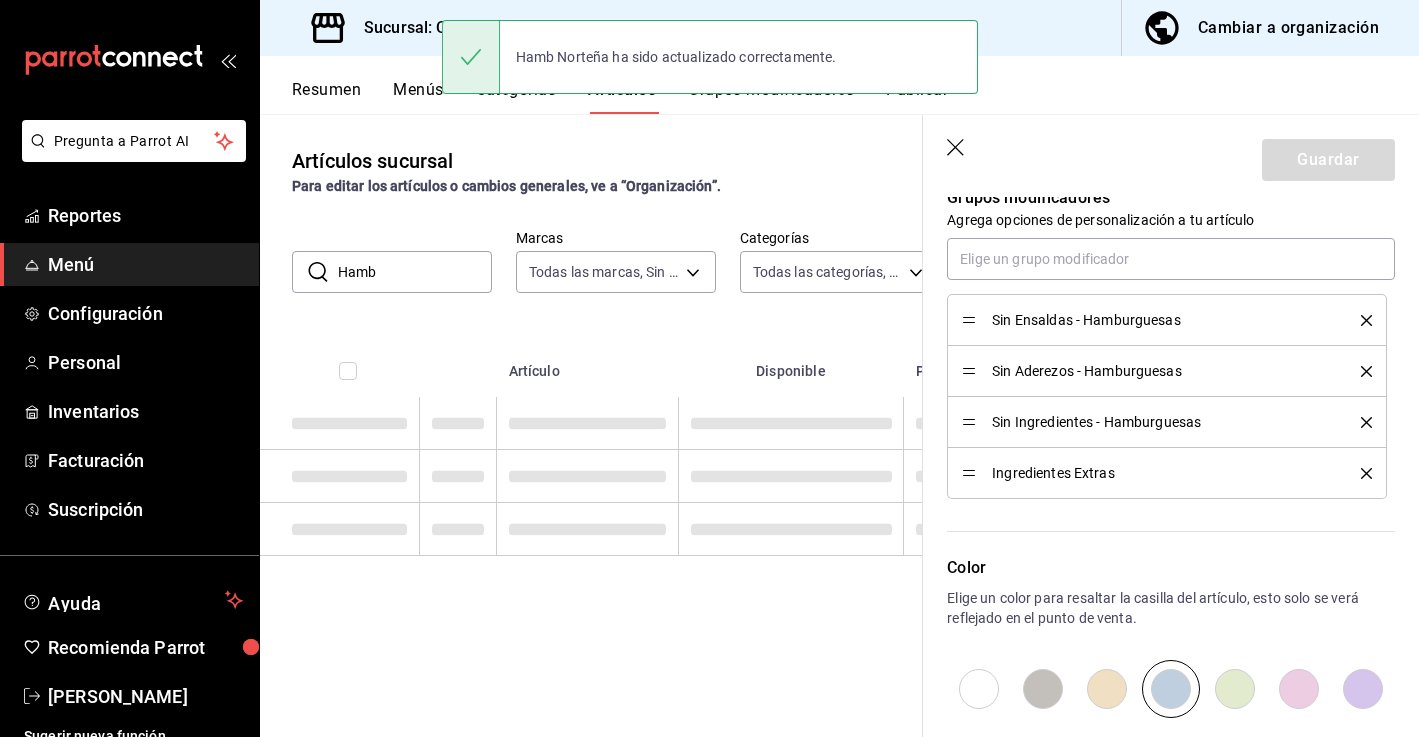 scroll, scrollTop: 0, scrollLeft: 0, axis: both 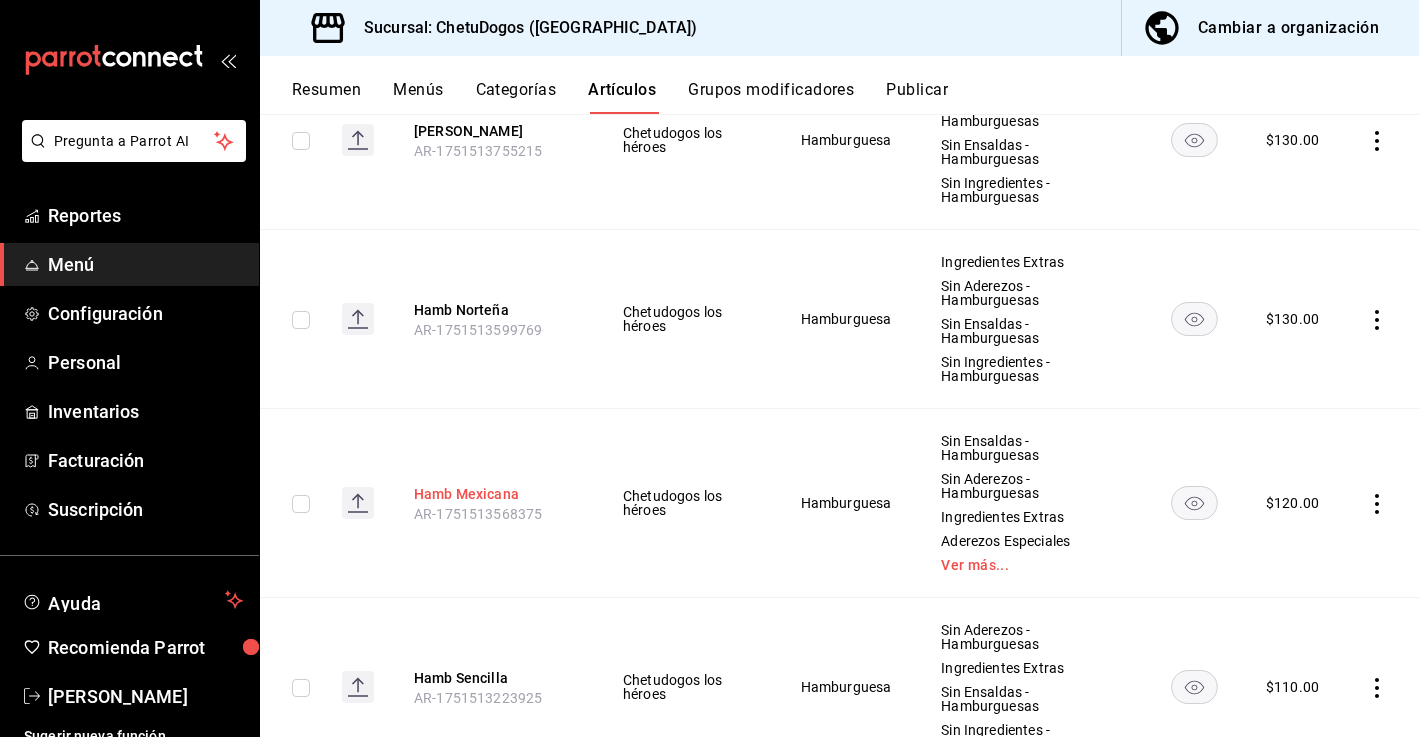 click on "Hamb Mexicana" at bounding box center [494, 494] 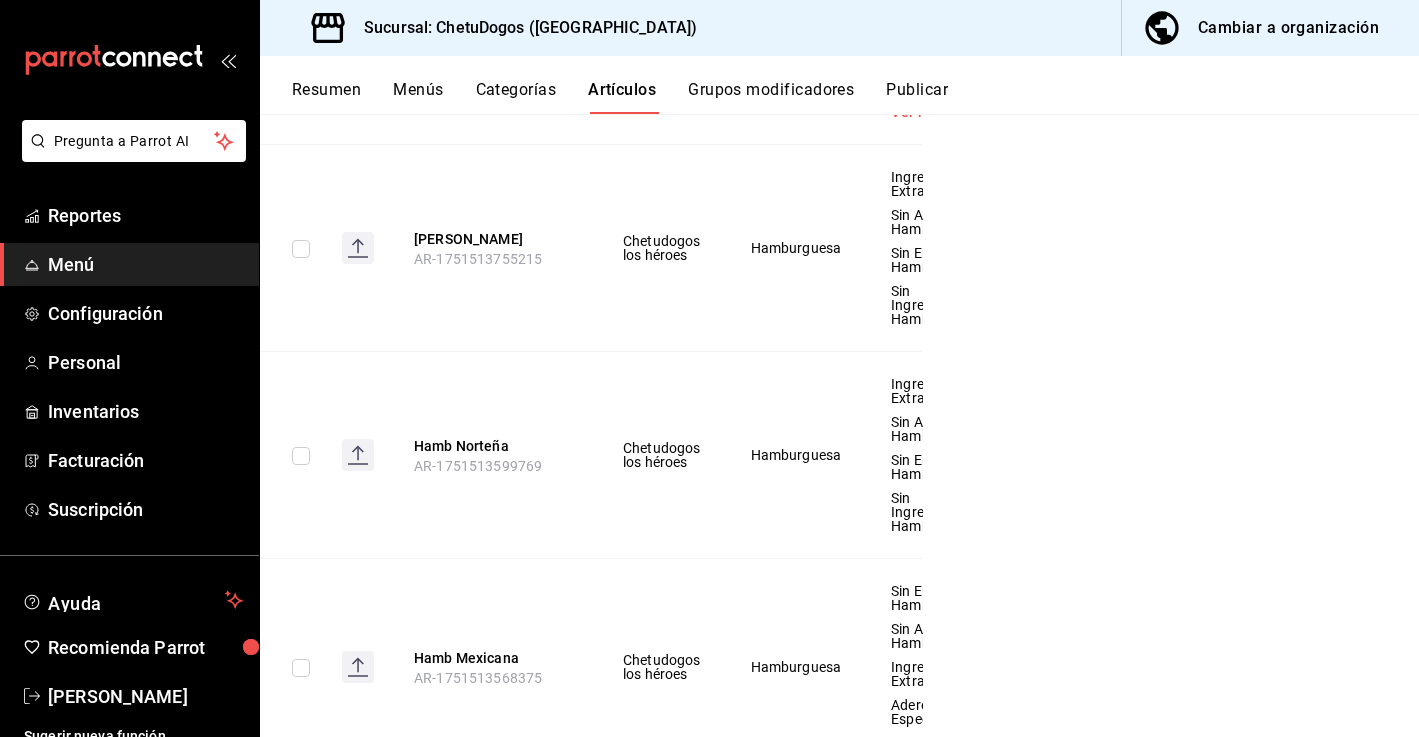 scroll, scrollTop: 193, scrollLeft: 0, axis: vertical 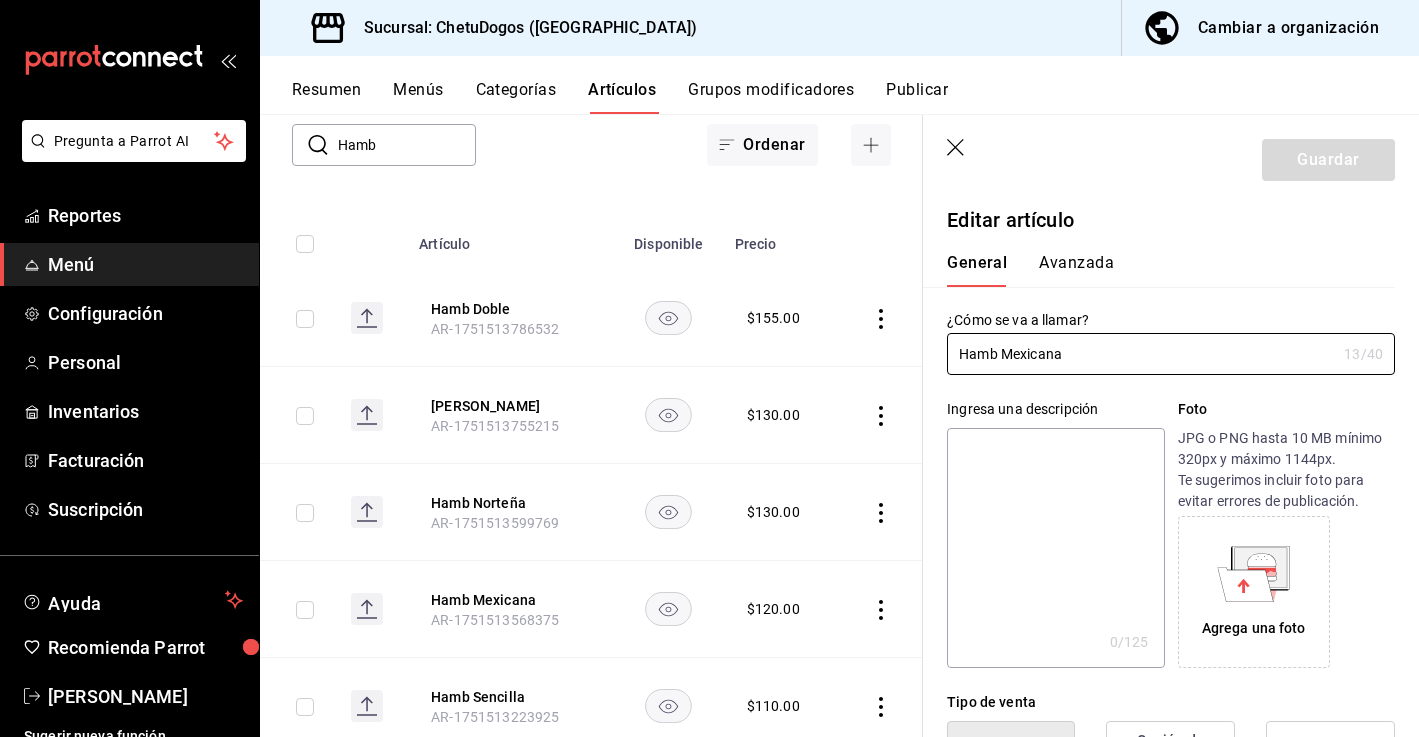 type on "$120.00" 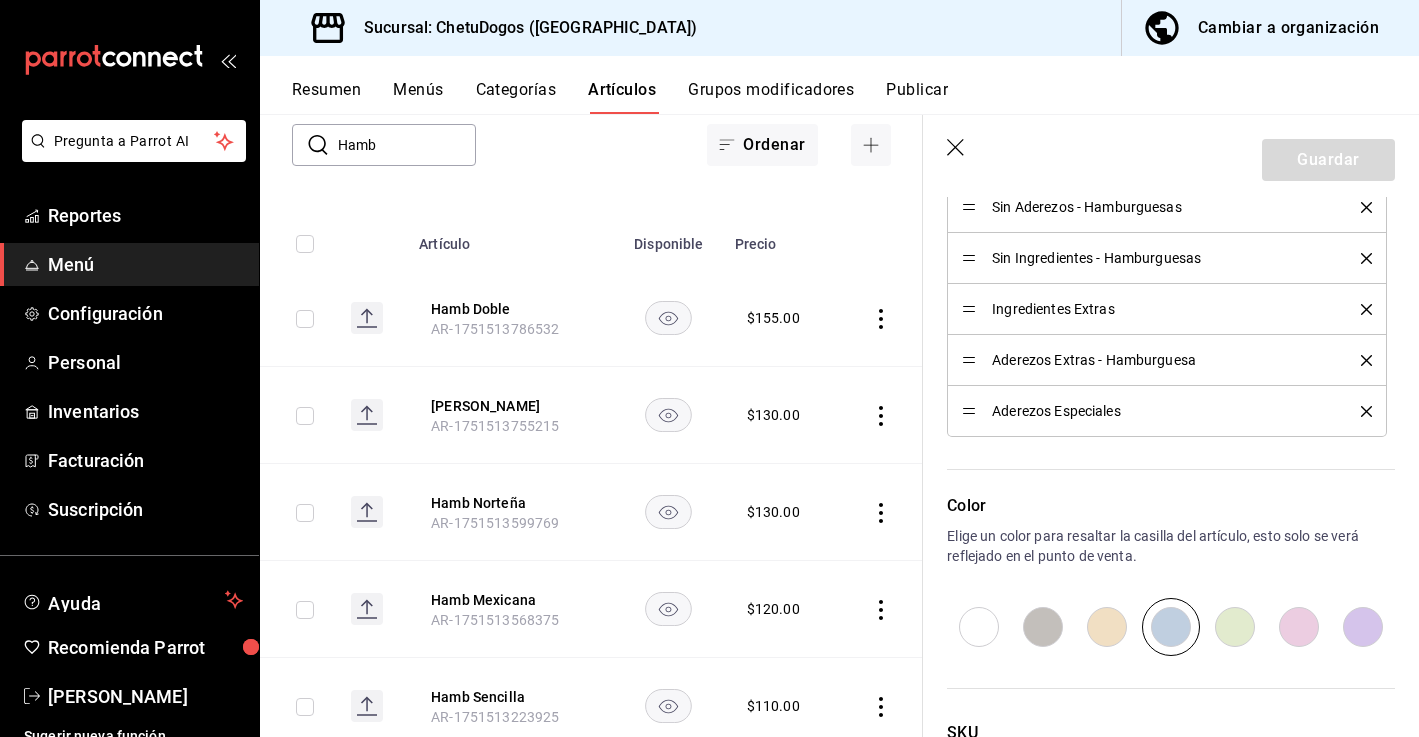 scroll, scrollTop: 1051, scrollLeft: 0, axis: vertical 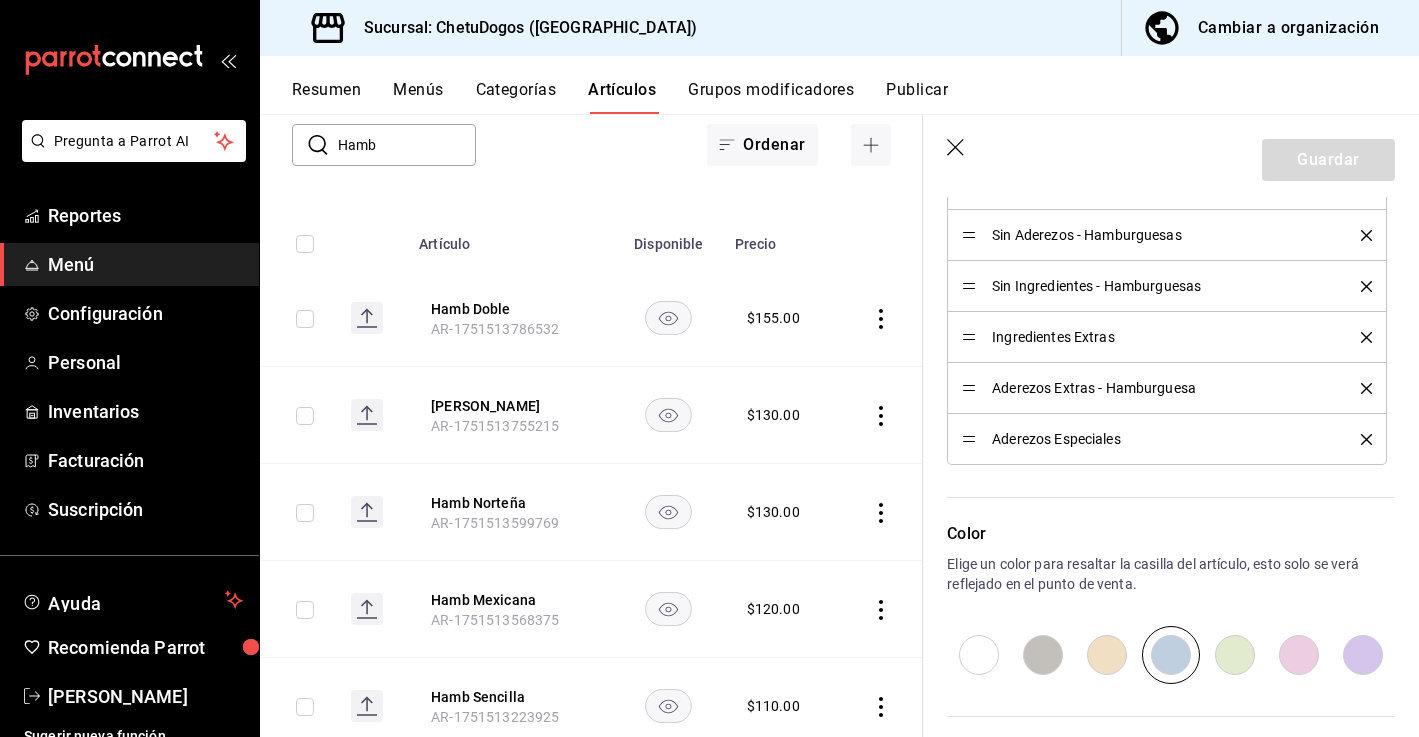 click 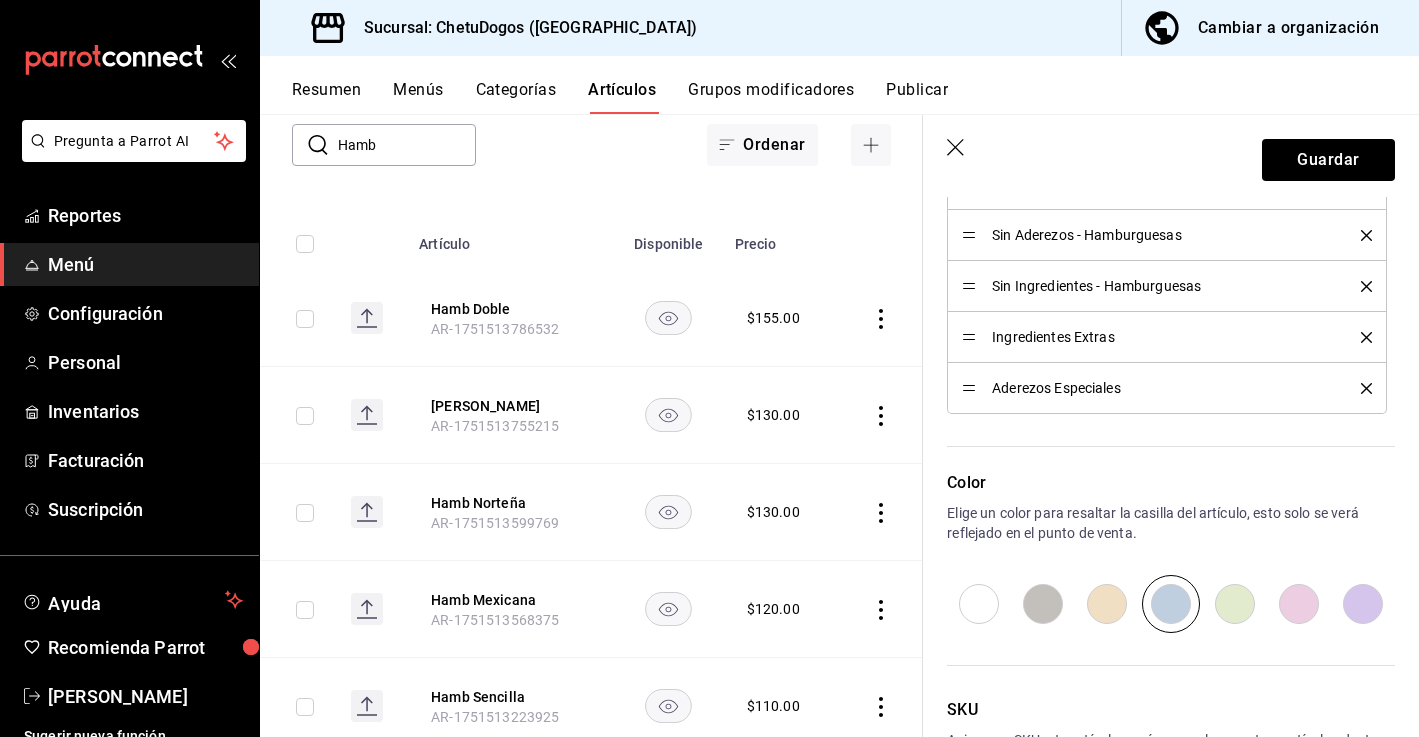 click 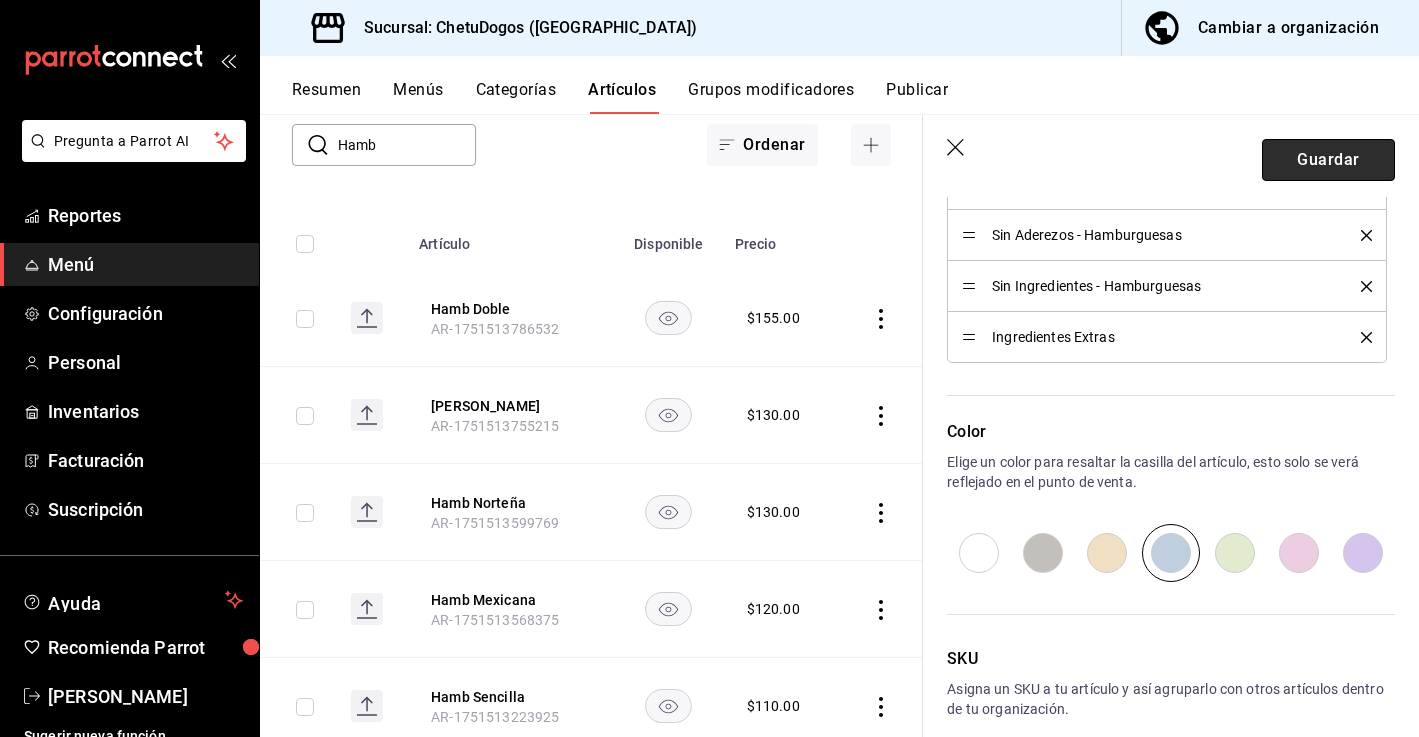 click on "Guardar" at bounding box center (1328, 160) 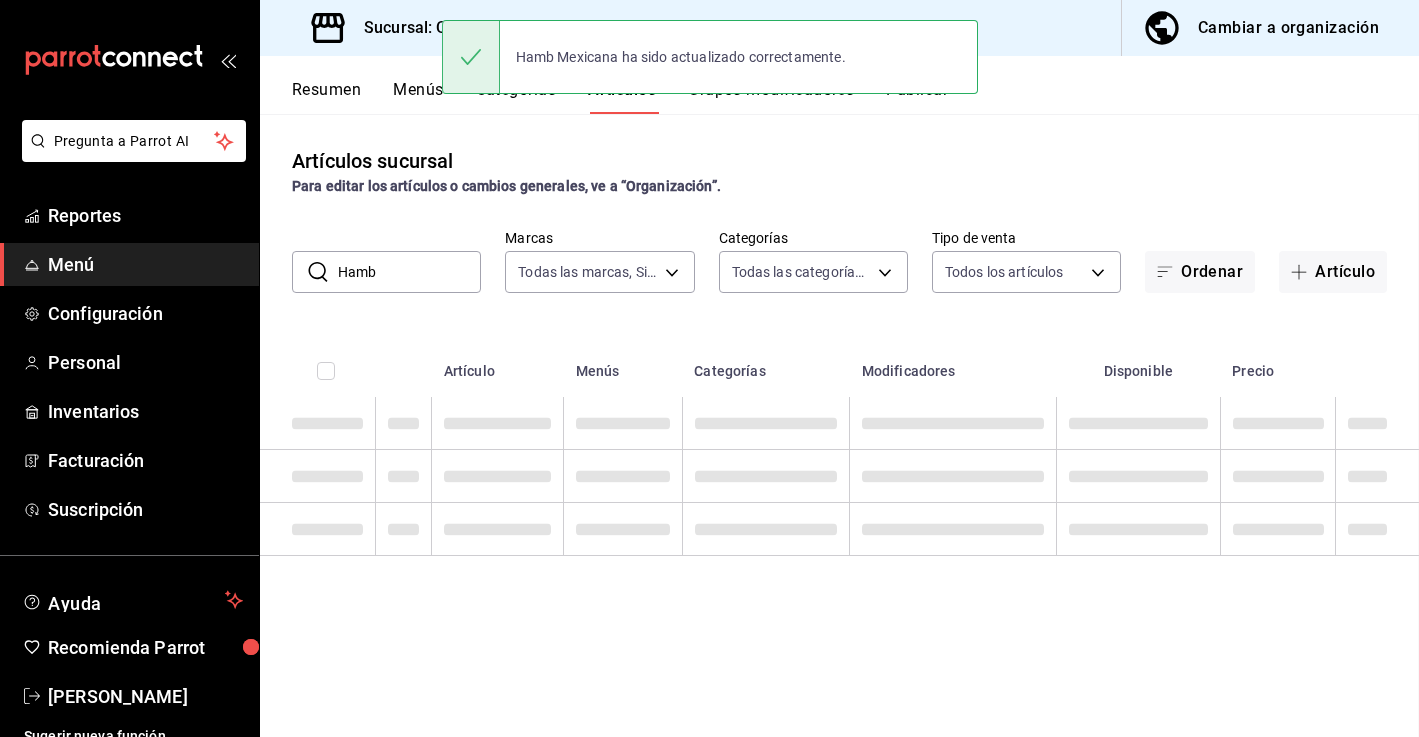 scroll, scrollTop: 0, scrollLeft: 0, axis: both 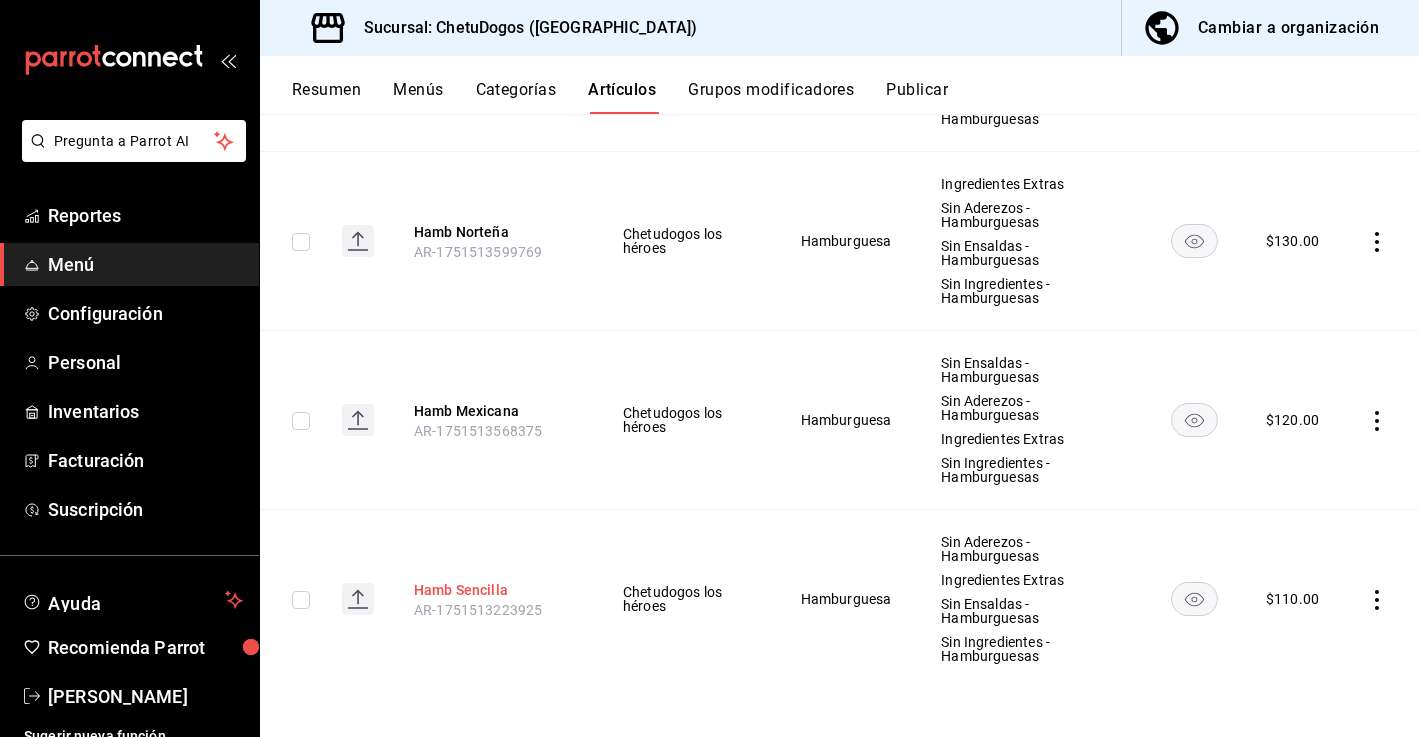click on "Hamb Sencilla" at bounding box center (494, 590) 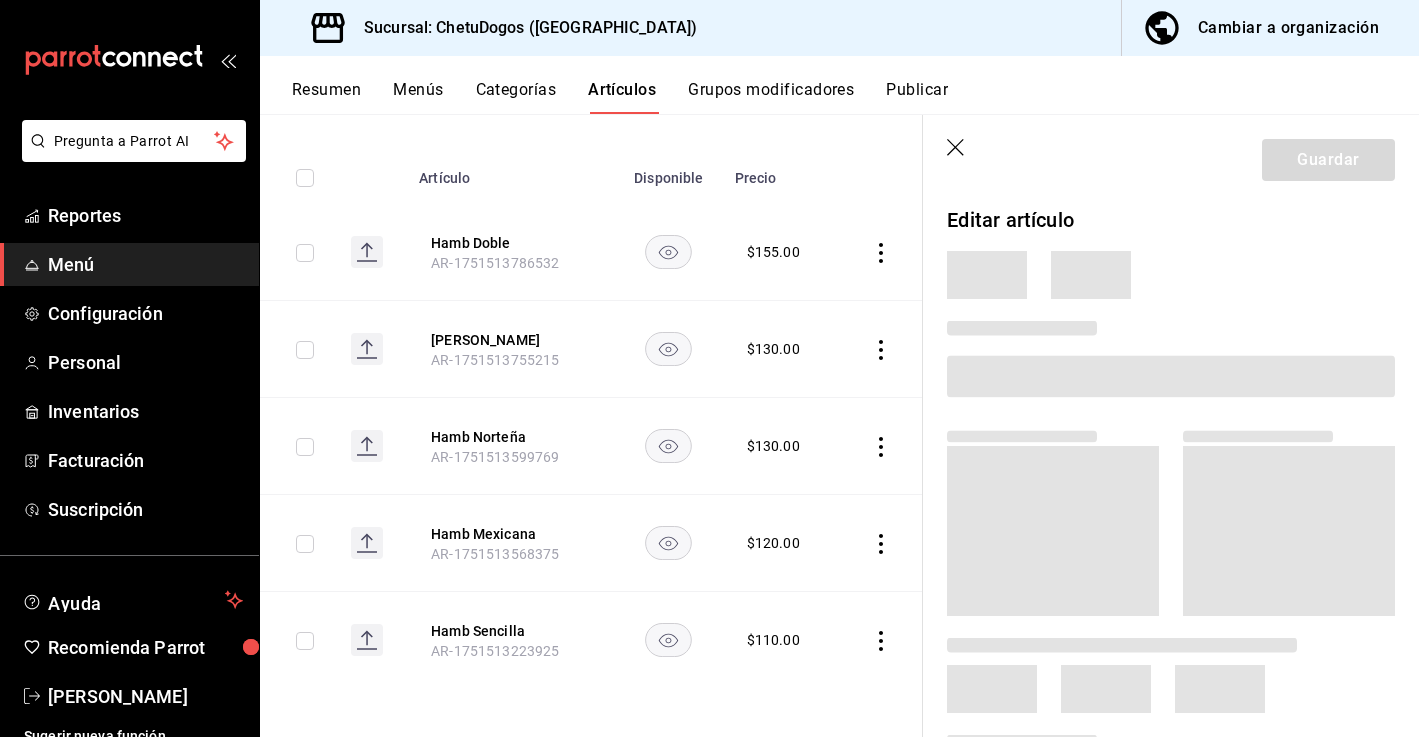 scroll, scrollTop: 193, scrollLeft: 0, axis: vertical 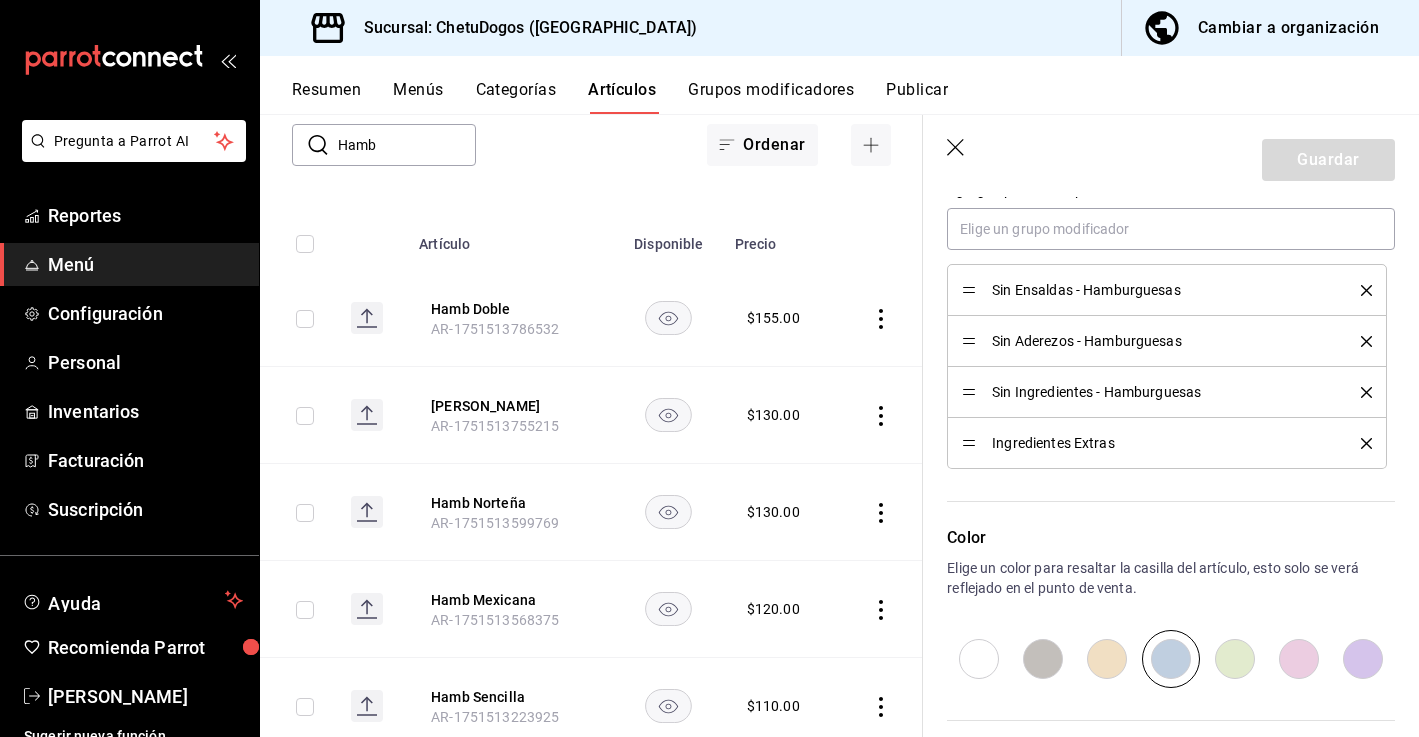 click 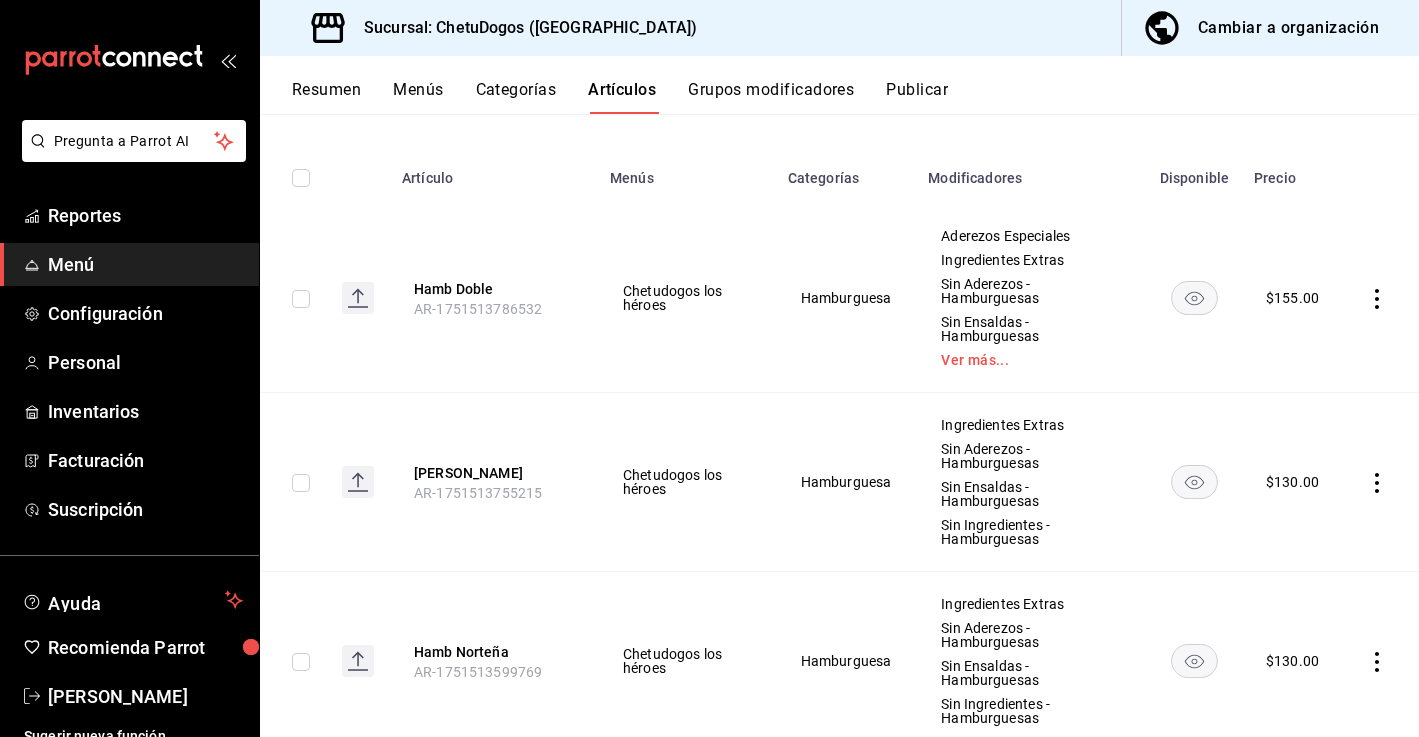 scroll, scrollTop: 0, scrollLeft: 0, axis: both 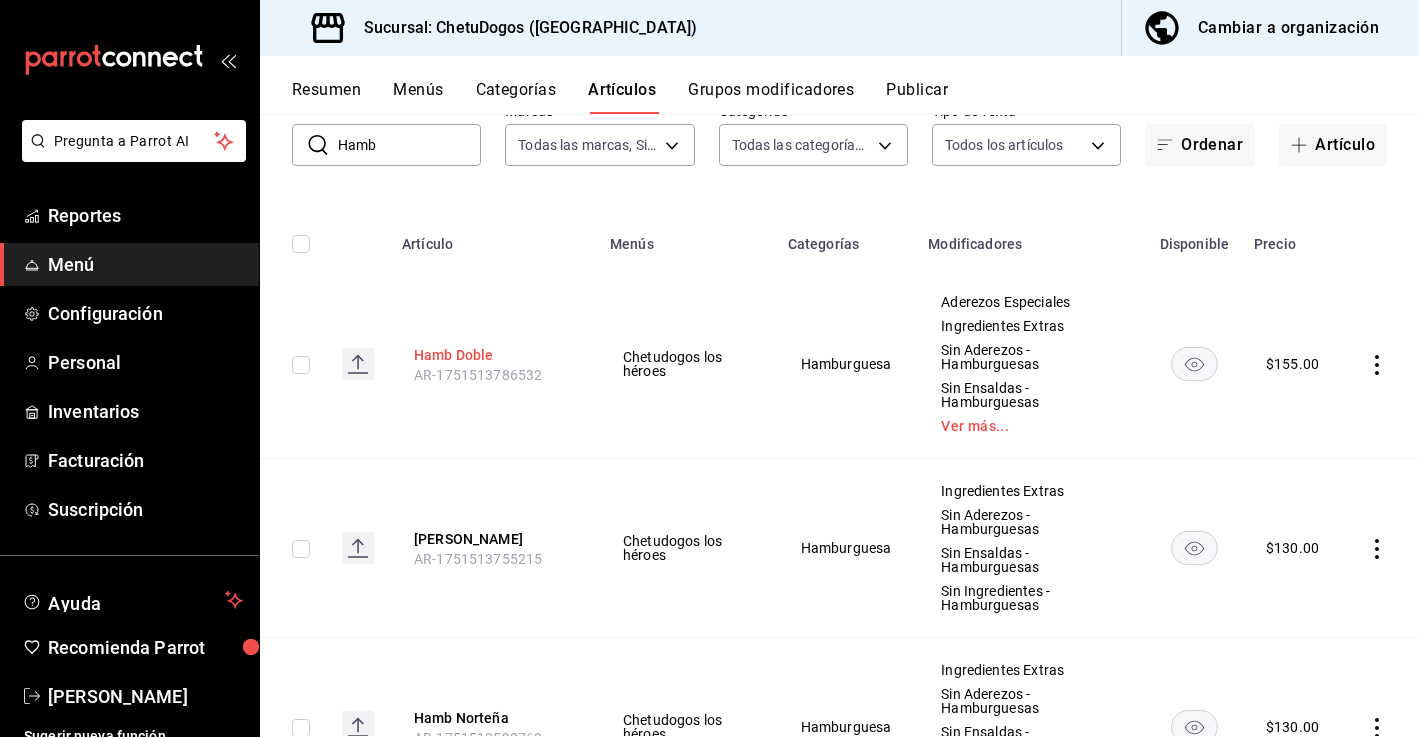 click on "Hamb Doble" at bounding box center [494, 355] 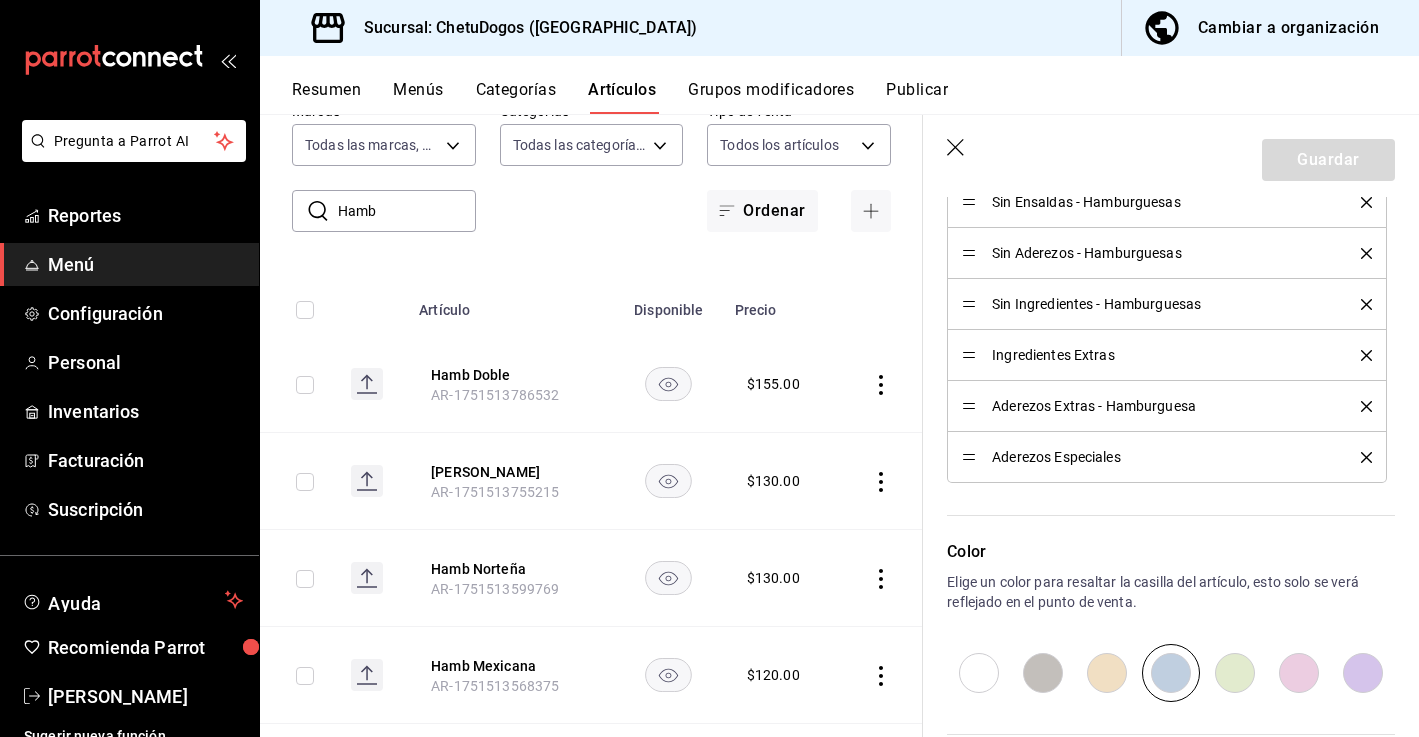 scroll, scrollTop: 1029, scrollLeft: 0, axis: vertical 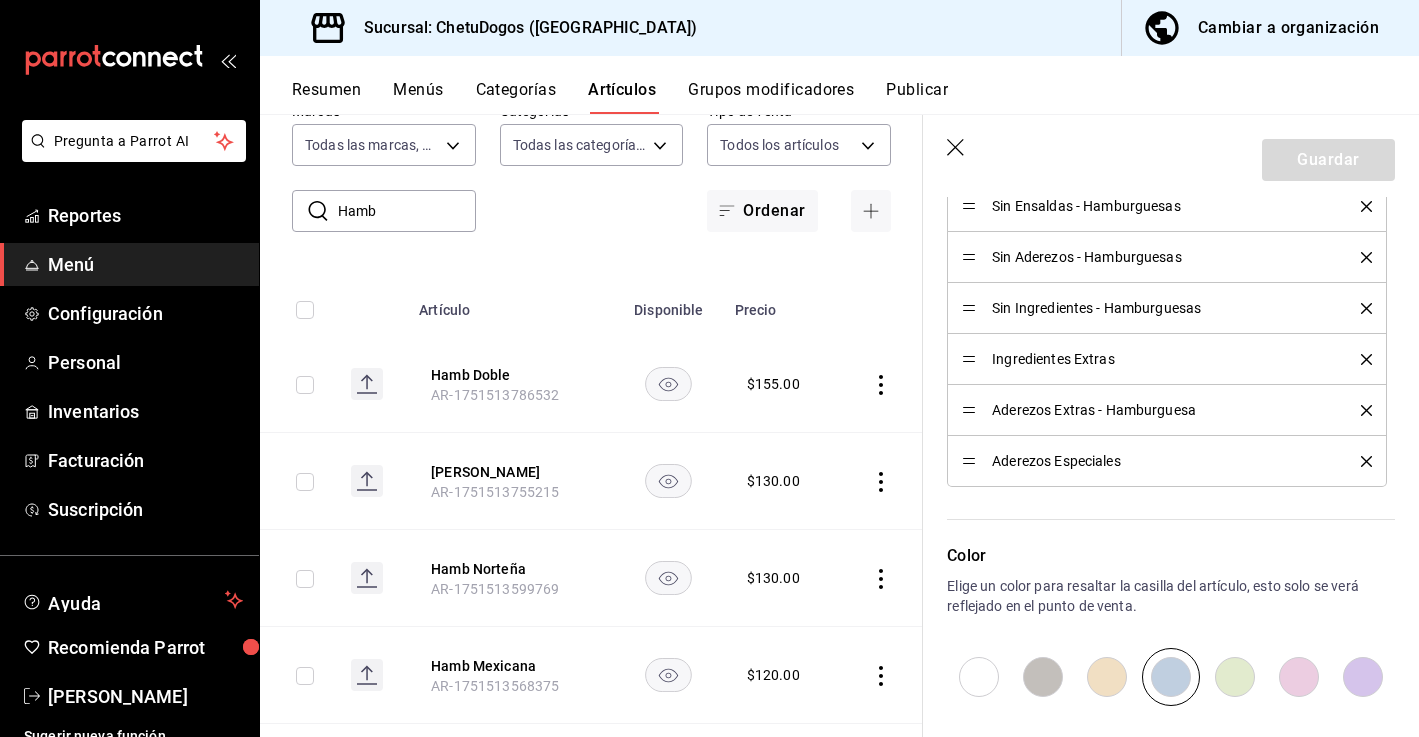 click 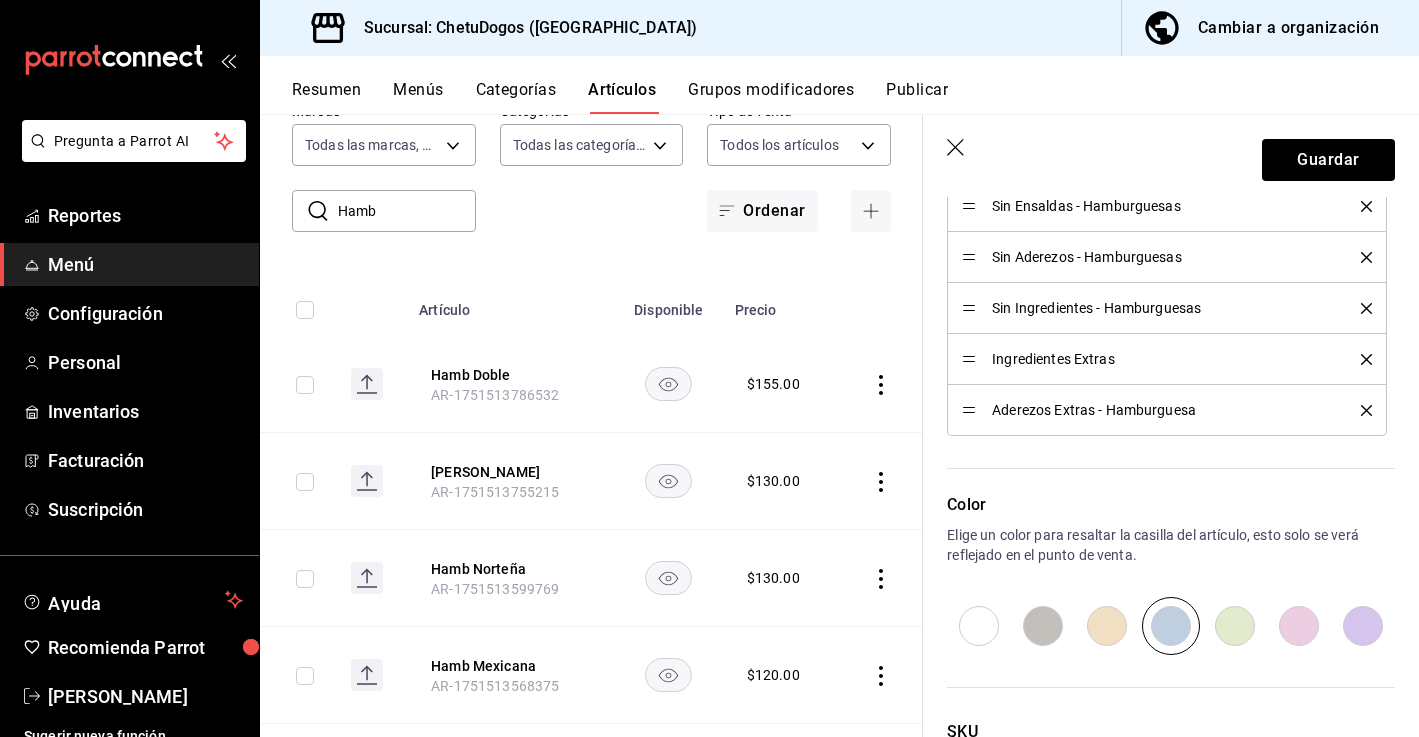 click on "Aderezos Extras - Hamburguesa" at bounding box center [1167, 410] 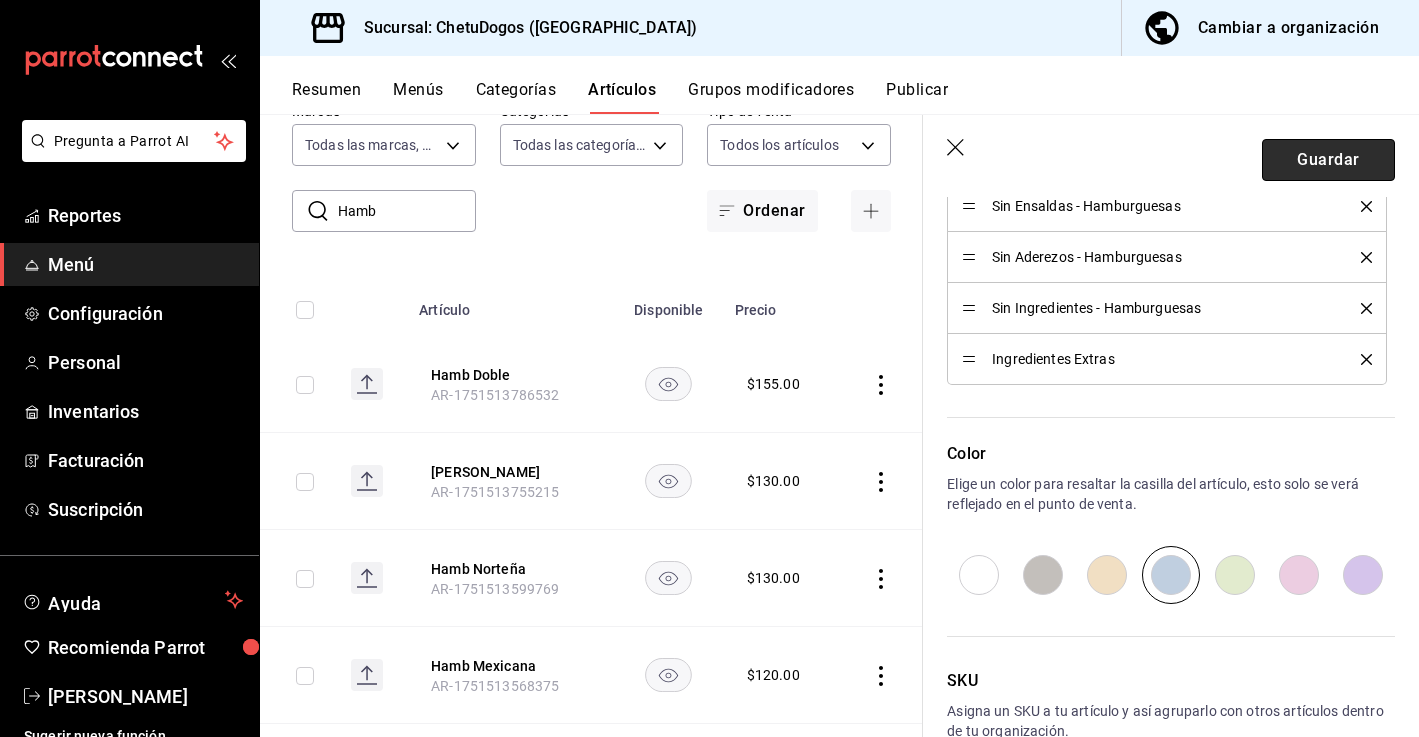 click on "Guardar" at bounding box center (1328, 160) 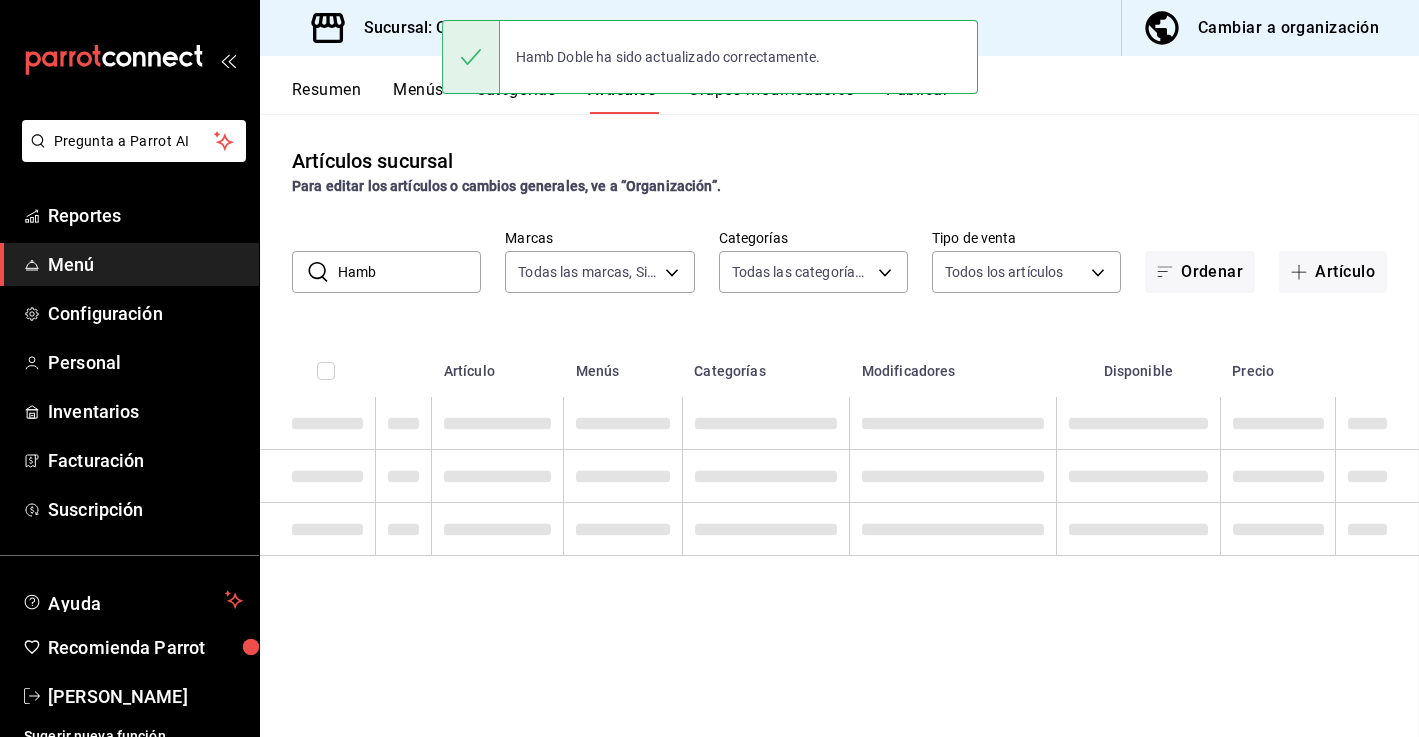 scroll, scrollTop: 0, scrollLeft: 0, axis: both 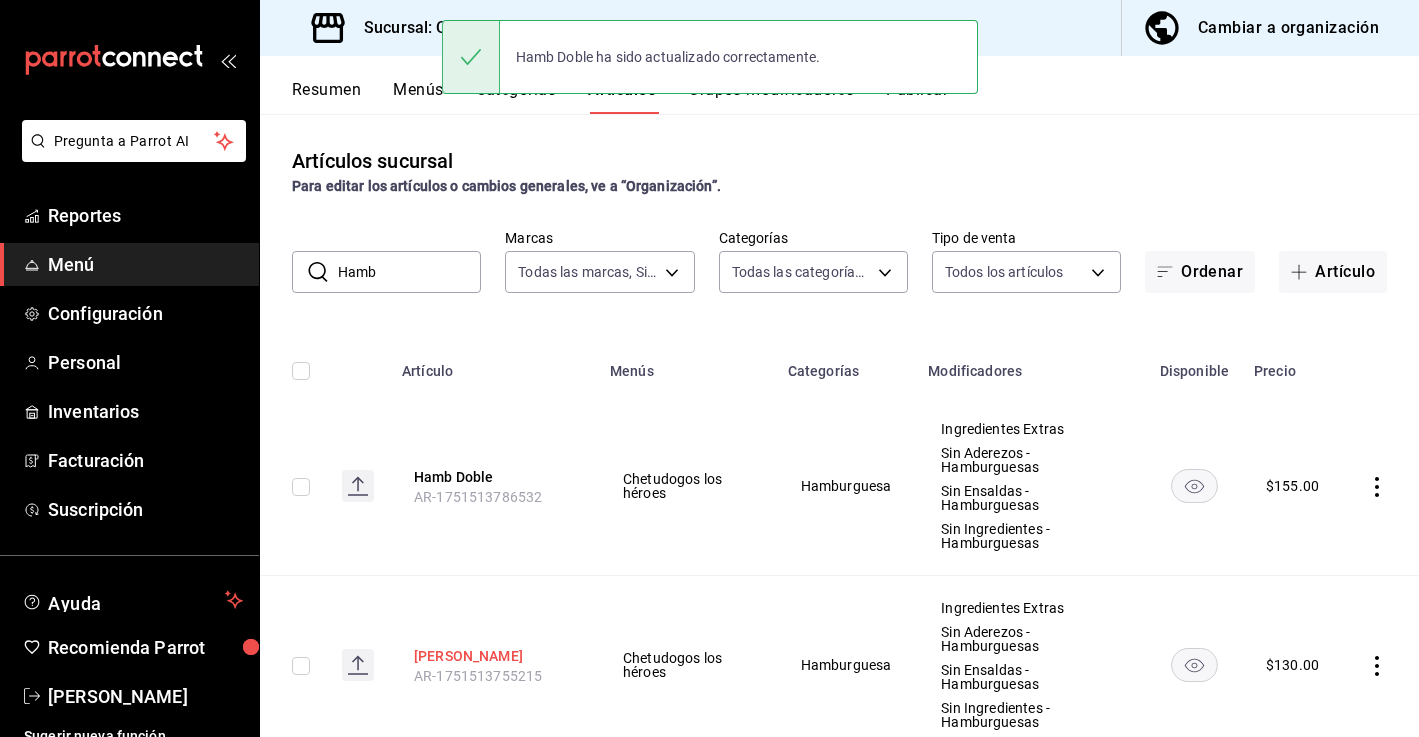 click on "[PERSON_NAME]" at bounding box center [494, 656] 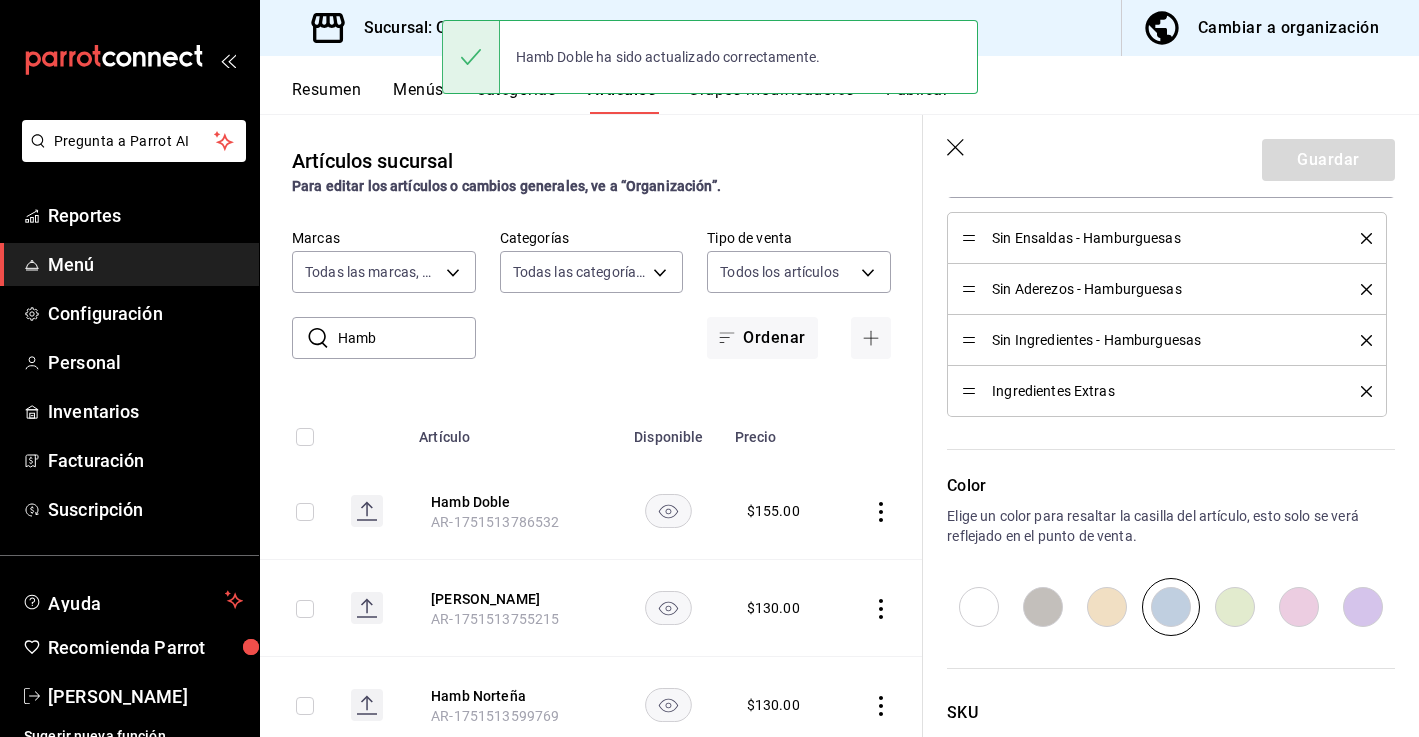 scroll, scrollTop: 996, scrollLeft: 0, axis: vertical 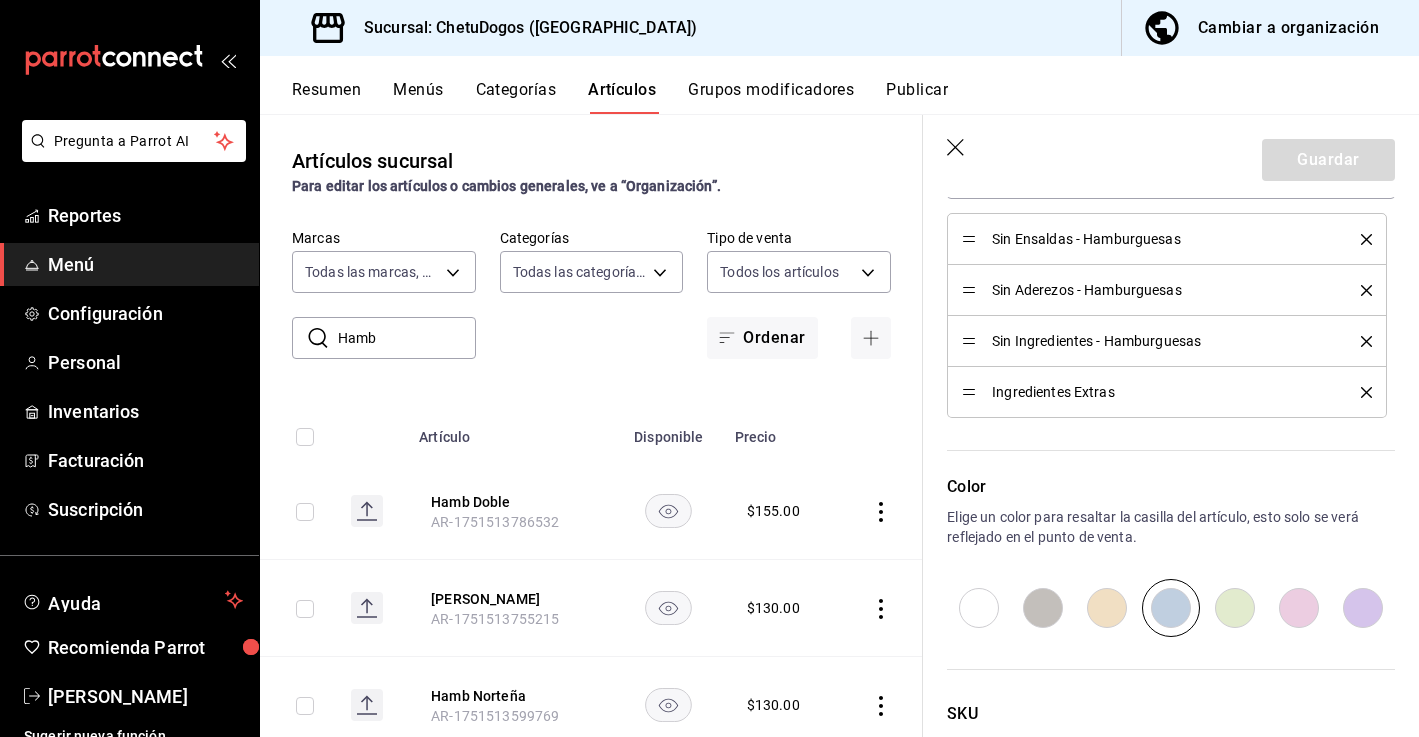 click 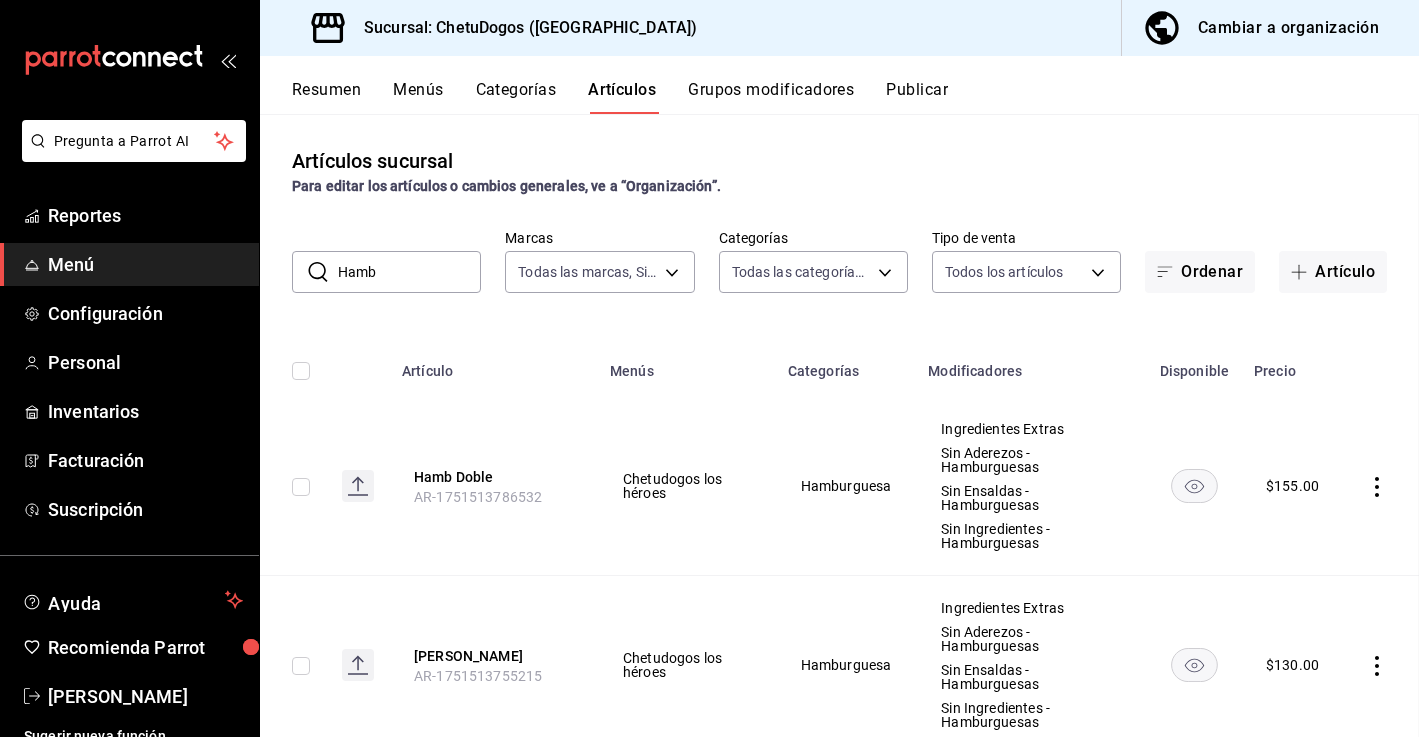 scroll, scrollTop: 0, scrollLeft: 0, axis: both 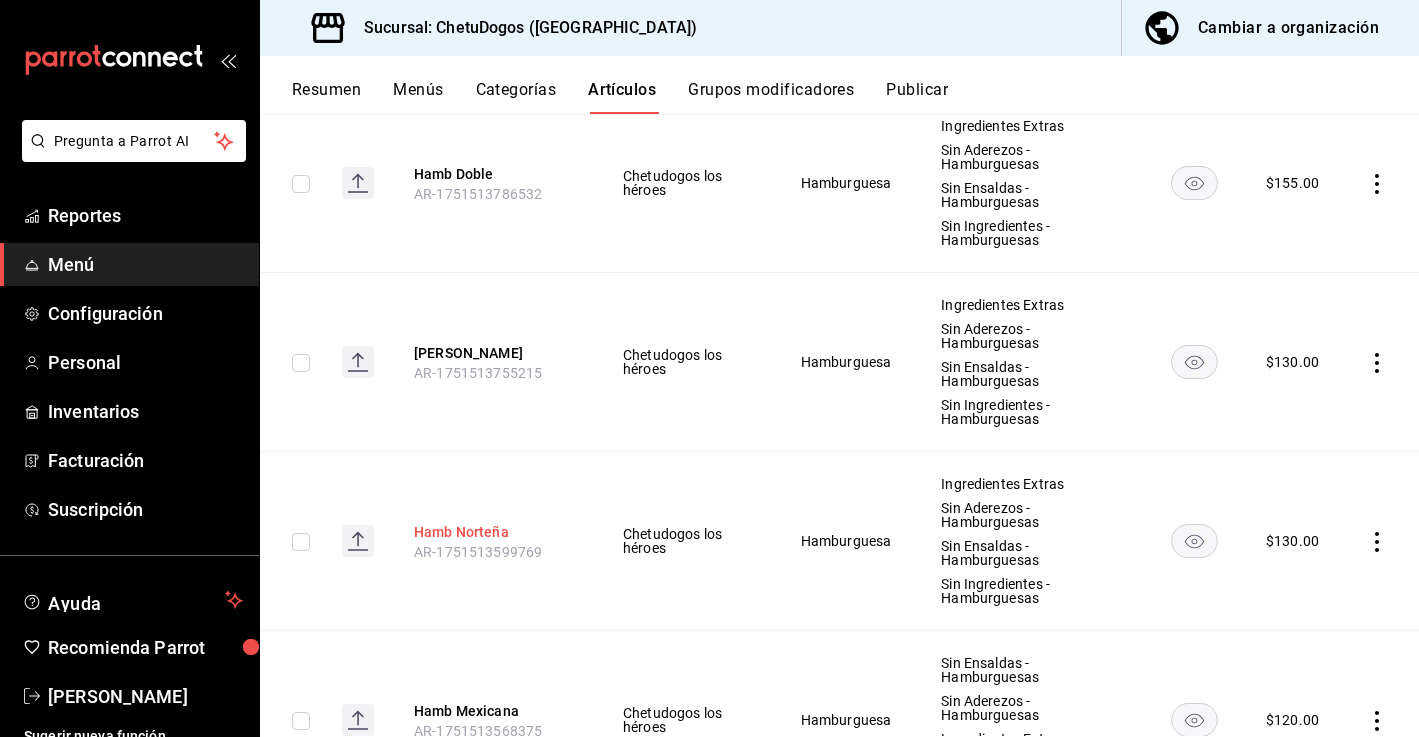 click on "Hamb Norteña" at bounding box center (494, 532) 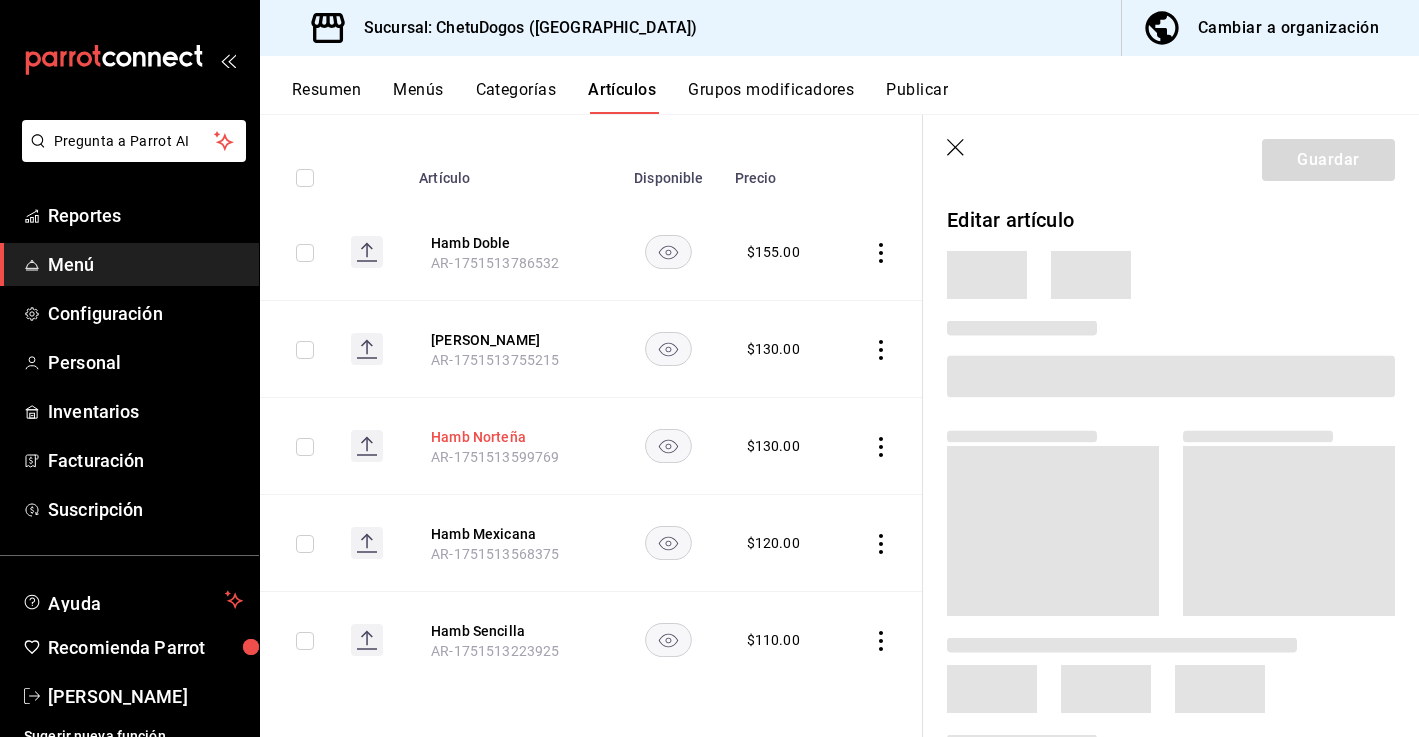scroll, scrollTop: 193, scrollLeft: 0, axis: vertical 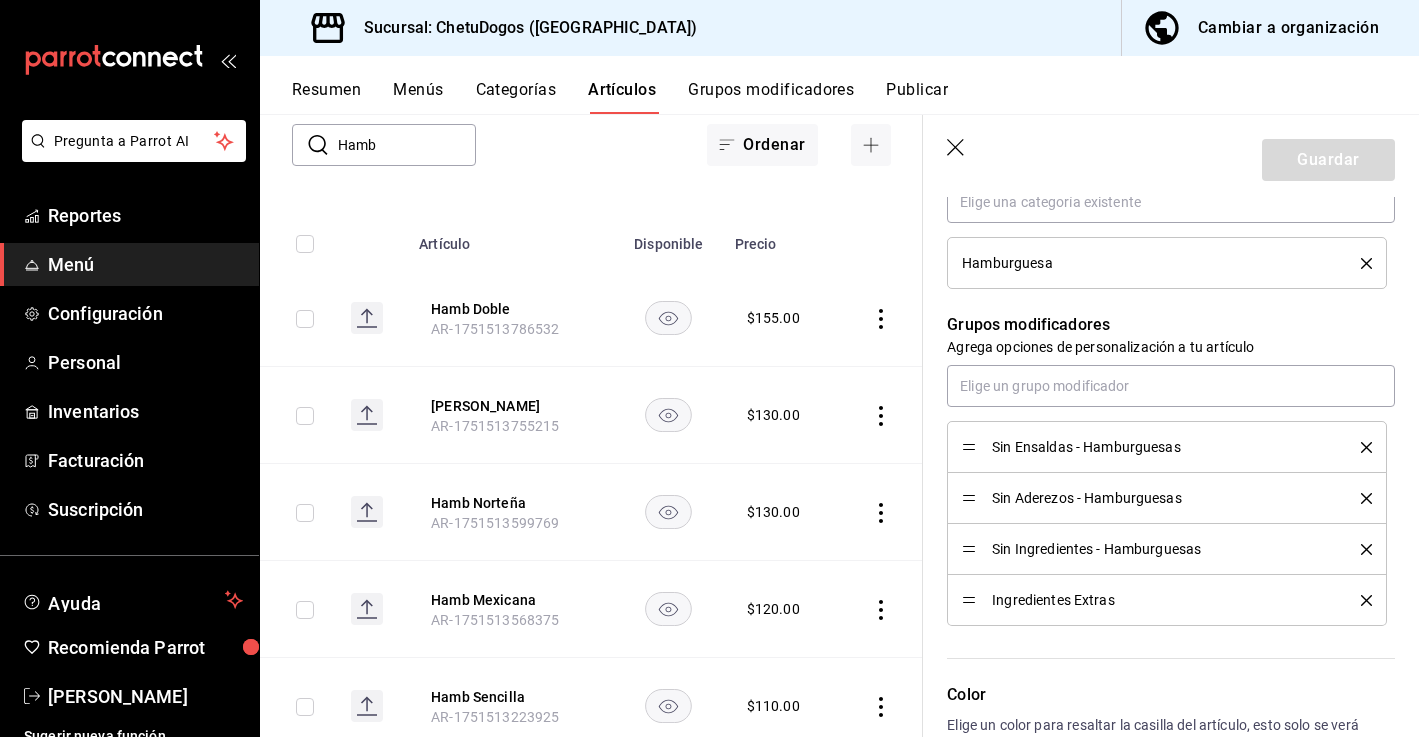click 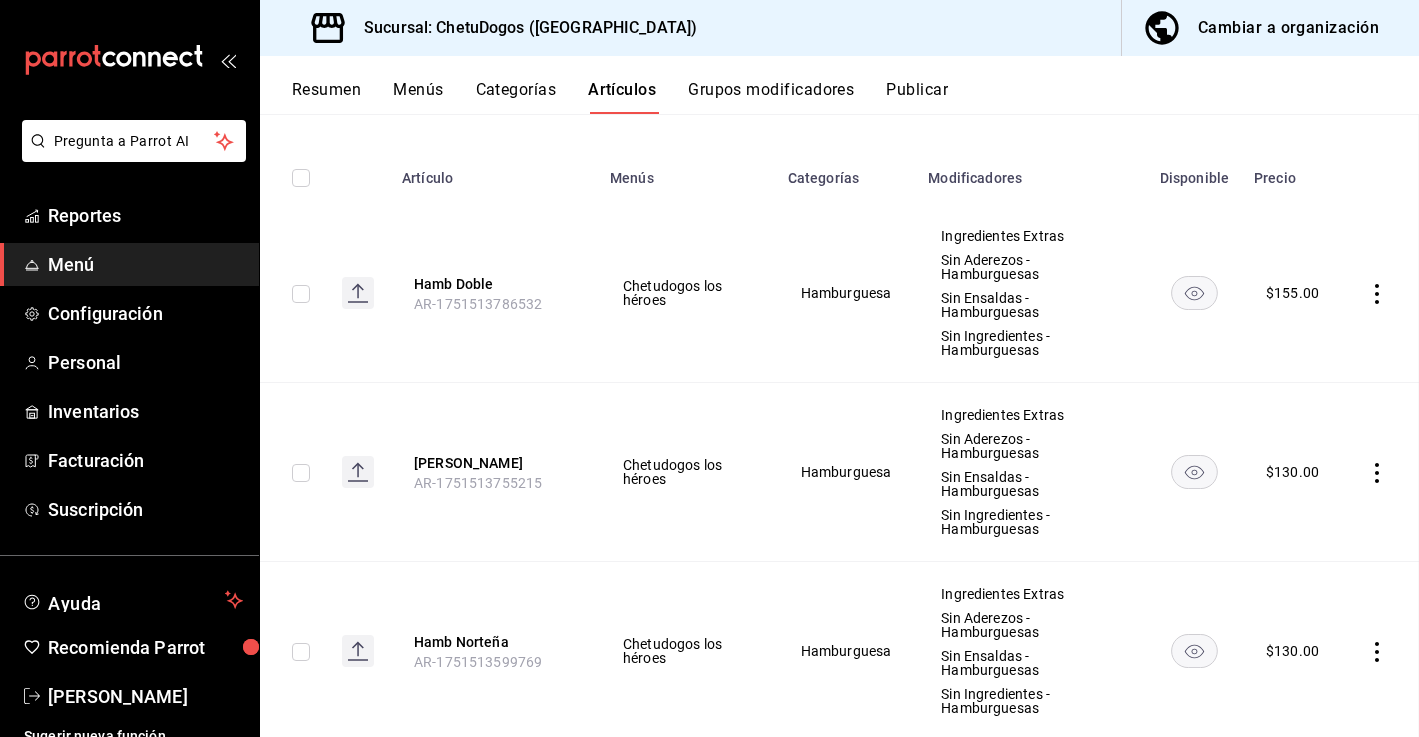 scroll, scrollTop: 127, scrollLeft: 0, axis: vertical 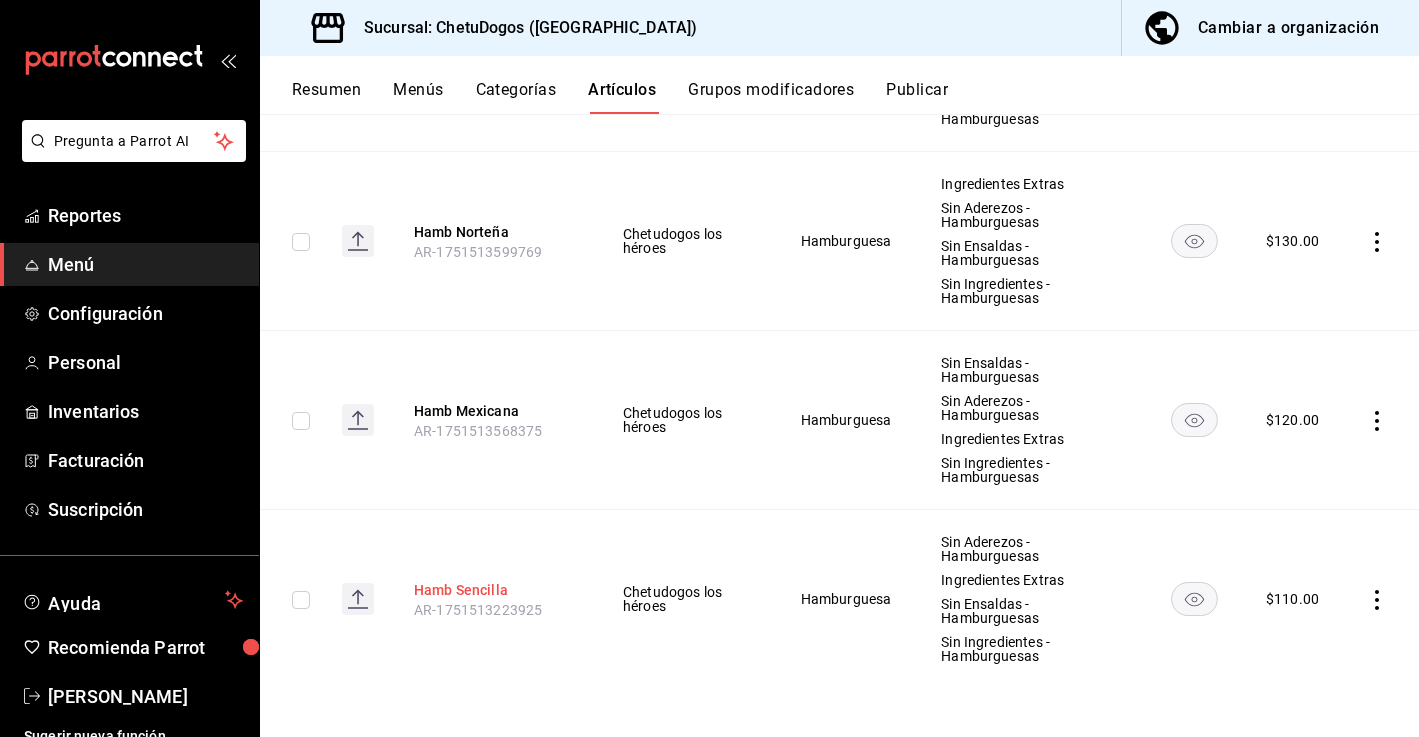 click on "Hamb Sencilla" at bounding box center (494, 590) 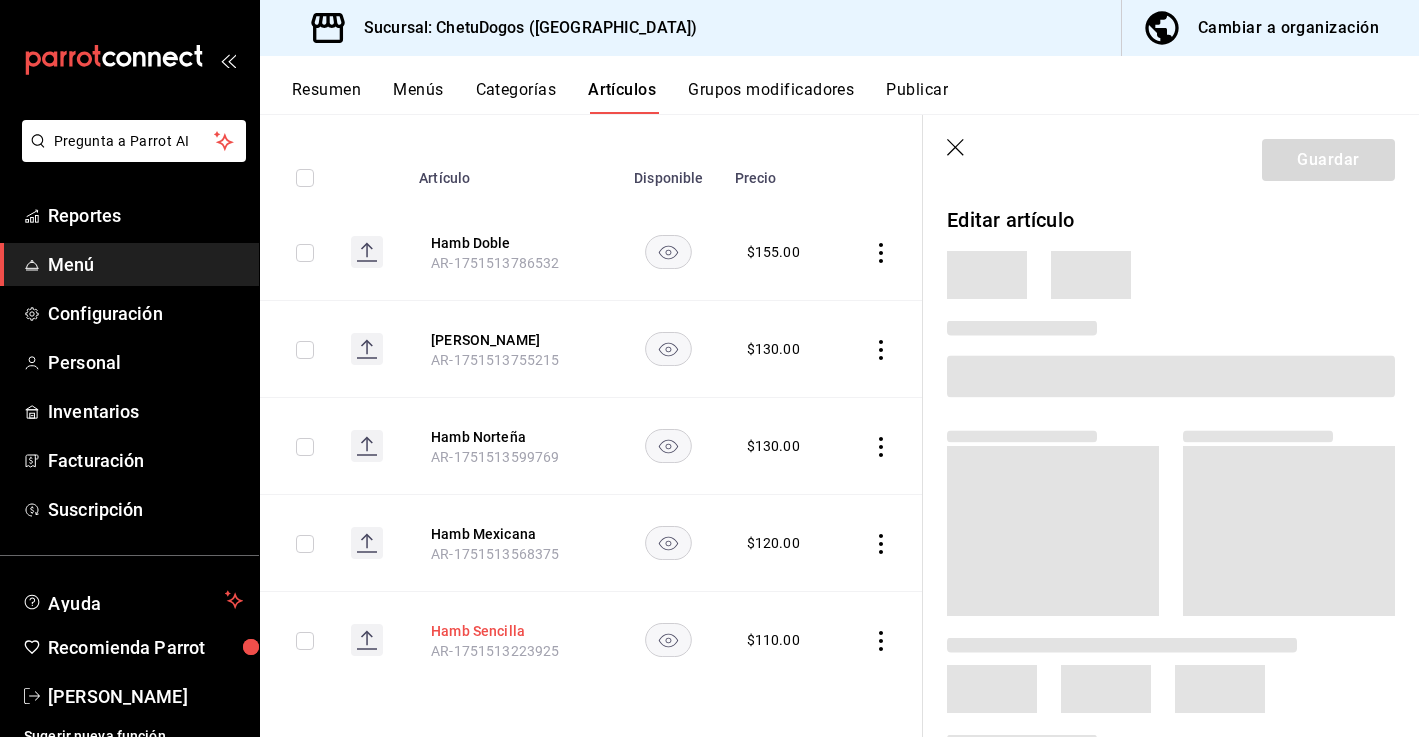 scroll, scrollTop: 193, scrollLeft: 0, axis: vertical 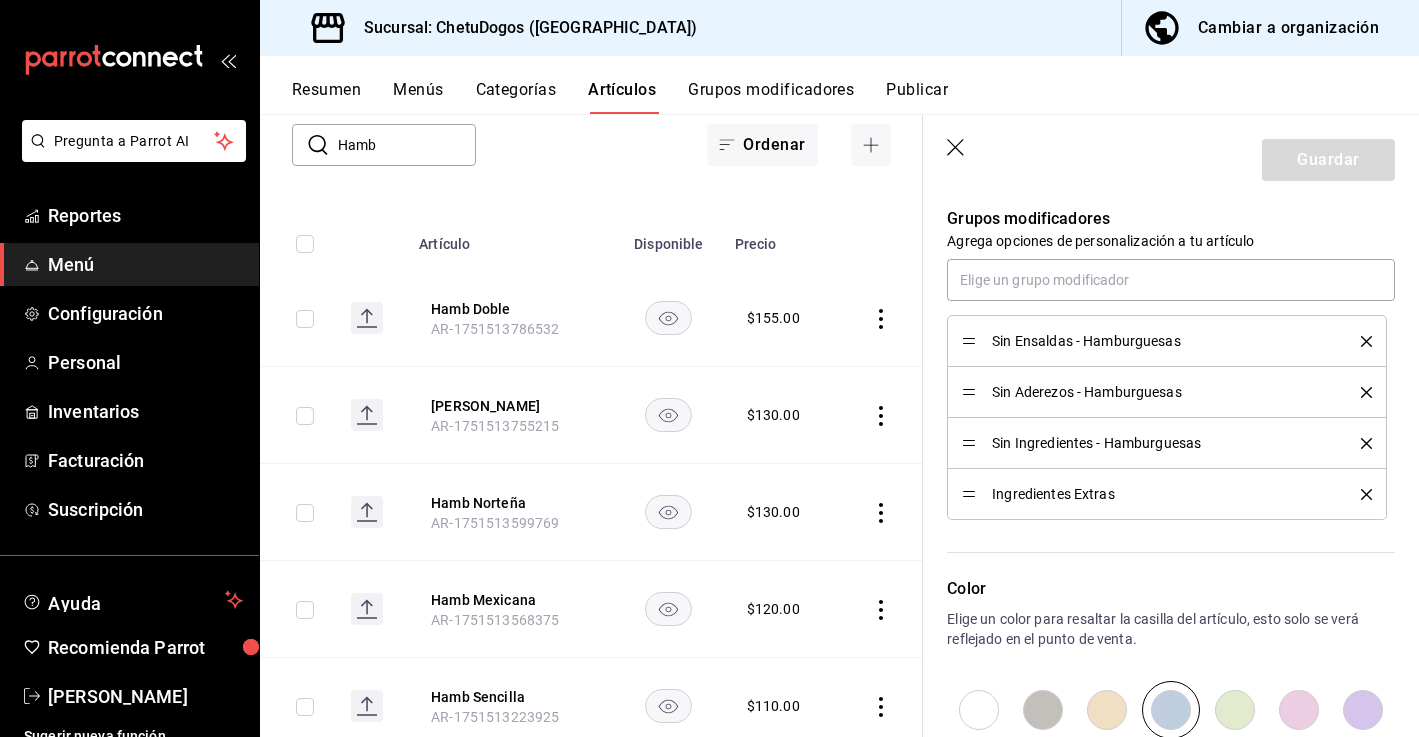 click on "Guardar" at bounding box center [1171, 156] 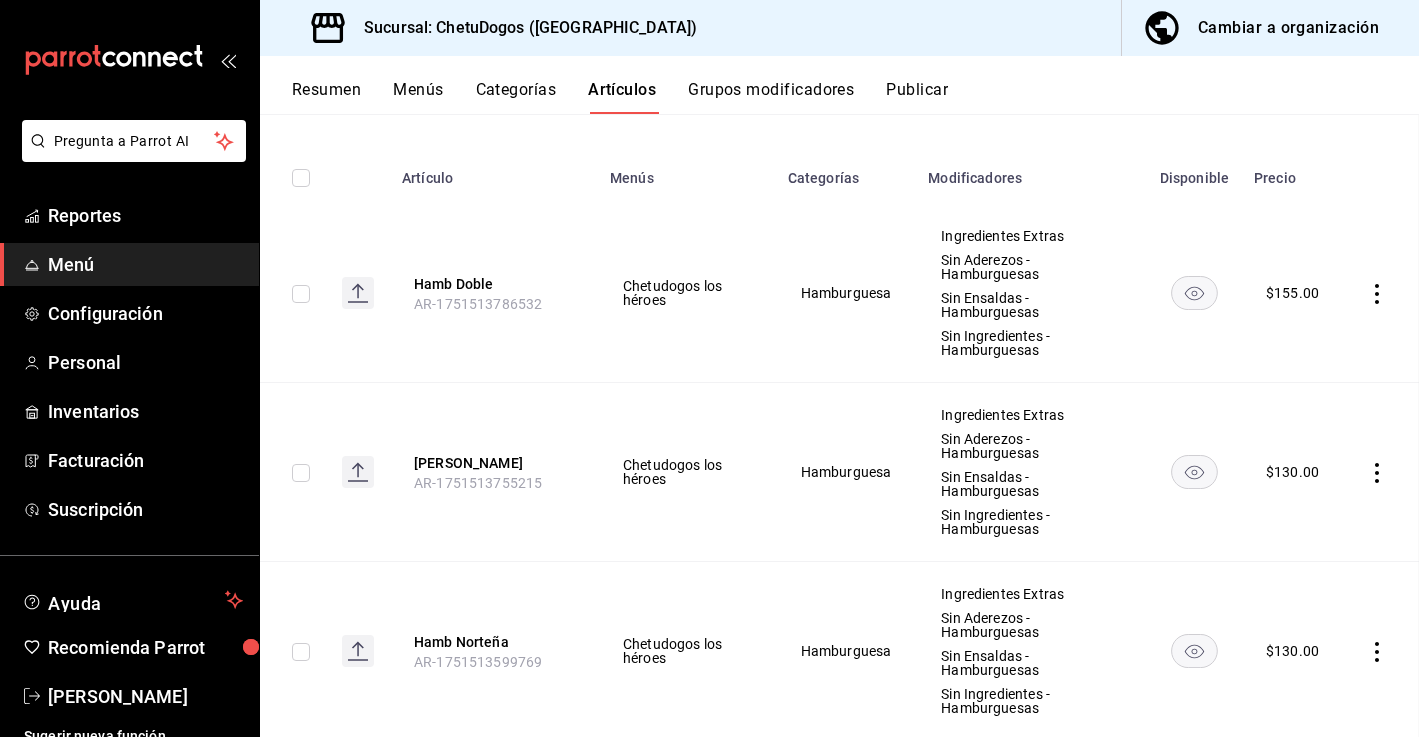 scroll, scrollTop: 0, scrollLeft: 0, axis: both 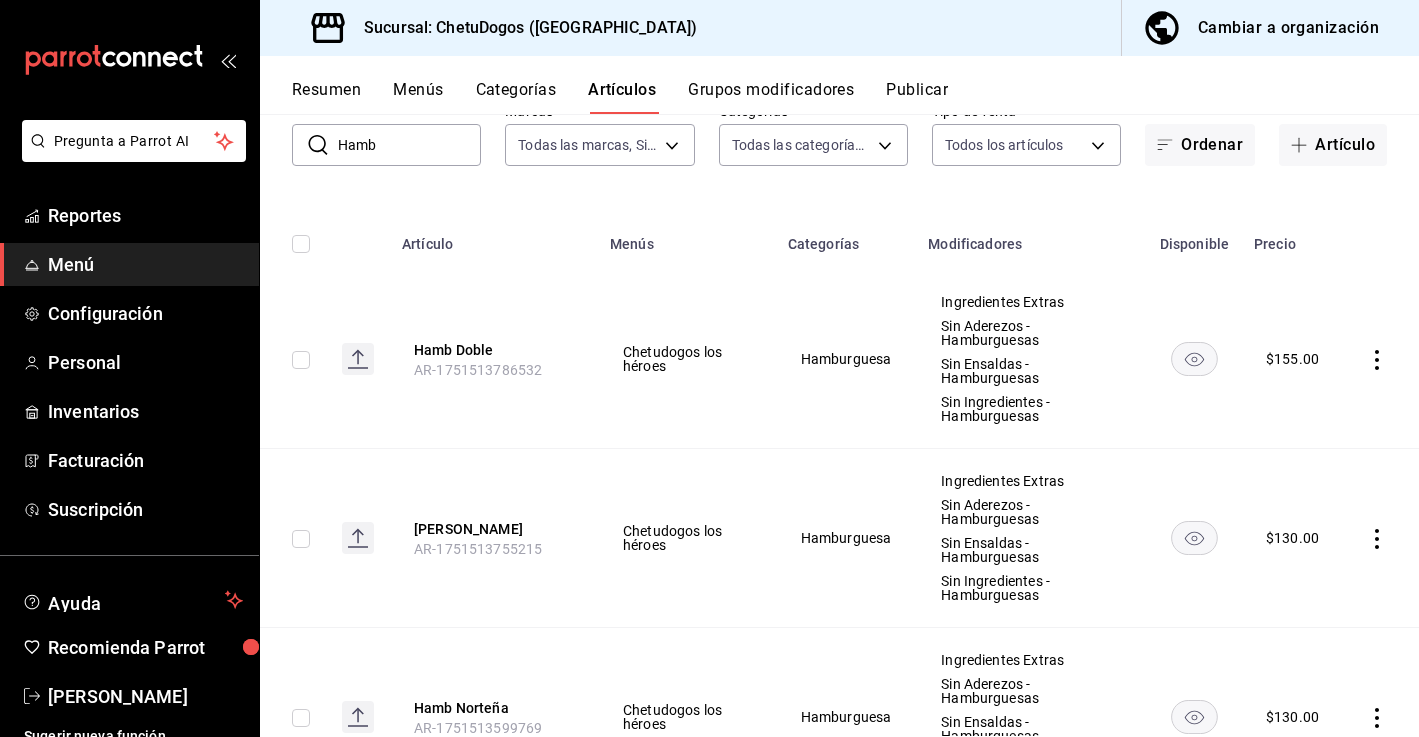 click on "Hamb" at bounding box center [409, 145] 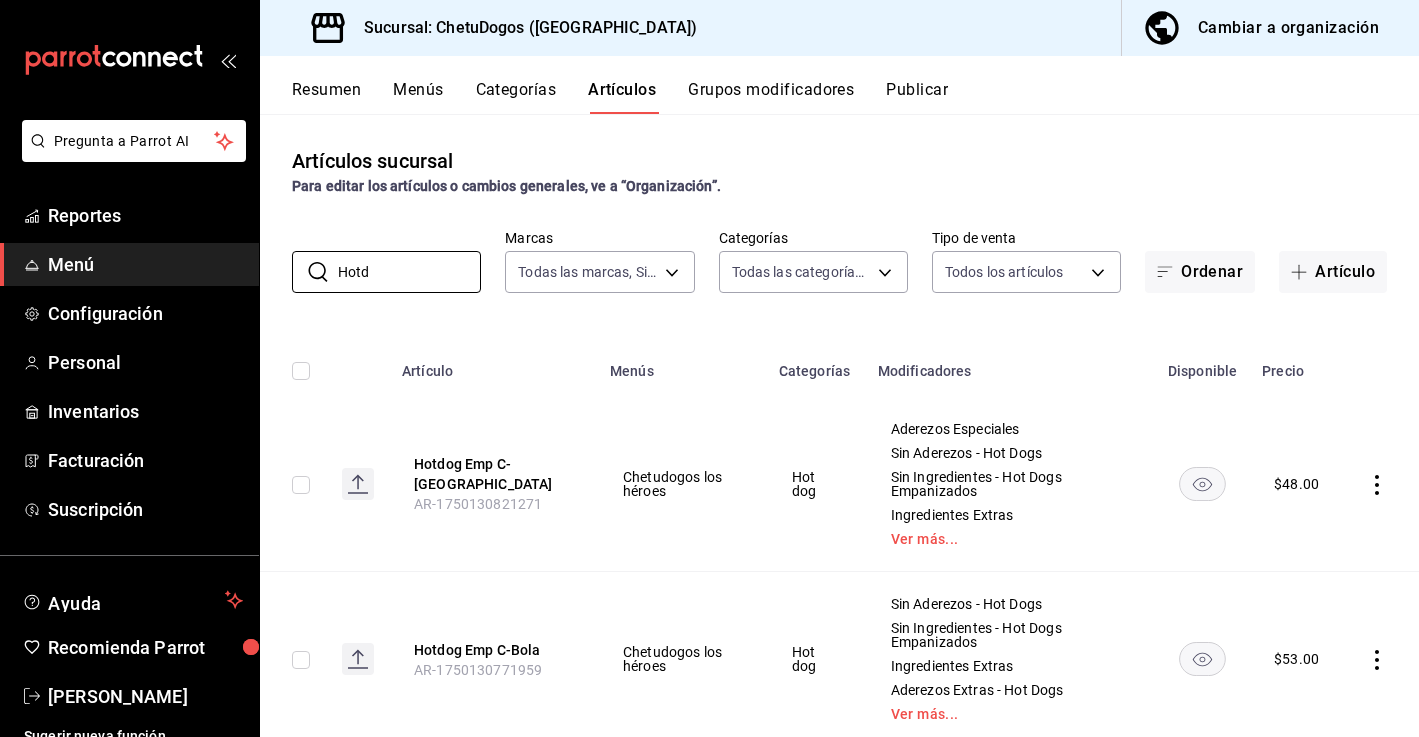 scroll, scrollTop: 1038, scrollLeft: 0, axis: vertical 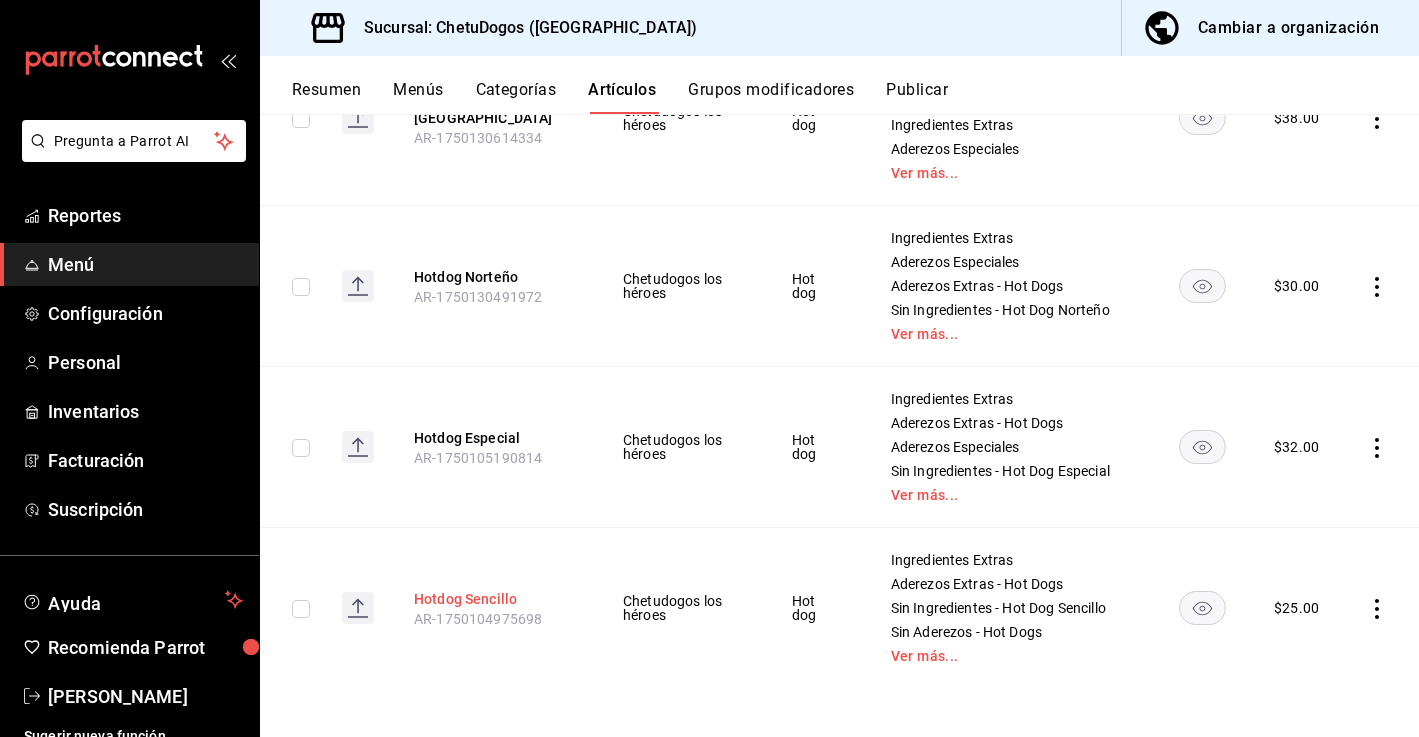 type on "Hotd" 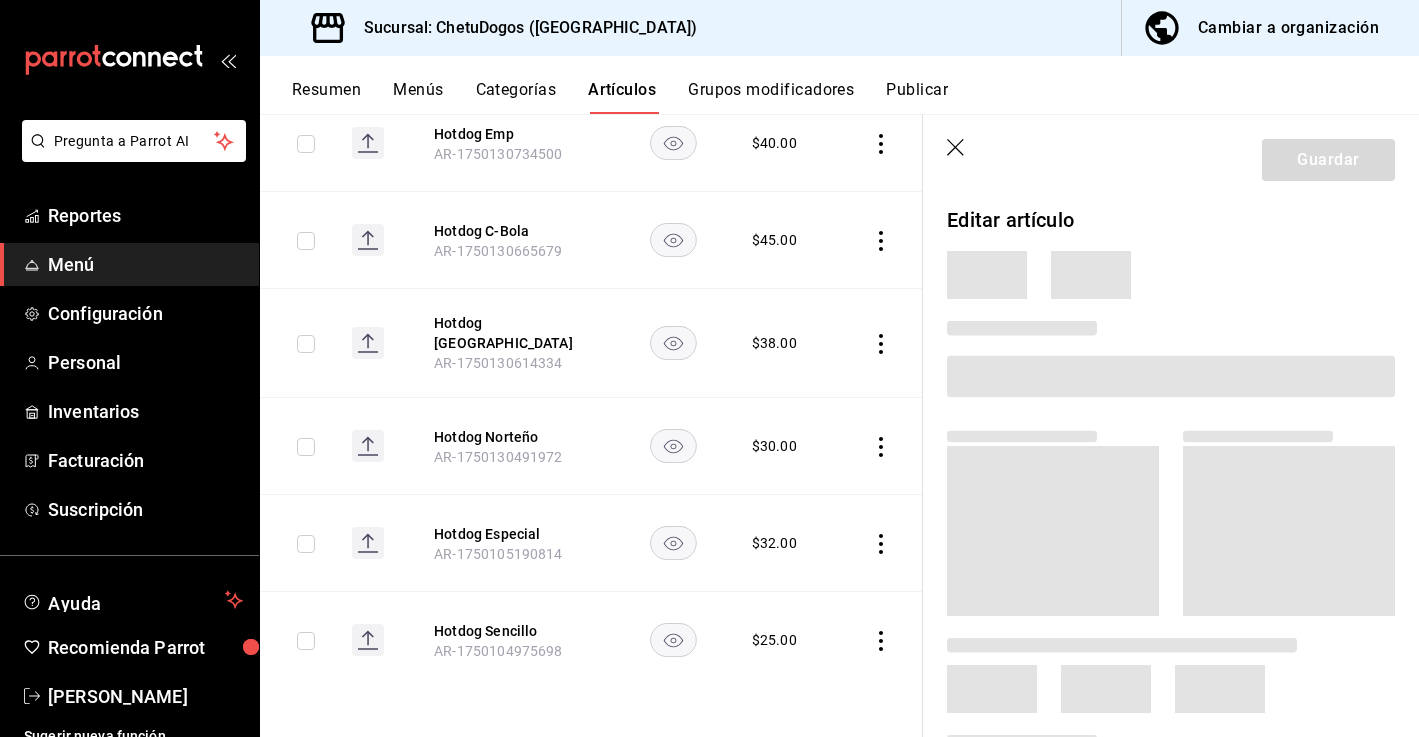 scroll, scrollTop: 496, scrollLeft: 0, axis: vertical 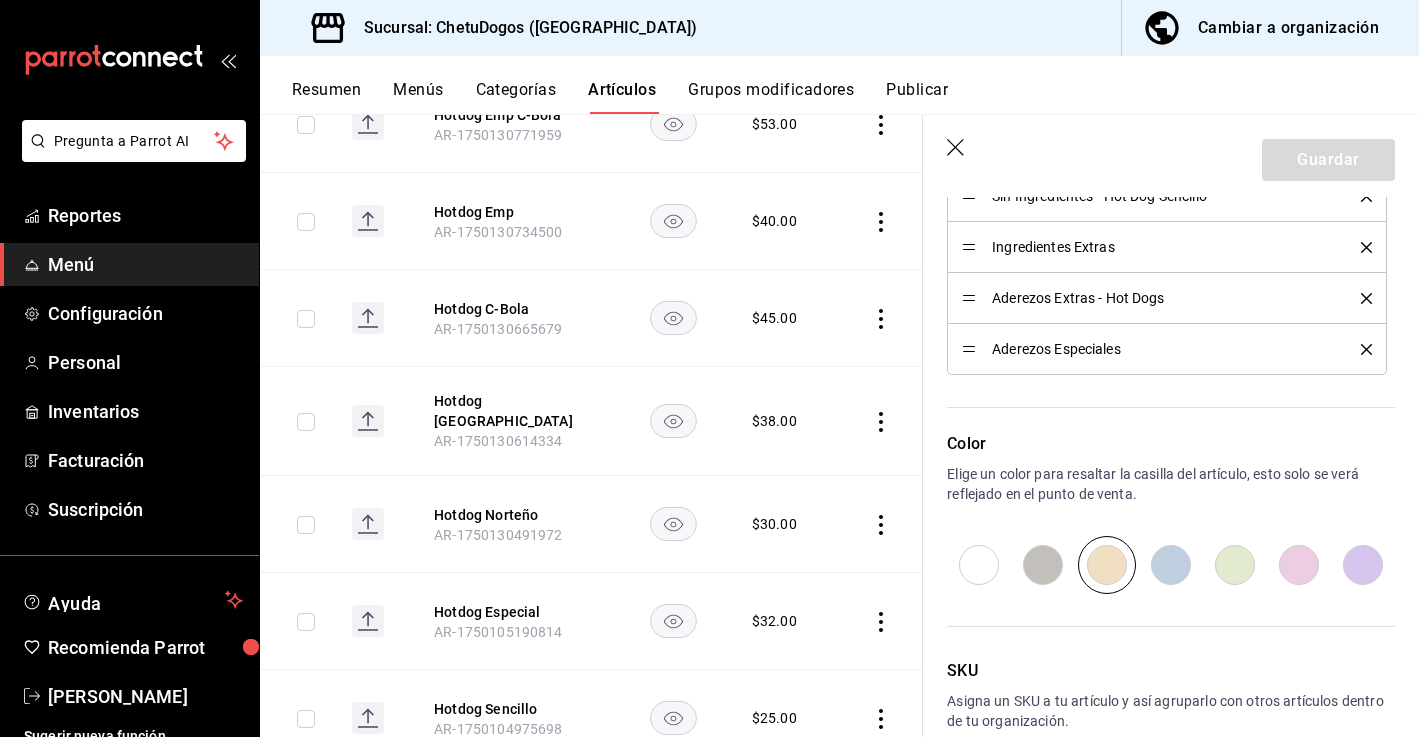 click 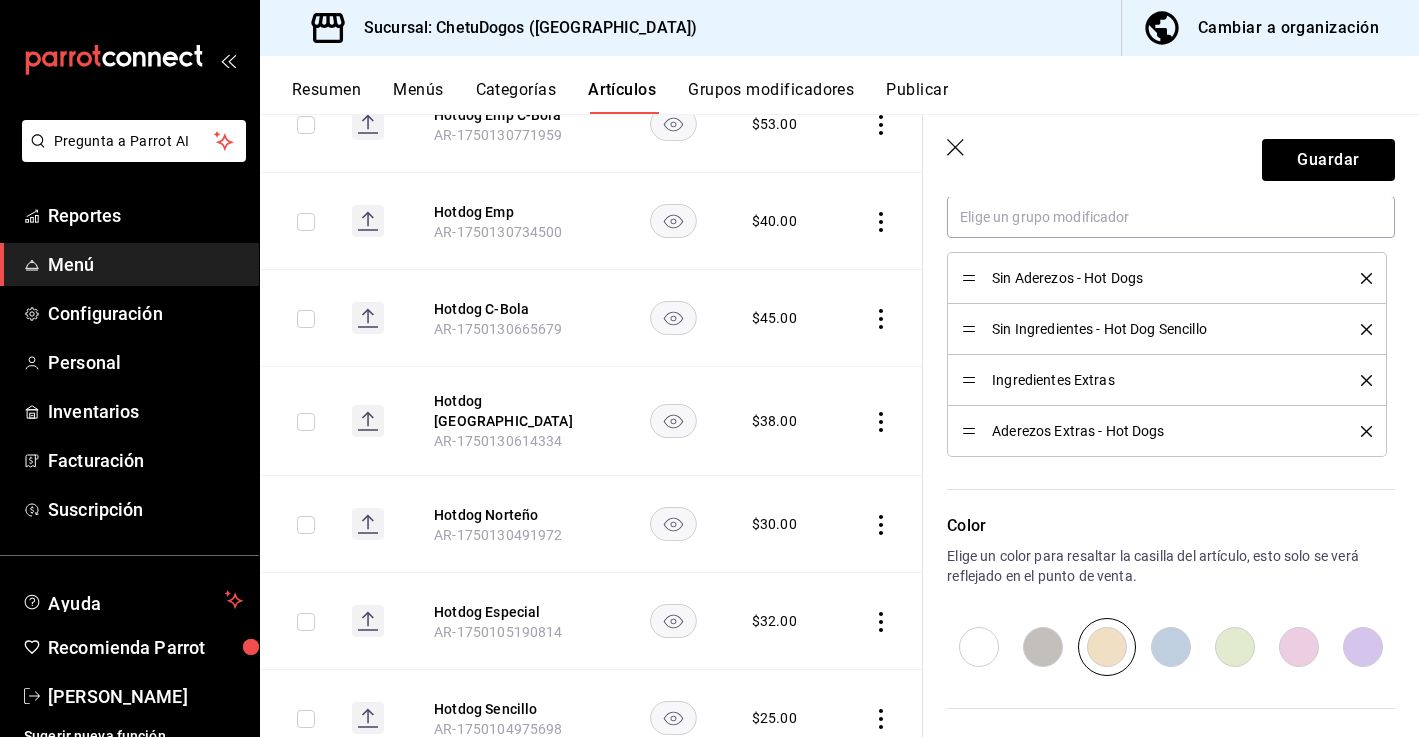 scroll, scrollTop: 935, scrollLeft: 0, axis: vertical 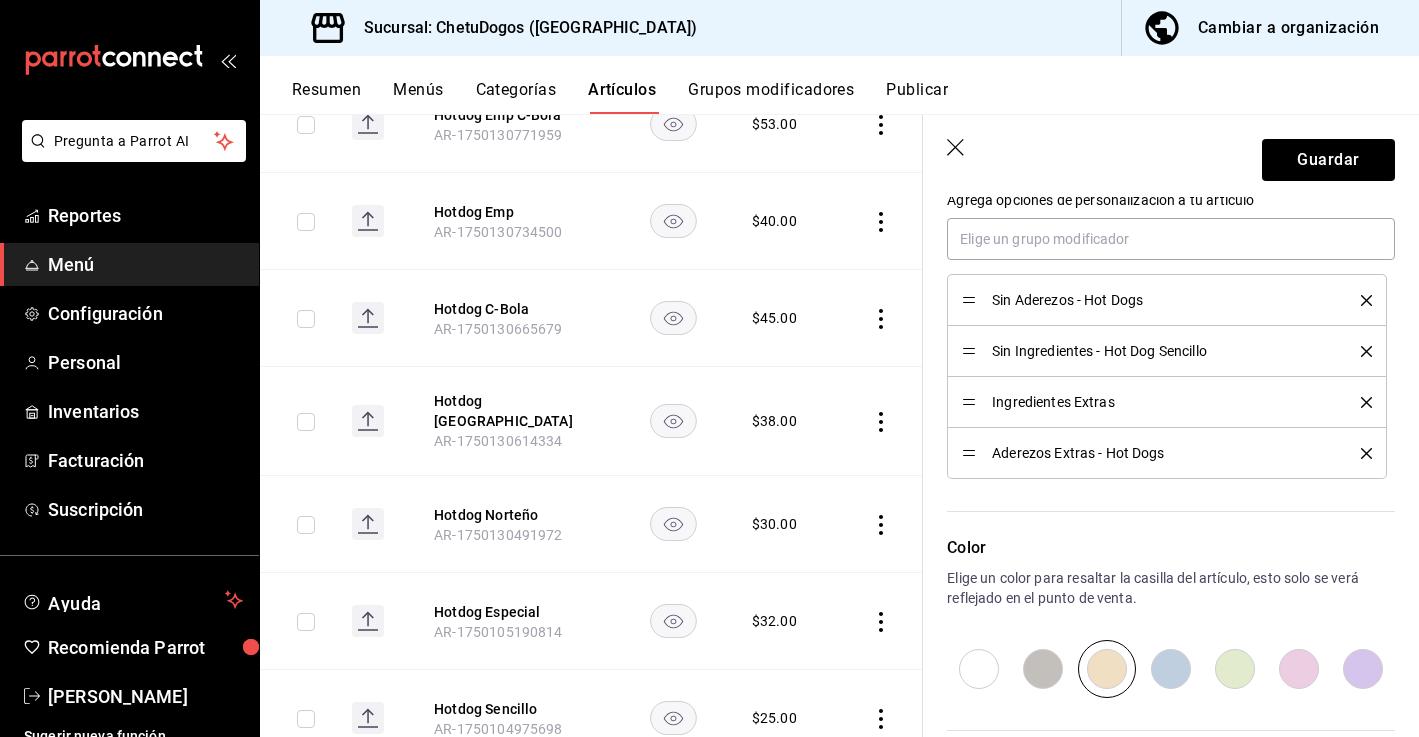 click 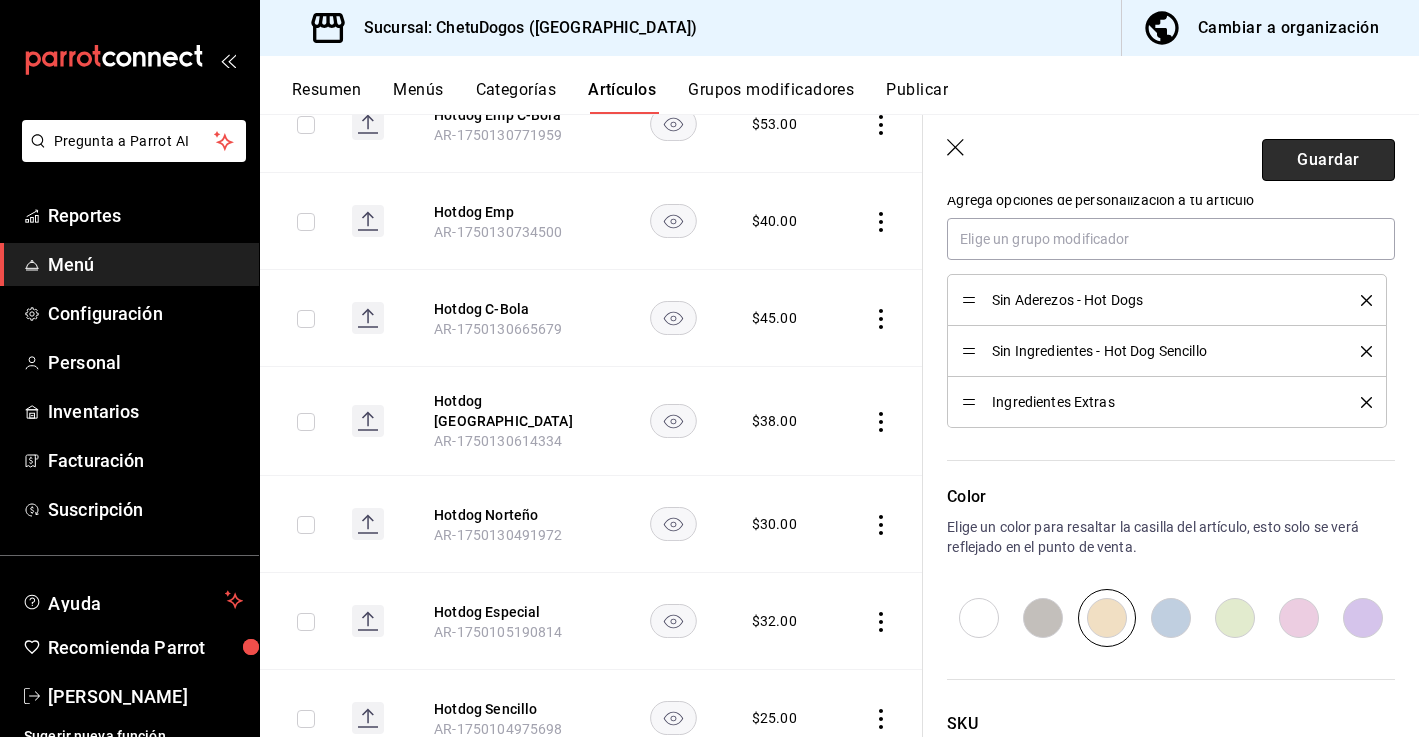 click on "Guardar" at bounding box center [1328, 160] 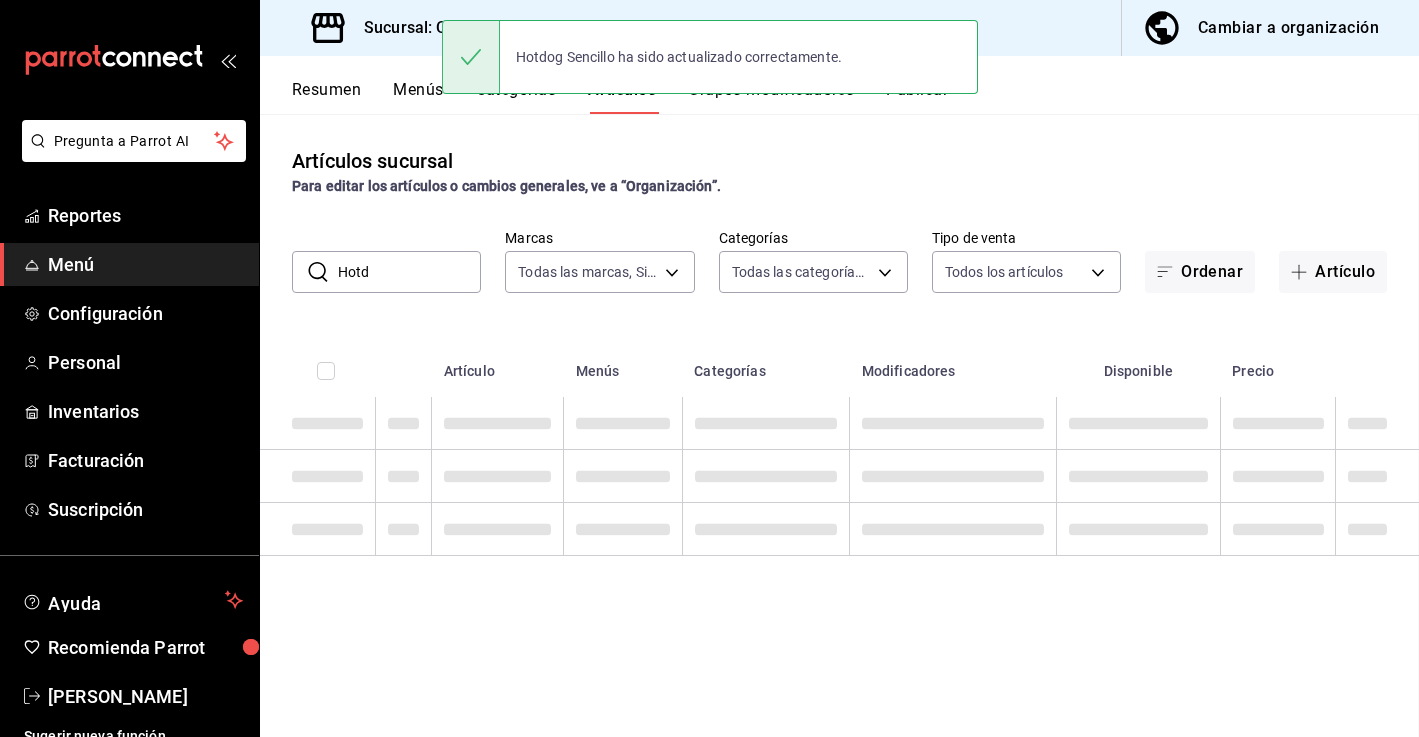scroll, scrollTop: 0, scrollLeft: 0, axis: both 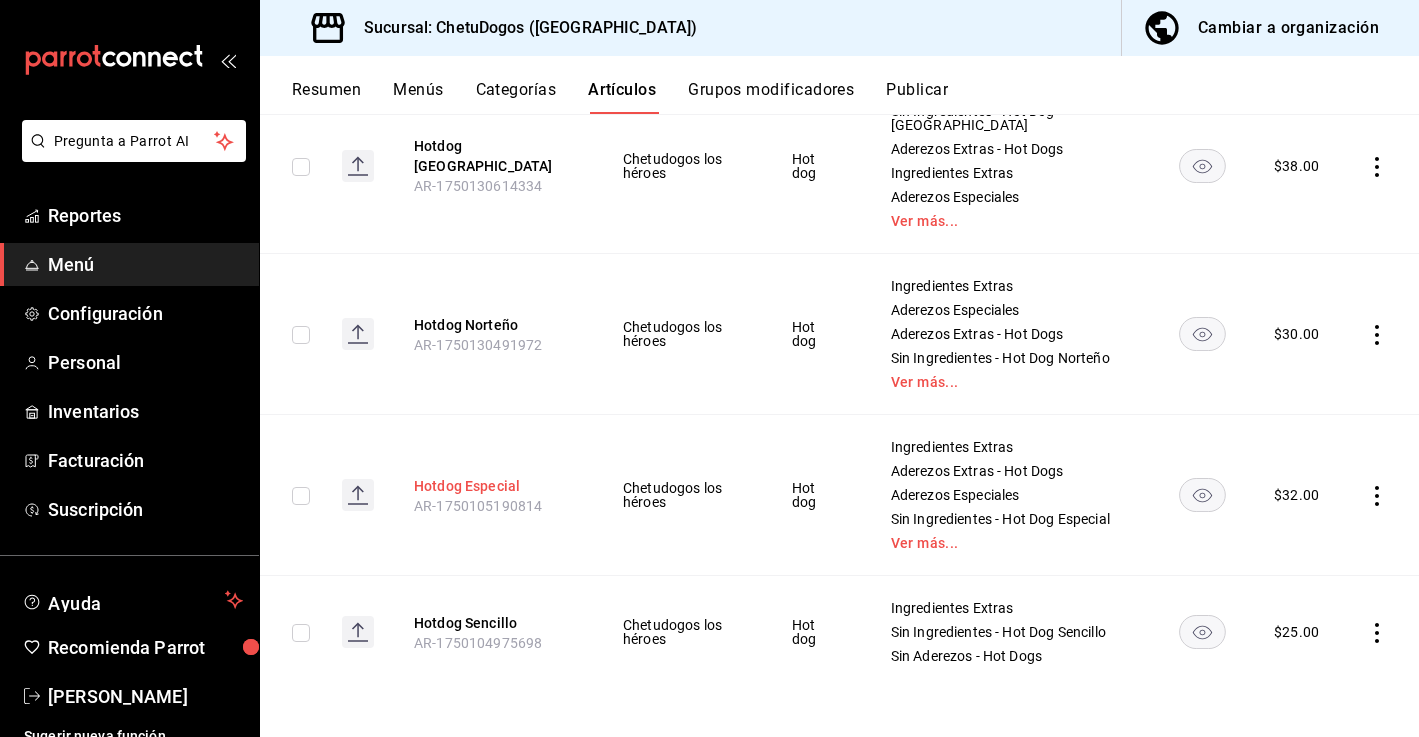 click on "Hotdog Especial" at bounding box center (494, 486) 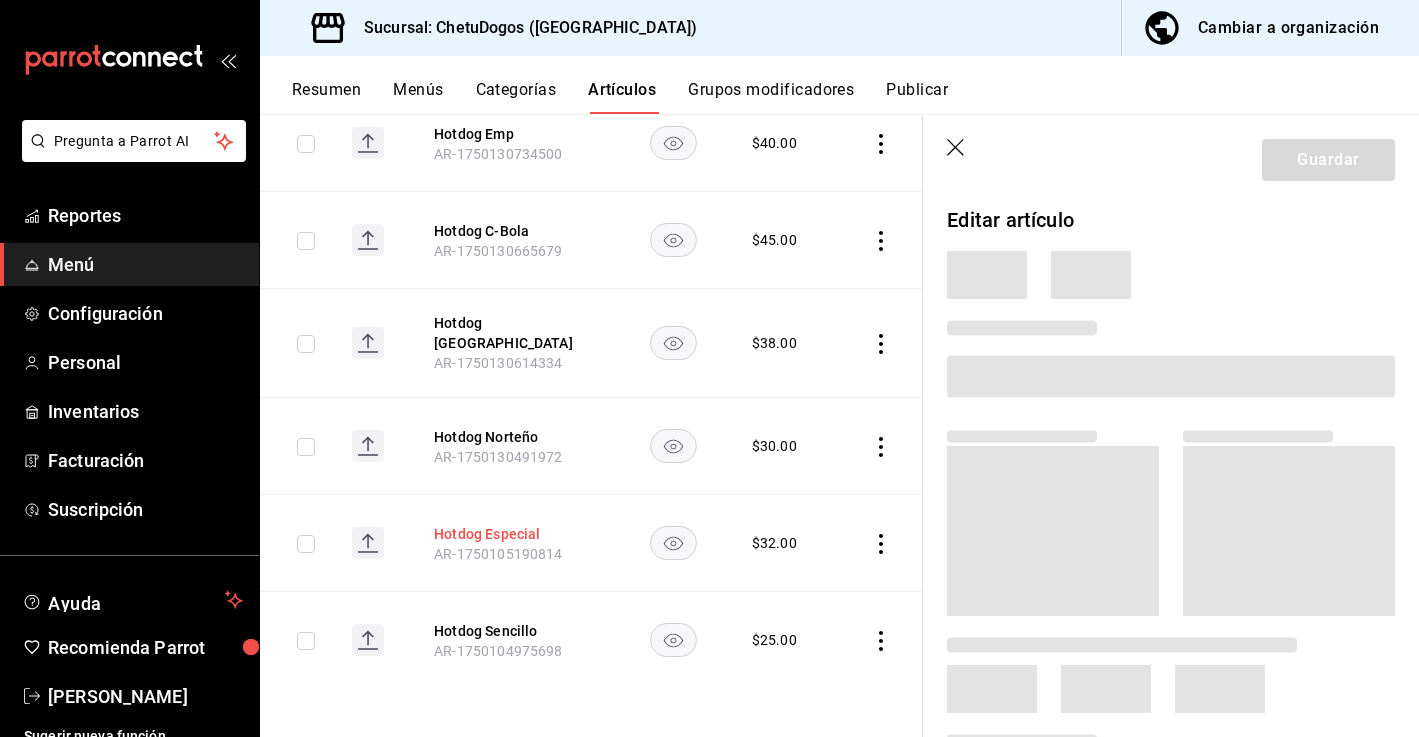 scroll, scrollTop: 496, scrollLeft: 0, axis: vertical 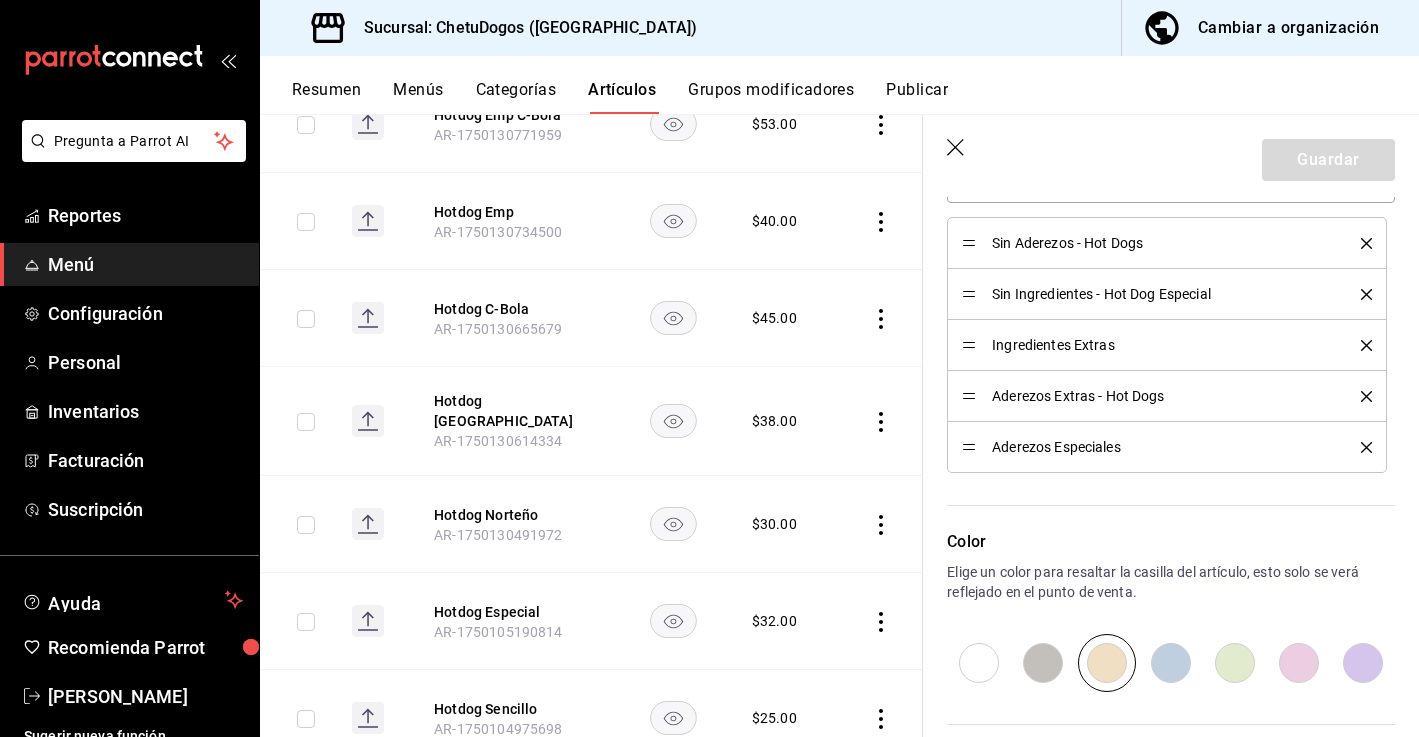 click on "Aderezos Extras - Hot Dogs" at bounding box center (1167, 396) 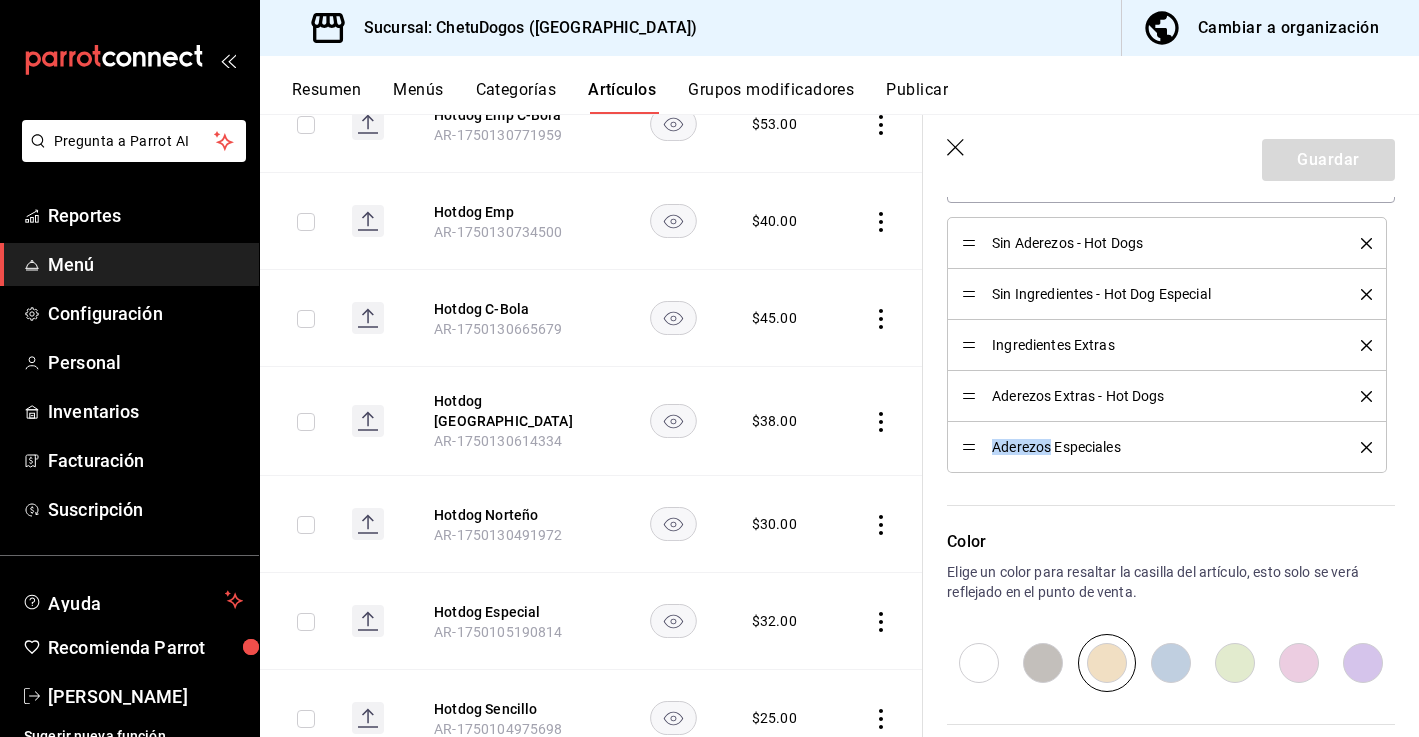 click on "Aderezos Extras - Hot Dogs" at bounding box center [1167, 396] 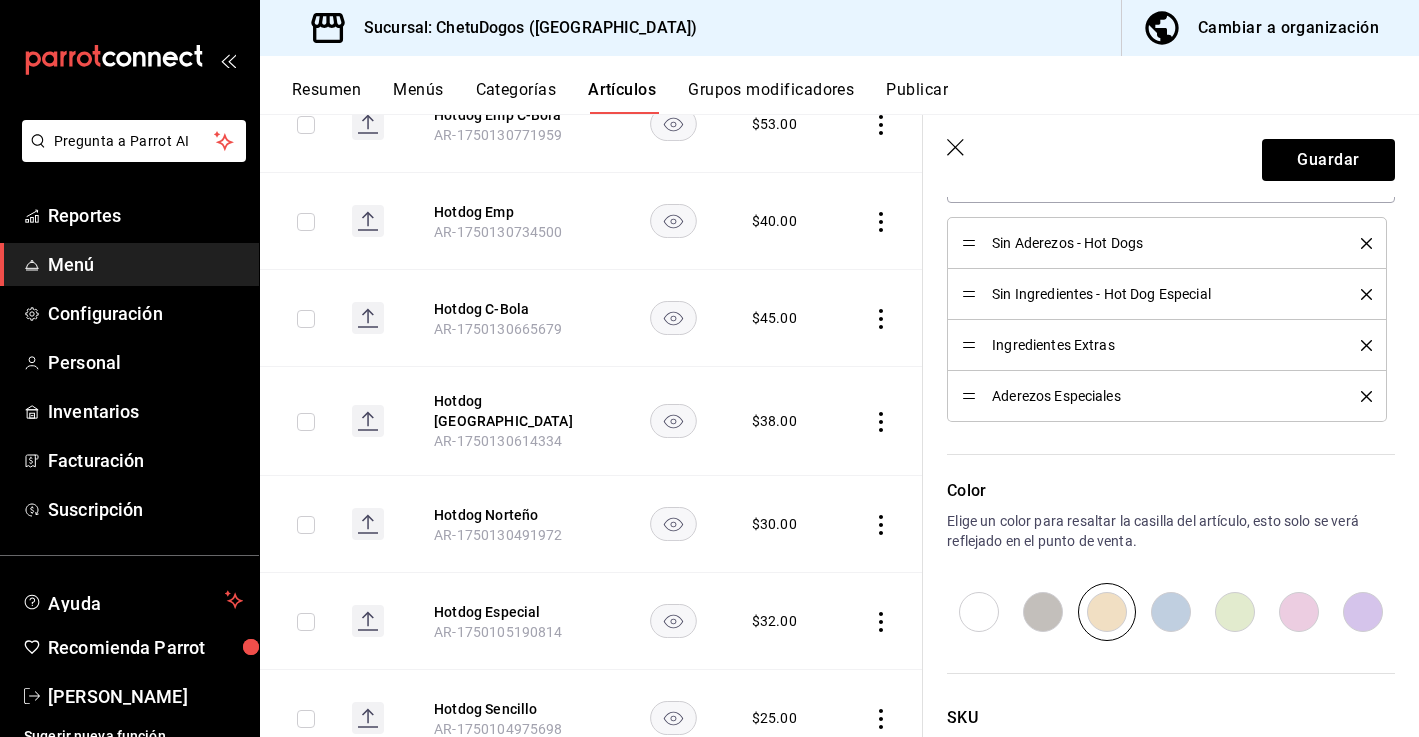 click 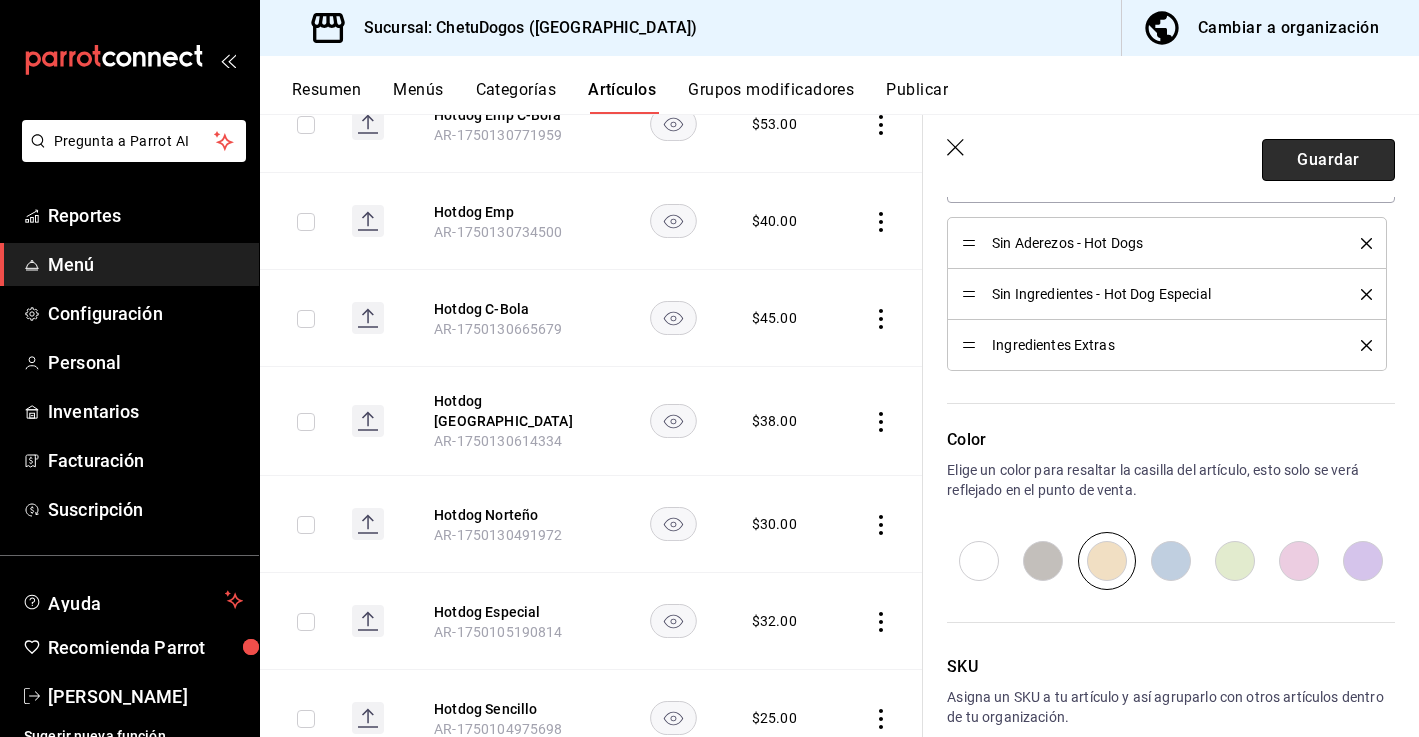 click on "Guardar" at bounding box center [1328, 160] 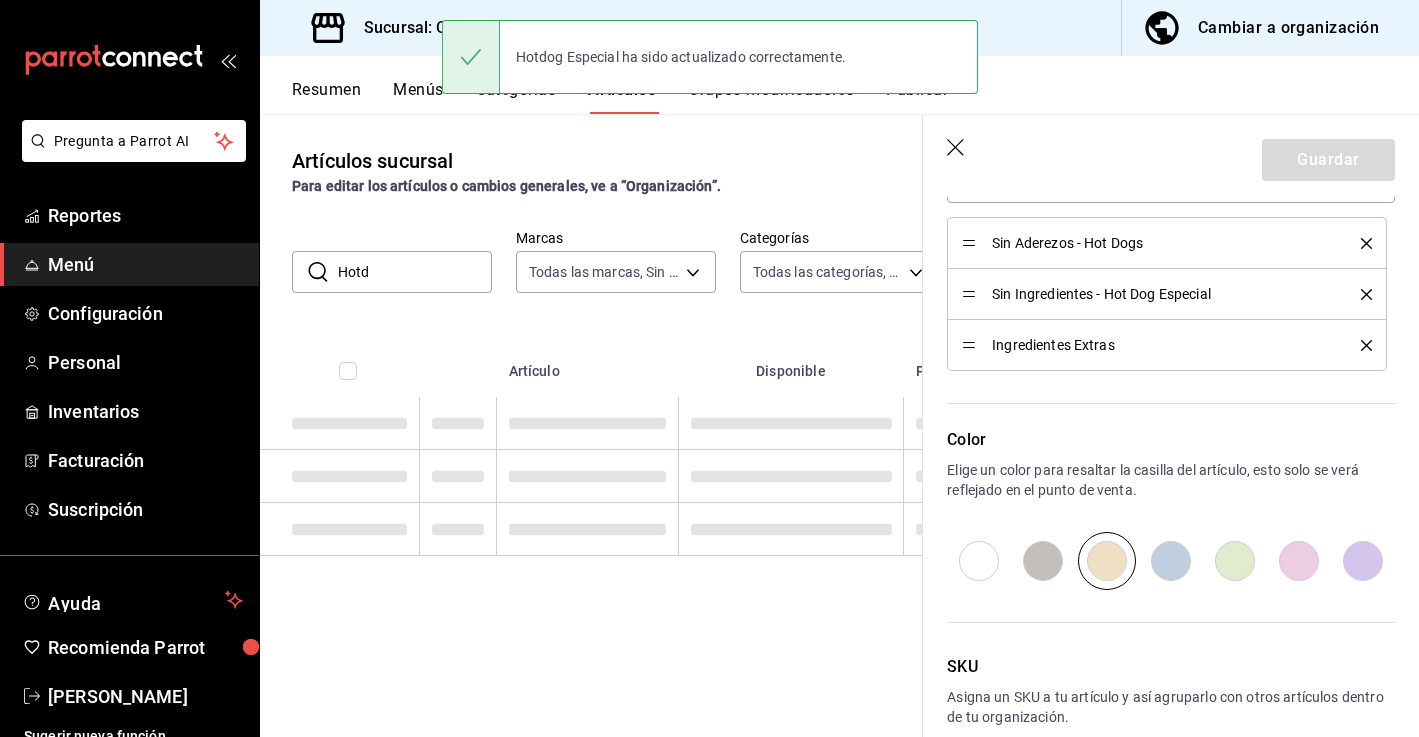 scroll, scrollTop: 0, scrollLeft: 0, axis: both 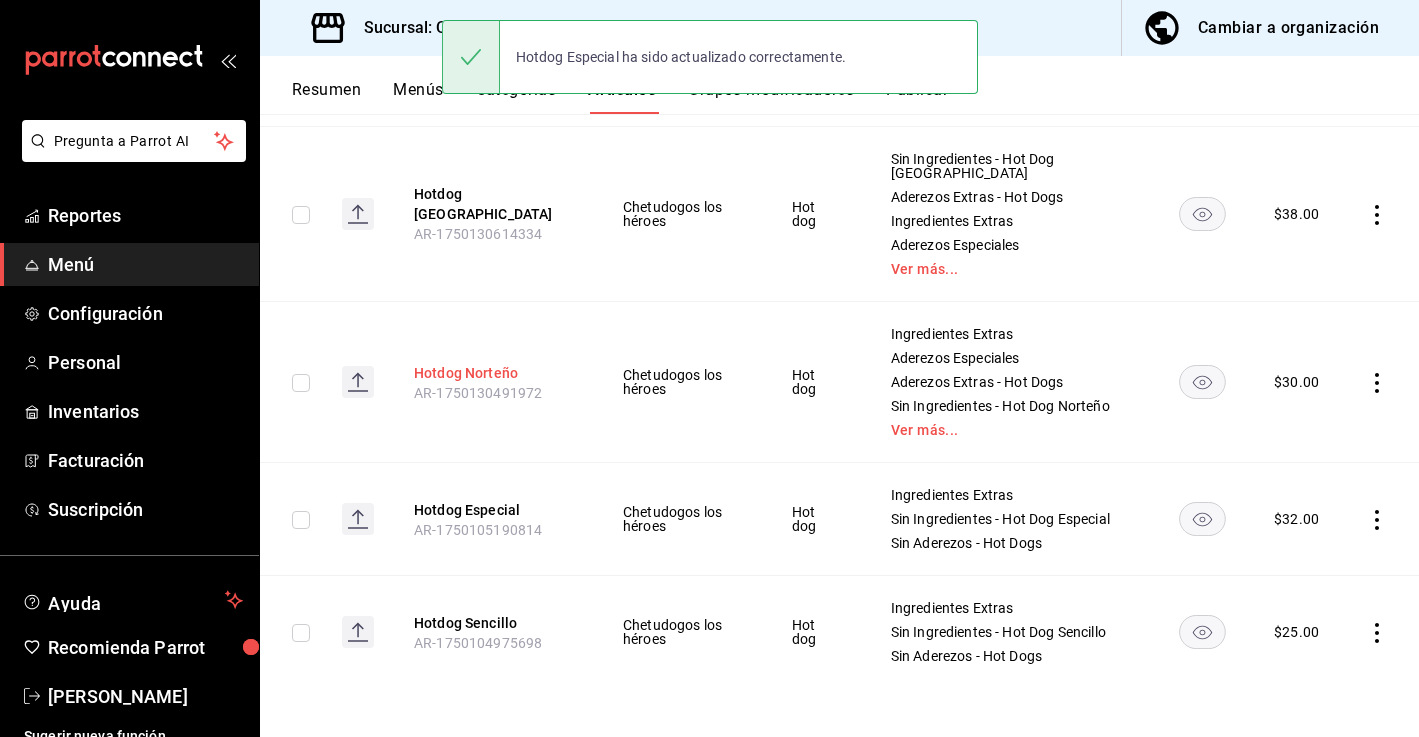 click on "Hotdog Norteño" at bounding box center (494, 373) 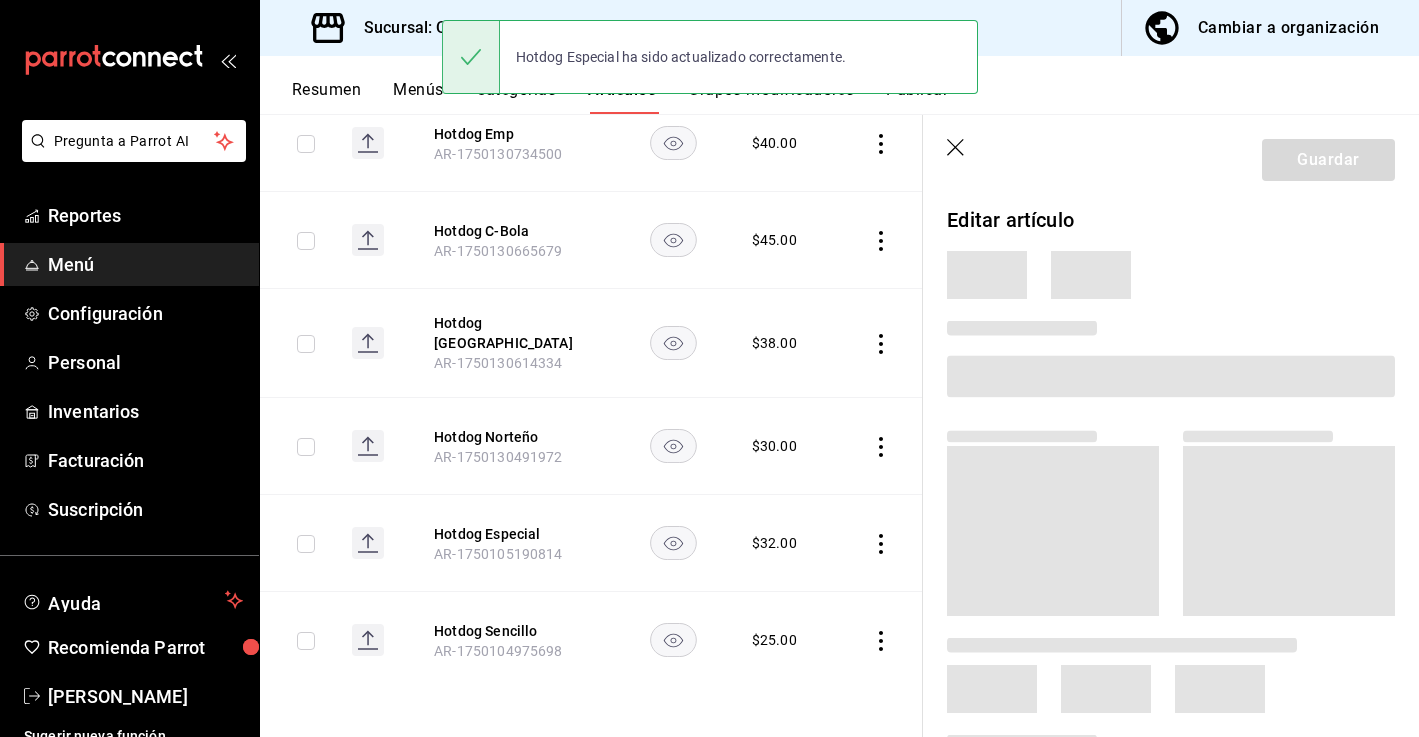 scroll, scrollTop: 496, scrollLeft: 0, axis: vertical 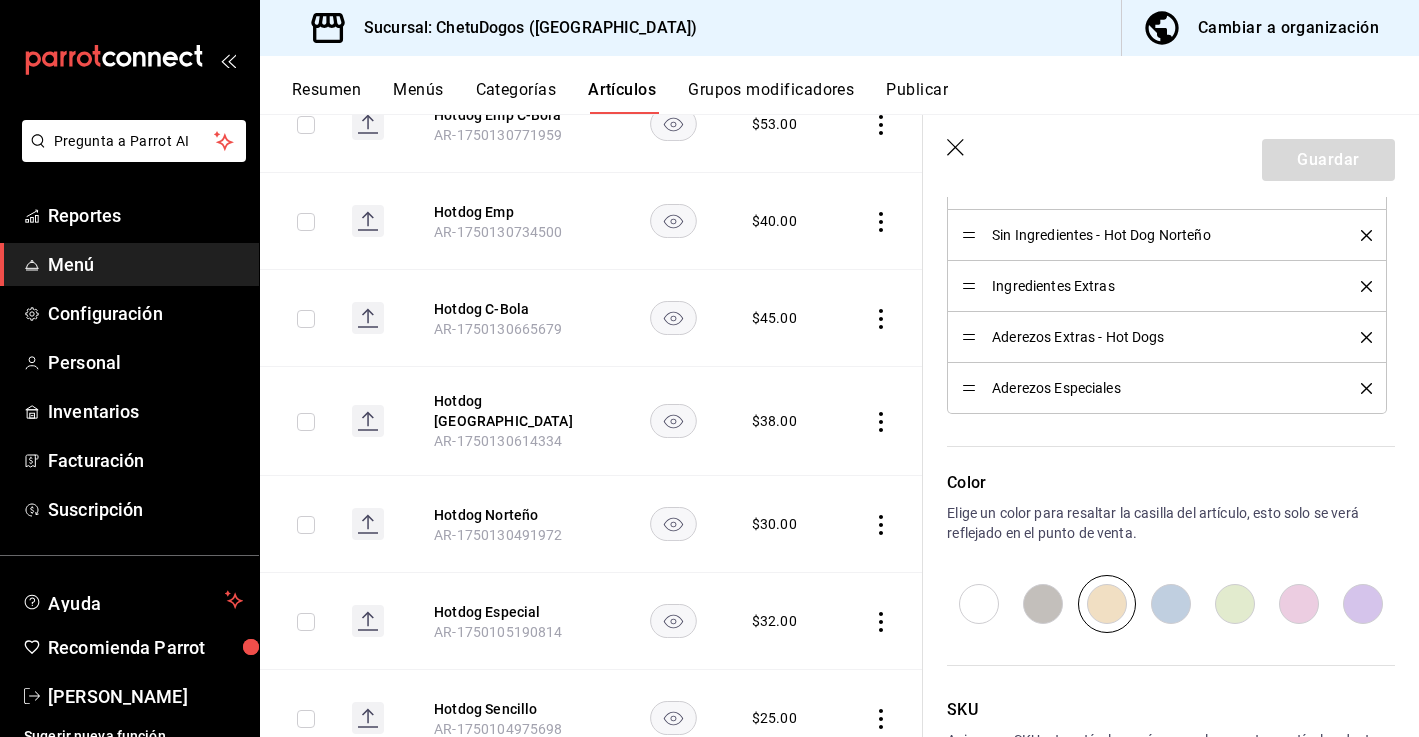 click 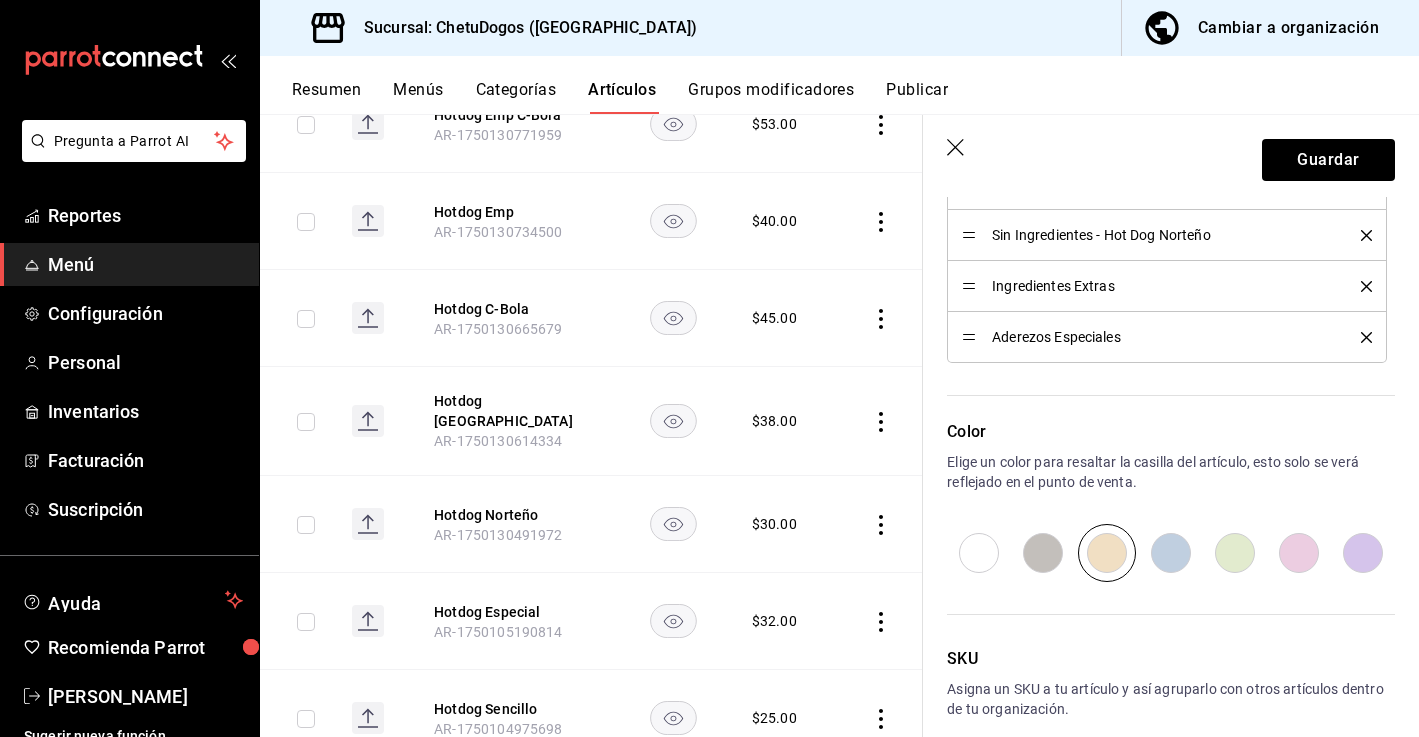 click 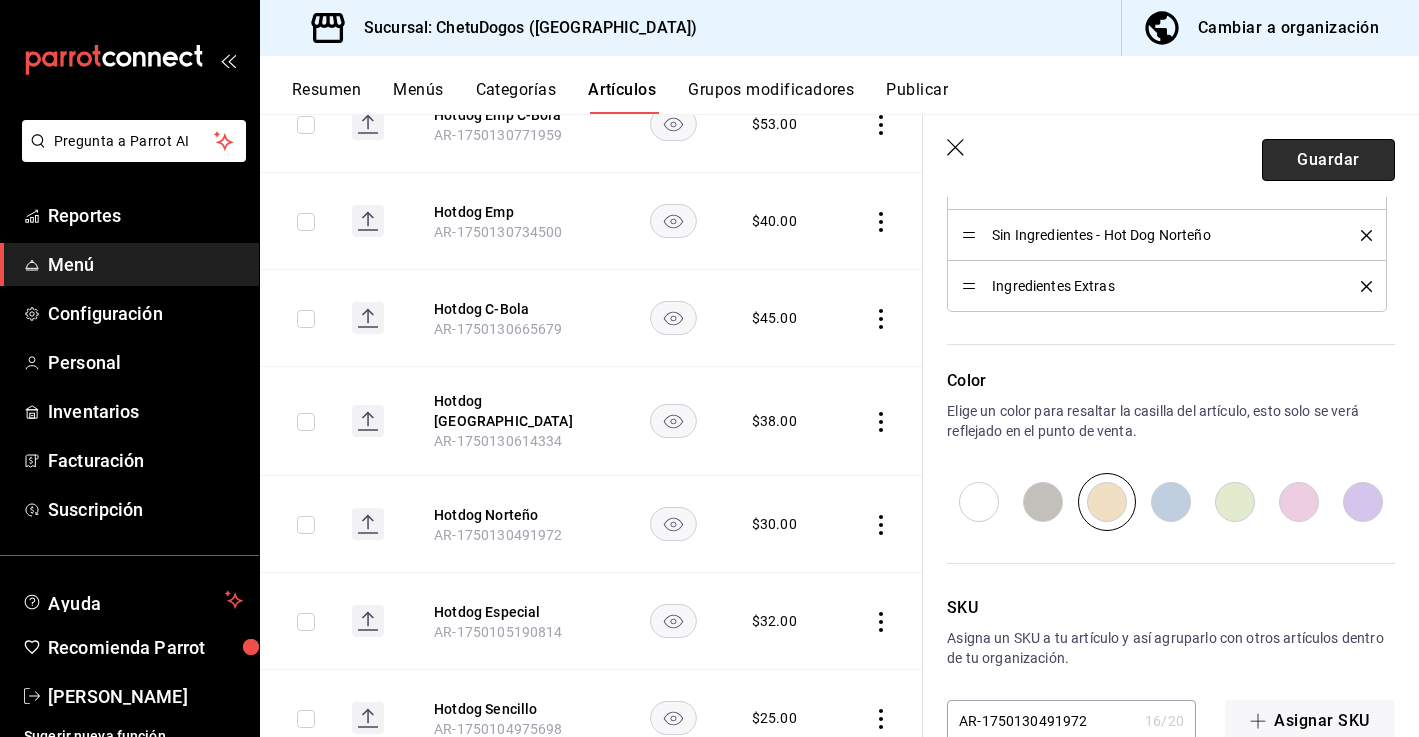click on "Guardar" at bounding box center [1328, 160] 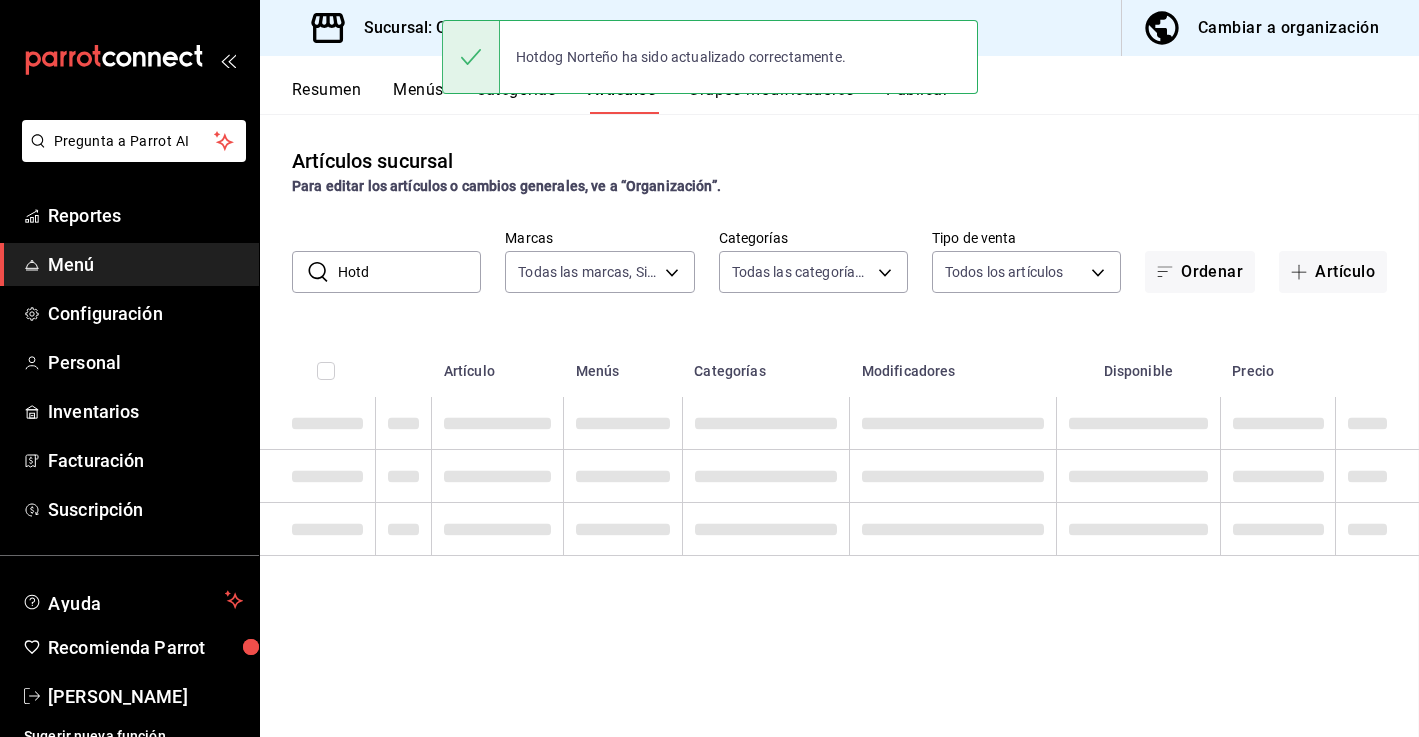 scroll, scrollTop: 0, scrollLeft: 0, axis: both 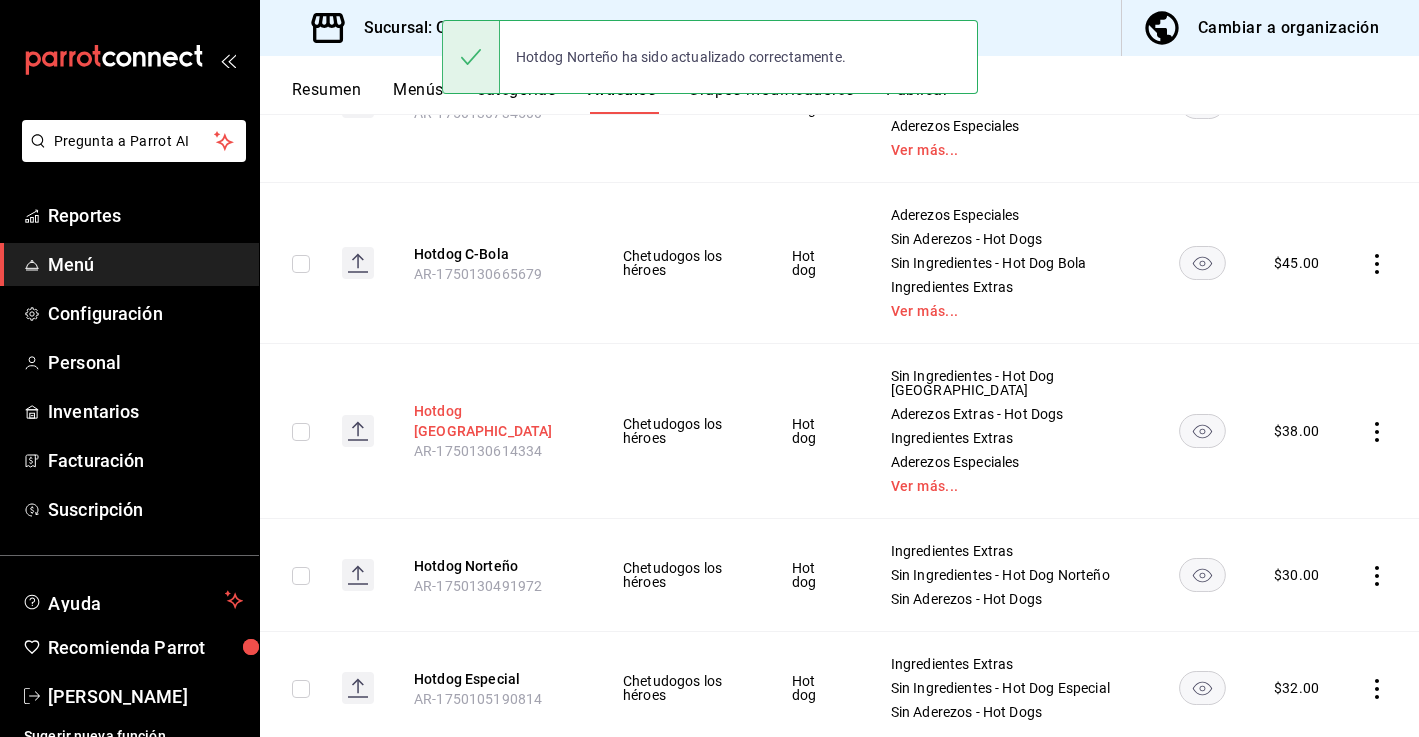 click on "Hotdog [GEOGRAPHIC_DATA]" at bounding box center [494, 421] 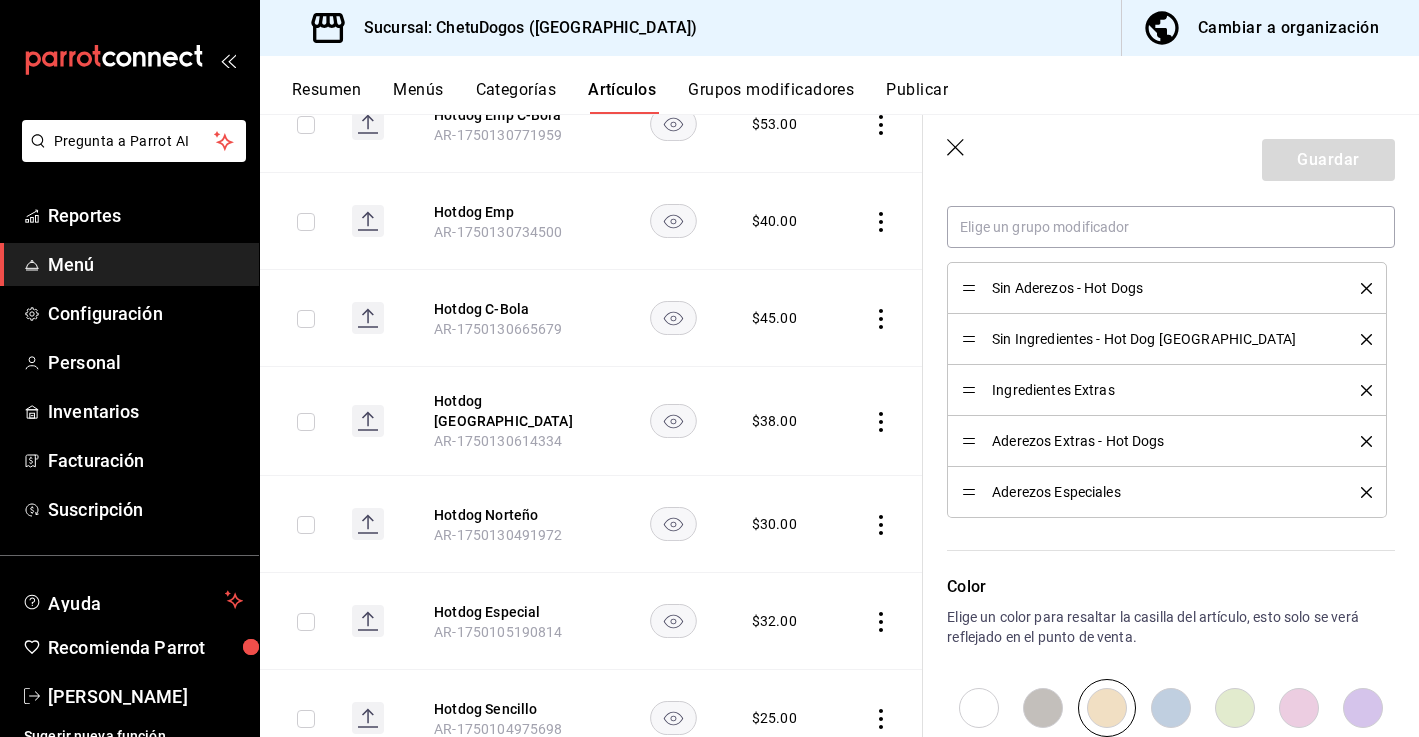 click 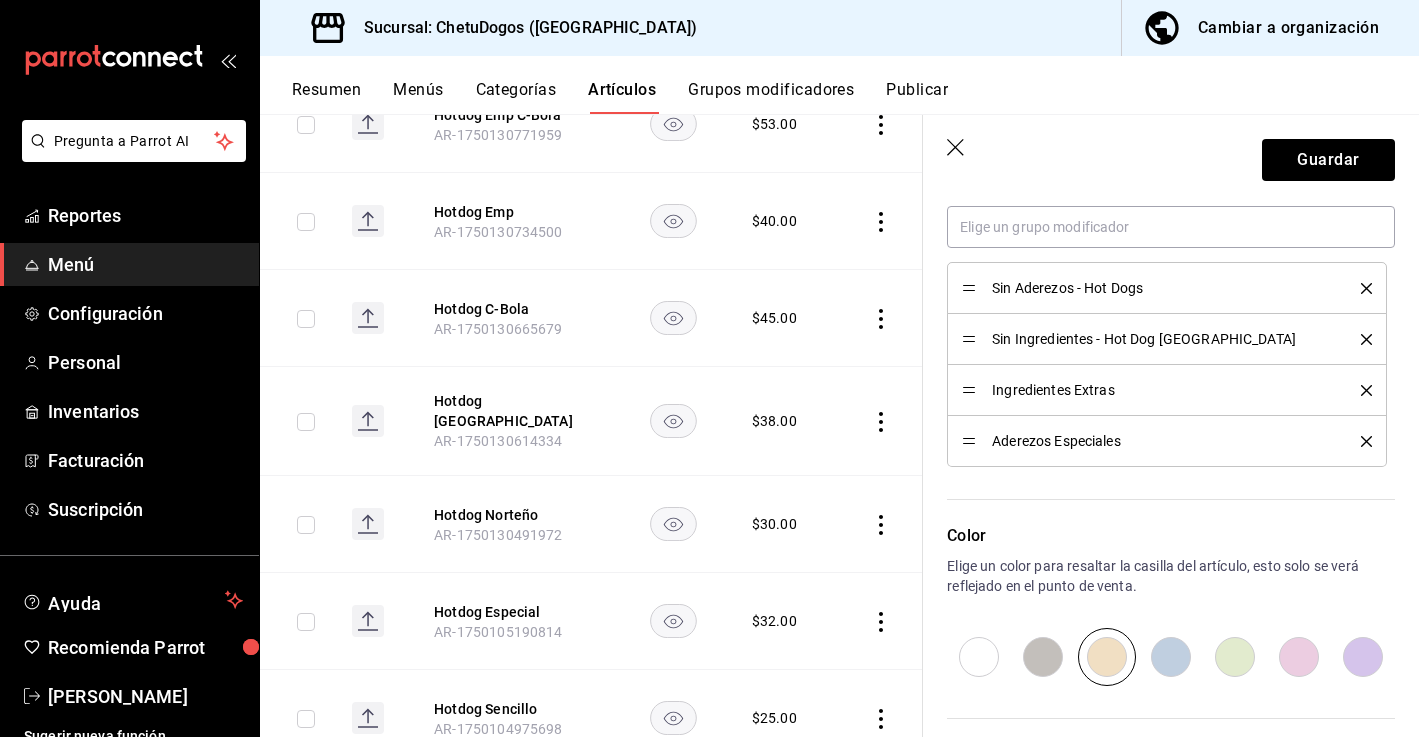 click 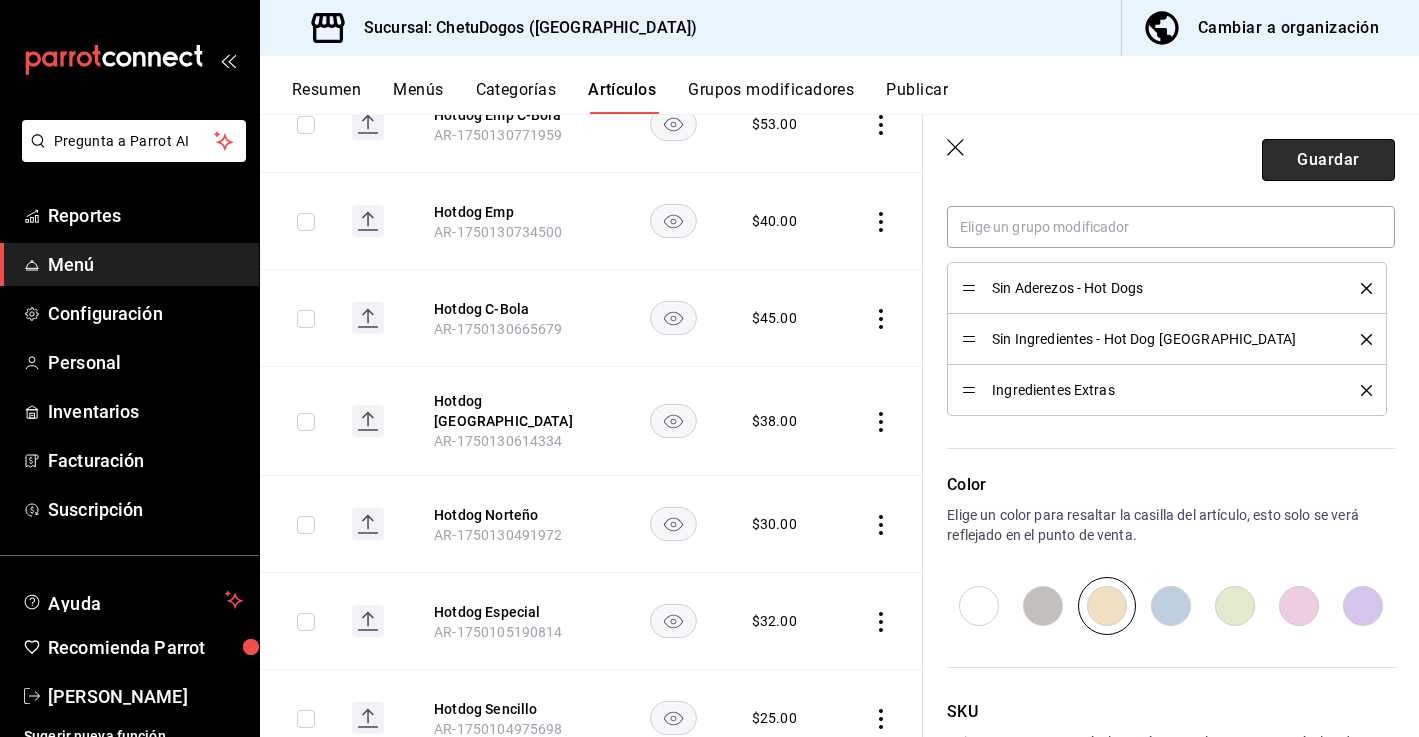 click on "Guardar" at bounding box center (1328, 160) 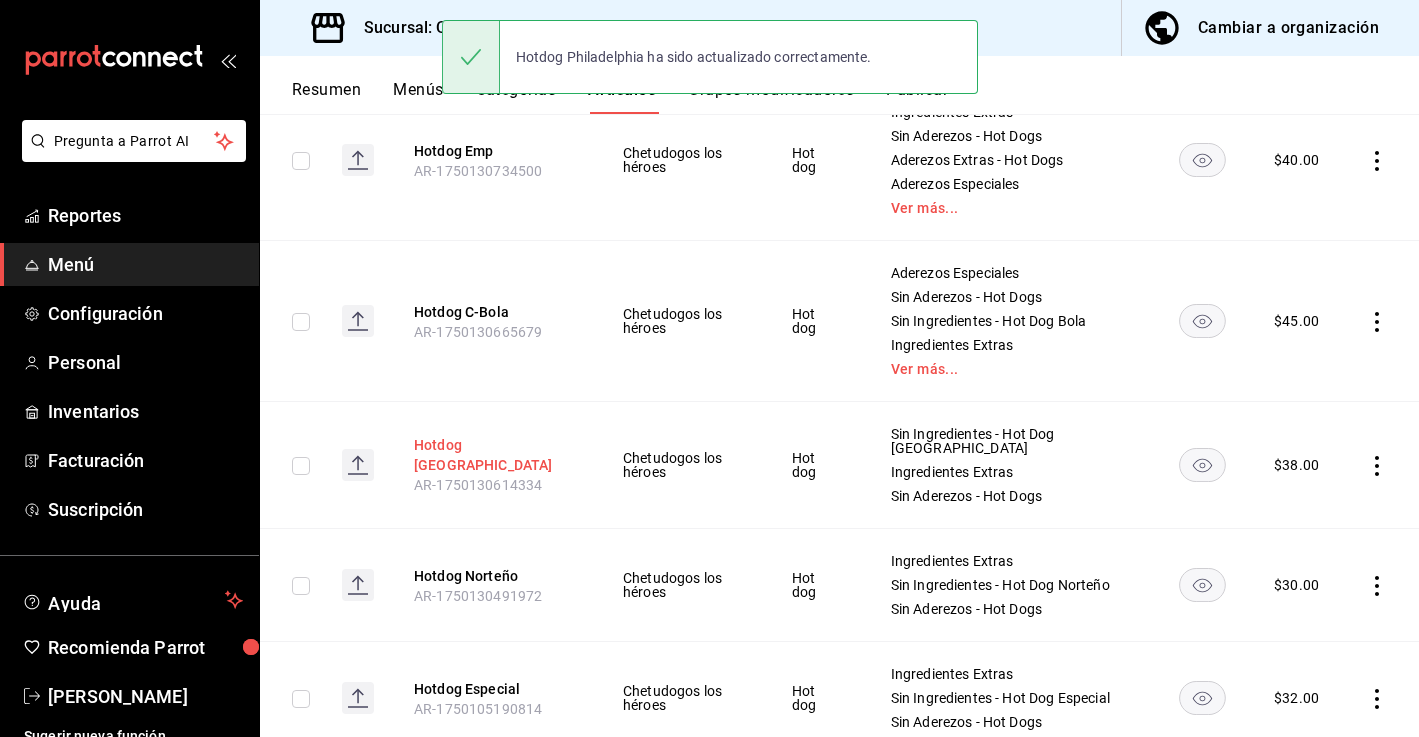 click on "Hotdog [GEOGRAPHIC_DATA]" at bounding box center [494, 455] 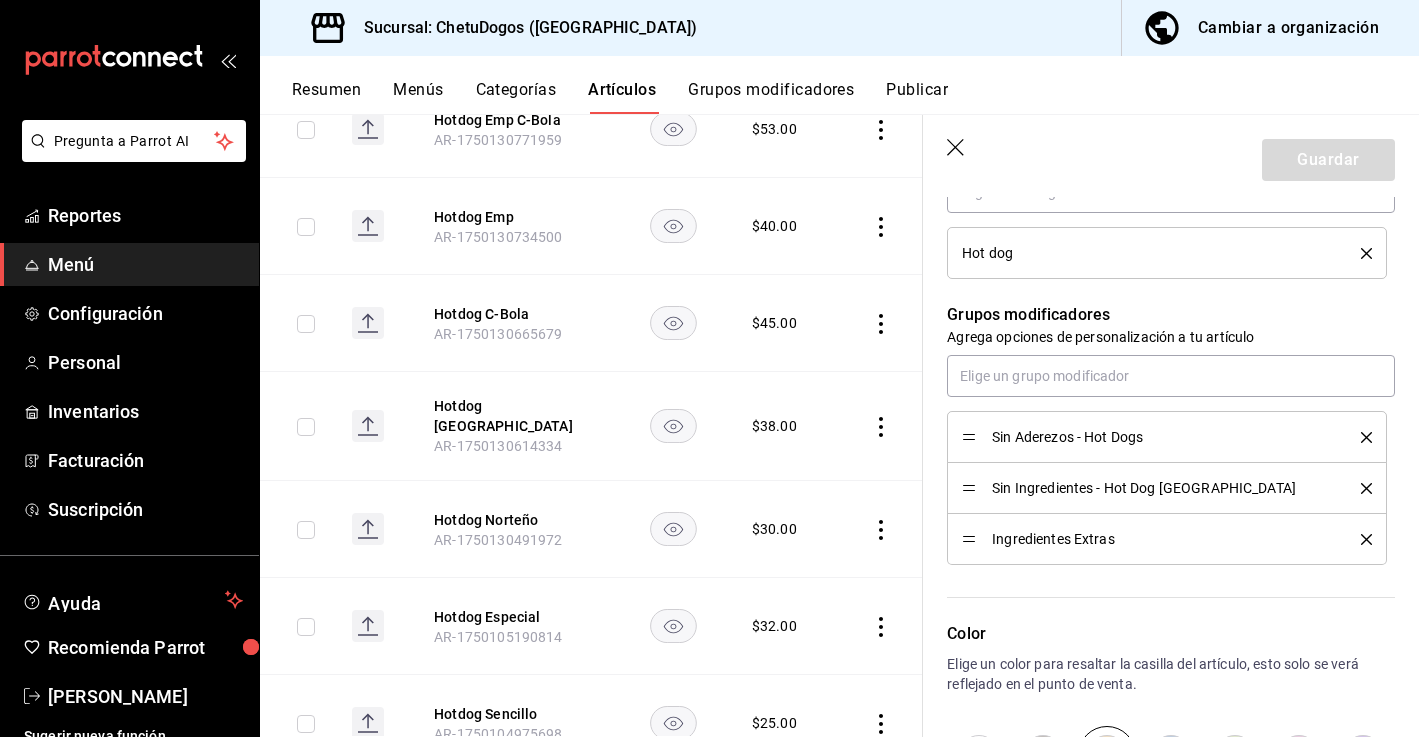 click 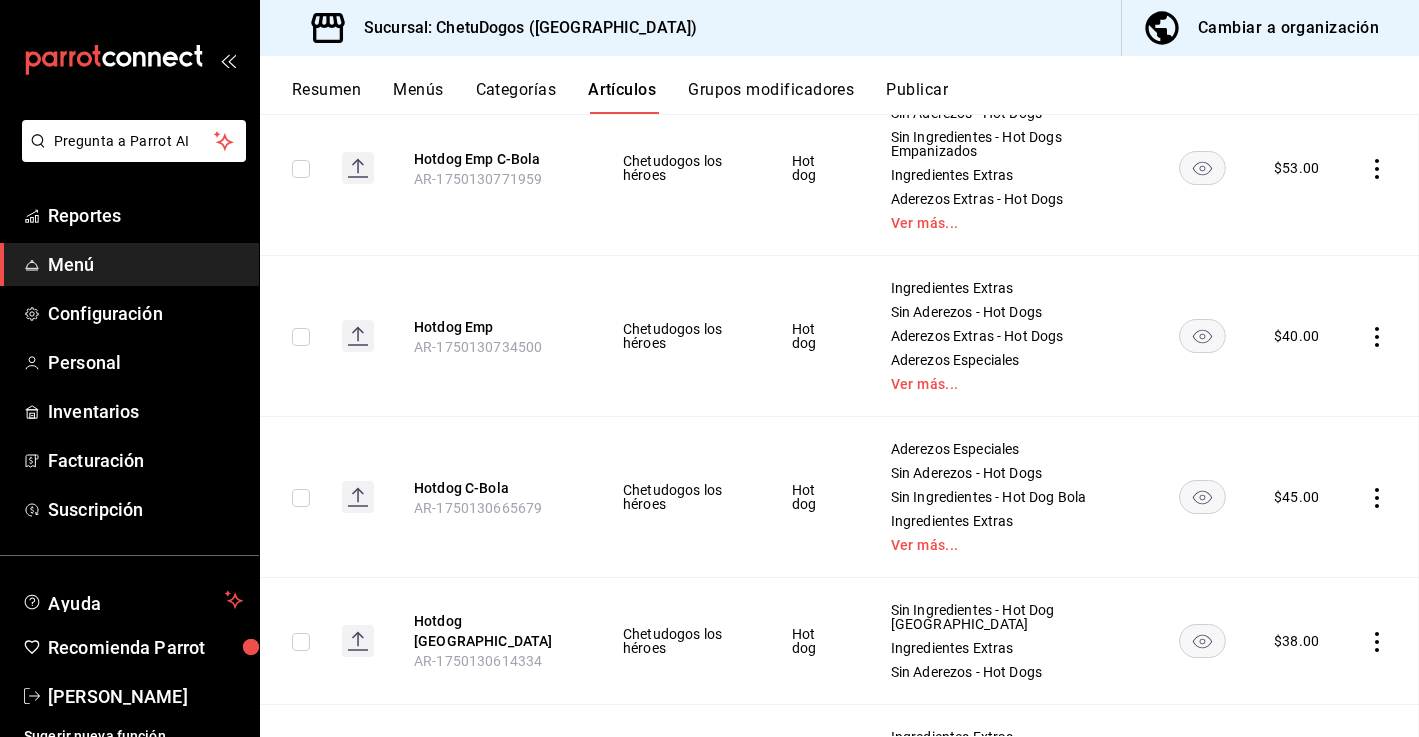 scroll, scrollTop: 642, scrollLeft: 0, axis: vertical 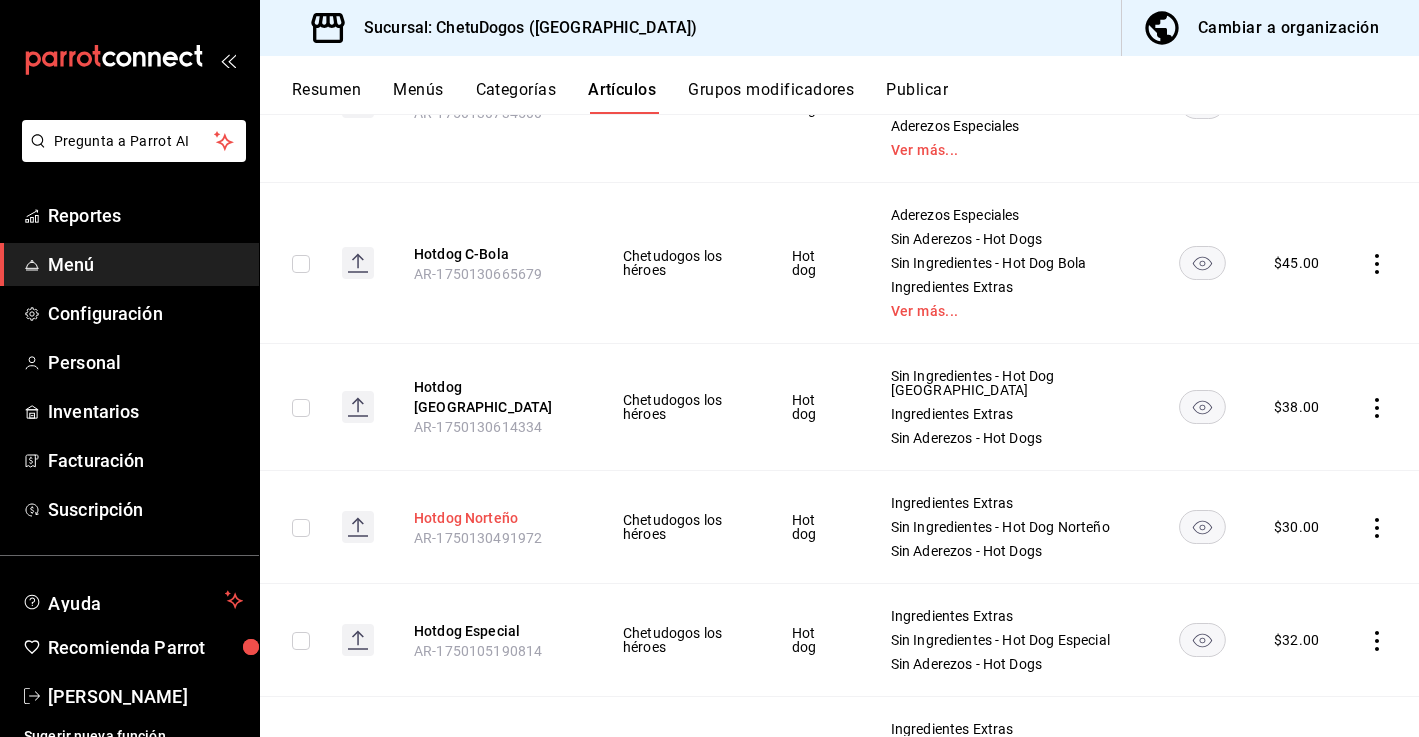 click on "Hotdog Norteño" at bounding box center (494, 518) 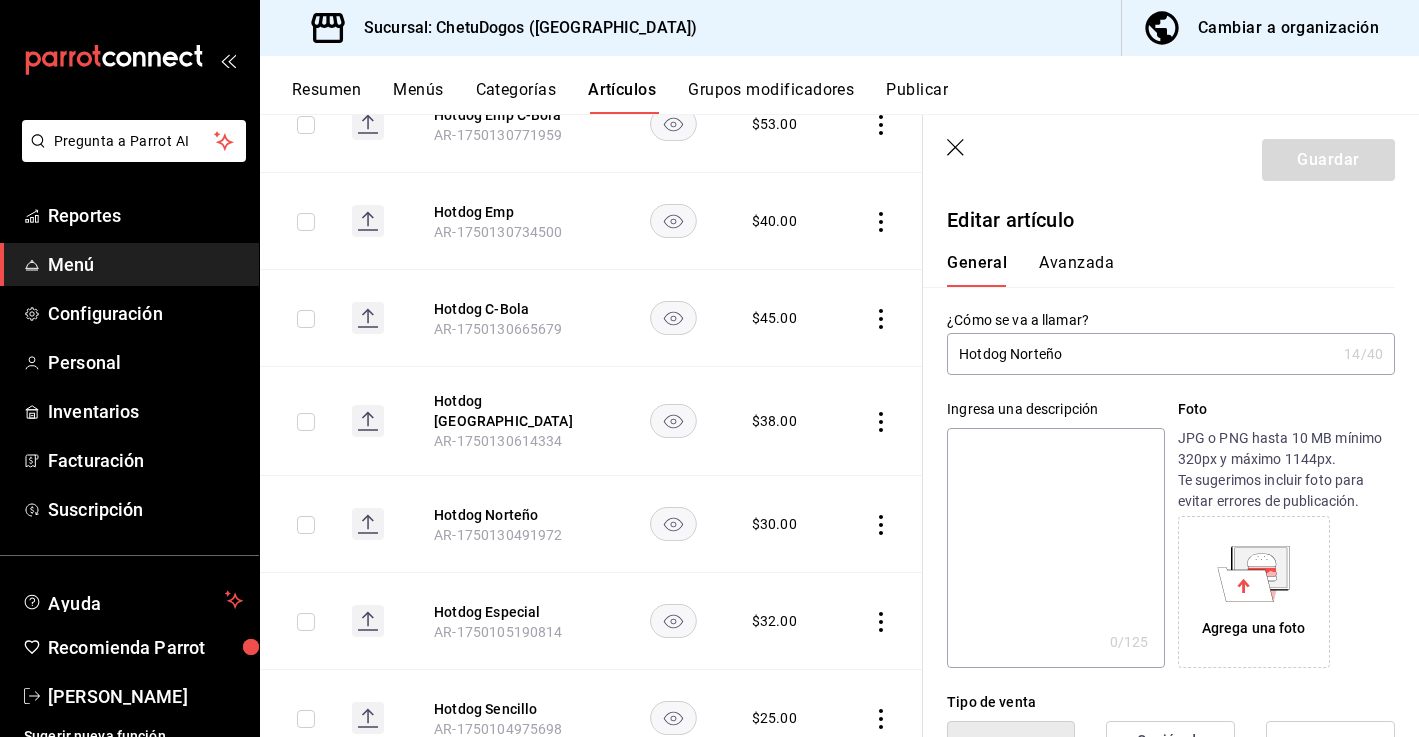 click 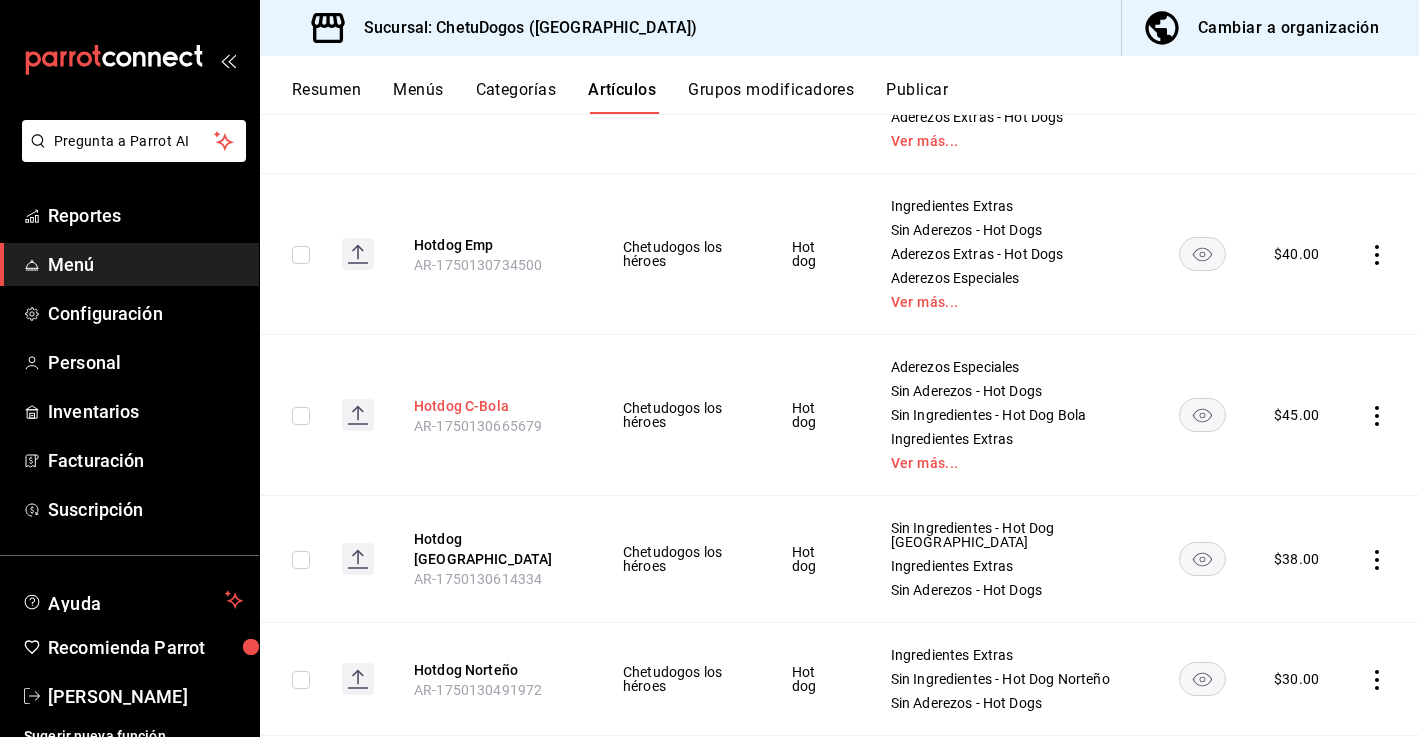 click on "Hotdog C-Bola" at bounding box center [494, 406] 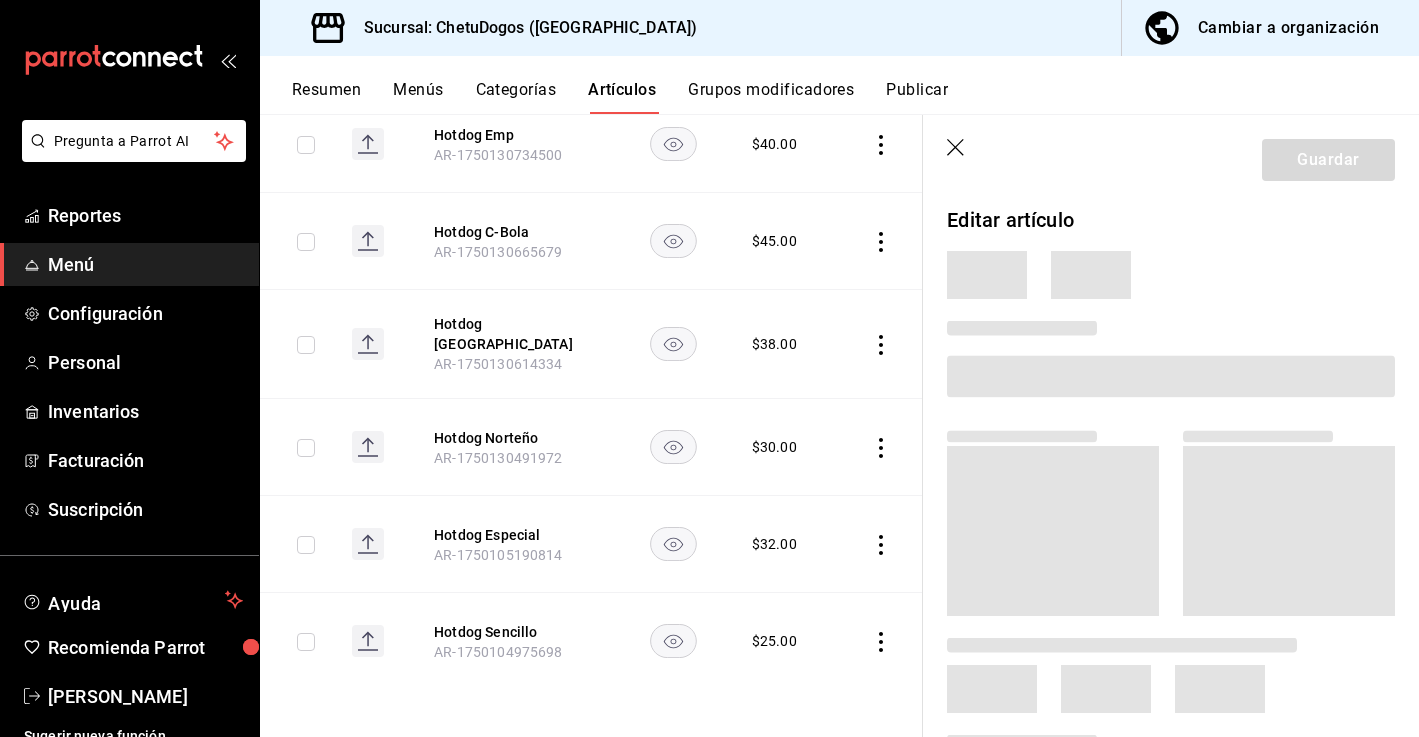 scroll, scrollTop: 496, scrollLeft: 0, axis: vertical 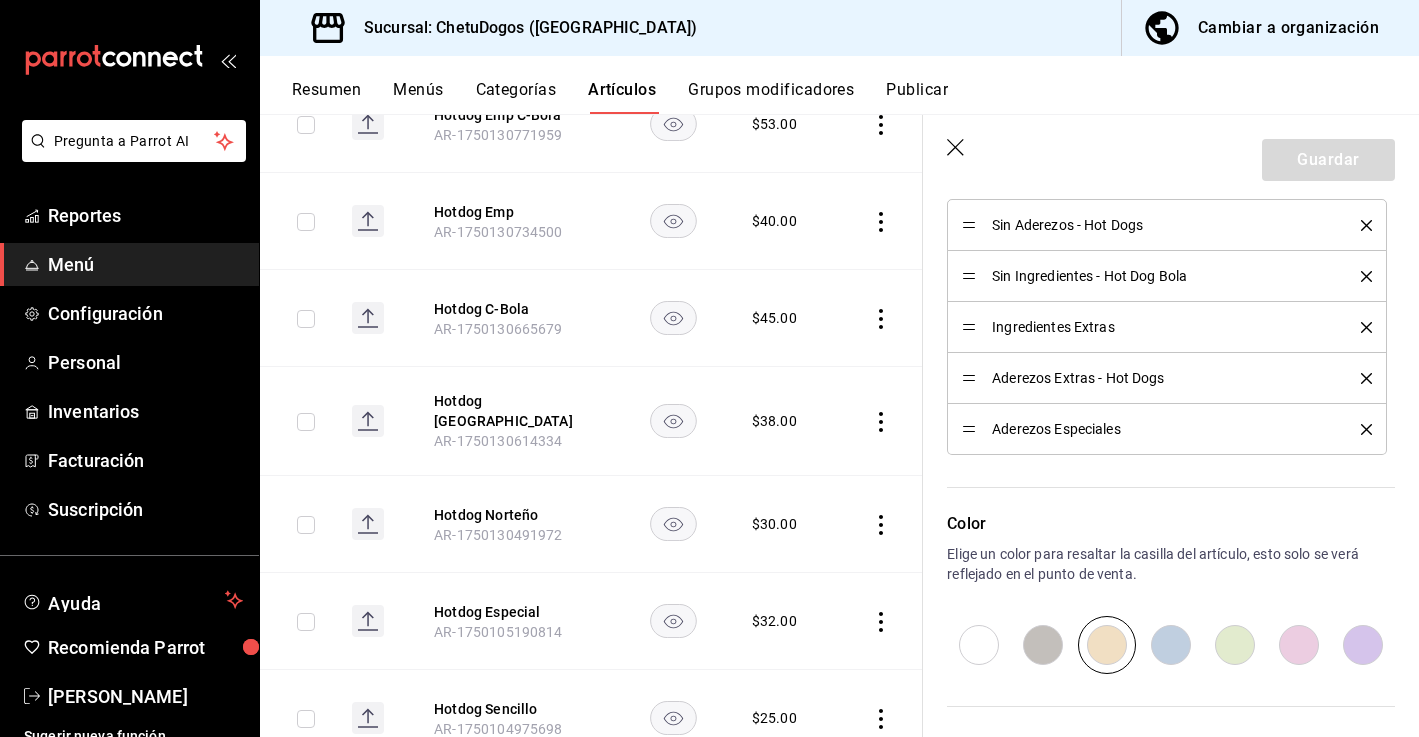 click 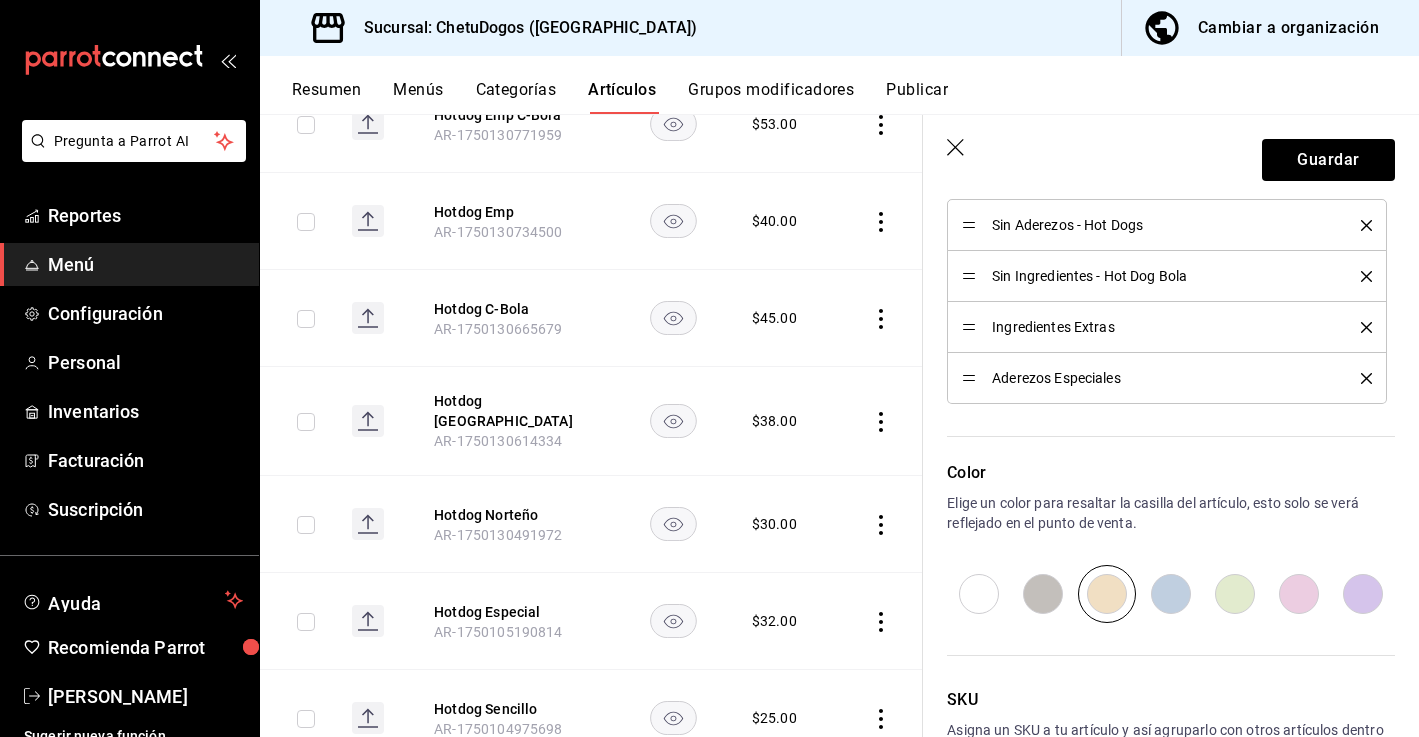 click 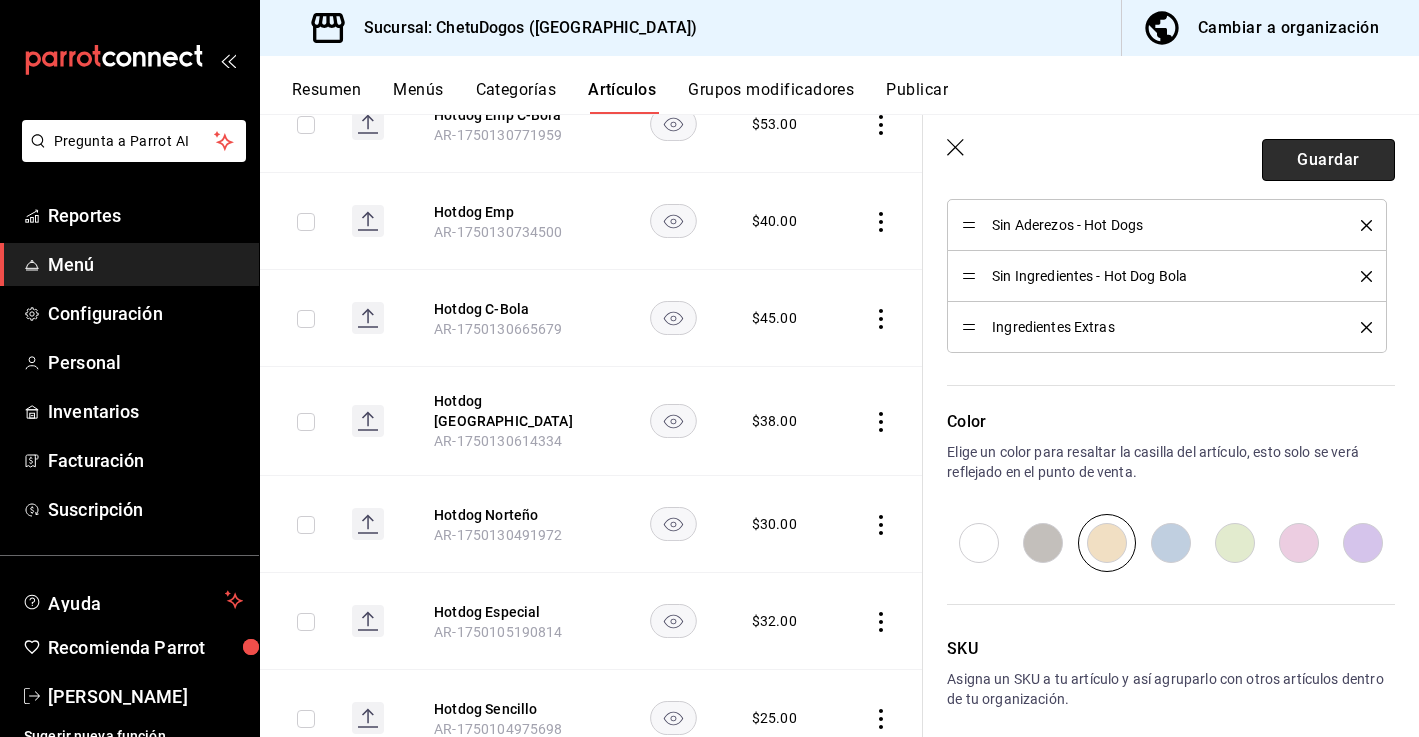 click on "Guardar" at bounding box center (1328, 160) 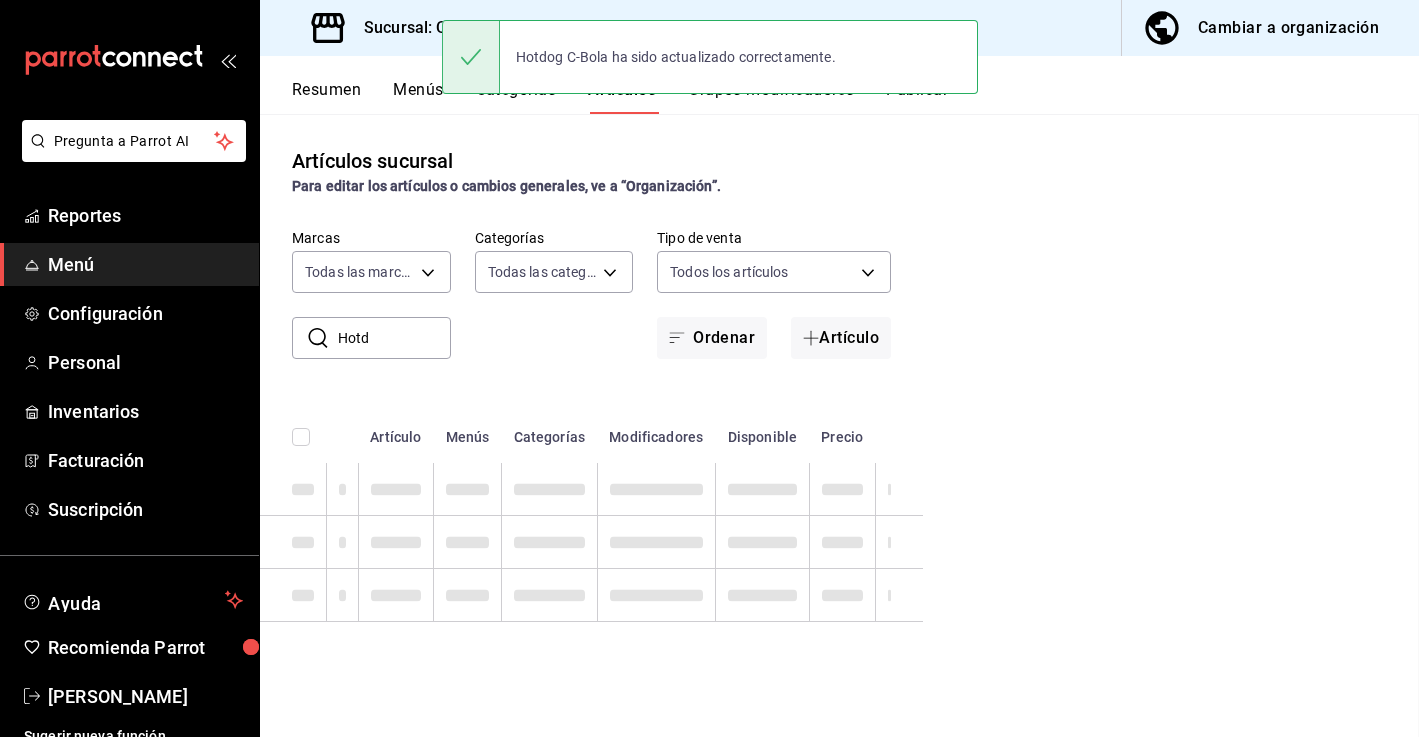 scroll, scrollTop: 0, scrollLeft: 0, axis: both 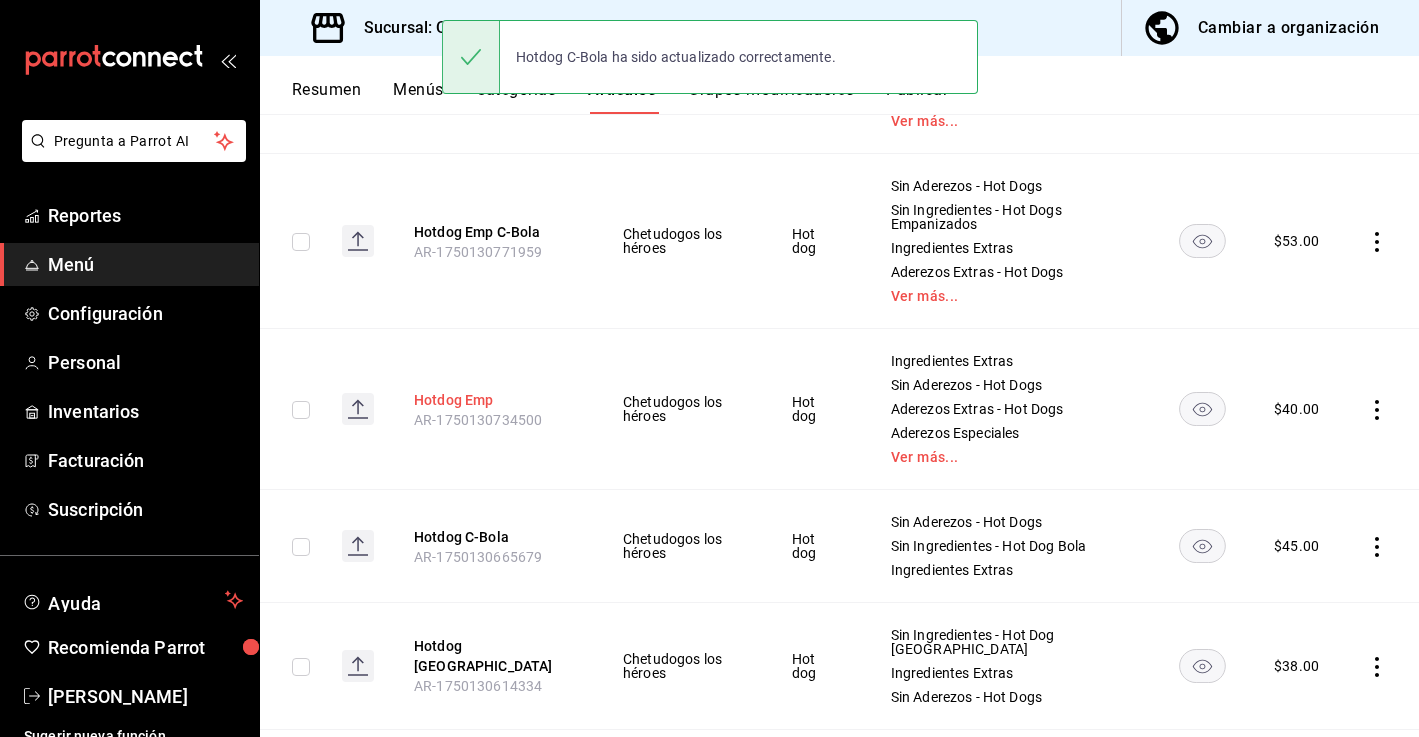 click on "Hotdog Emp" at bounding box center [494, 400] 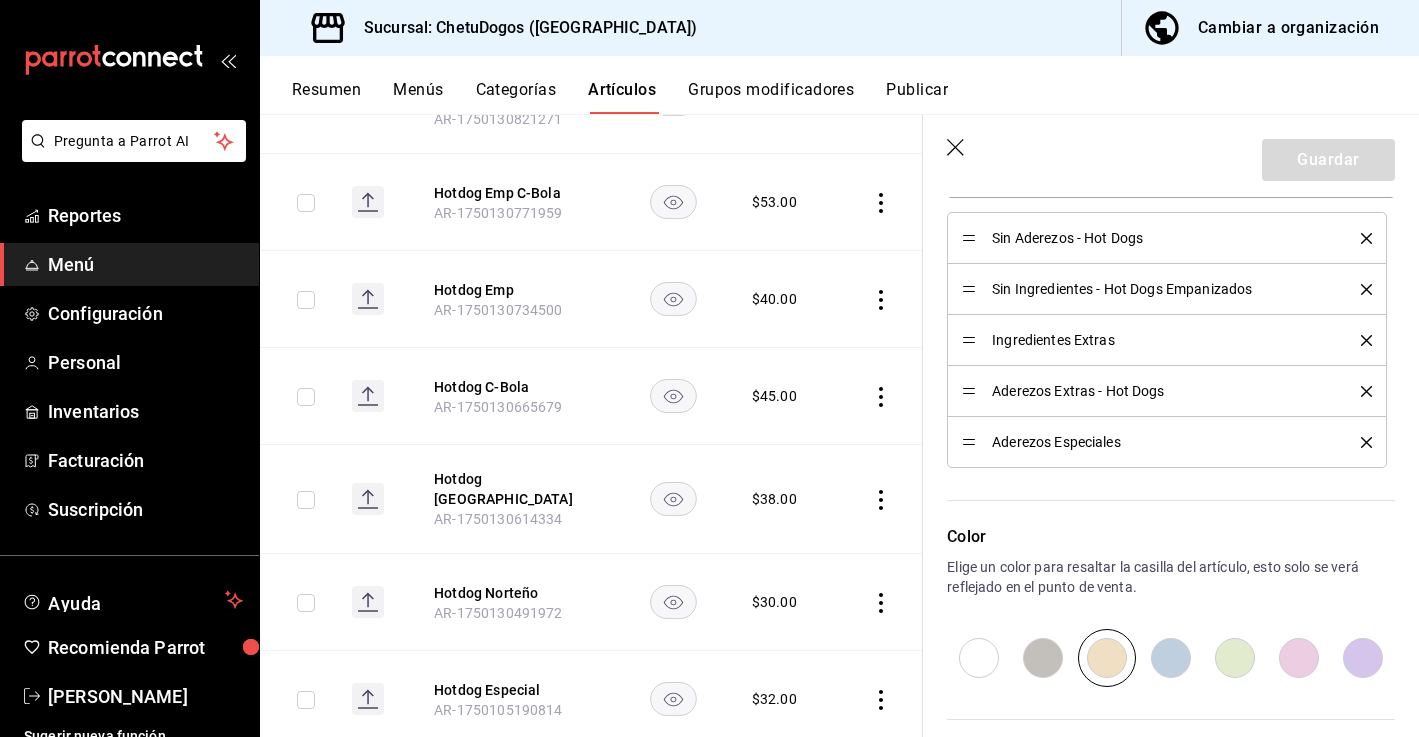 click 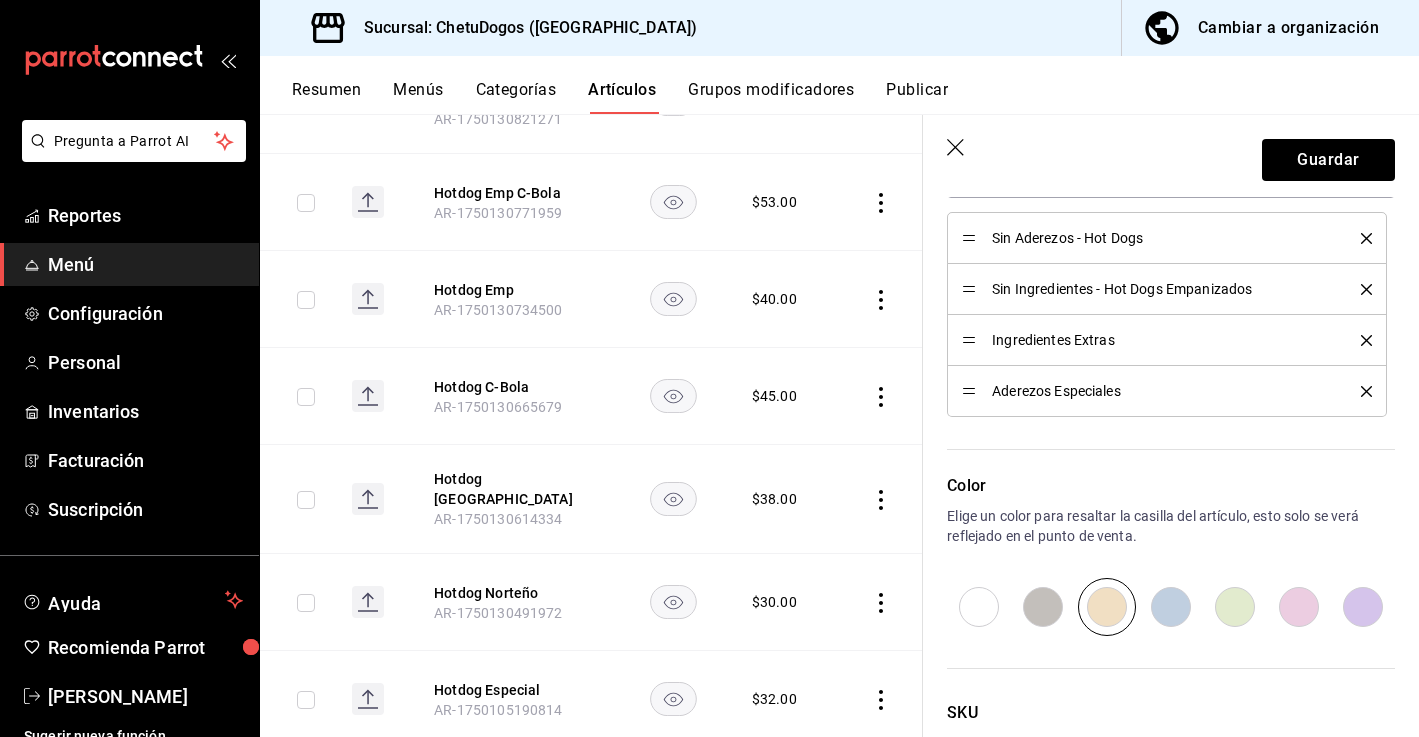 click 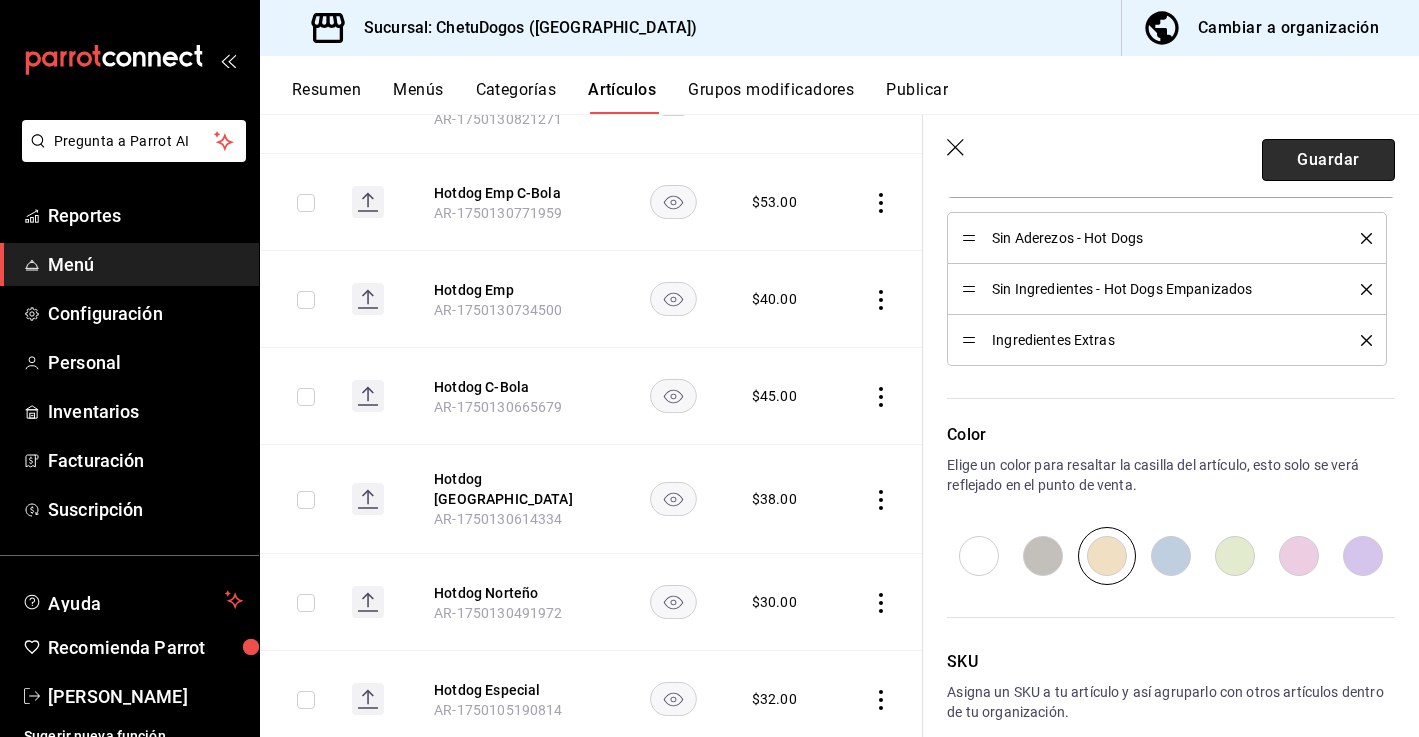 click on "Guardar" at bounding box center (1328, 160) 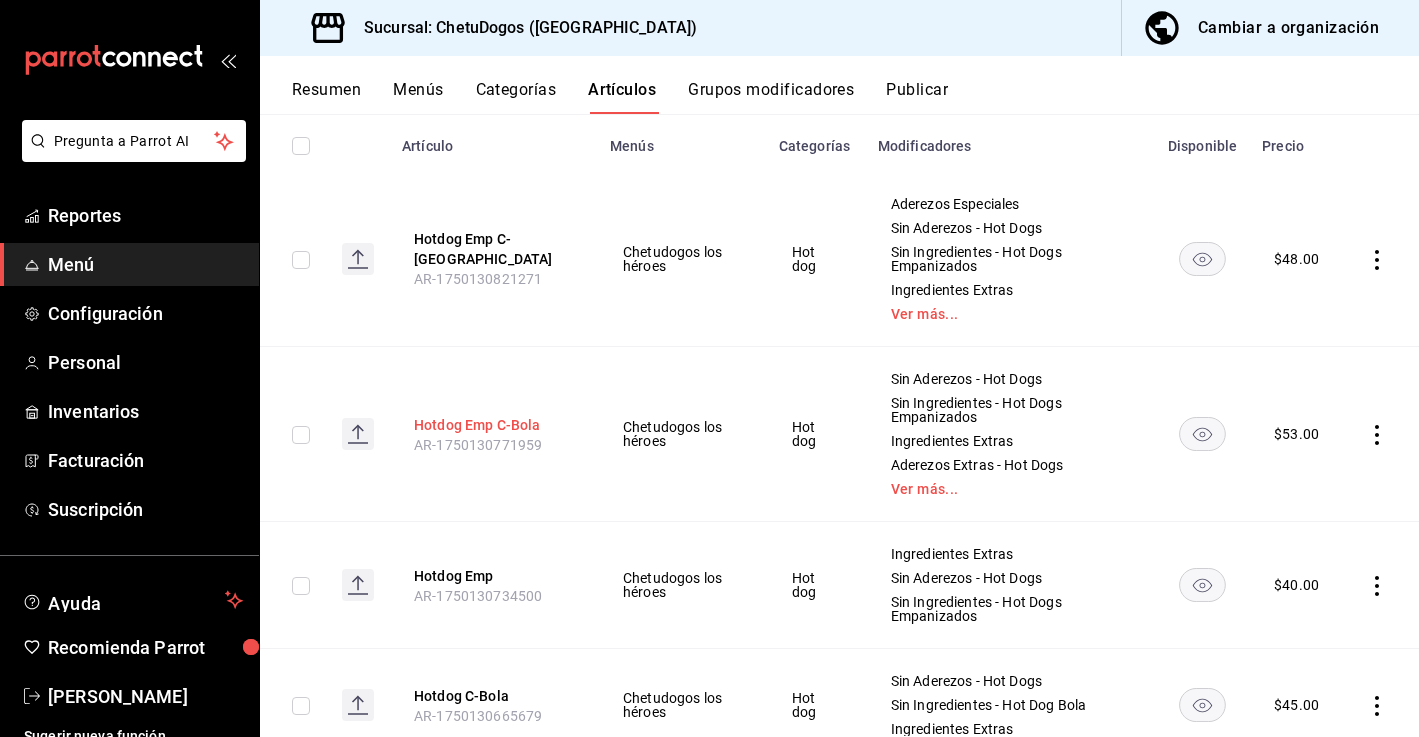 click on "Hotdog Emp C-Bola" at bounding box center [494, 425] 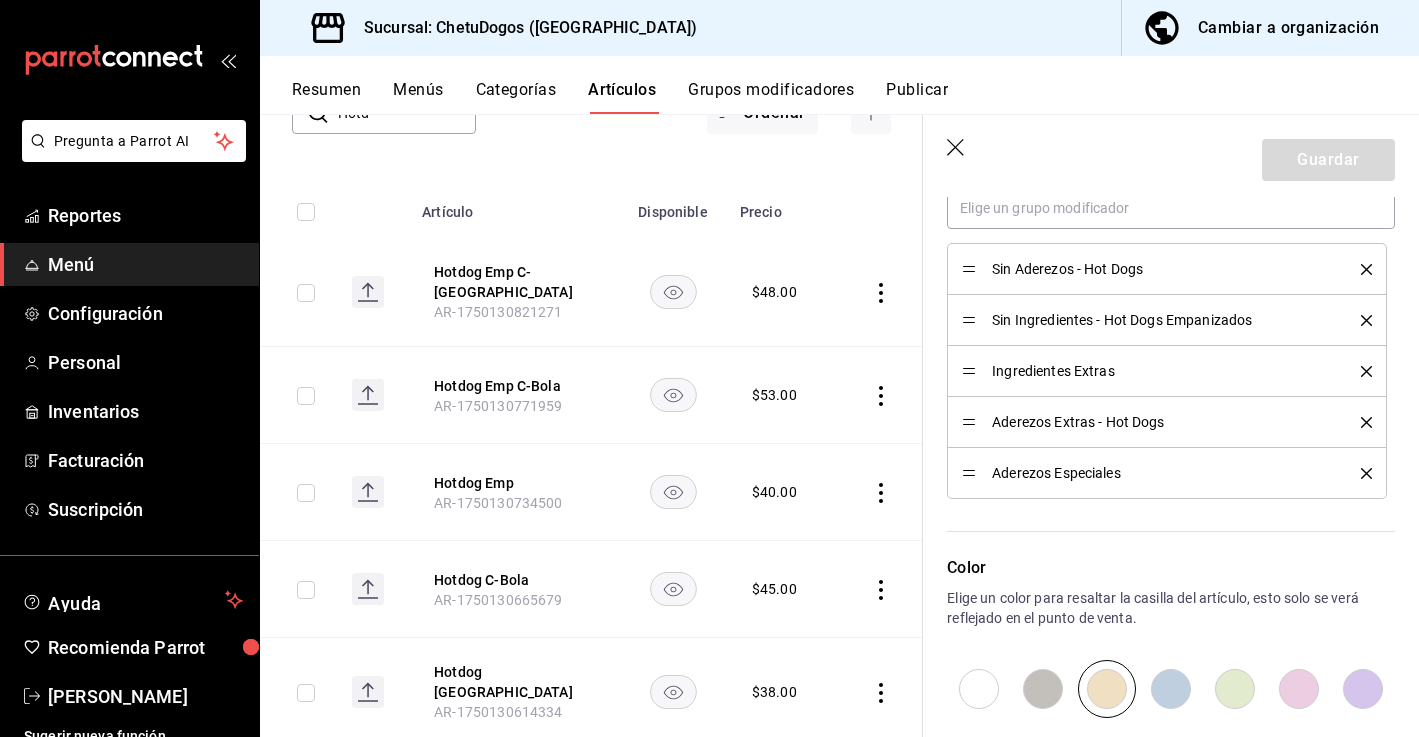 click 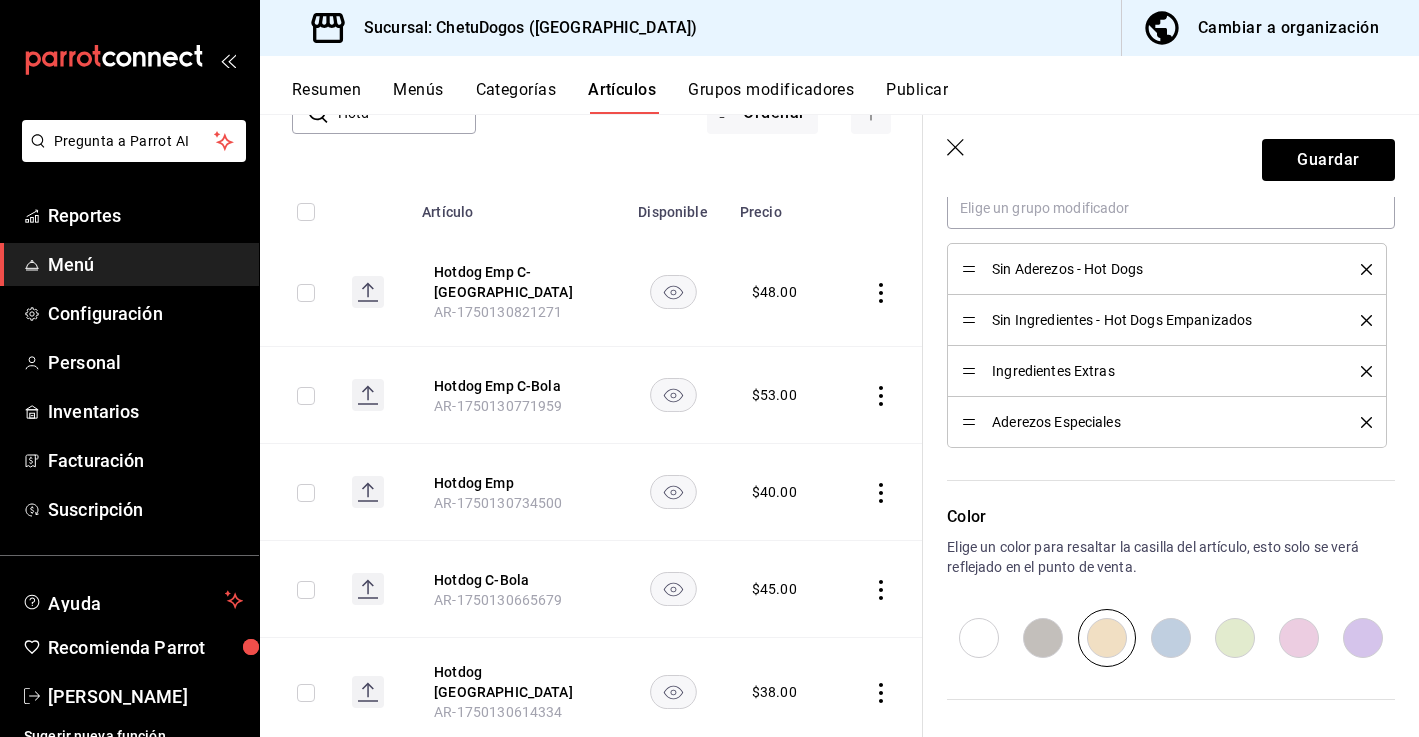 click 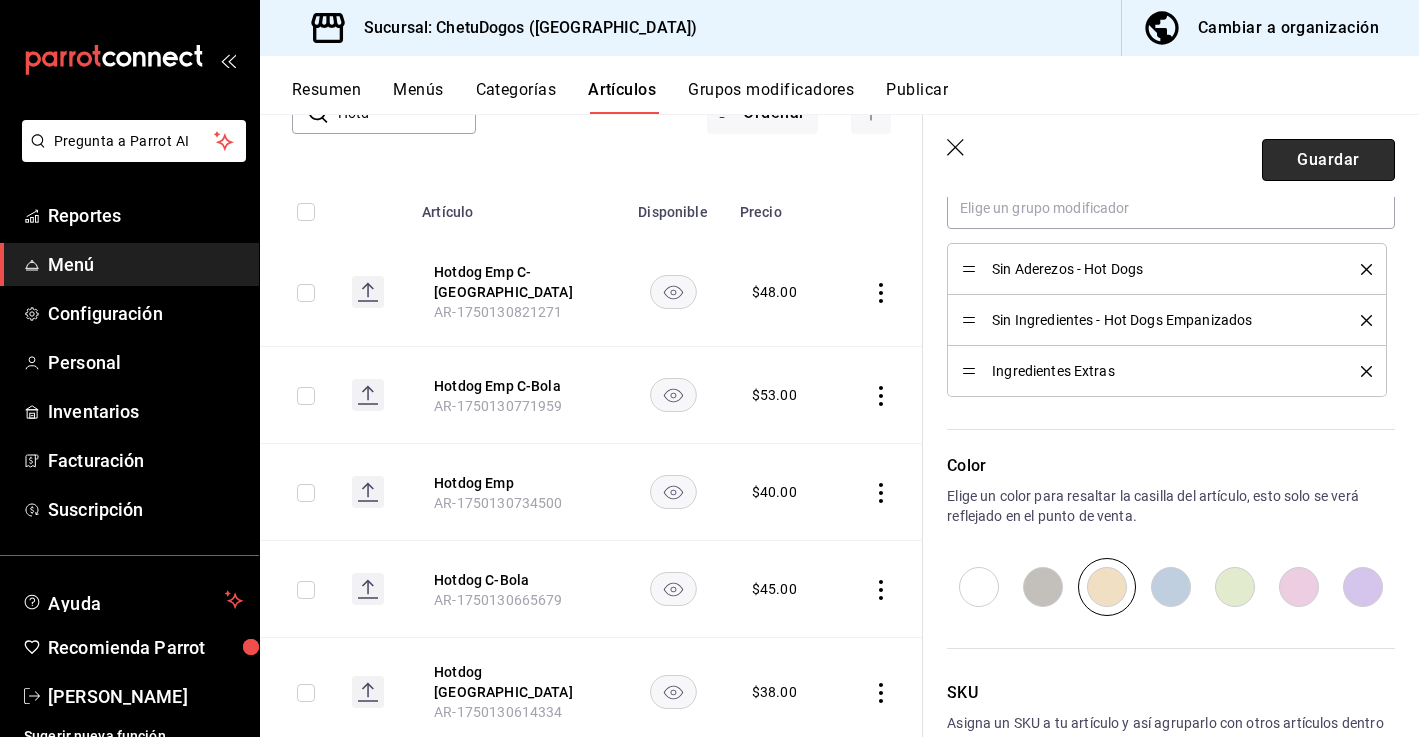 click on "Guardar" at bounding box center (1328, 160) 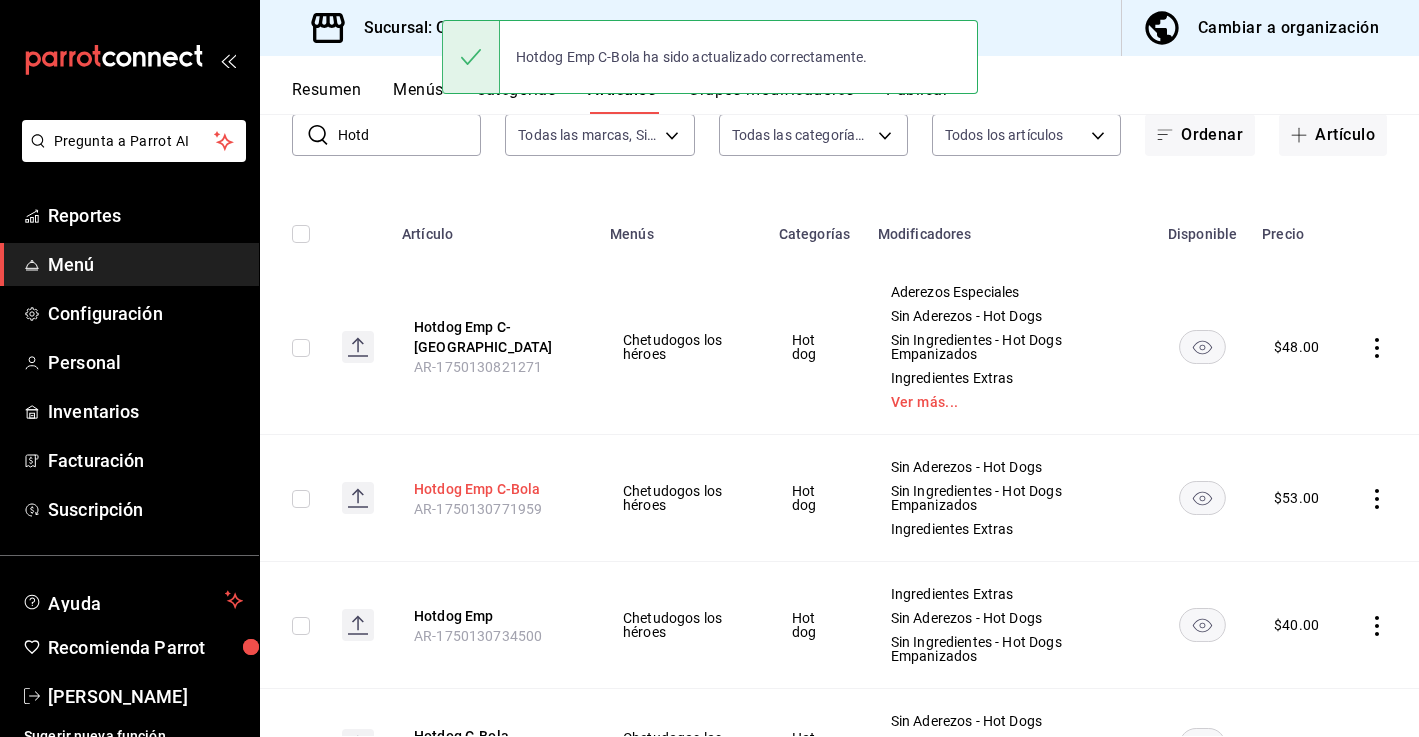 click on "Hotdog Emp C-Bola" at bounding box center [494, 489] 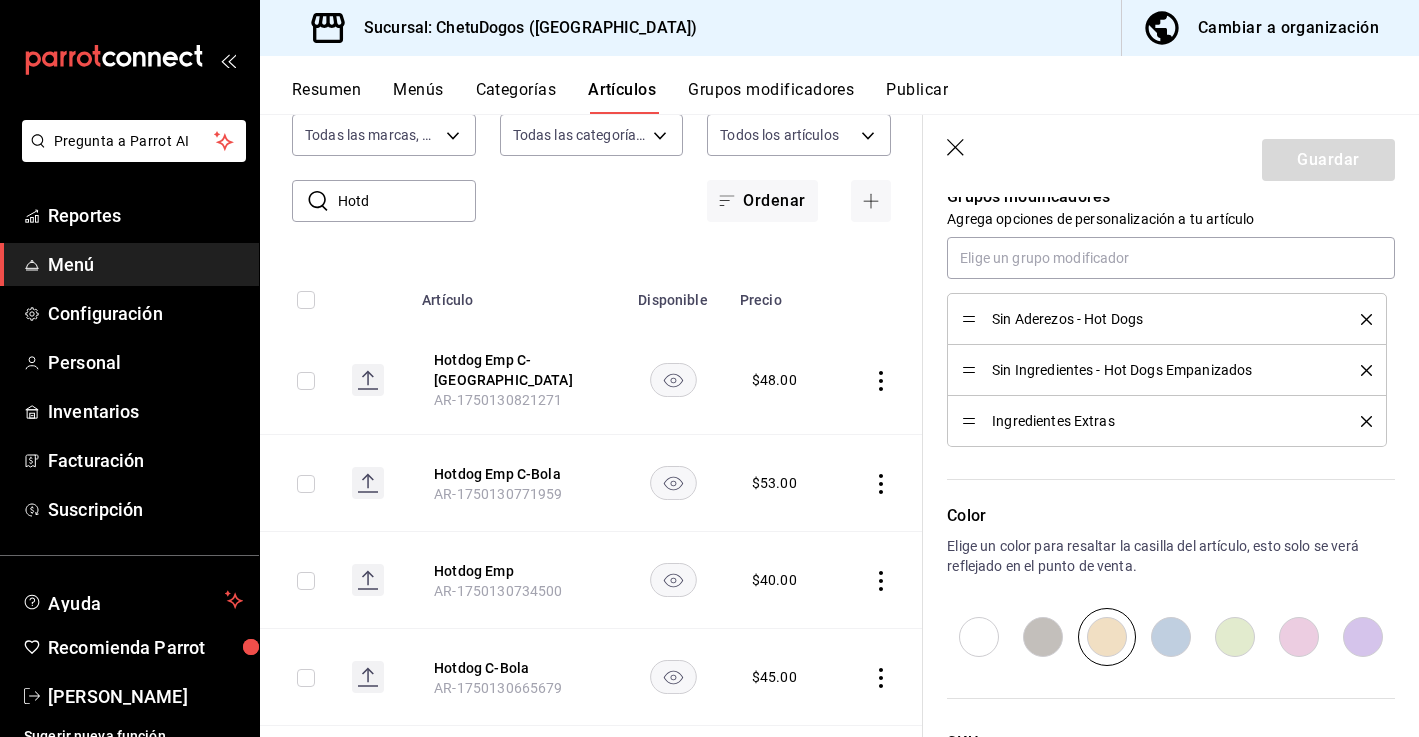 click 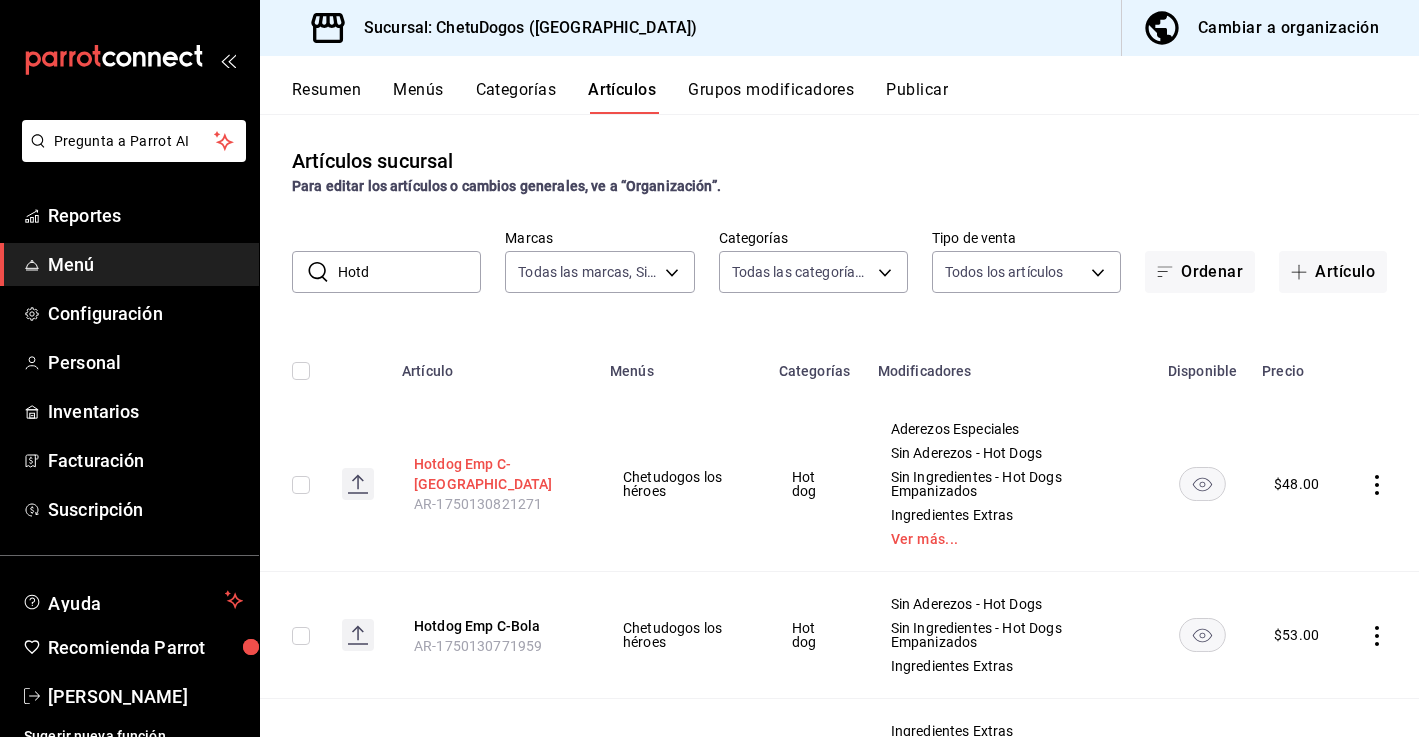 click on "Hotdog Emp C-[GEOGRAPHIC_DATA]" at bounding box center (494, 474) 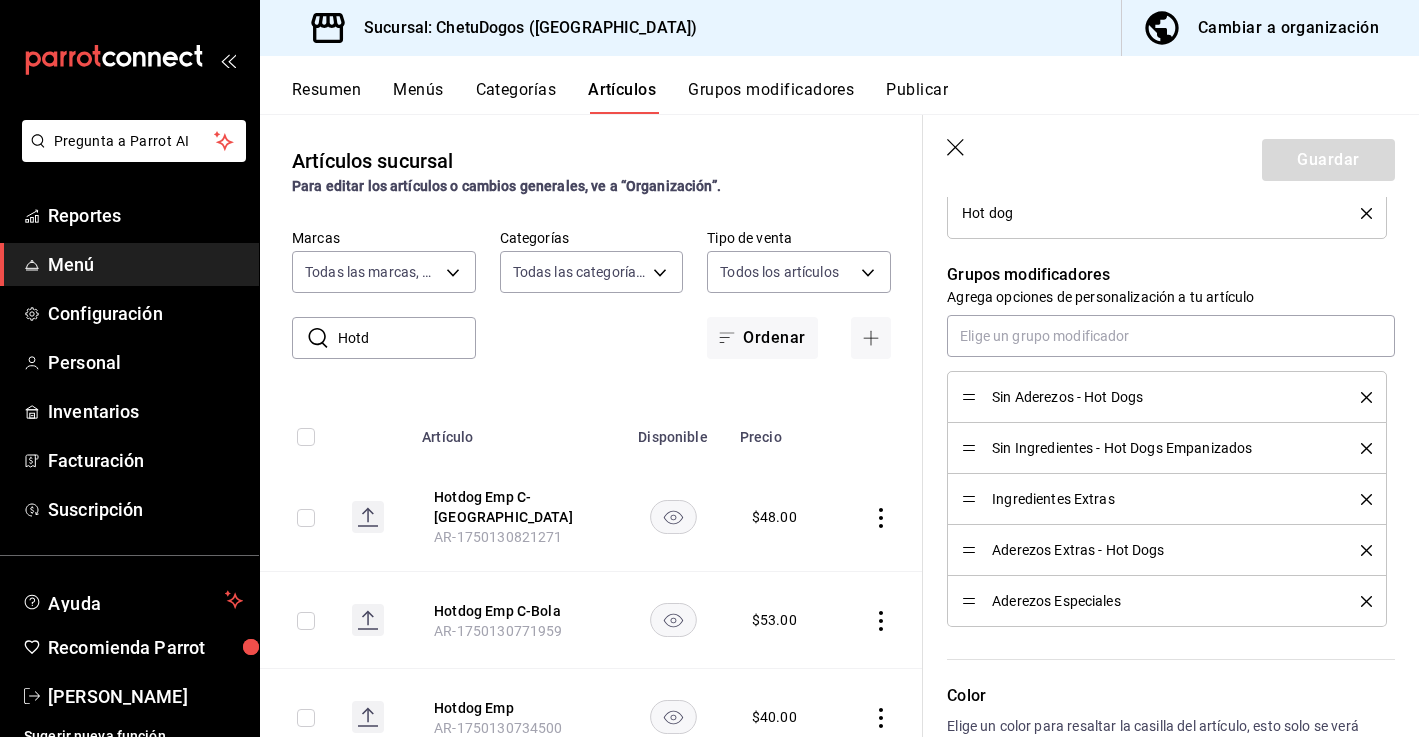 click on "Aderezos Extras - Hot Dogs" at bounding box center (1167, 550) 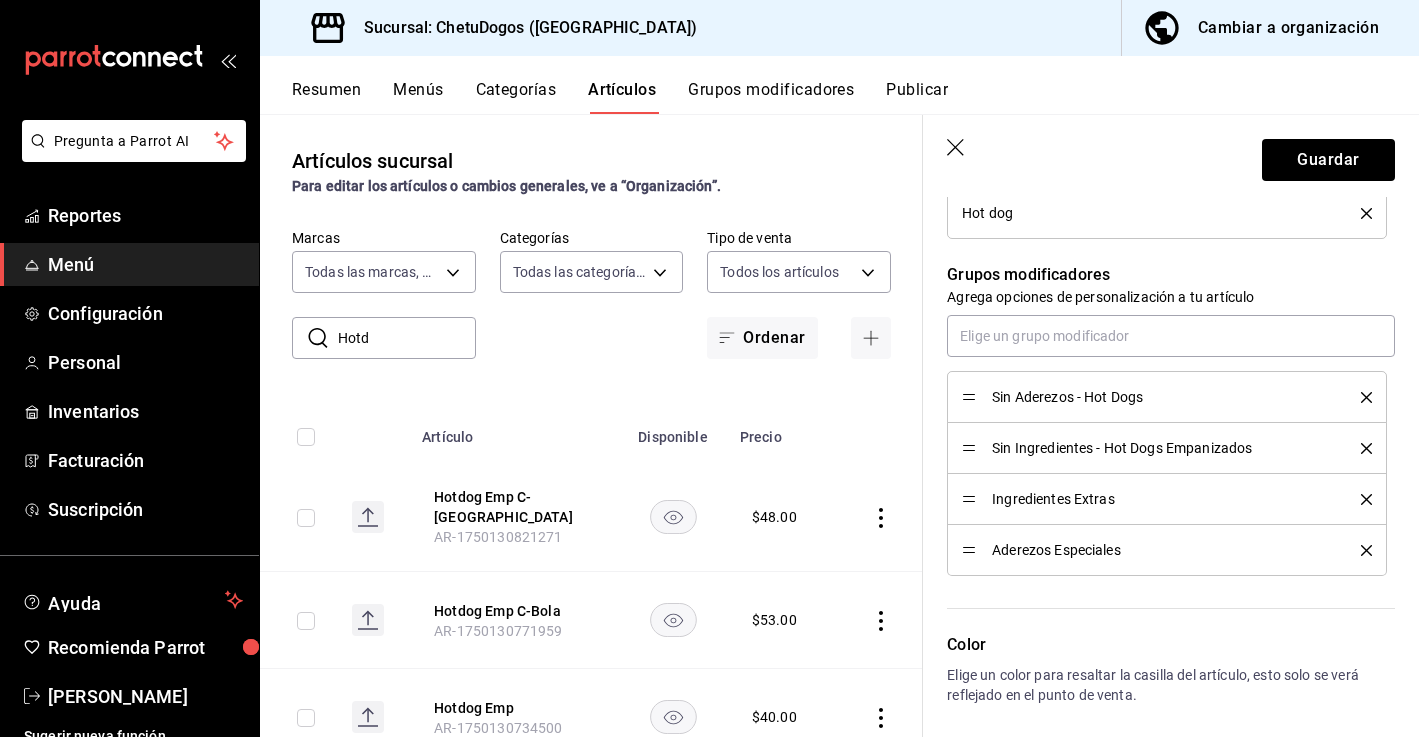 click 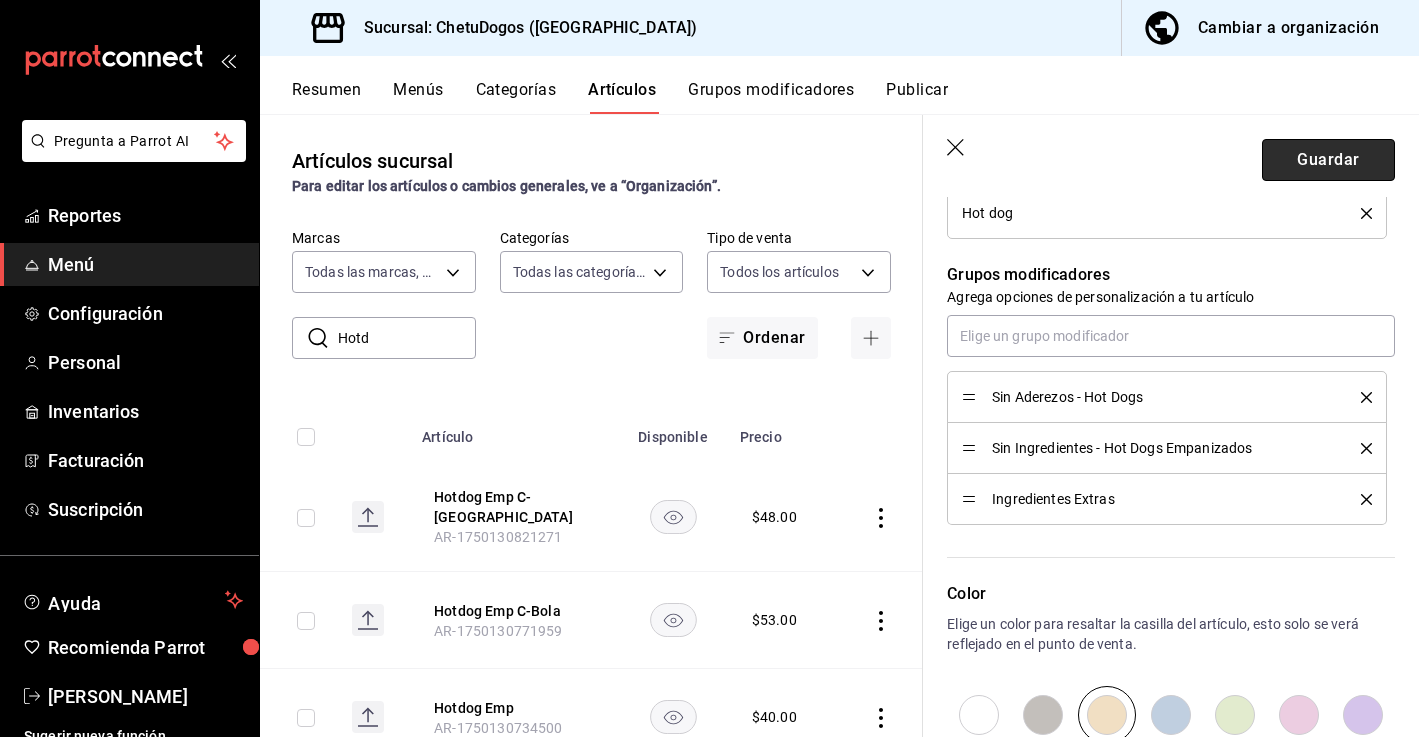 click on "Guardar" at bounding box center [1328, 160] 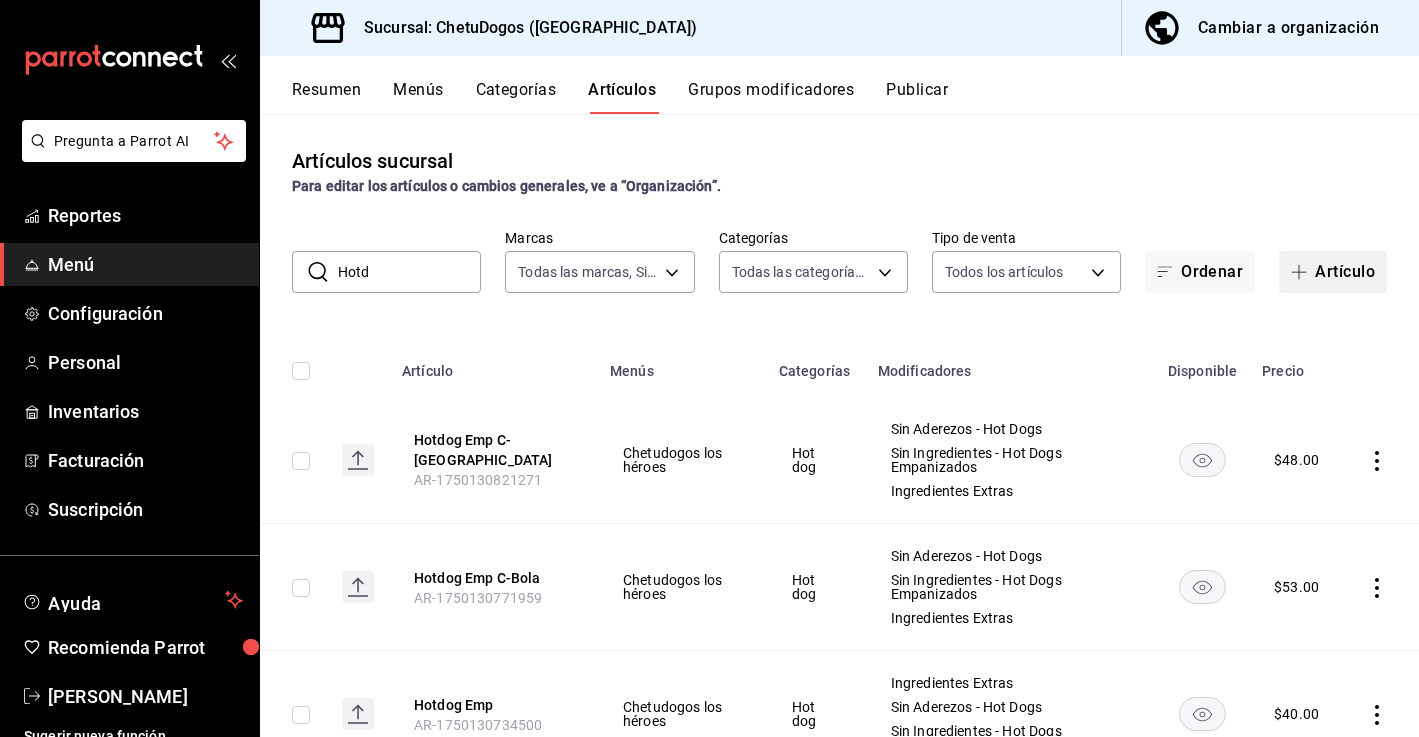 click on "Artículo" at bounding box center (1333, 272) 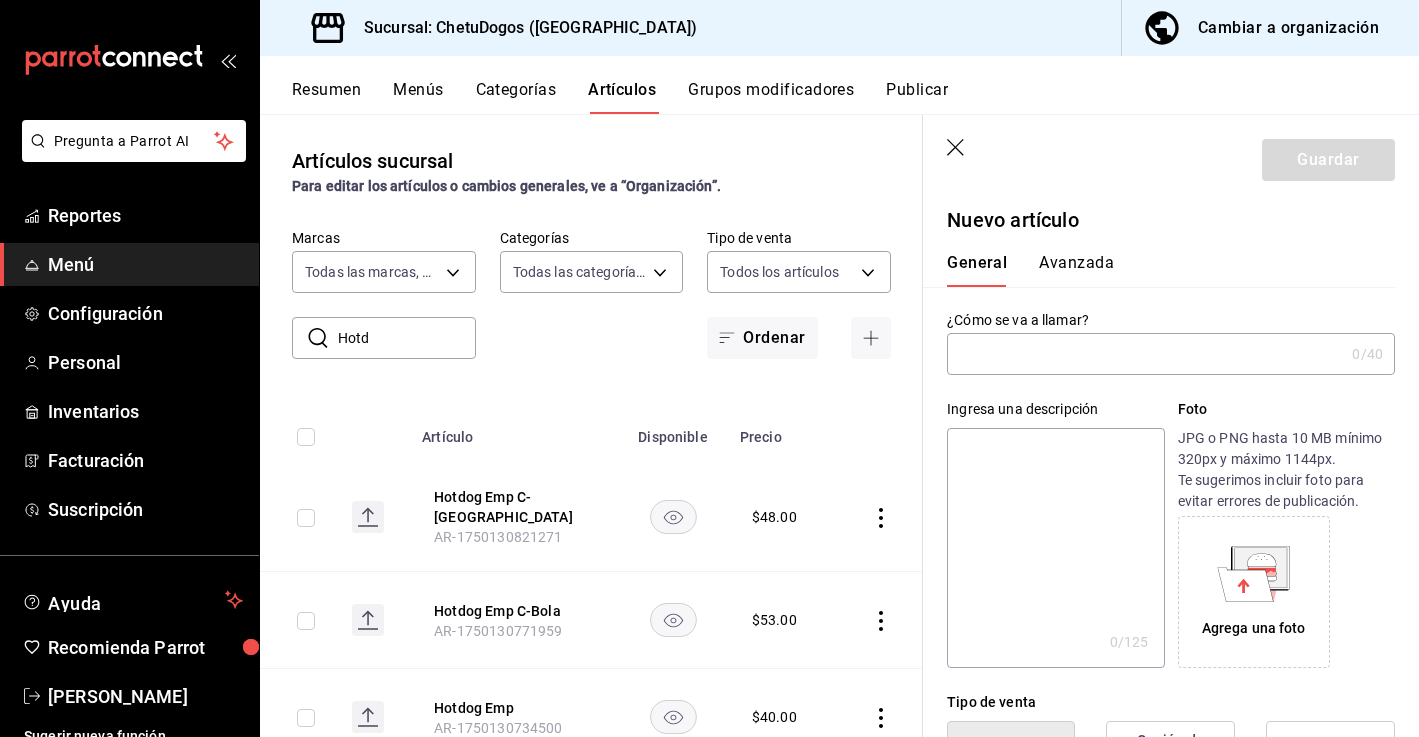 click on "Guardar" at bounding box center (1171, 156) 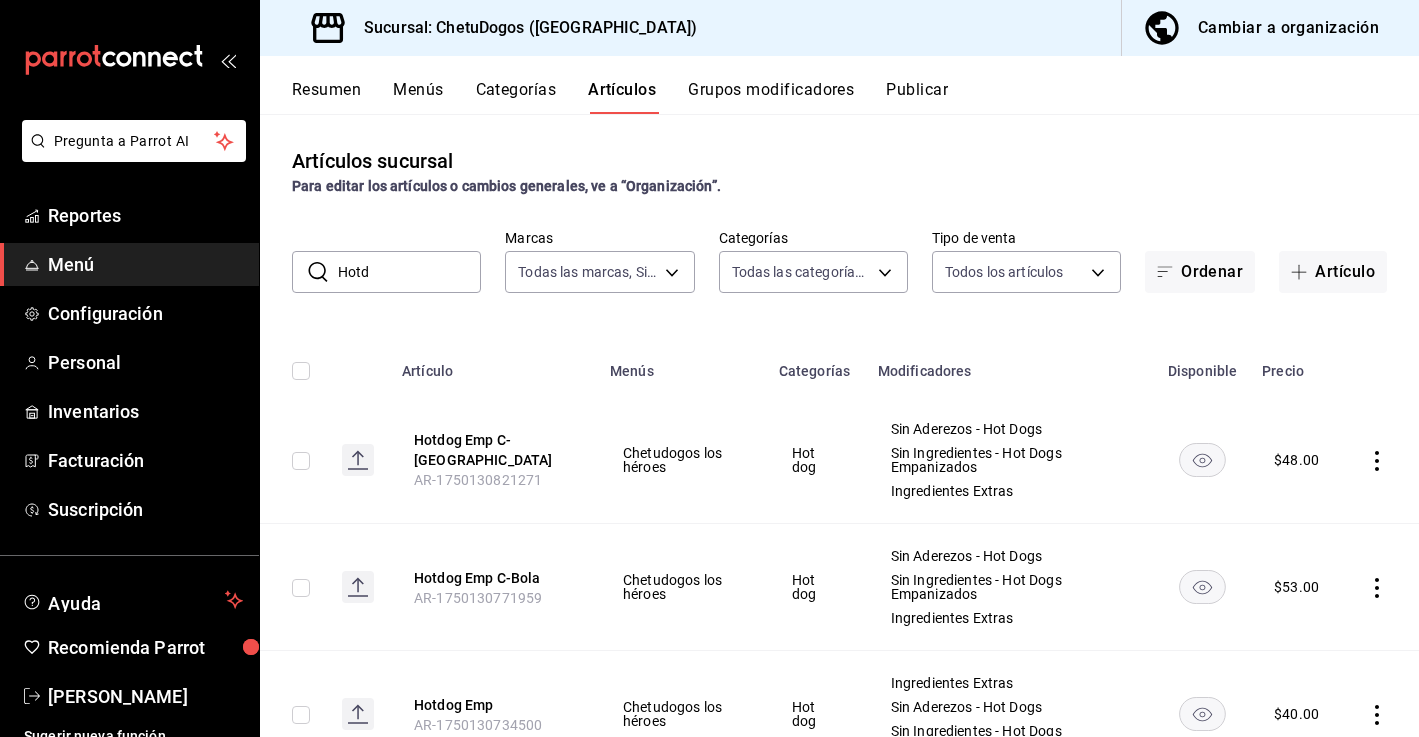 click on "Hotd" at bounding box center [409, 272] 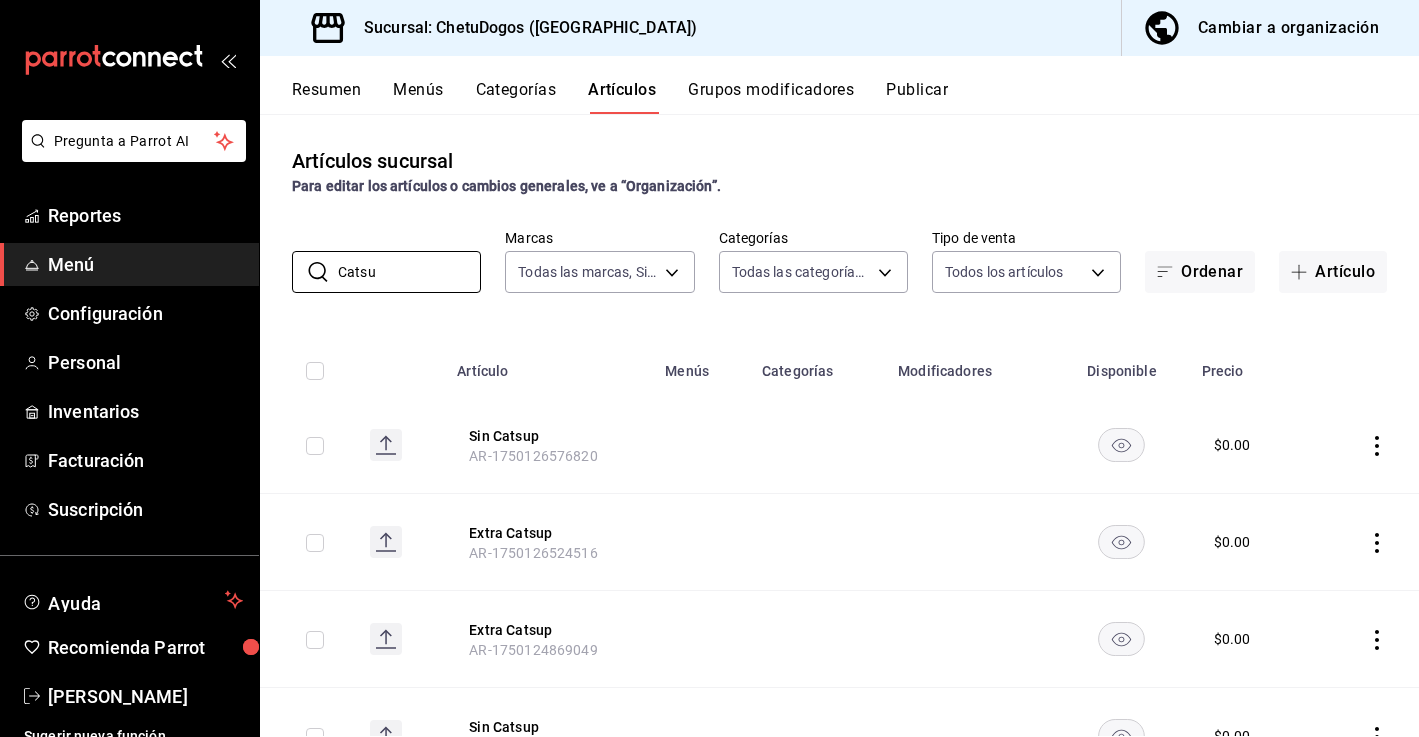 type on "Catsup" 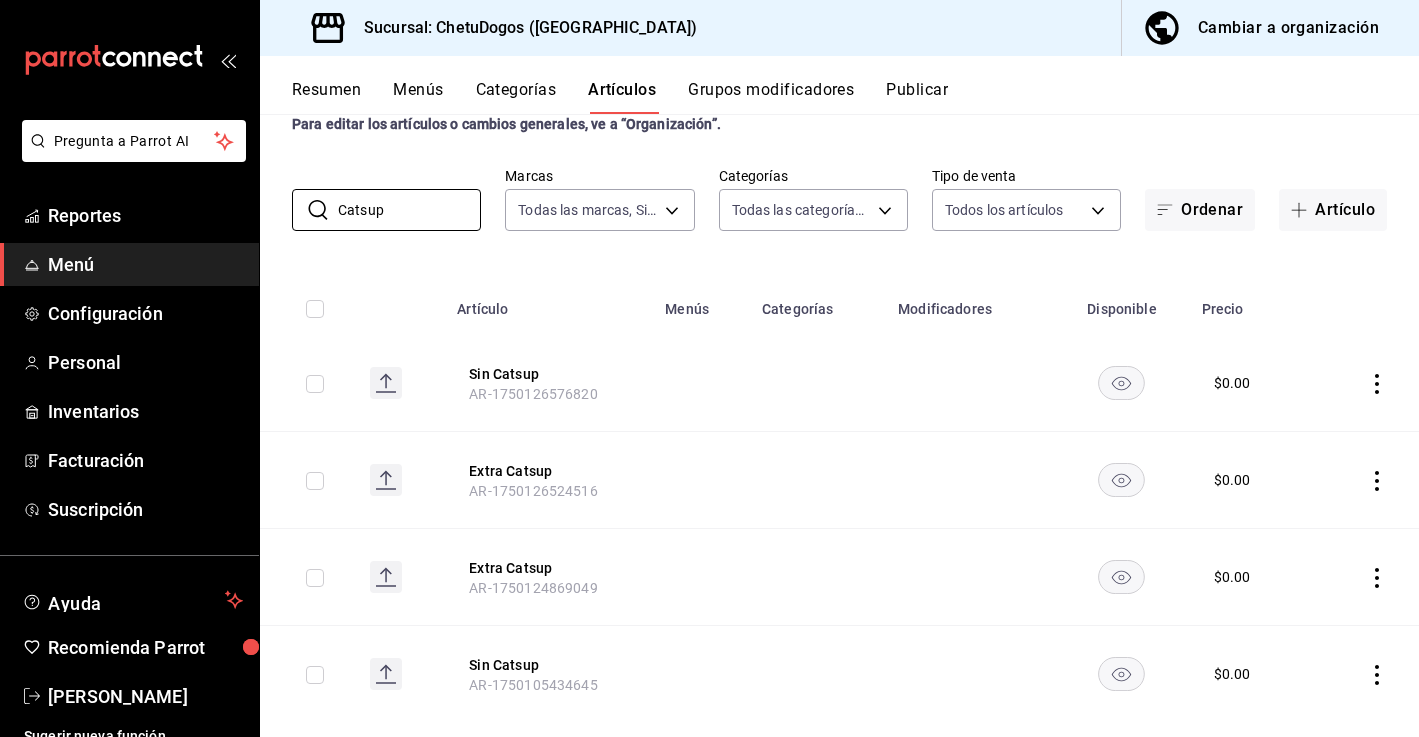 scroll, scrollTop: 0, scrollLeft: 0, axis: both 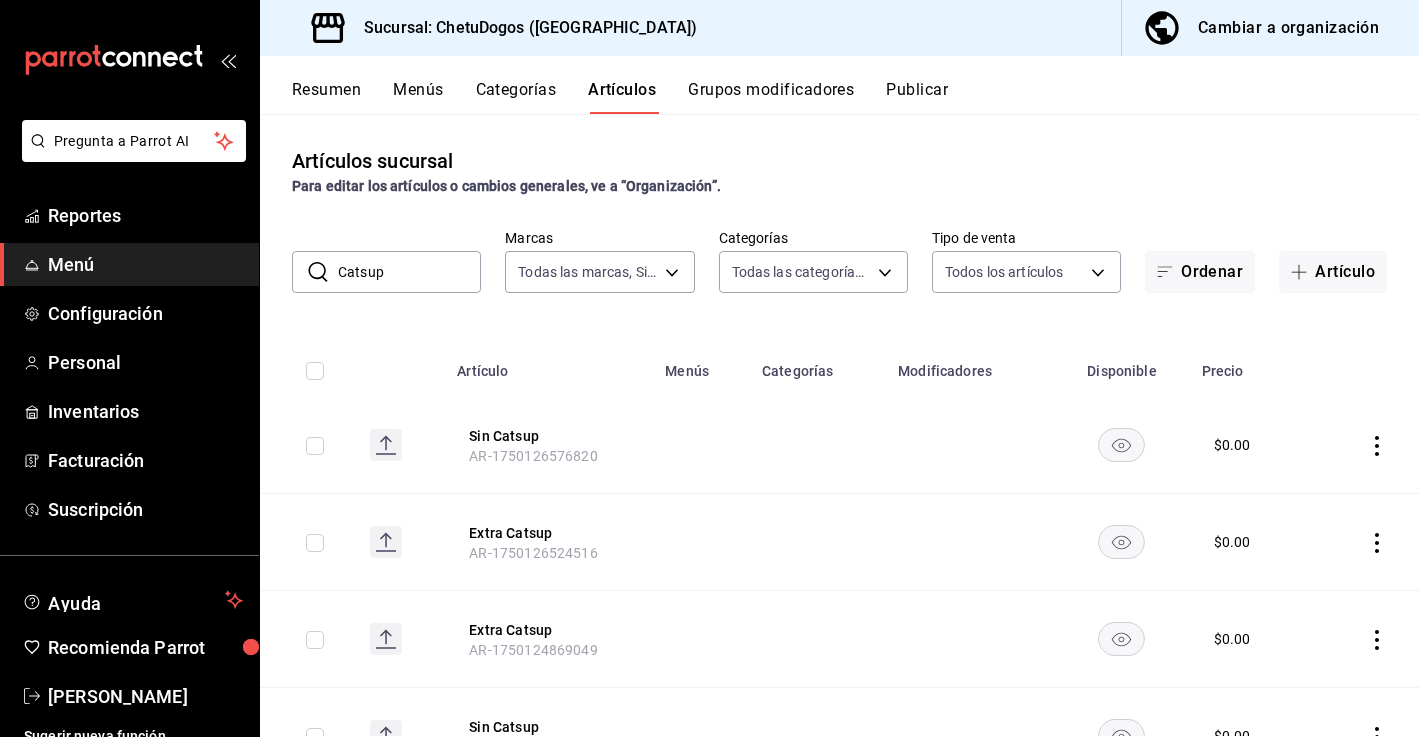 click on "Catsup" at bounding box center (409, 272) 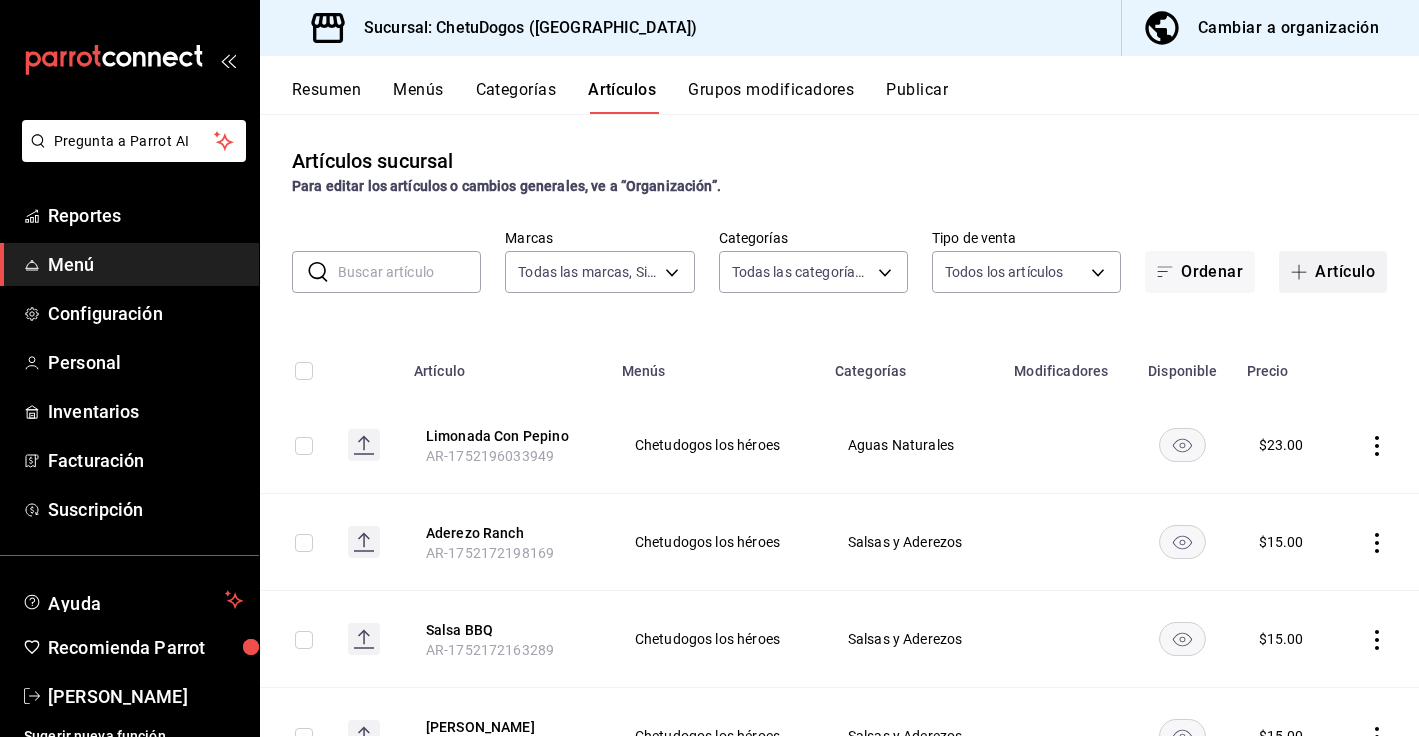 click on "Artículo" at bounding box center (1333, 272) 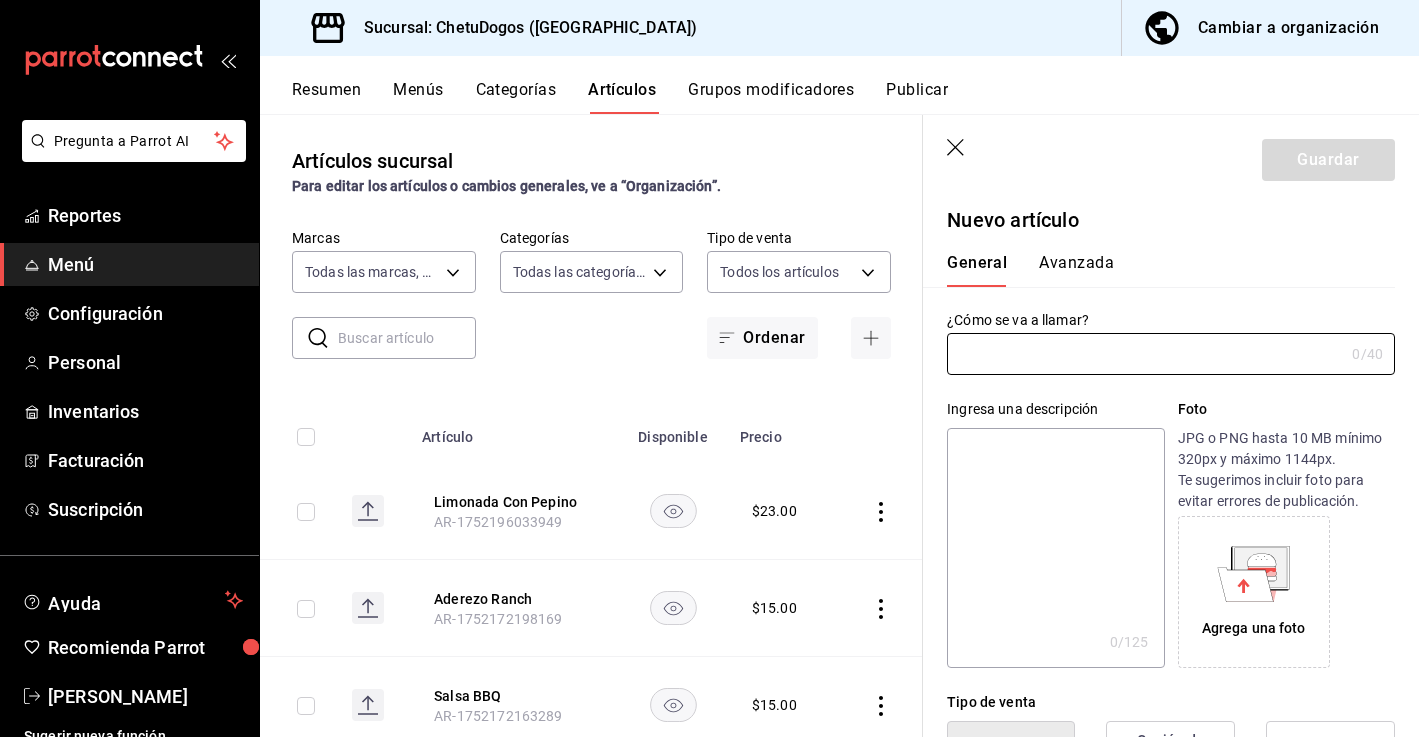 click on "Guardar" at bounding box center [1171, 156] 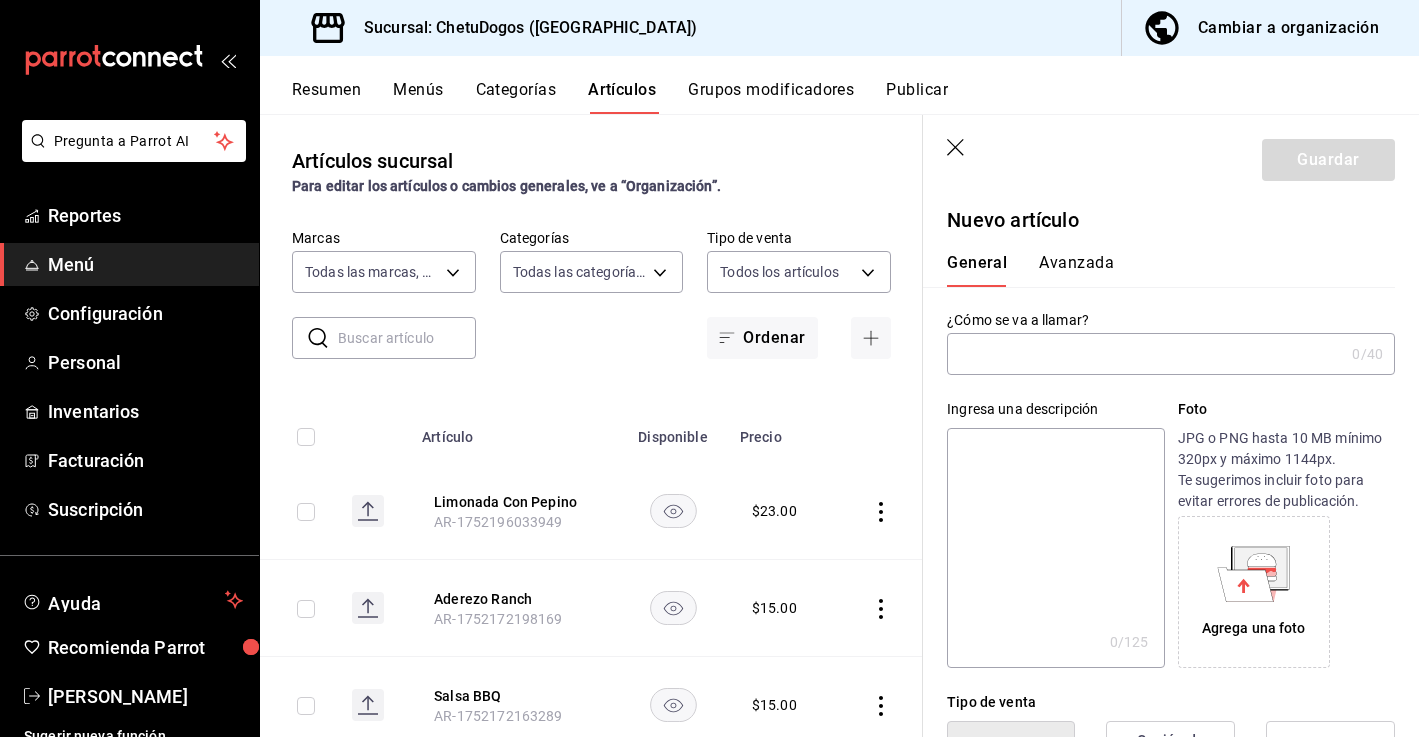 click 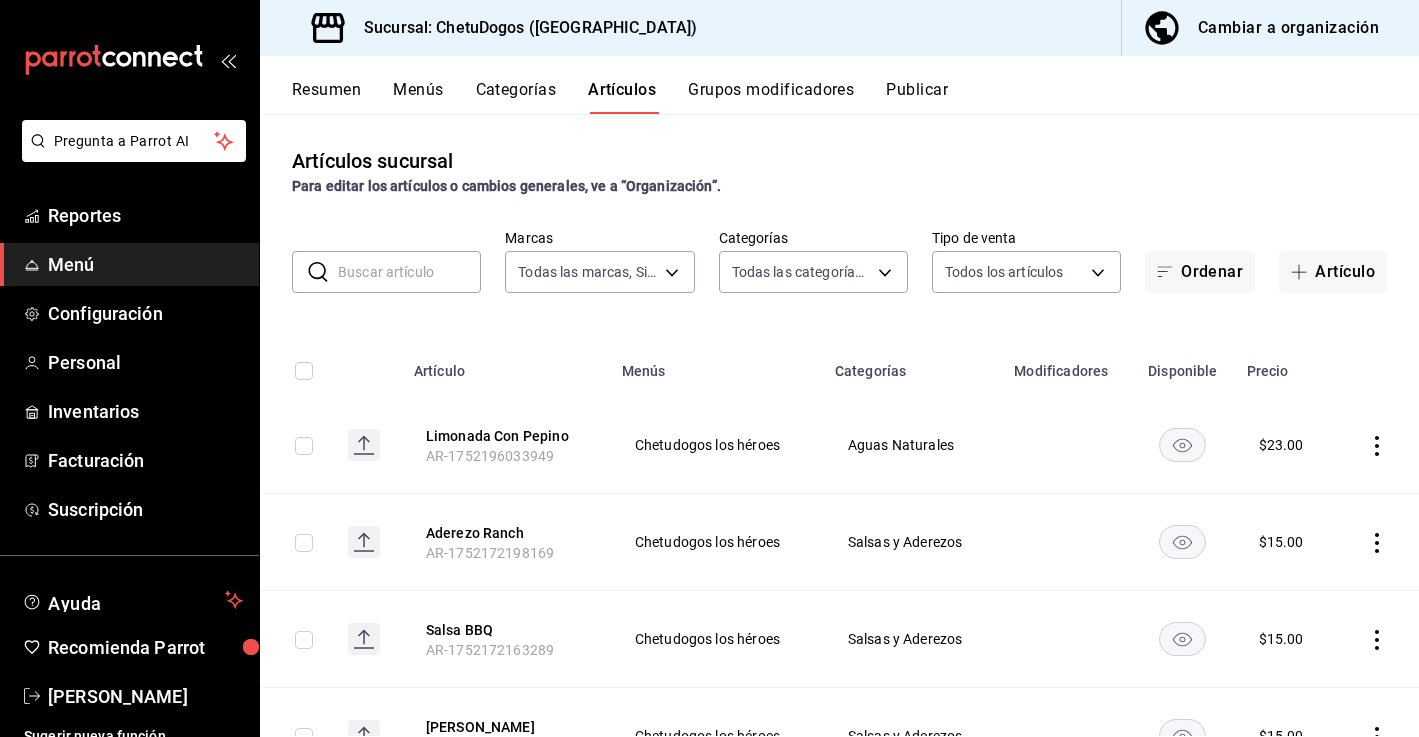 click on "Artículos sucursal Para editar los artículos o cambios generales, ve a “Organización”. ​ ​ Marcas Todas las marcas, Sin marca f935c0c6-02c4-4254-99ed-937555d763ee Categorías Todas las categorías, Sin categoría 4a3d7f71-ecbd-443c-8af9-5fa45434f516,dbff6ac6-319d-454a-b005-60cbe31552e1,e9a43952-0c73-403b-8182-1166a7a731ba,250db60d-b563-412b-ae83-09dcd01cf904,0aadf799-746a-42c1-a202-f783afc92c05,665f4397-a5c5-4fca-af66-c2d47fdea26c,7bd8b5cb-6d5a-4ddb-a19e-3a6bd9d06991 Tipo de venta Todos los artículos ALL Ordenar Artículo Artículo Menús Categorías Modificadores Disponible Precio Limonada Con Pepino AR-1752196033949 Chetudogos los héroes Aguas Naturales $ 23.00 Aderezo Ranch [GEOGRAPHIC_DATA]-1752172198169 Chetudogos los héroes Salsas y Aderezos $ 15.00 Salsa BBQ AR-1752172163289 Chetudogos los héroes Salsas y Aderezos $ 15.00 [PERSON_NAME] AR-1752171890157 Chetudogos los héroes Salsas y Aderezos $ 15.00 Aderezo Chipotle AR-1752171860195 Chetudogos los héroes Salsas y Aderezos $ 2.00 Sin aderezos $ 0.00" at bounding box center (839, 425) 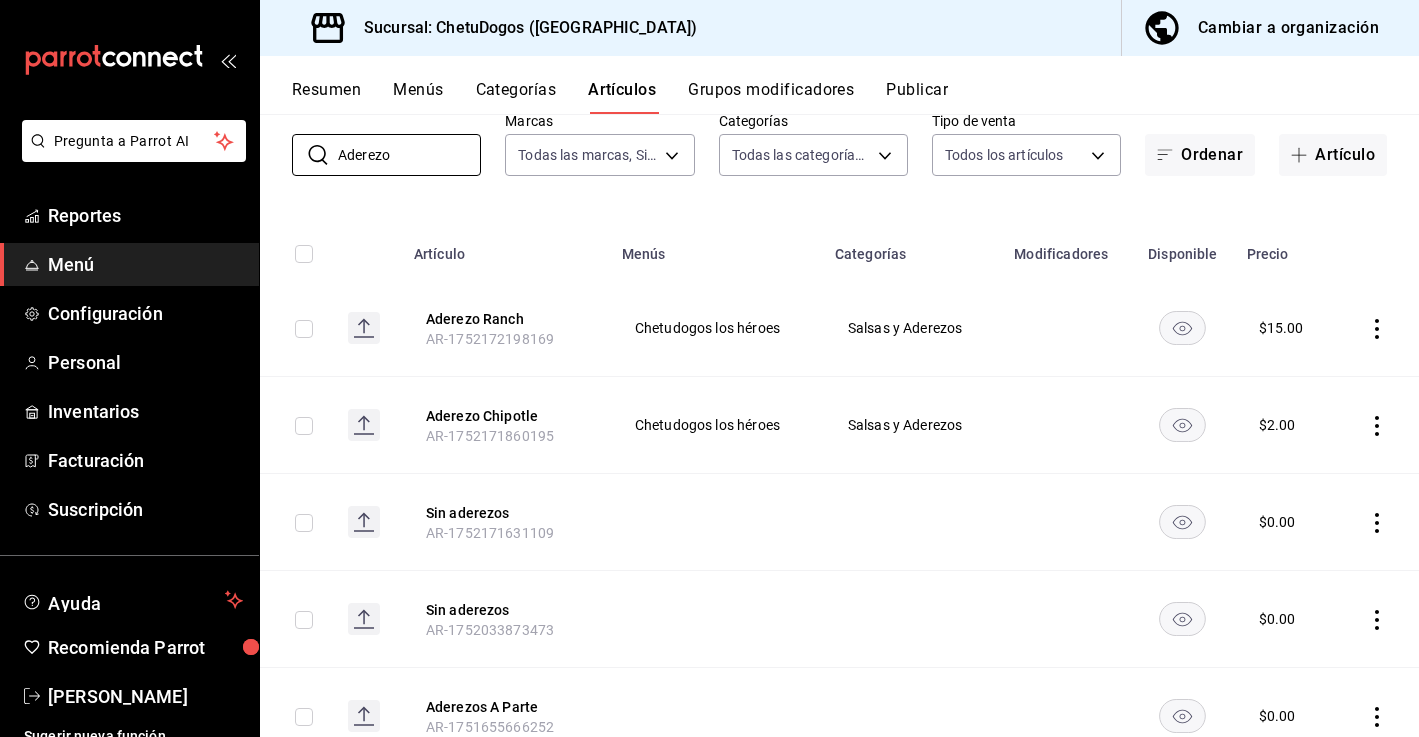 scroll, scrollTop: 136, scrollLeft: 0, axis: vertical 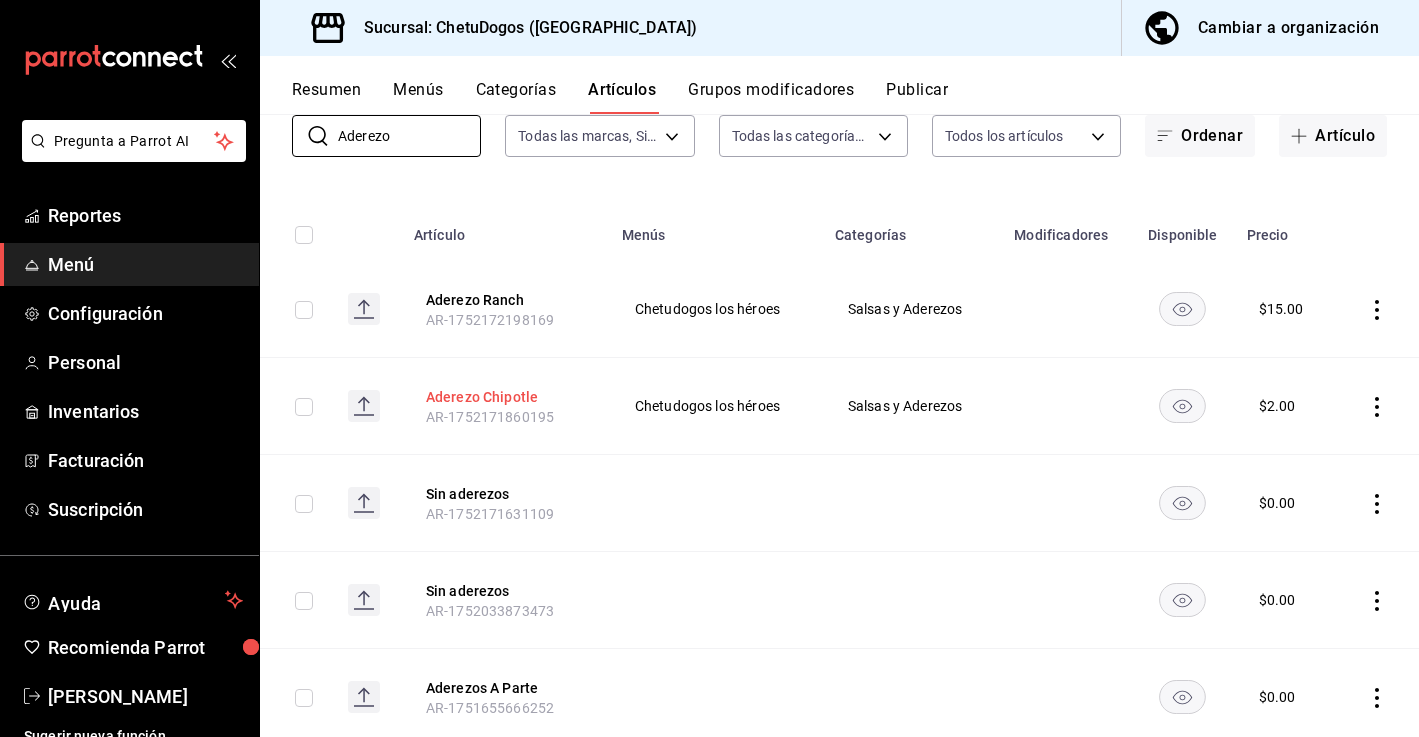 type on "Aderezo" 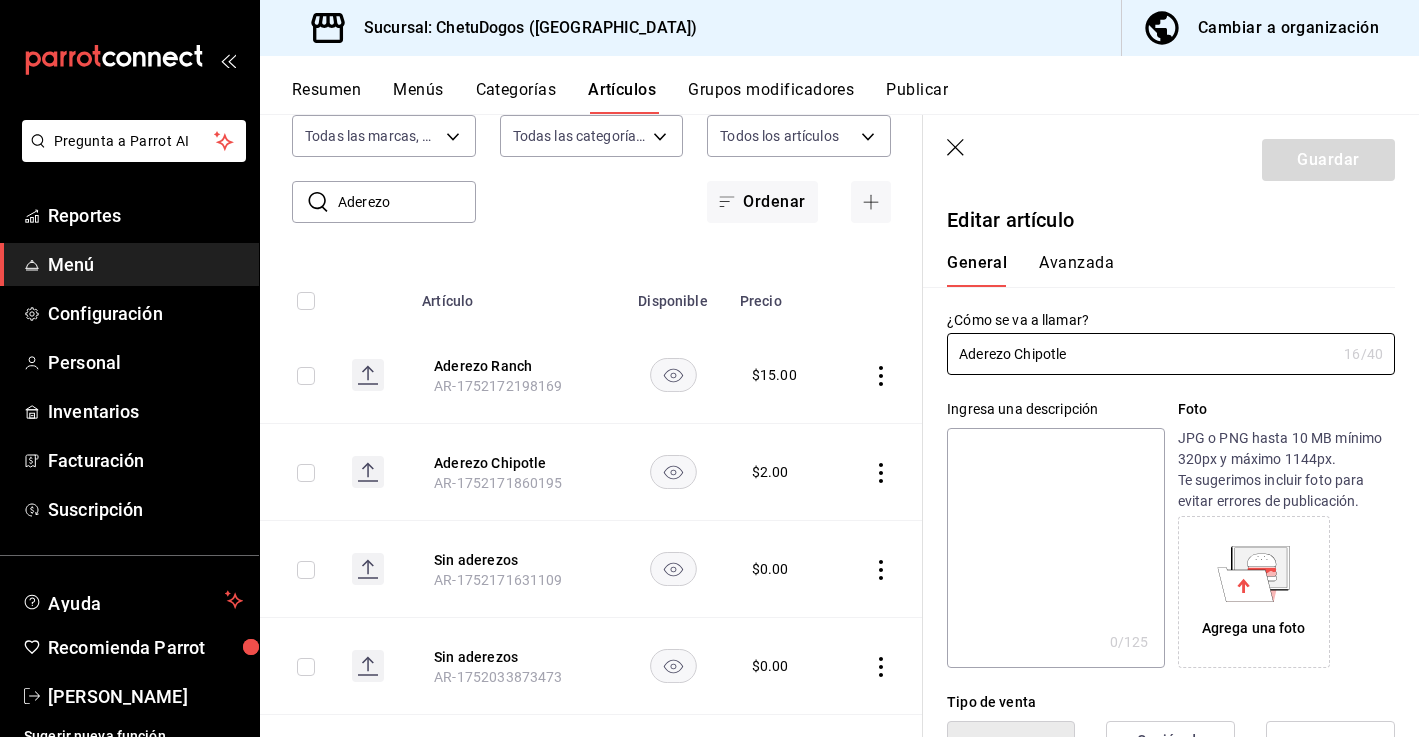 scroll, scrollTop: 472, scrollLeft: 0, axis: vertical 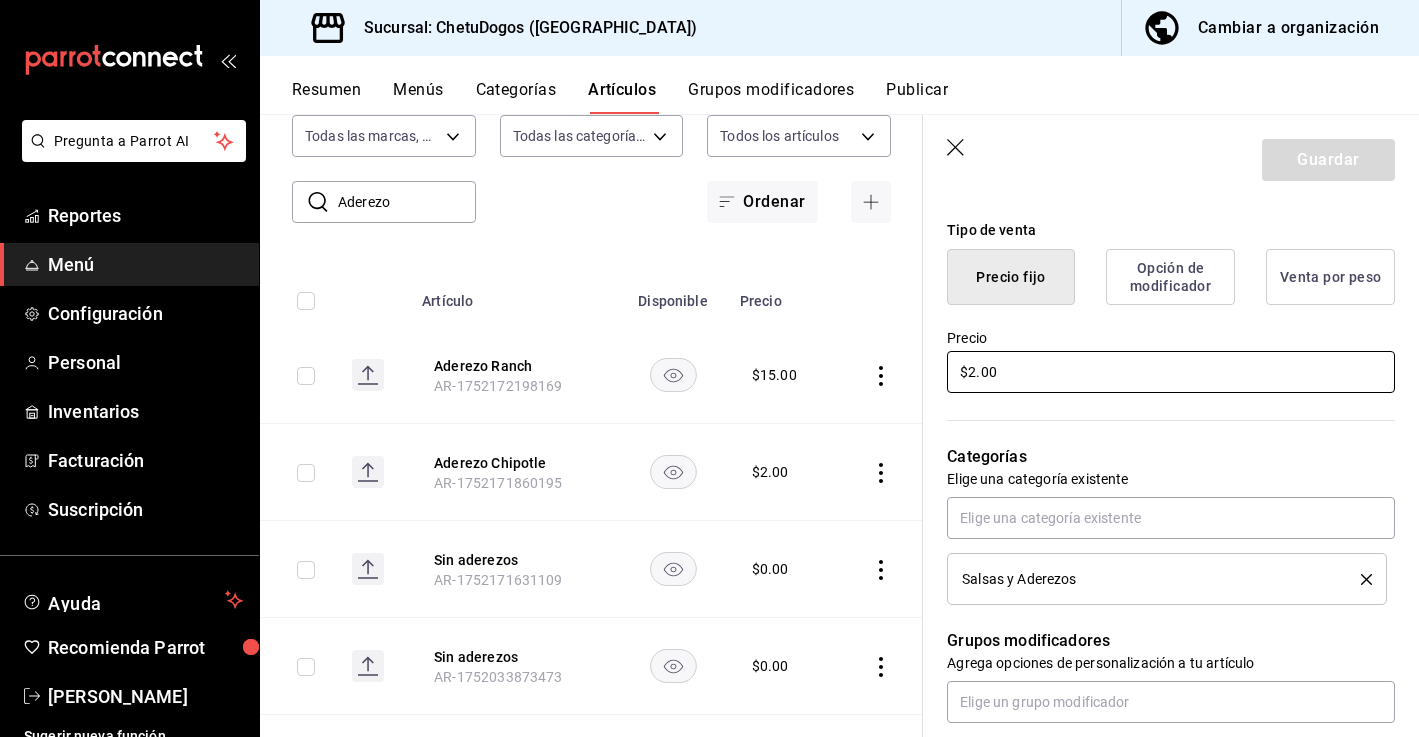 click on "$2.00" at bounding box center (1171, 372) 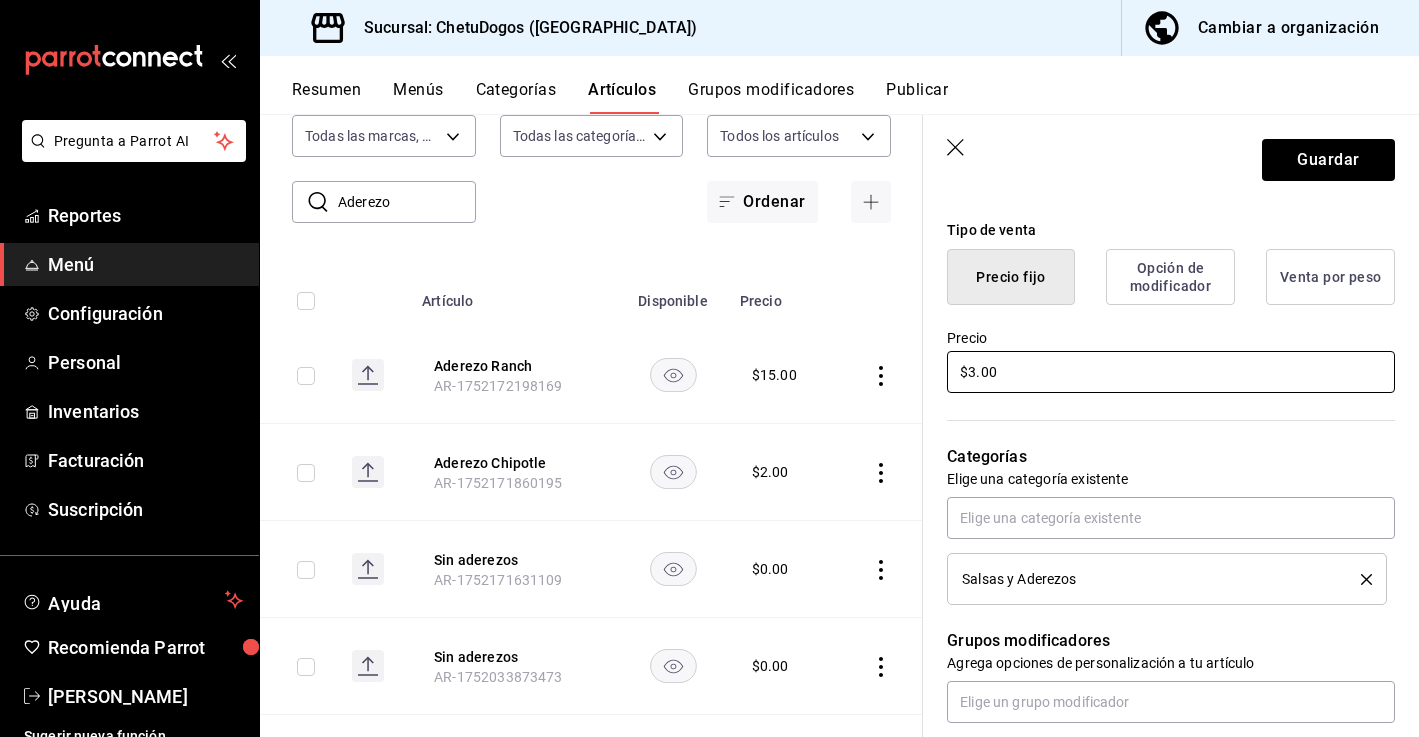 type on "$3.00" 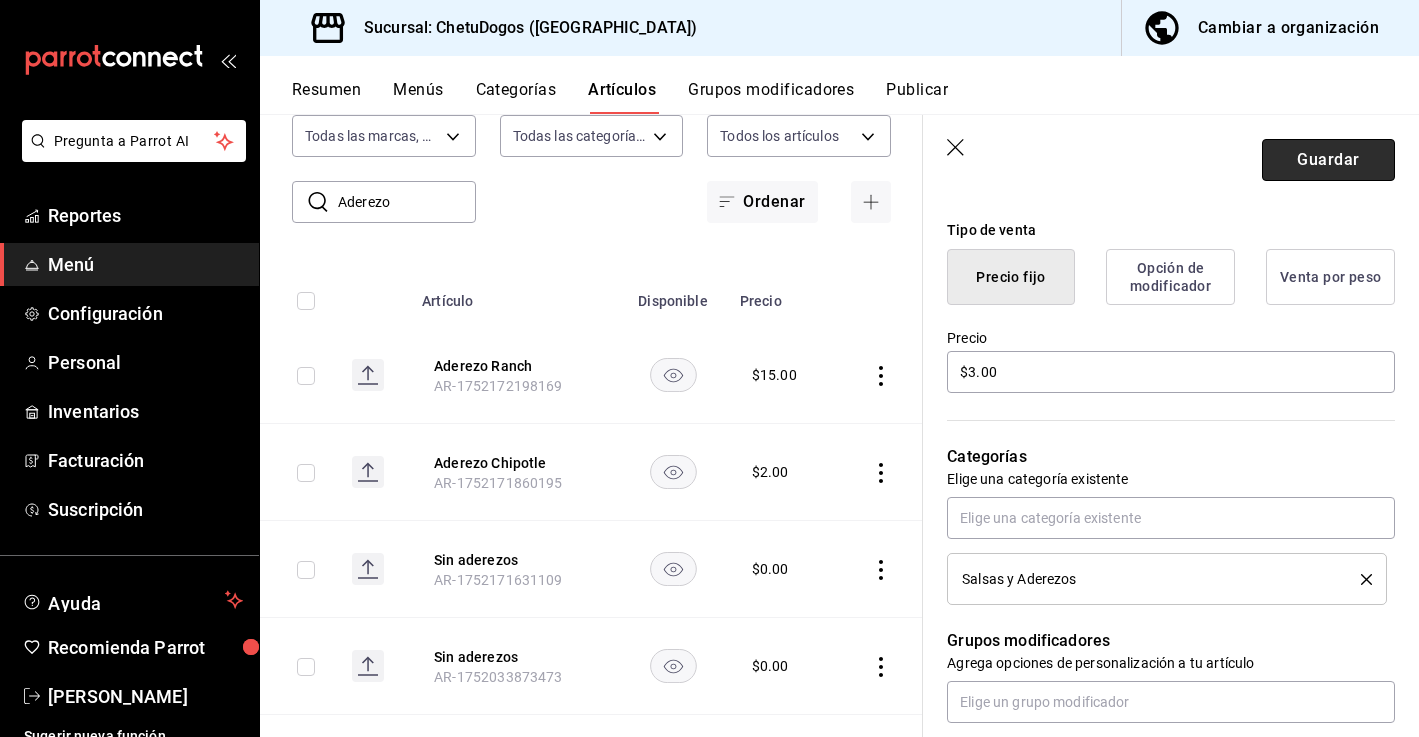 click on "Guardar" at bounding box center (1328, 160) 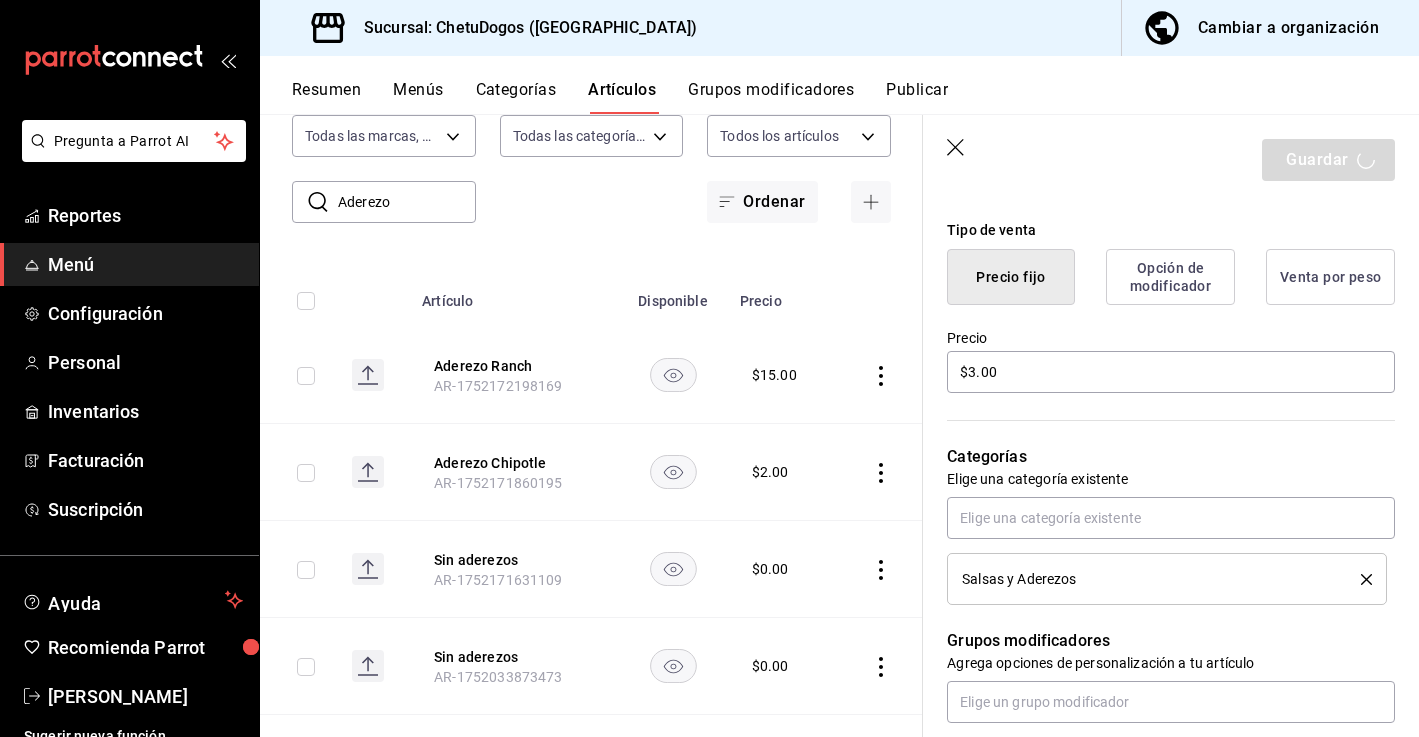 scroll, scrollTop: 0, scrollLeft: 0, axis: both 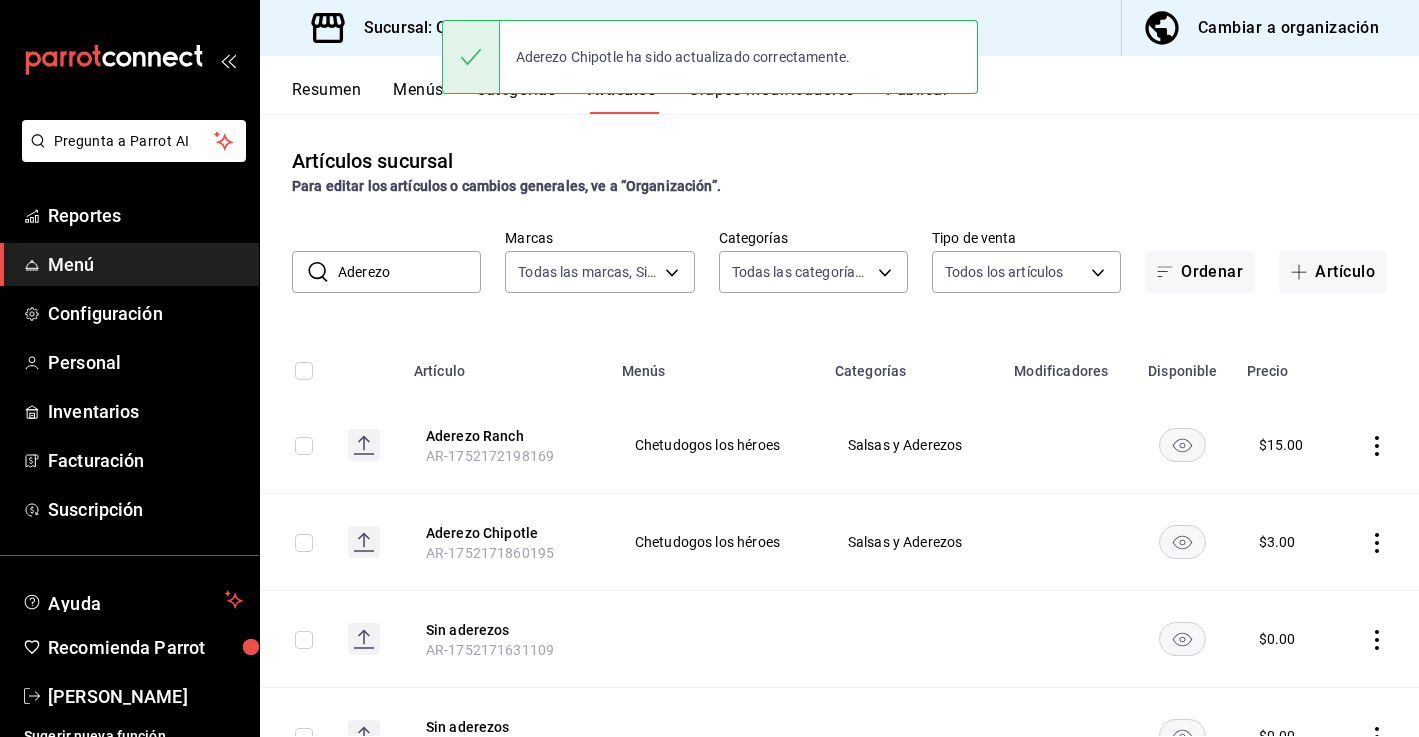 click on "Aderezo" at bounding box center [409, 272] 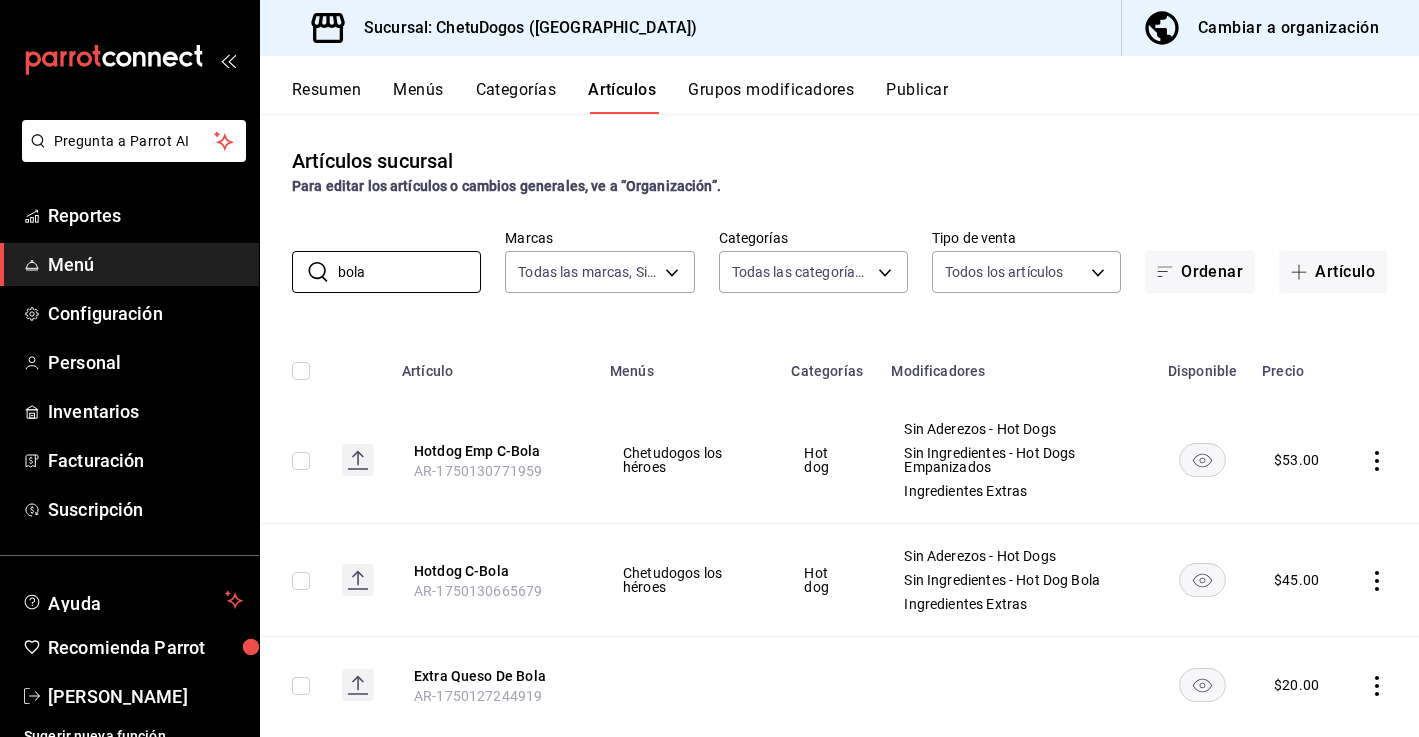 scroll, scrollTop: 45, scrollLeft: 0, axis: vertical 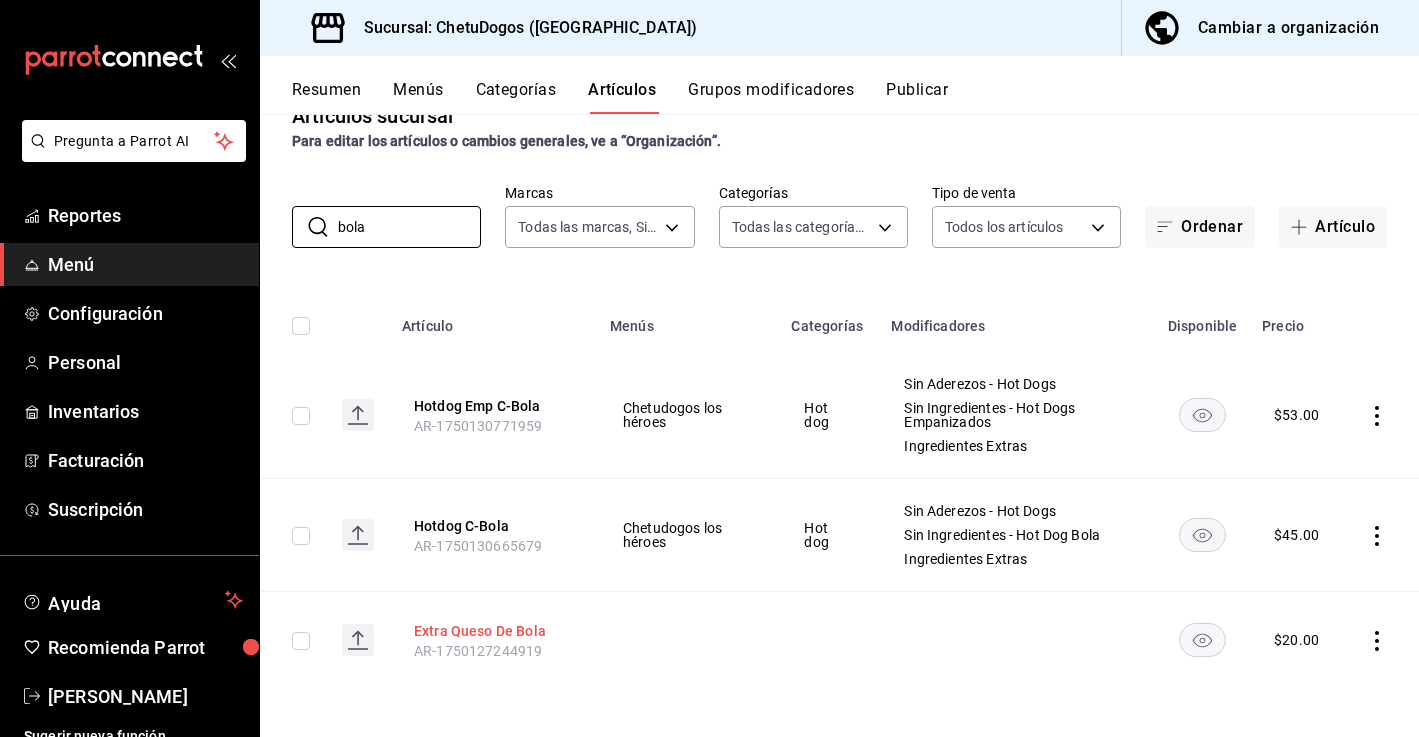 type on "bola" 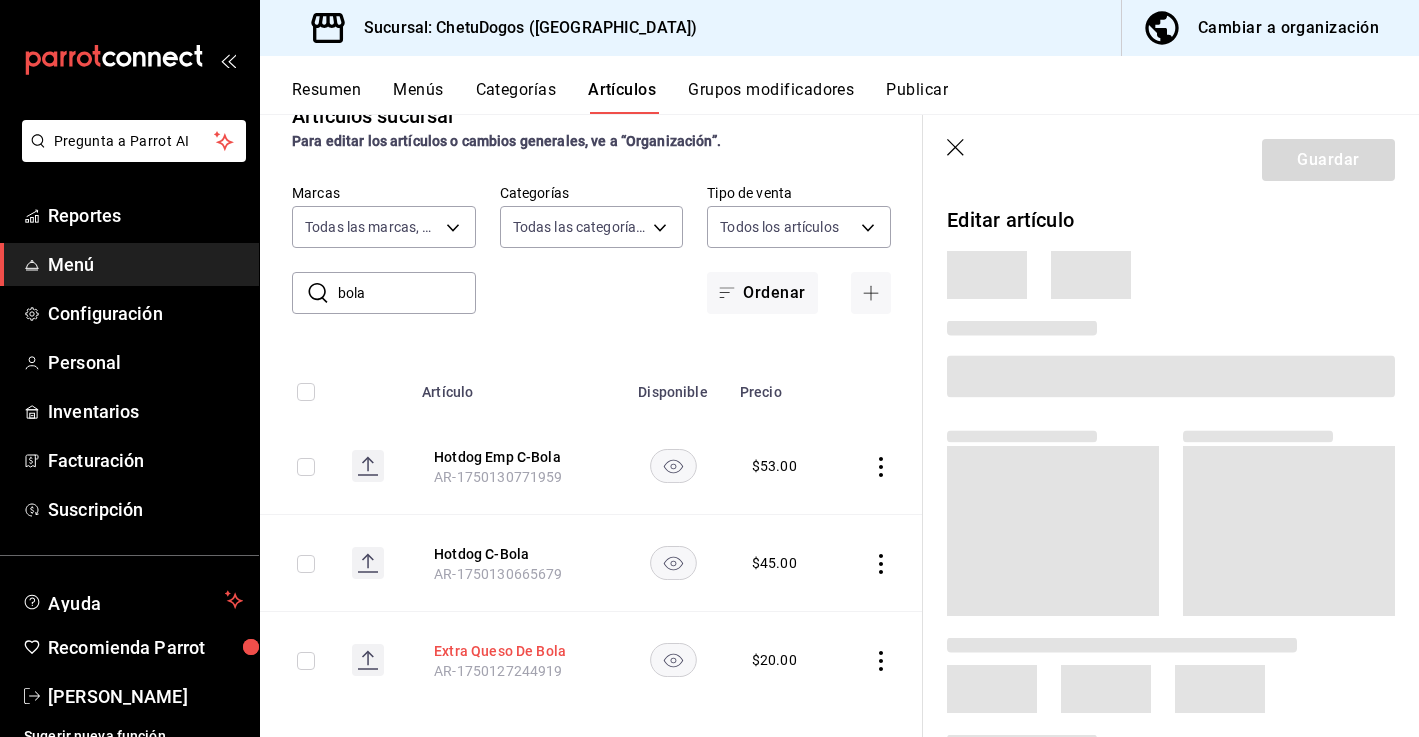 scroll, scrollTop: 0, scrollLeft: 0, axis: both 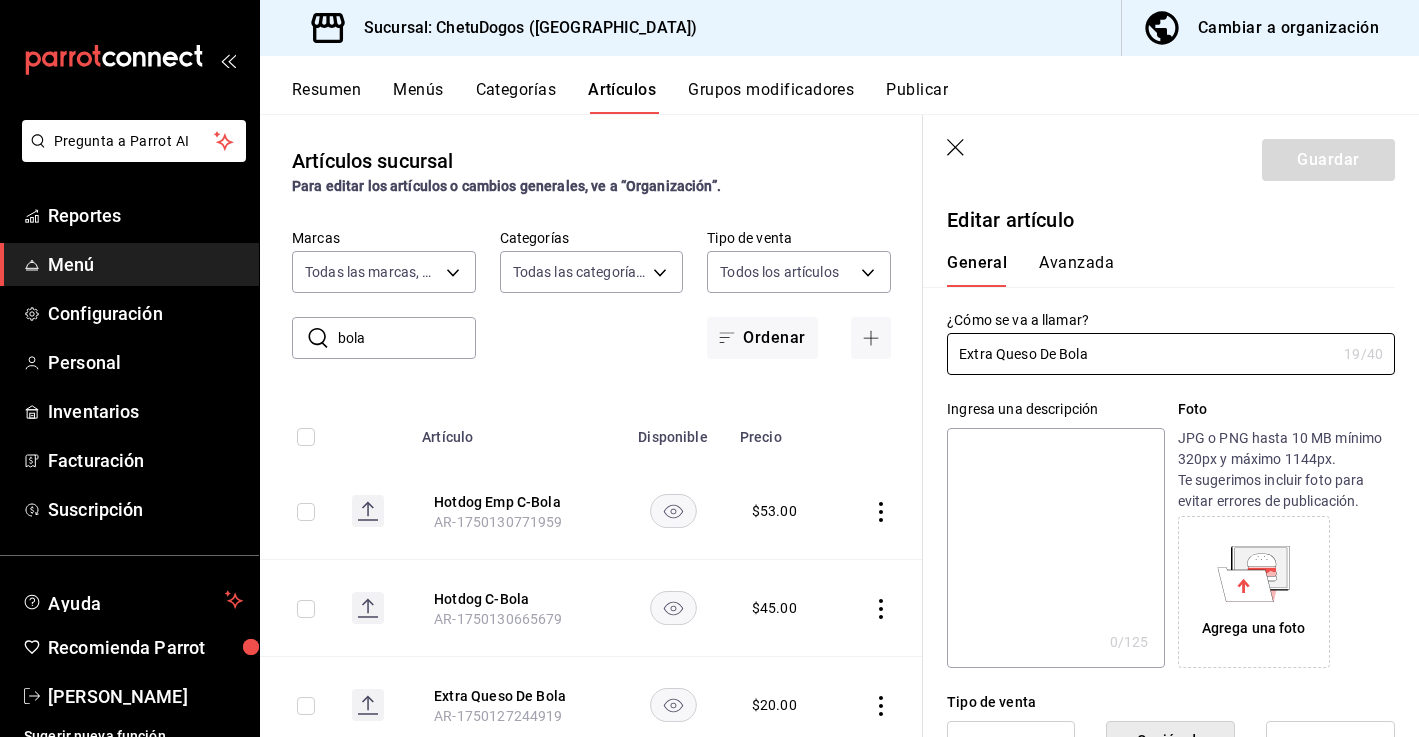 click on "Guardar" at bounding box center (1171, 156) 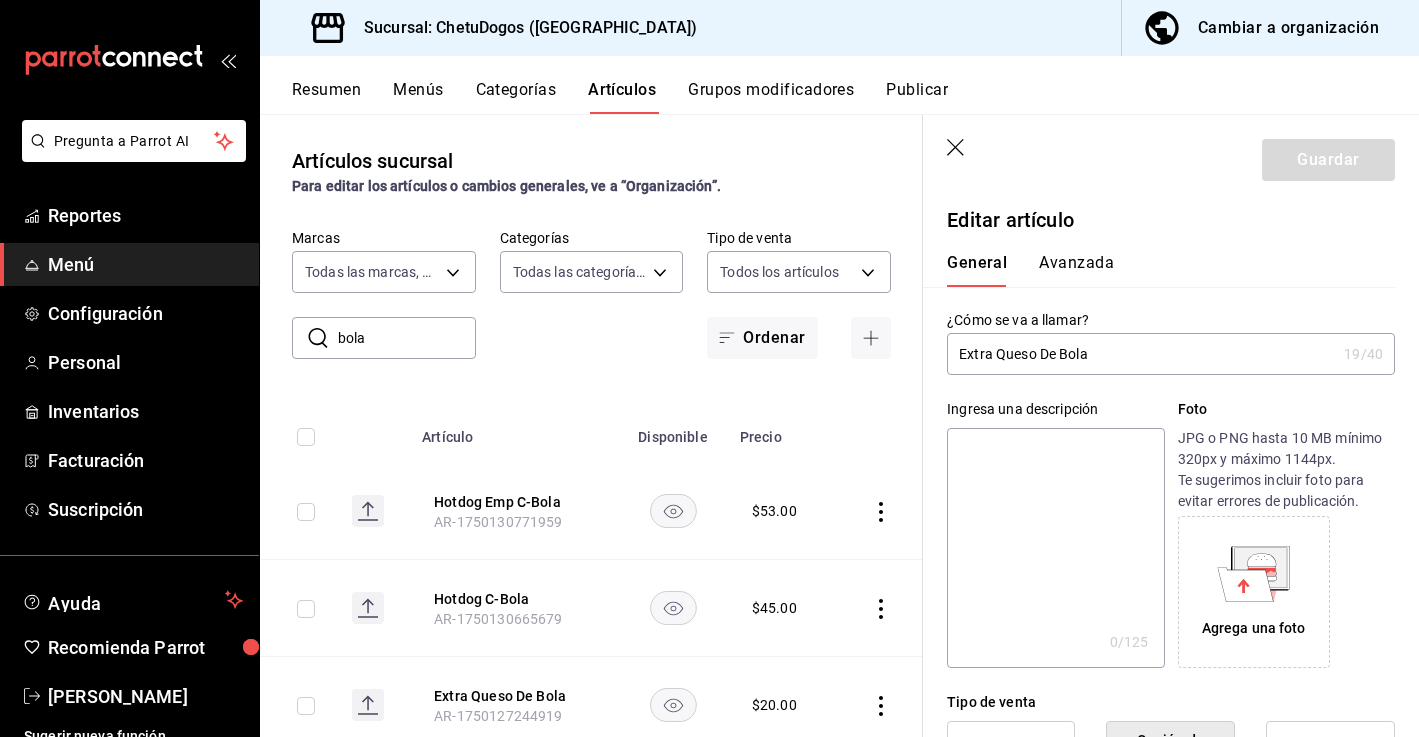 click on "Guardar" at bounding box center (1171, 156) 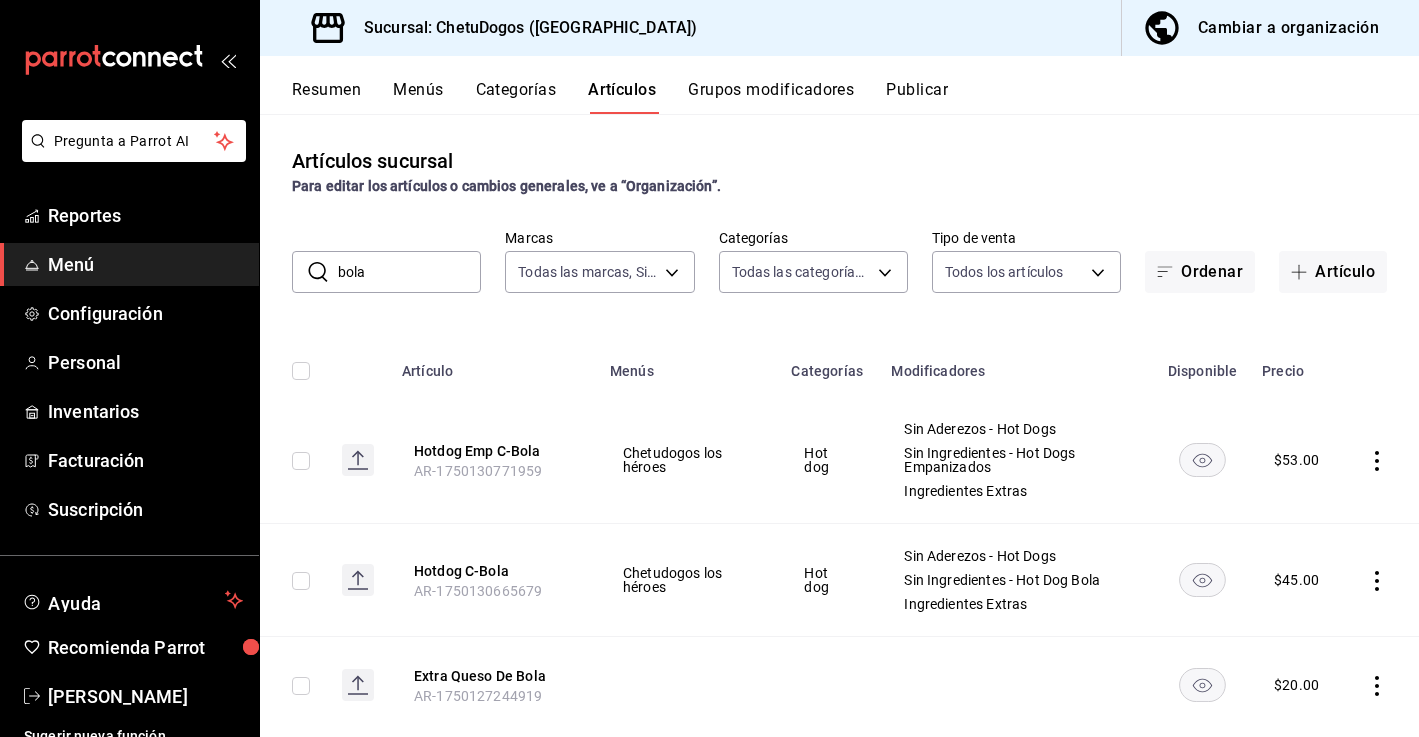 click on "bola" at bounding box center (409, 272) 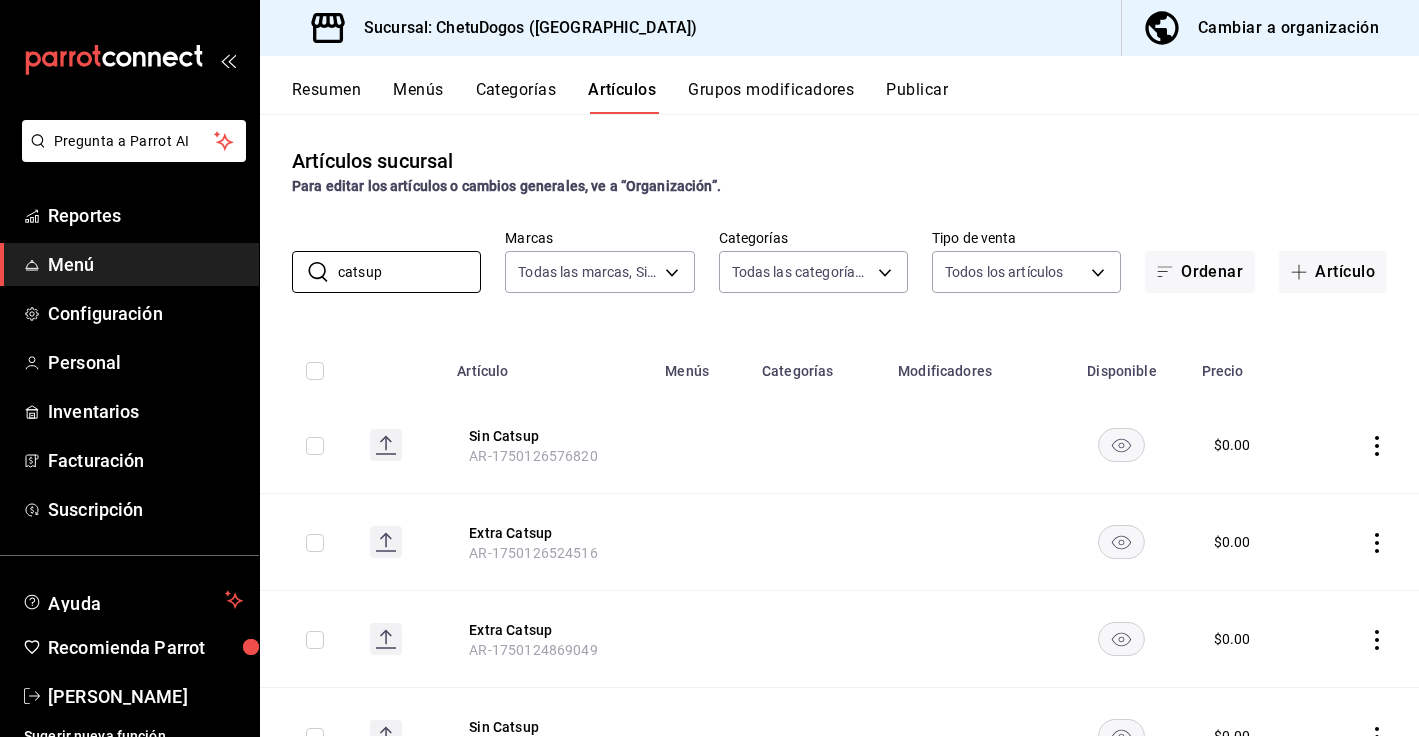 scroll, scrollTop: 96, scrollLeft: 0, axis: vertical 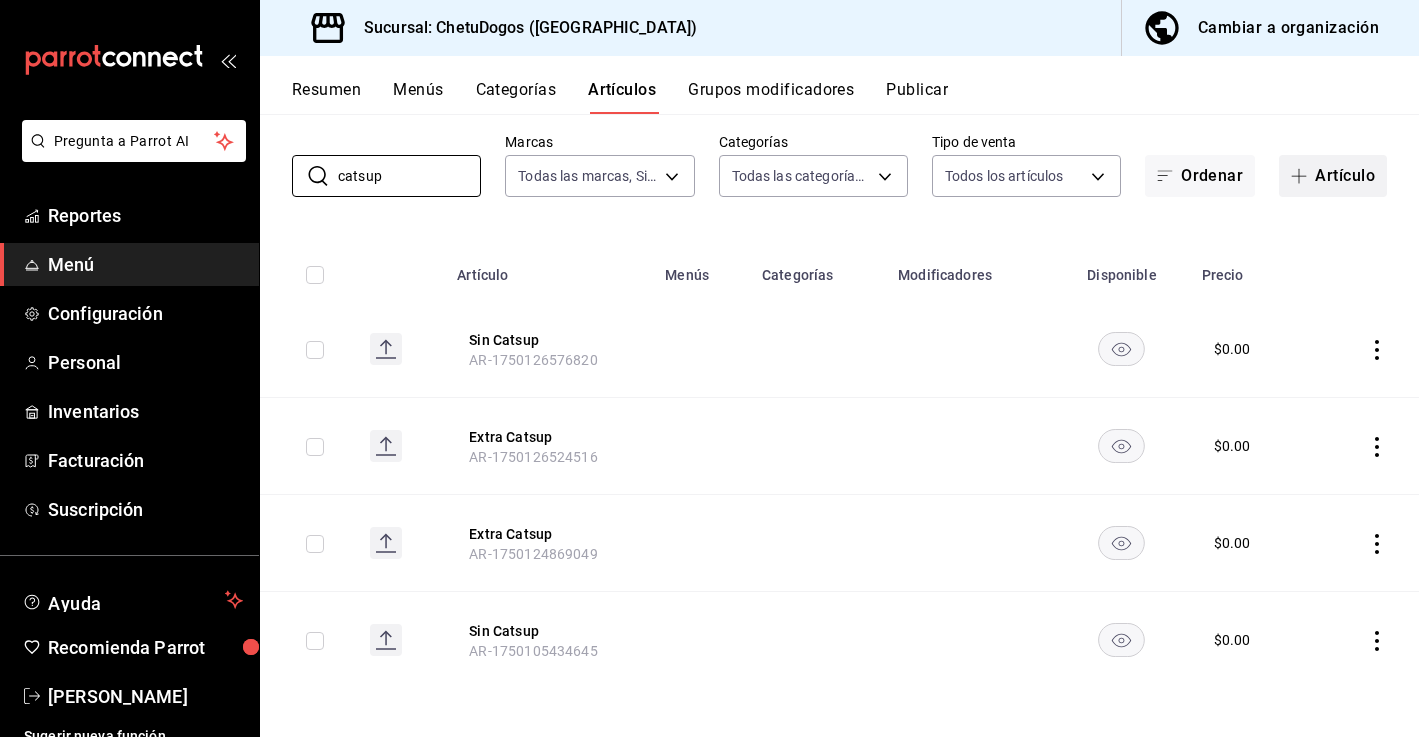 type on "catsup" 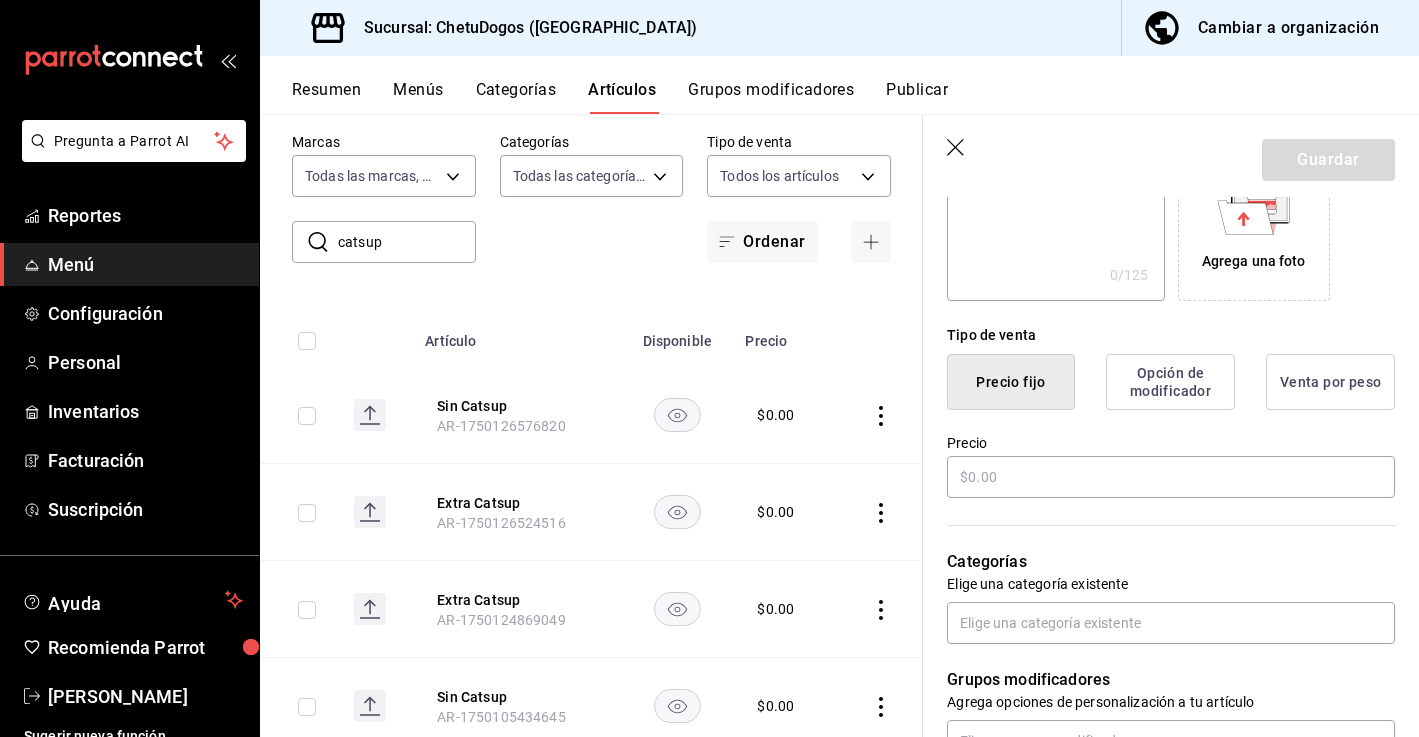 scroll, scrollTop: 445, scrollLeft: 0, axis: vertical 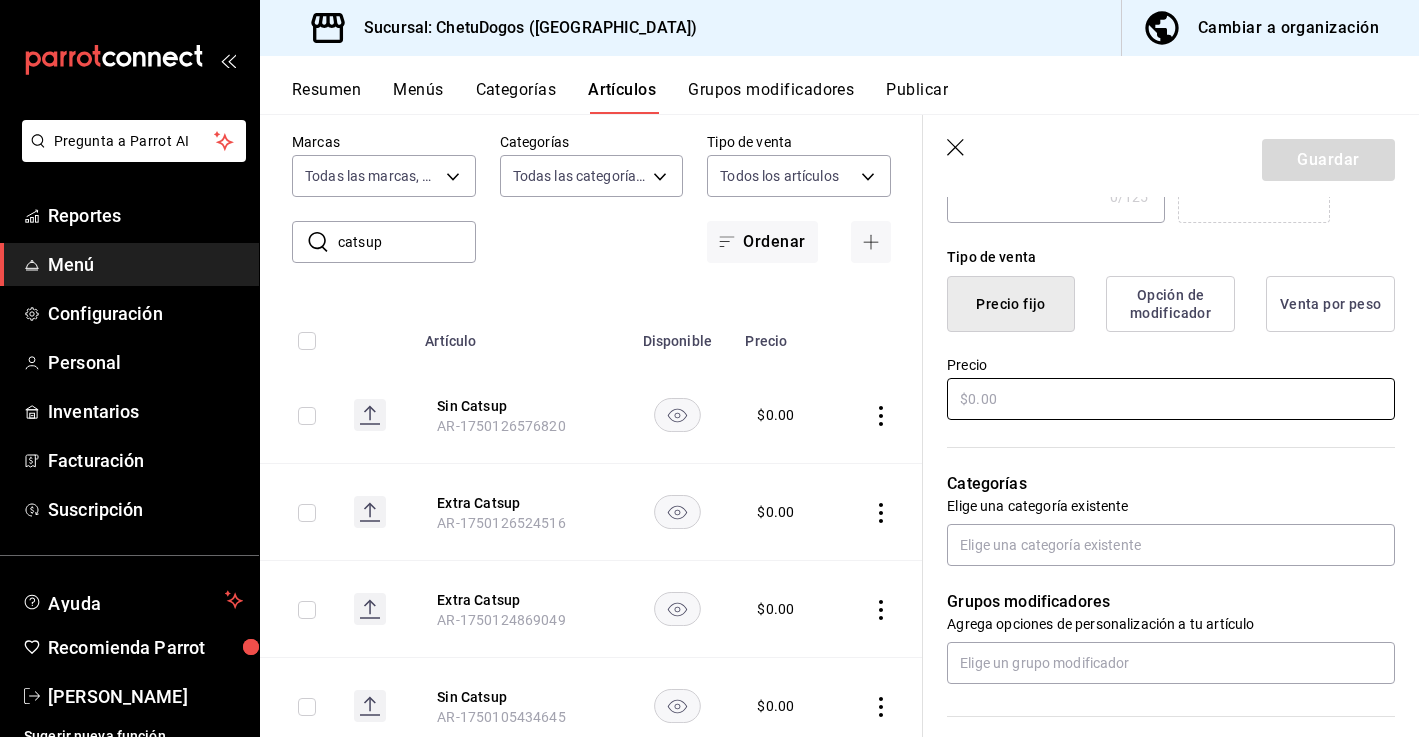 type on "Catsup" 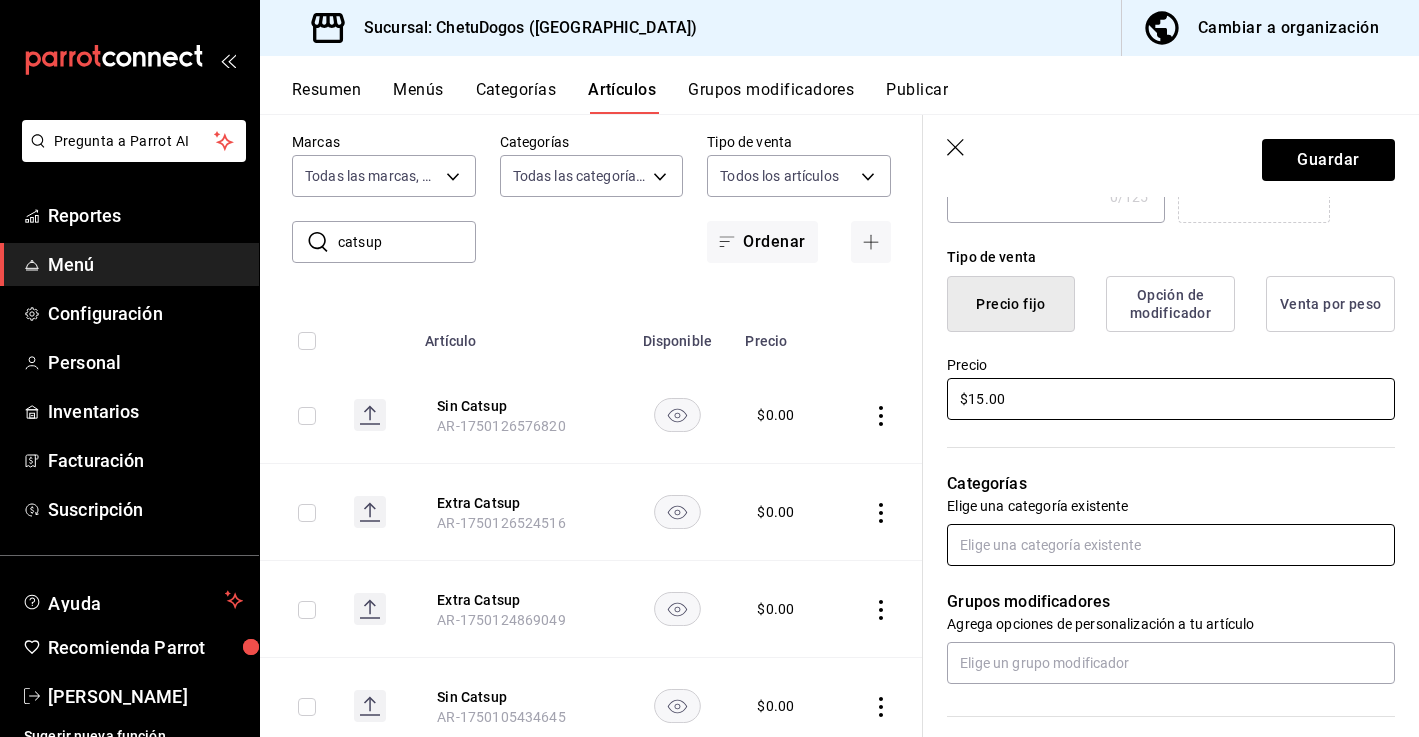 type on "$15.00" 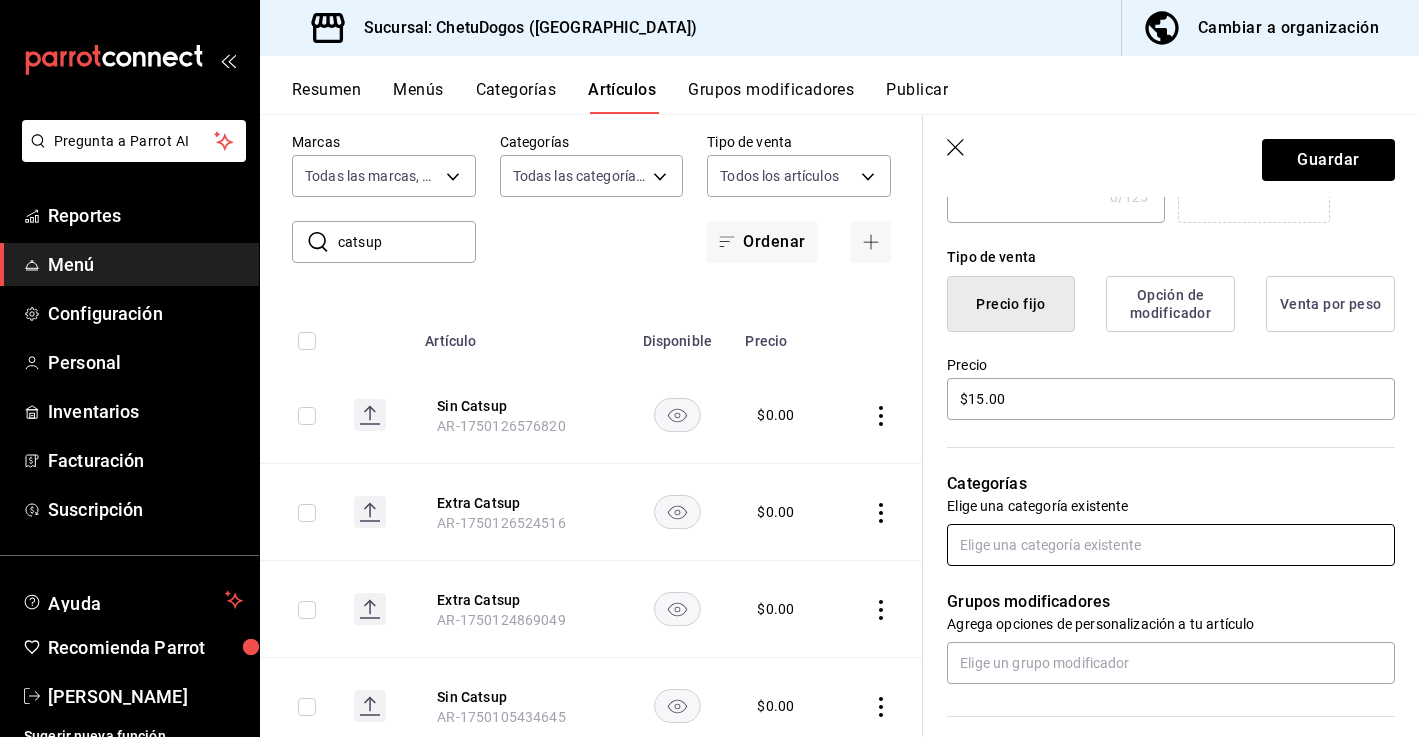 click at bounding box center (1171, 545) 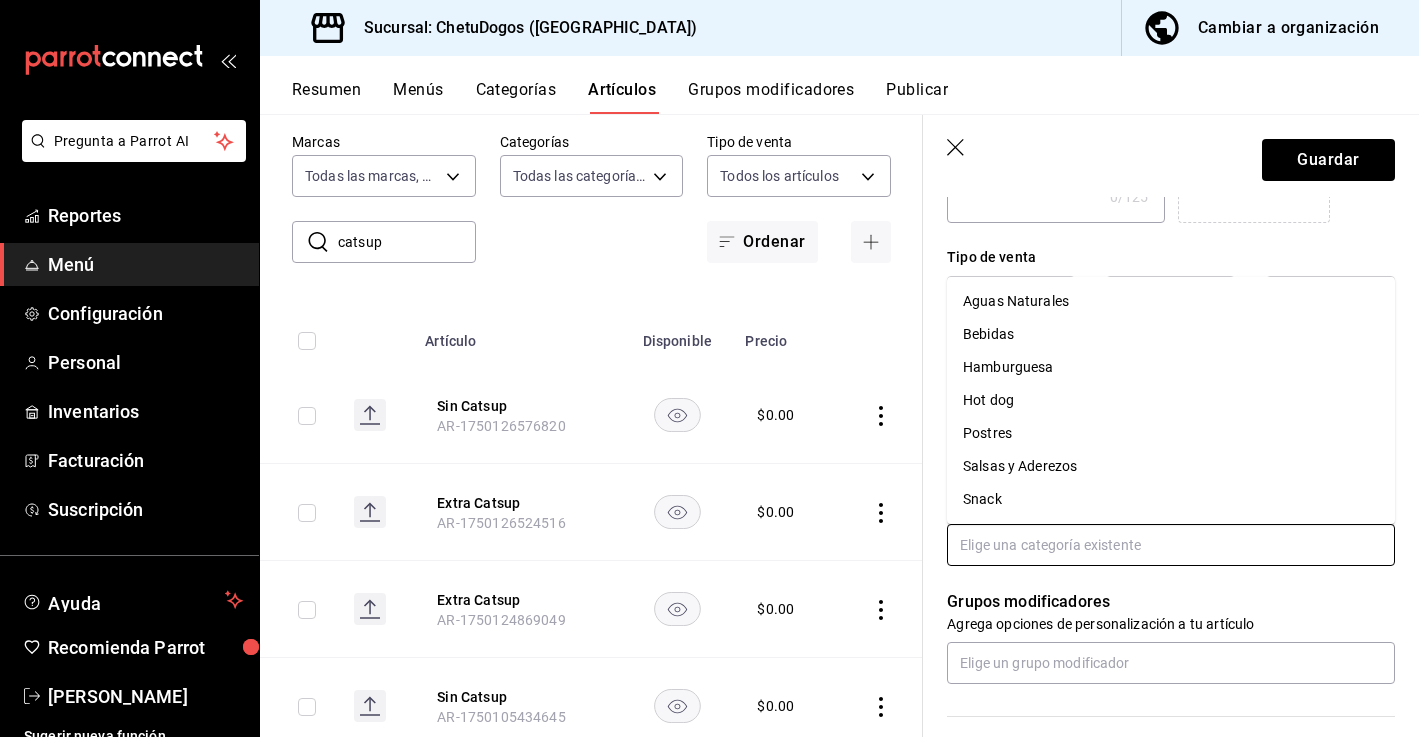 click on "Salsas y Aderezos" at bounding box center [1171, 466] 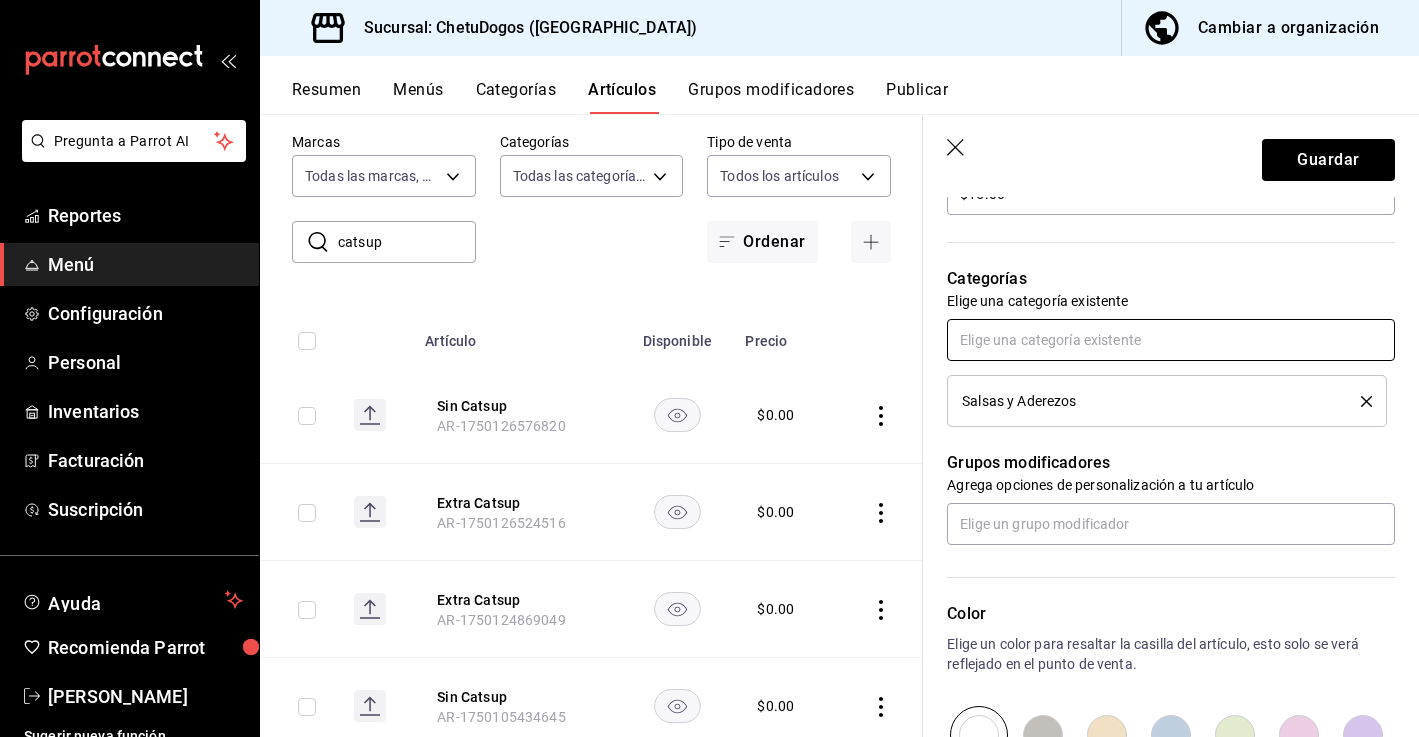 scroll, scrollTop: 708, scrollLeft: 0, axis: vertical 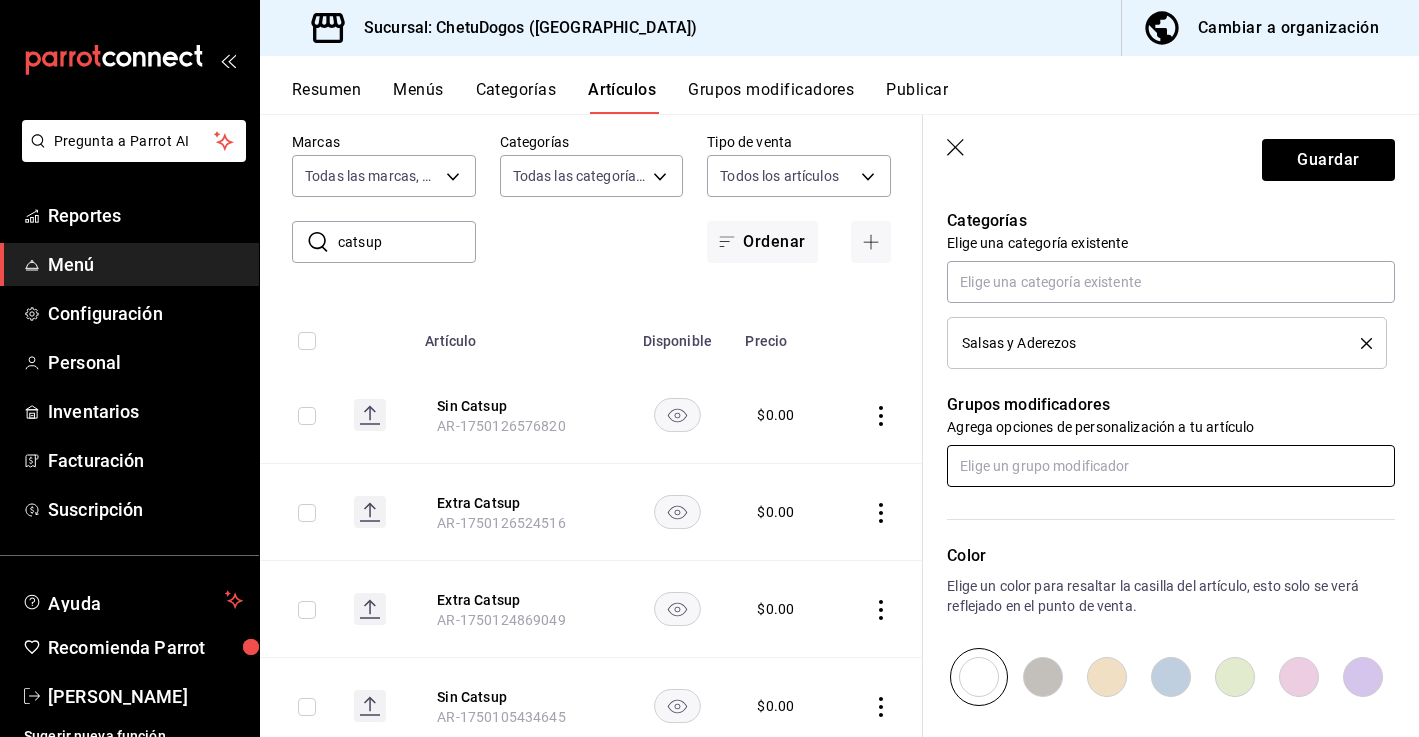 click at bounding box center [1171, 466] 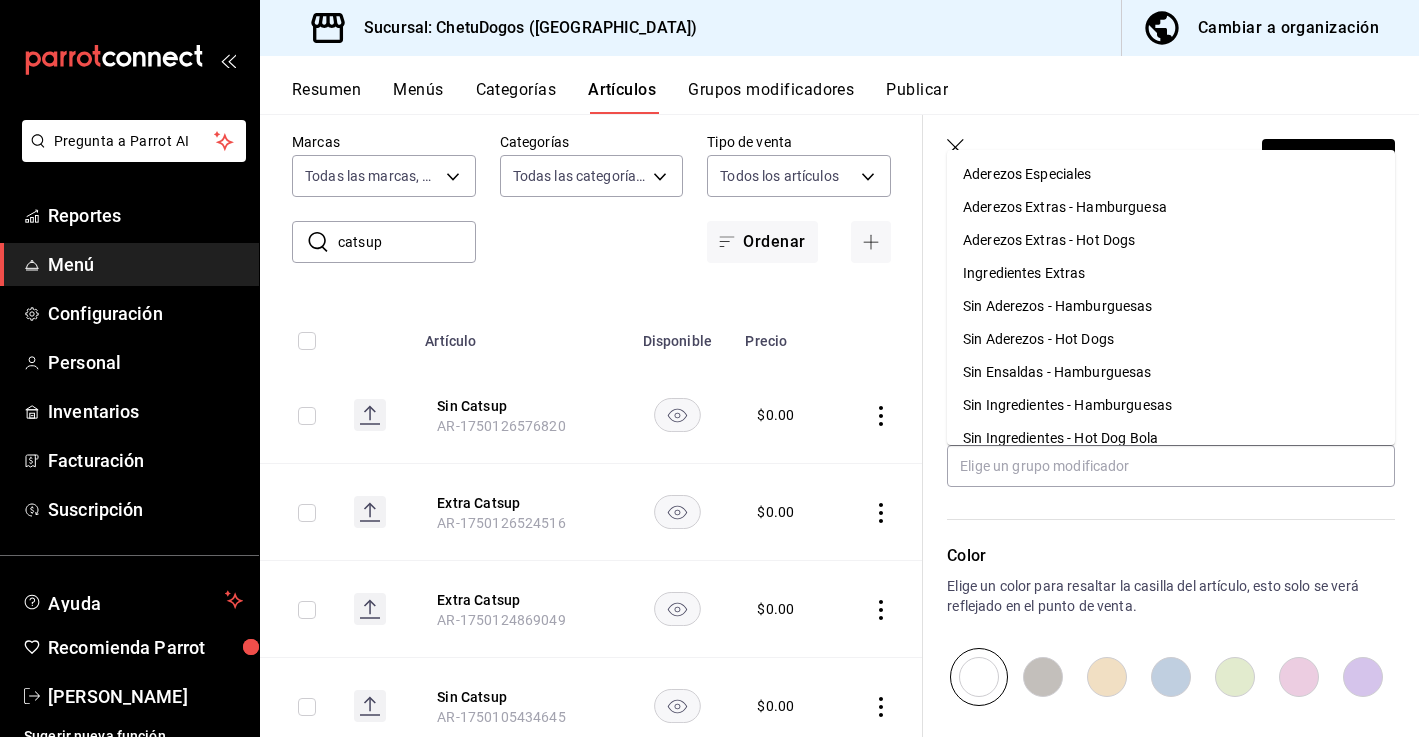 click on "Color Elige un color para resaltar la casilla del artículo, esto solo se verá reflejado en el punto de venta." at bounding box center (1159, 596) 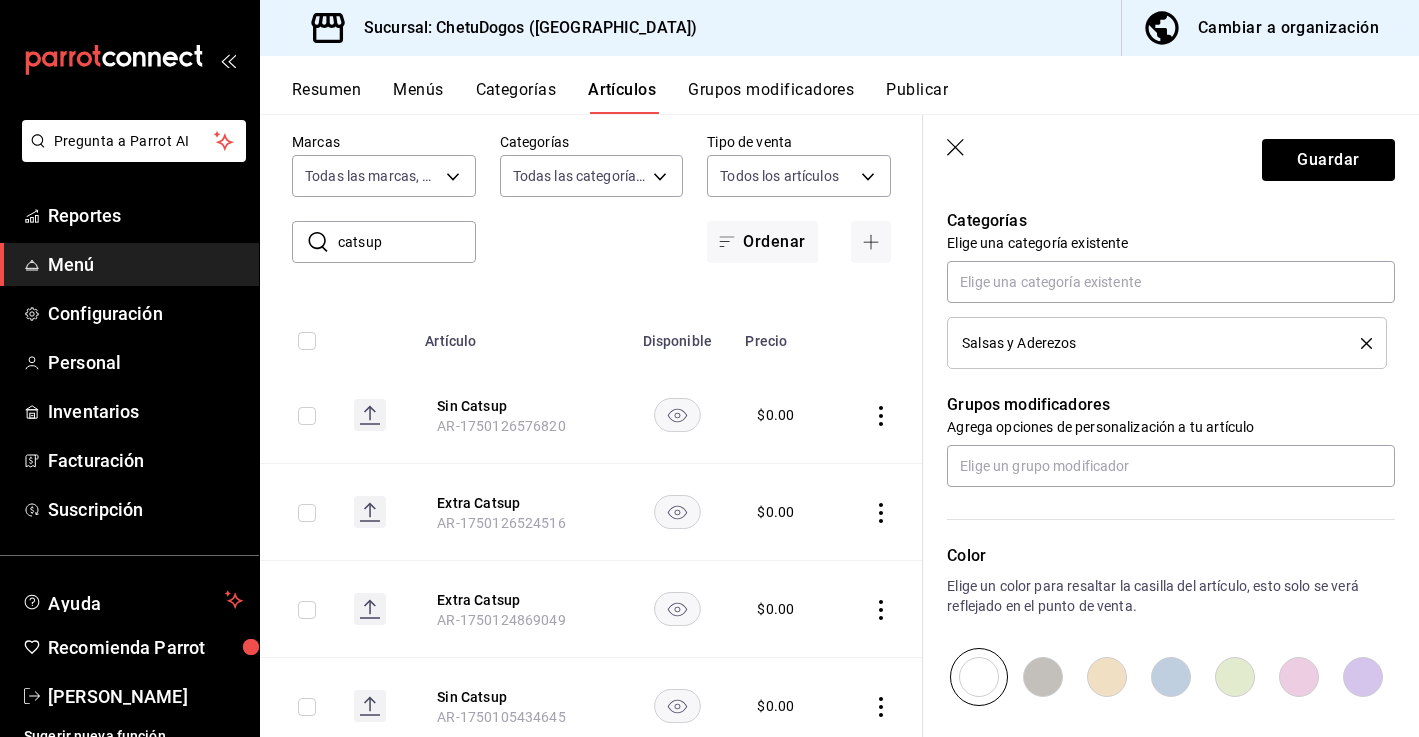 click at bounding box center (1043, 677) 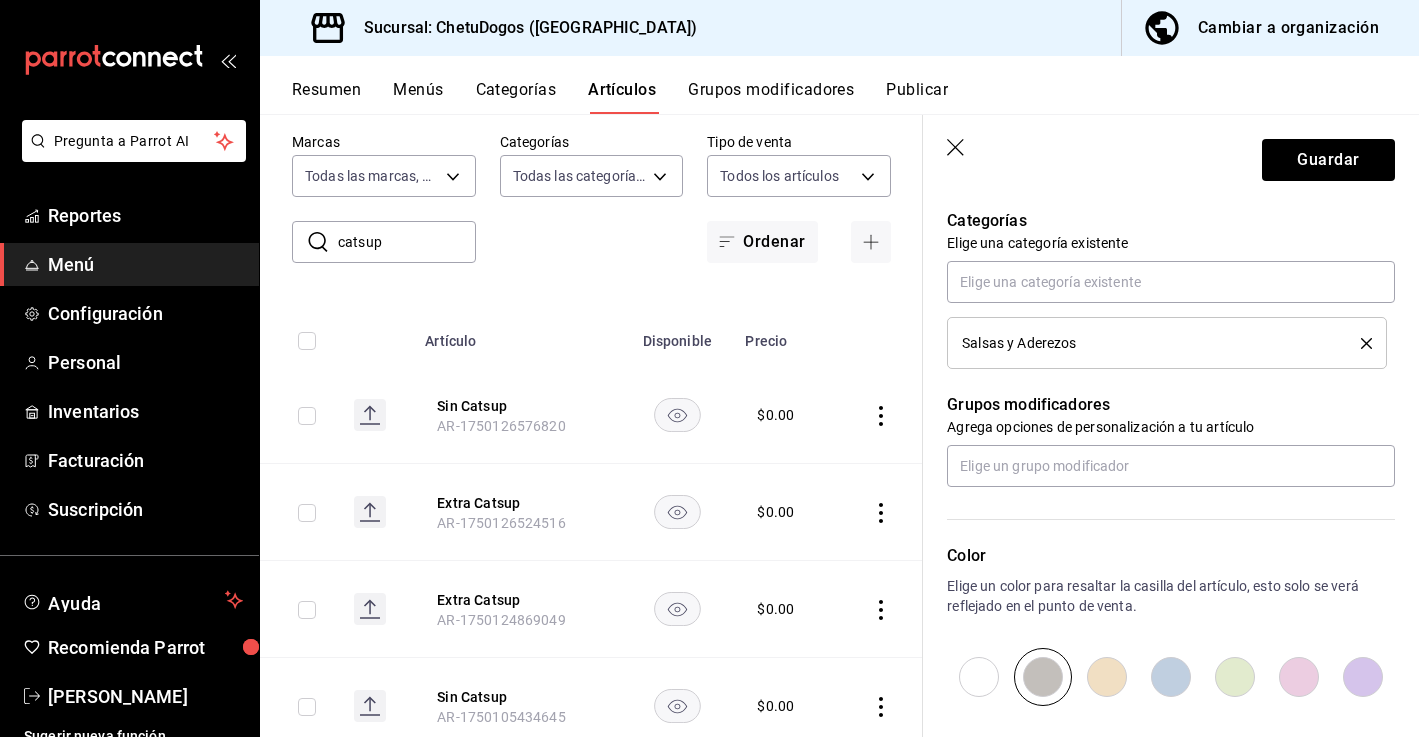 click on "Guardar" at bounding box center [1171, 156] 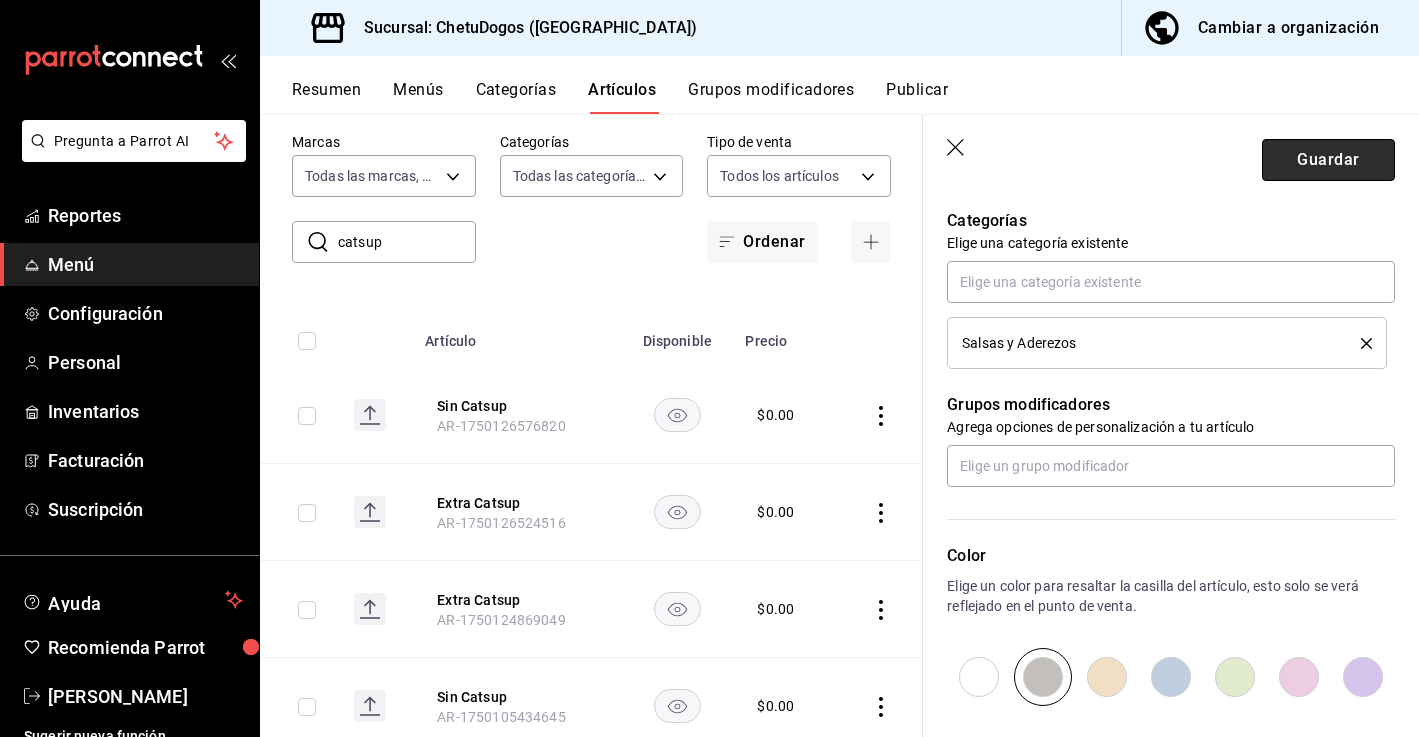 click on "Guardar" at bounding box center [1328, 160] 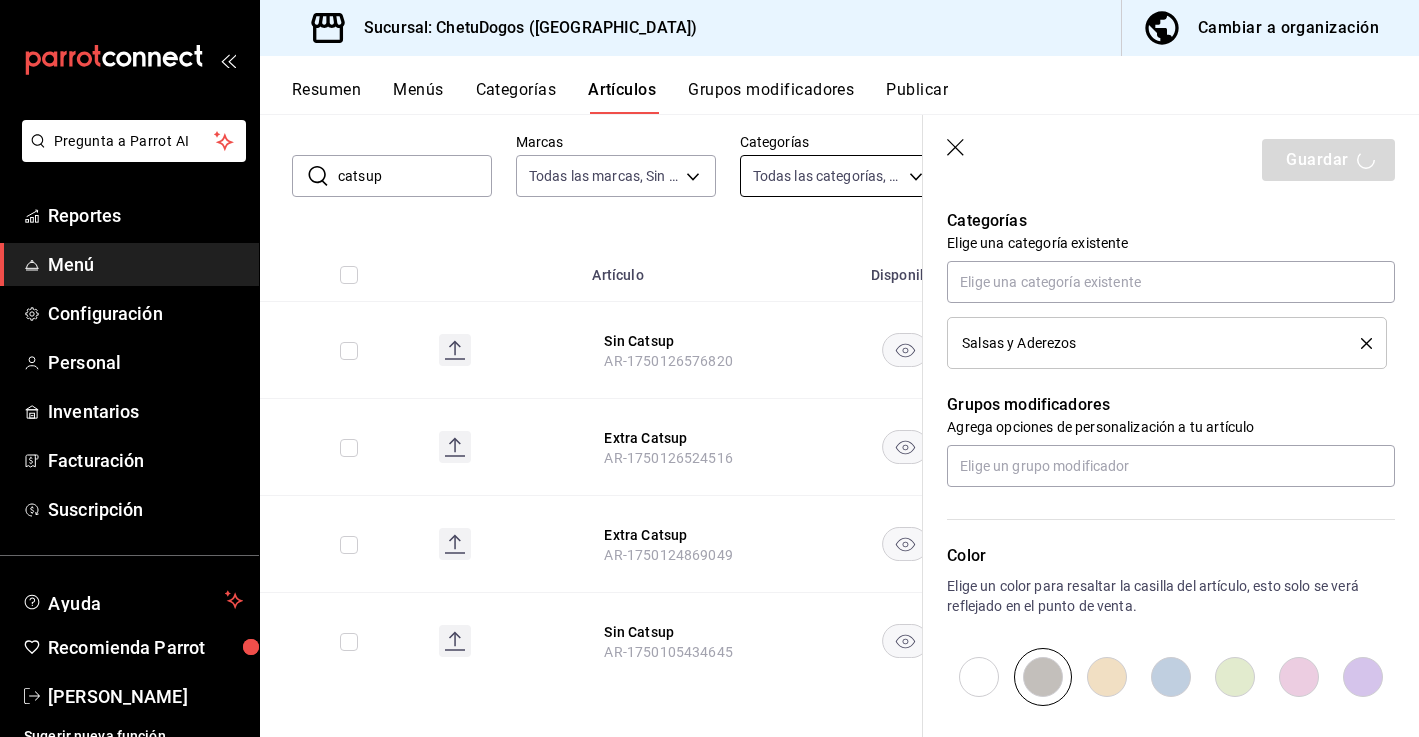 scroll, scrollTop: 0, scrollLeft: 0, axis: both 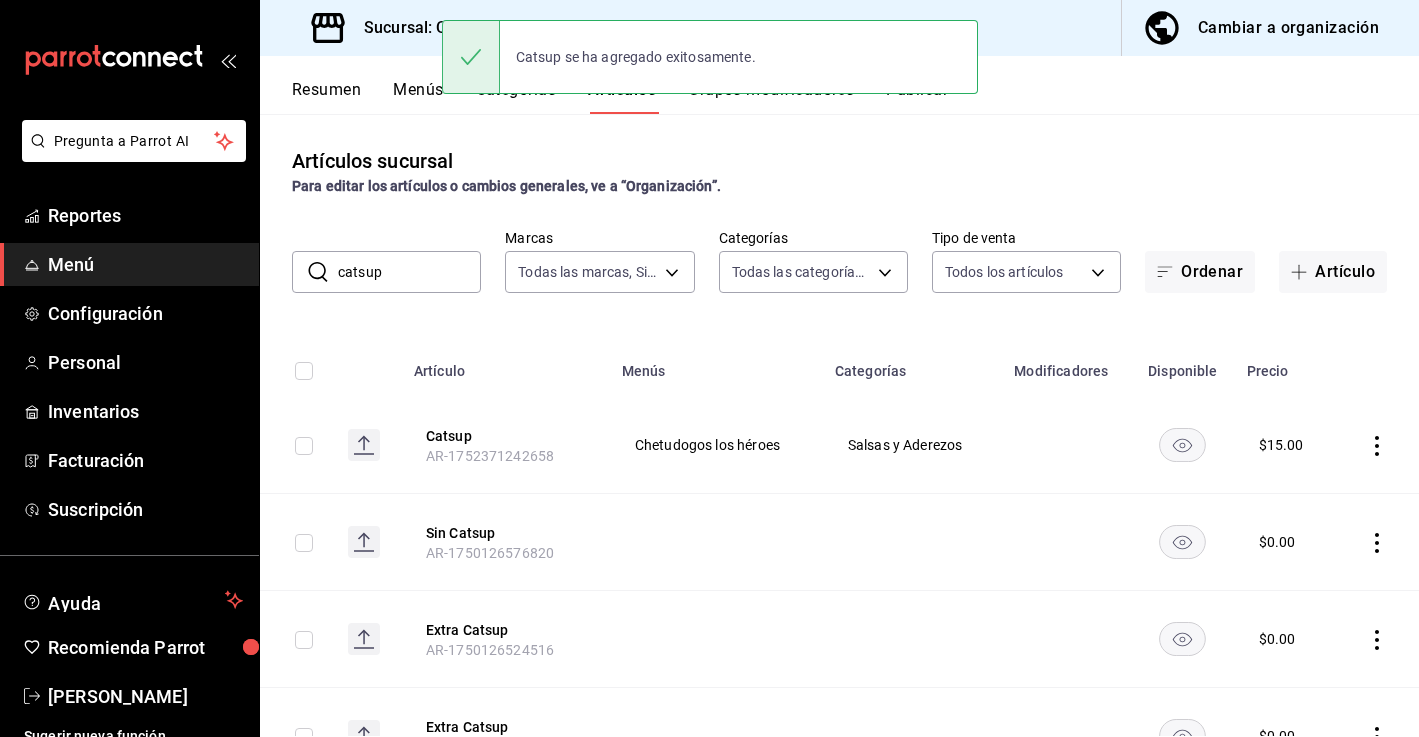 click on "catsup" at bounding box center [409, 272] 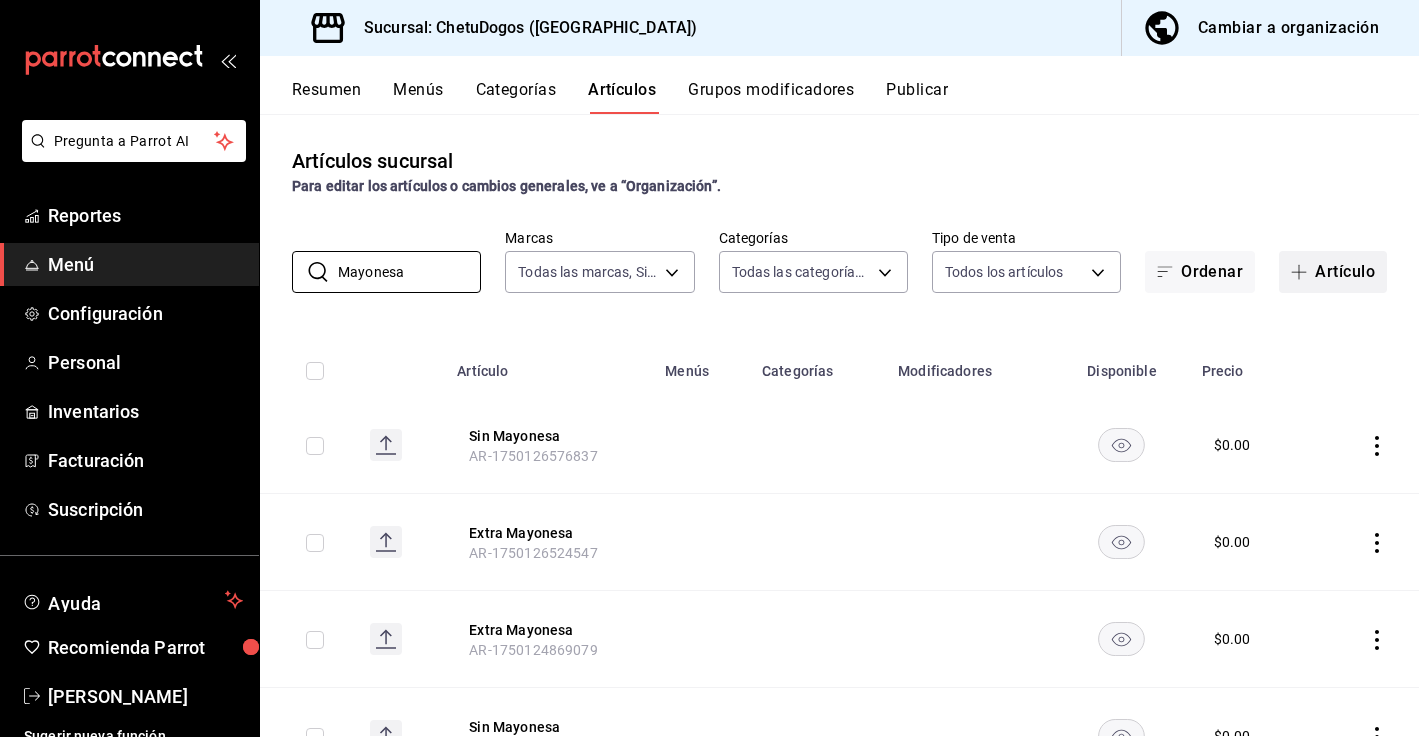 type on "Mayonesa" 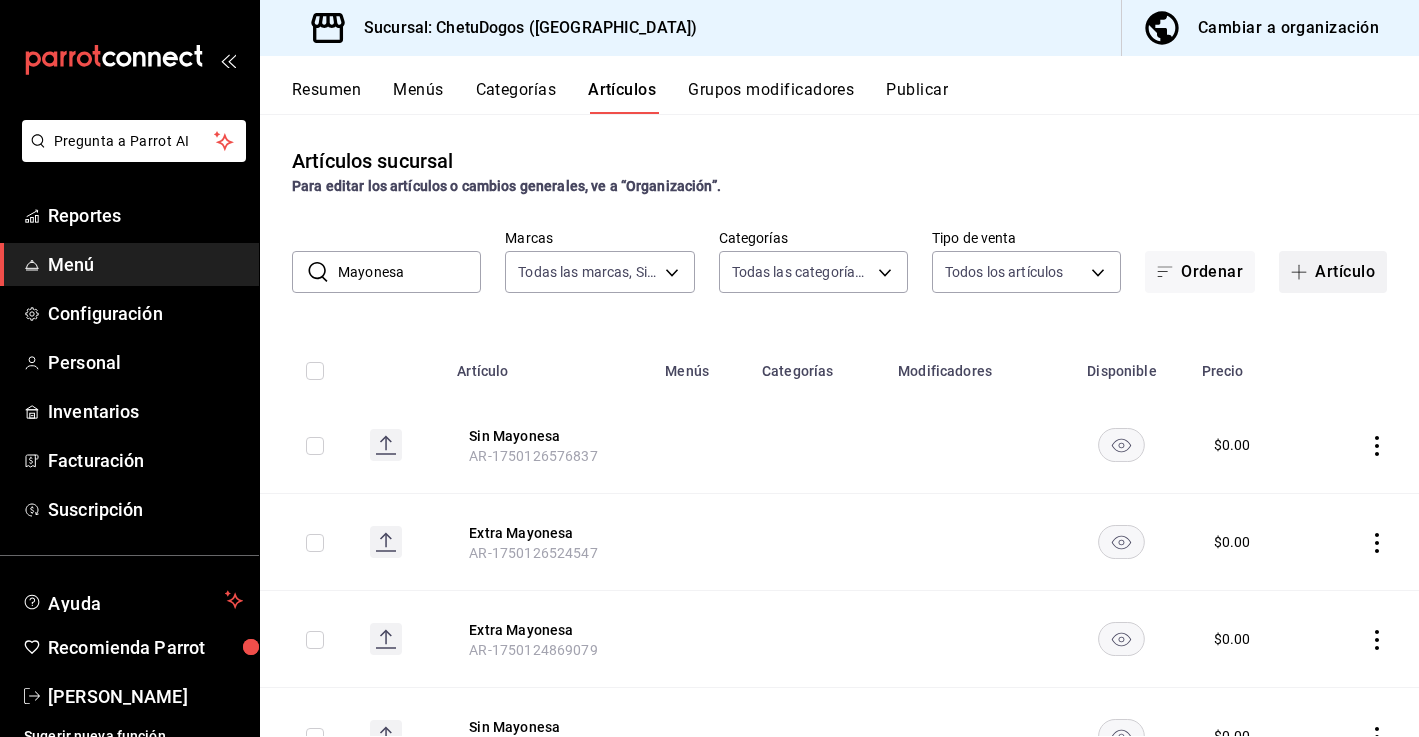 click on "Artículo" at bounding box center (1333, 272) 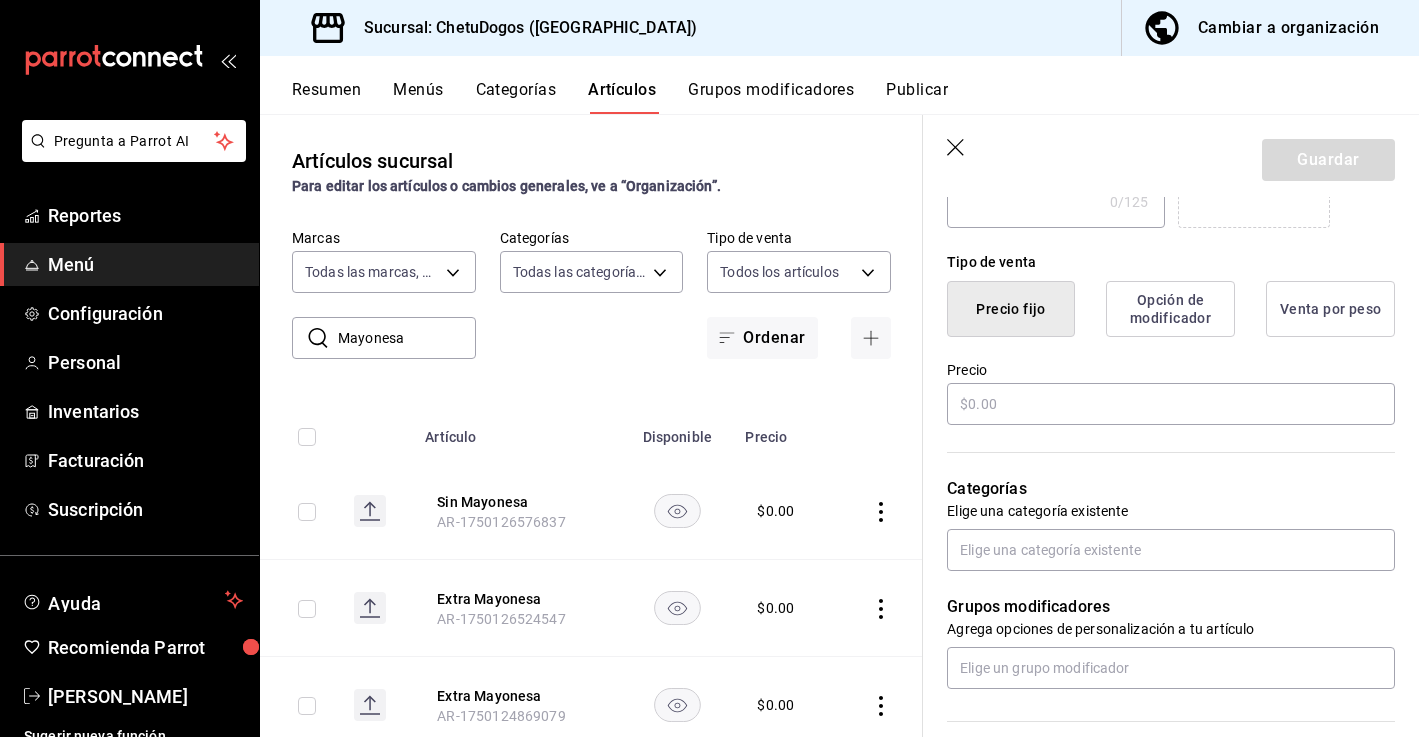 scroll, scrollTop: 459, scrollLeft: 0, axis: vertical 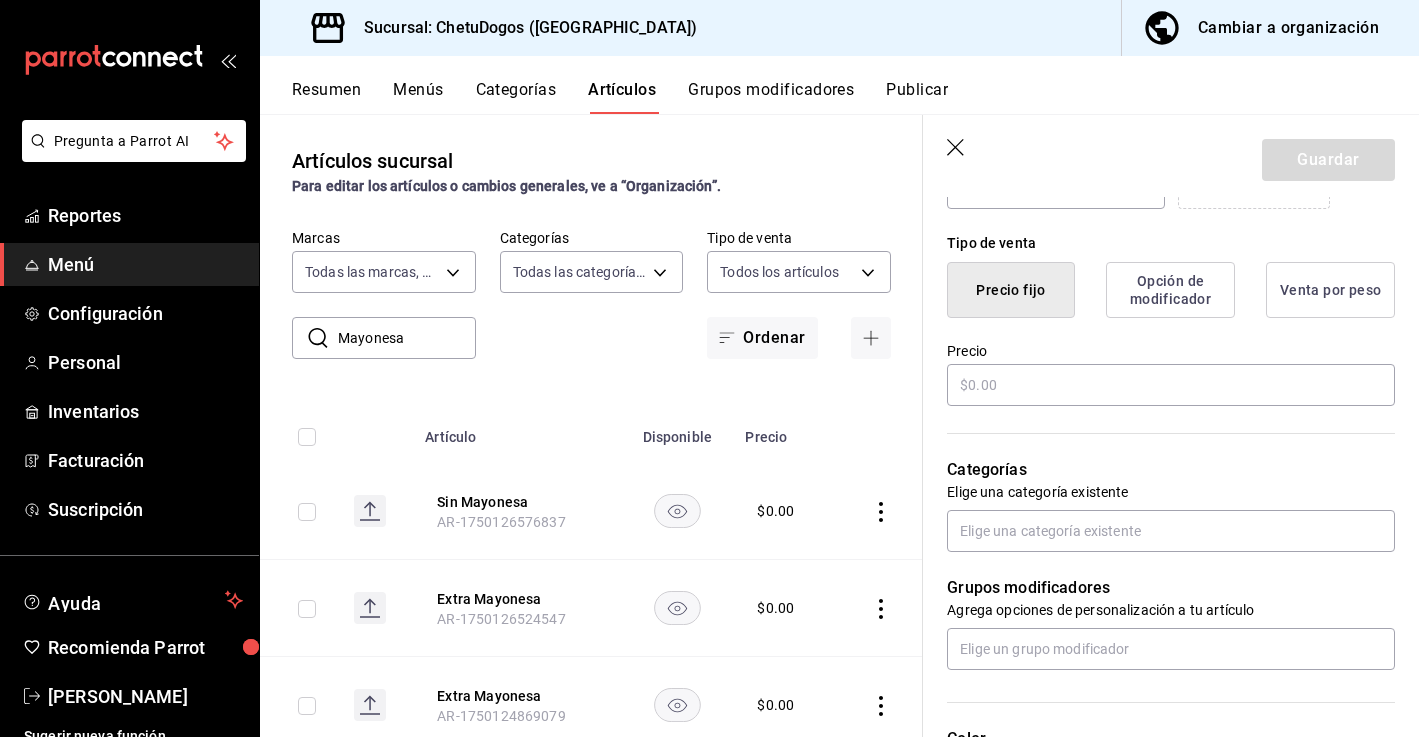 type on "Mayonesa" 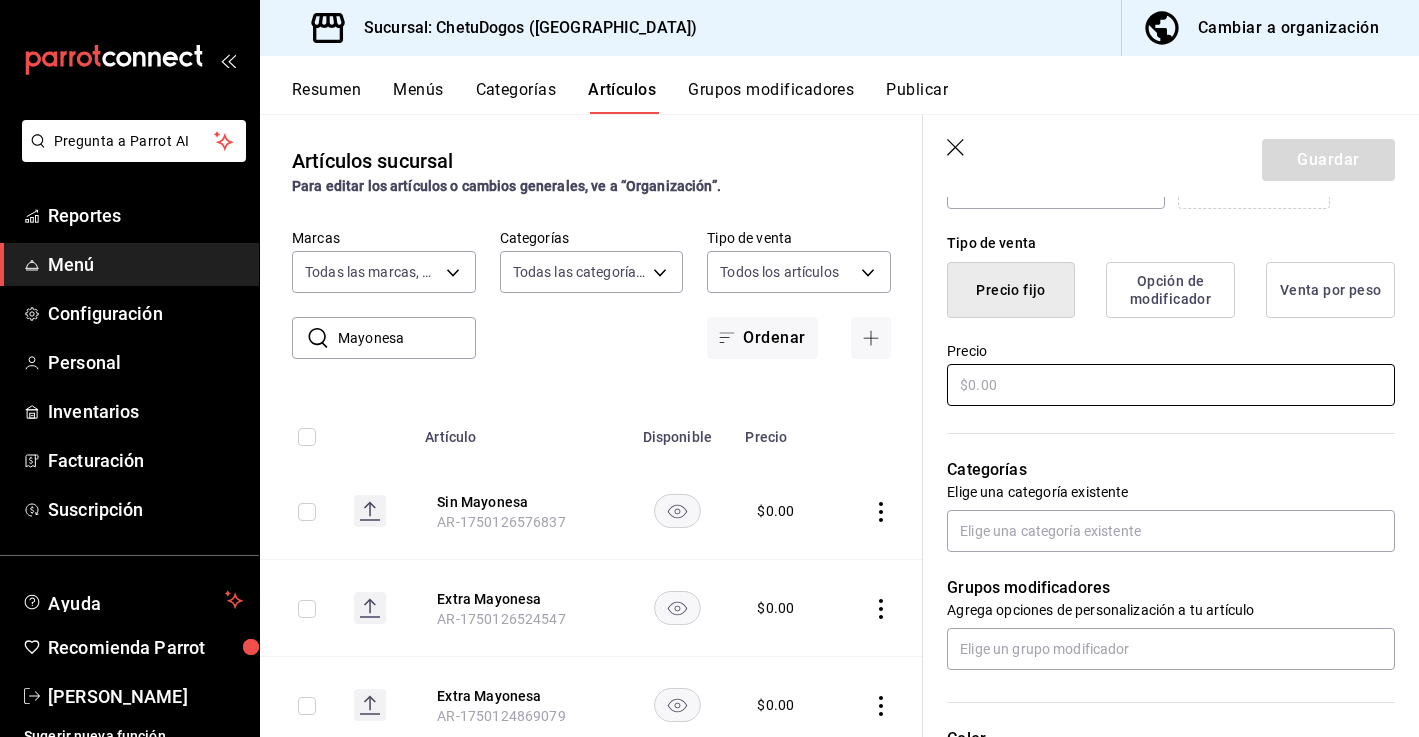click at bounding box center (1171, 385) 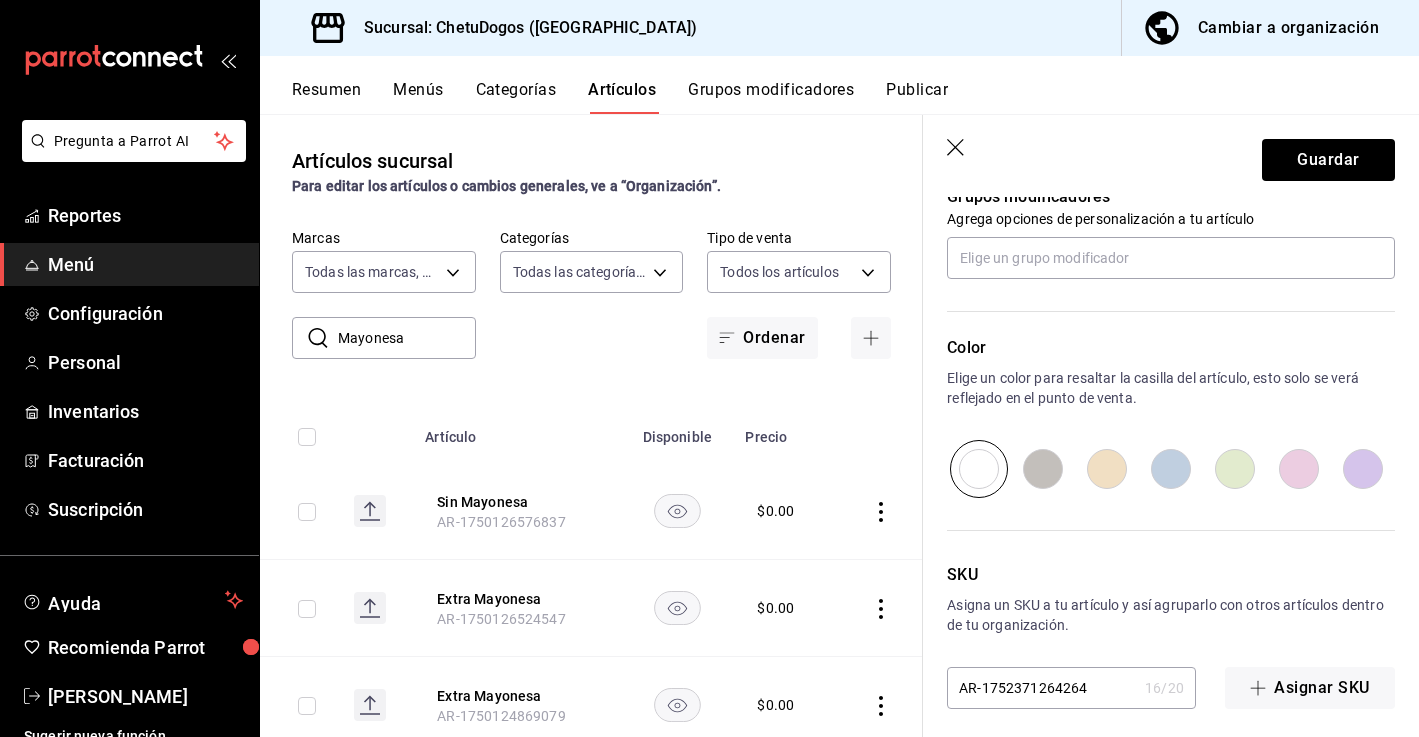 scroll, scrollTop: 862, scrollLeft: 0, axis: vertical 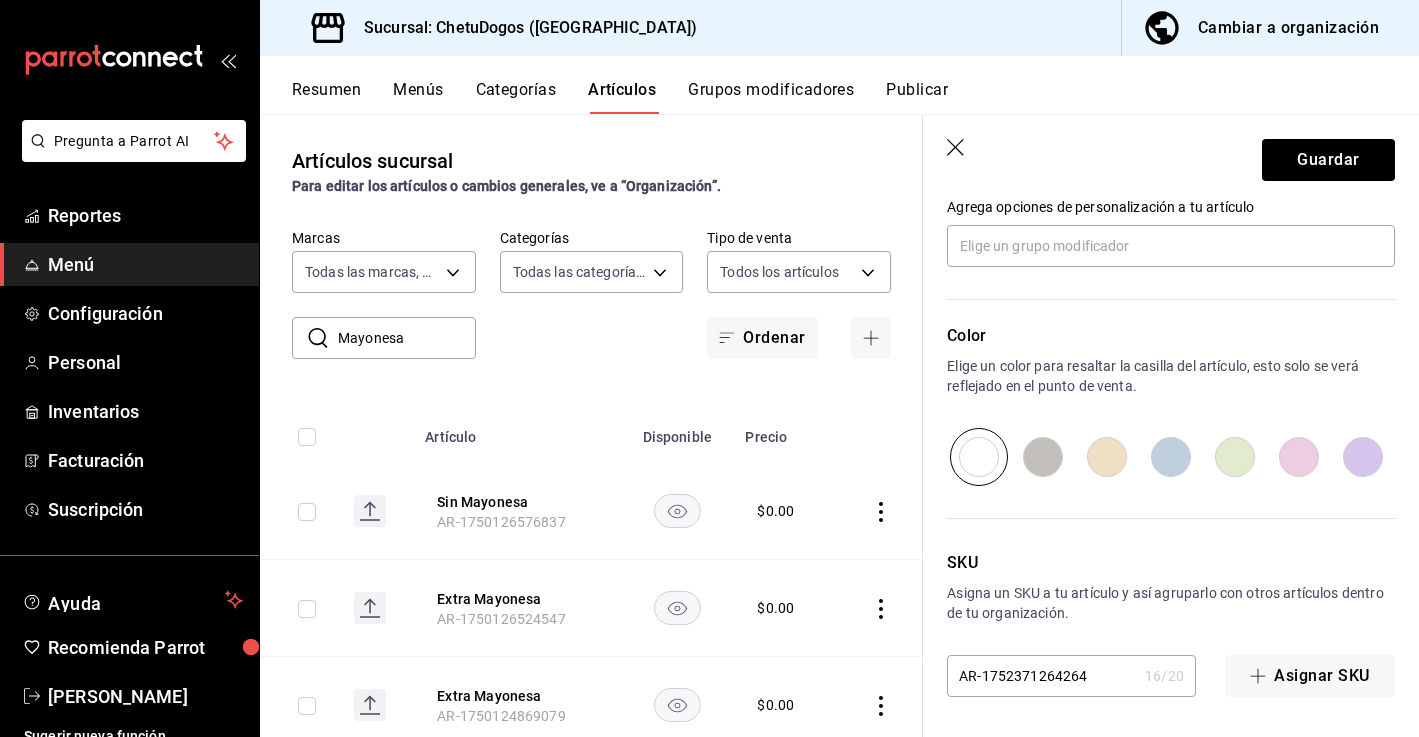 type on "$15.00" 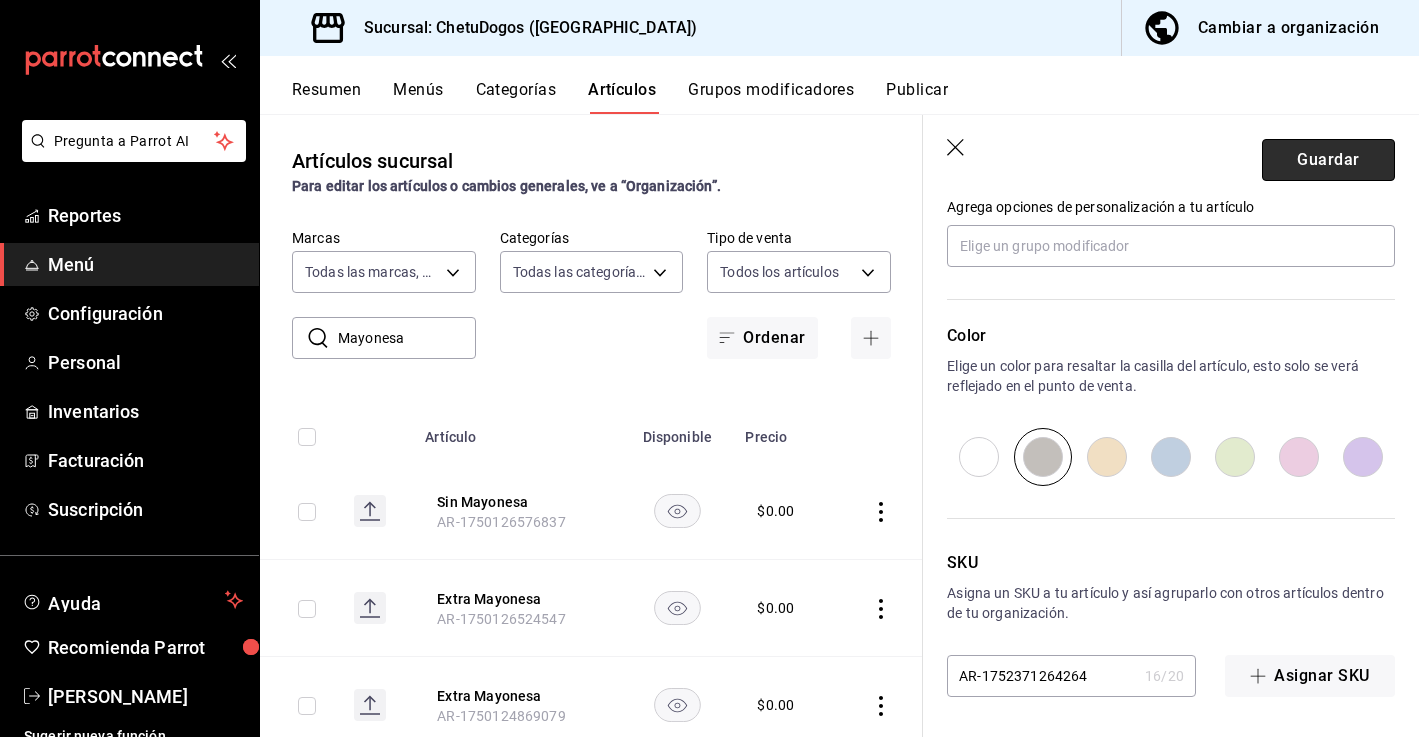 click on "Guardar" at bounding box center (1328, 160) 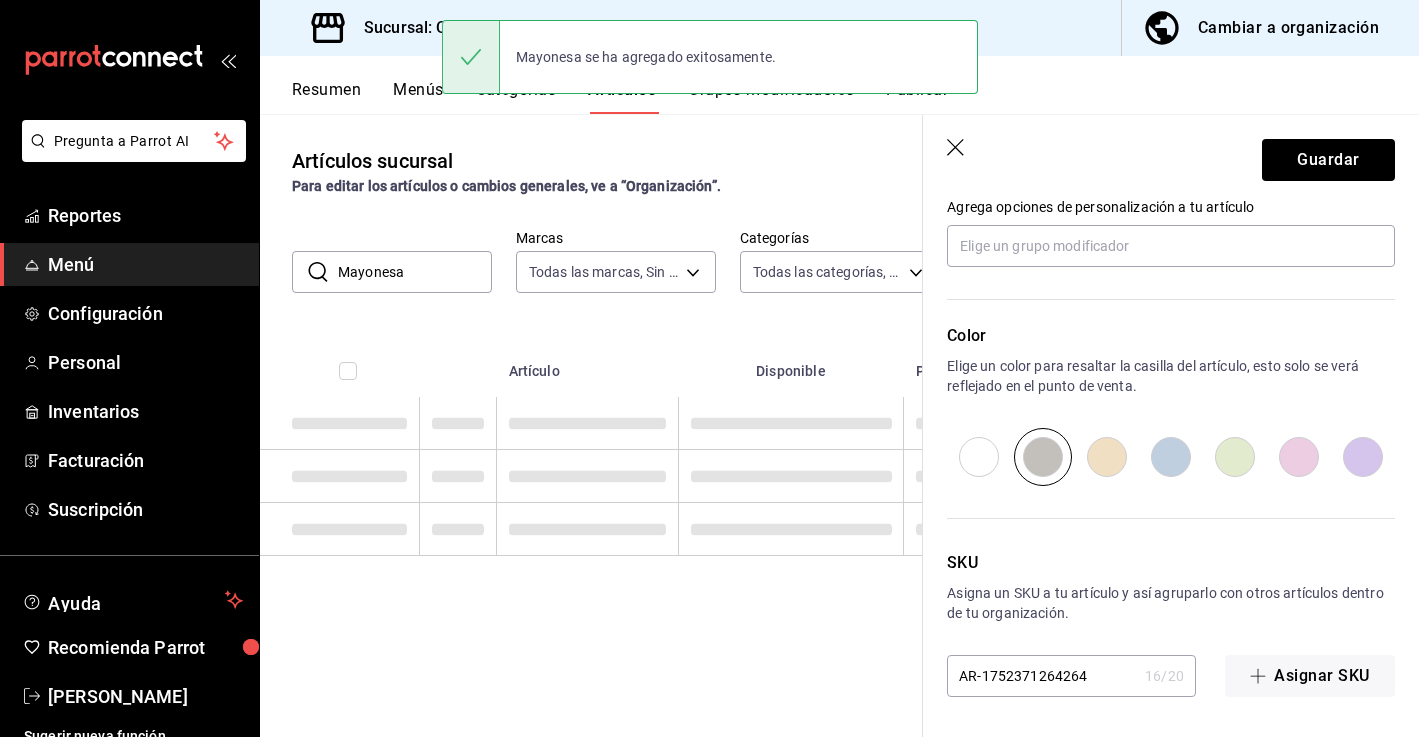 scroll, scrollTop: 0, scrollLeft: 0, axis: both 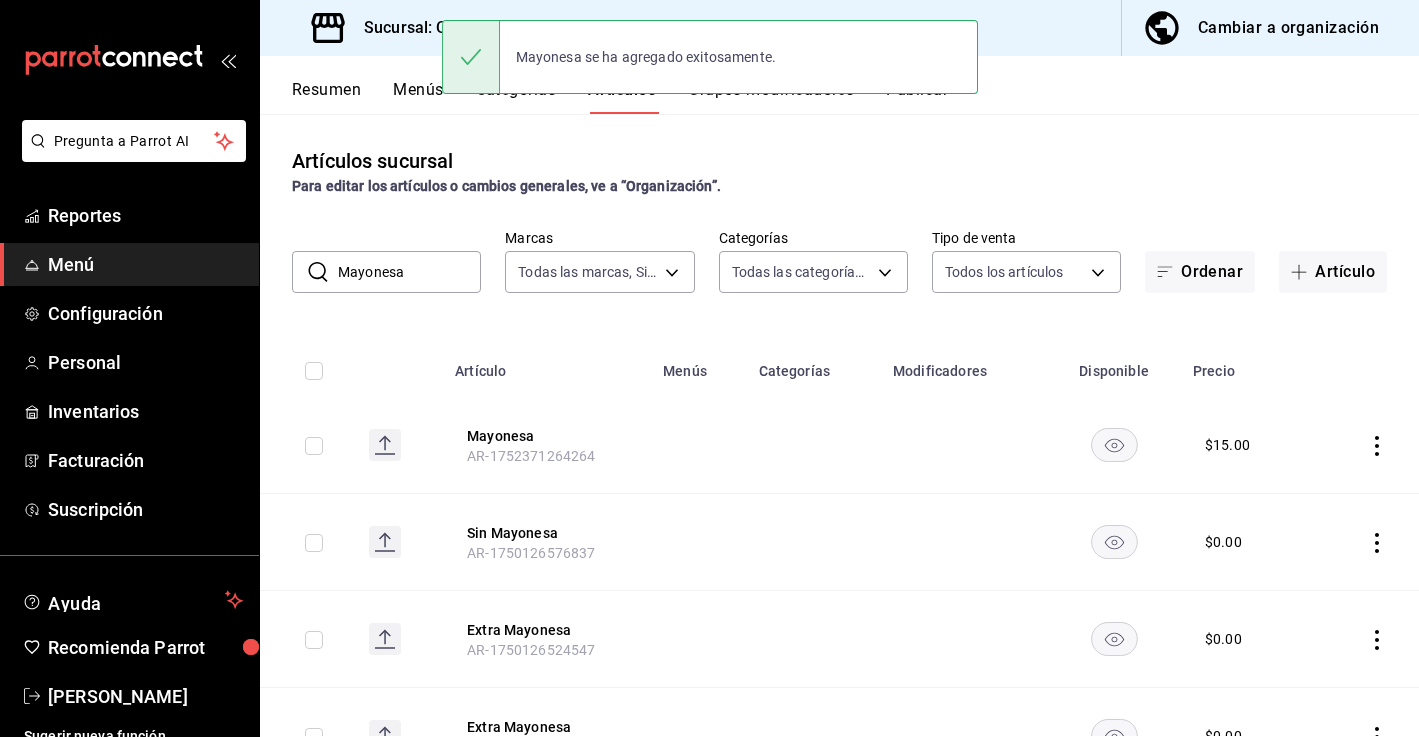 click on "Mayonesa" at bounding box center (409, 272) 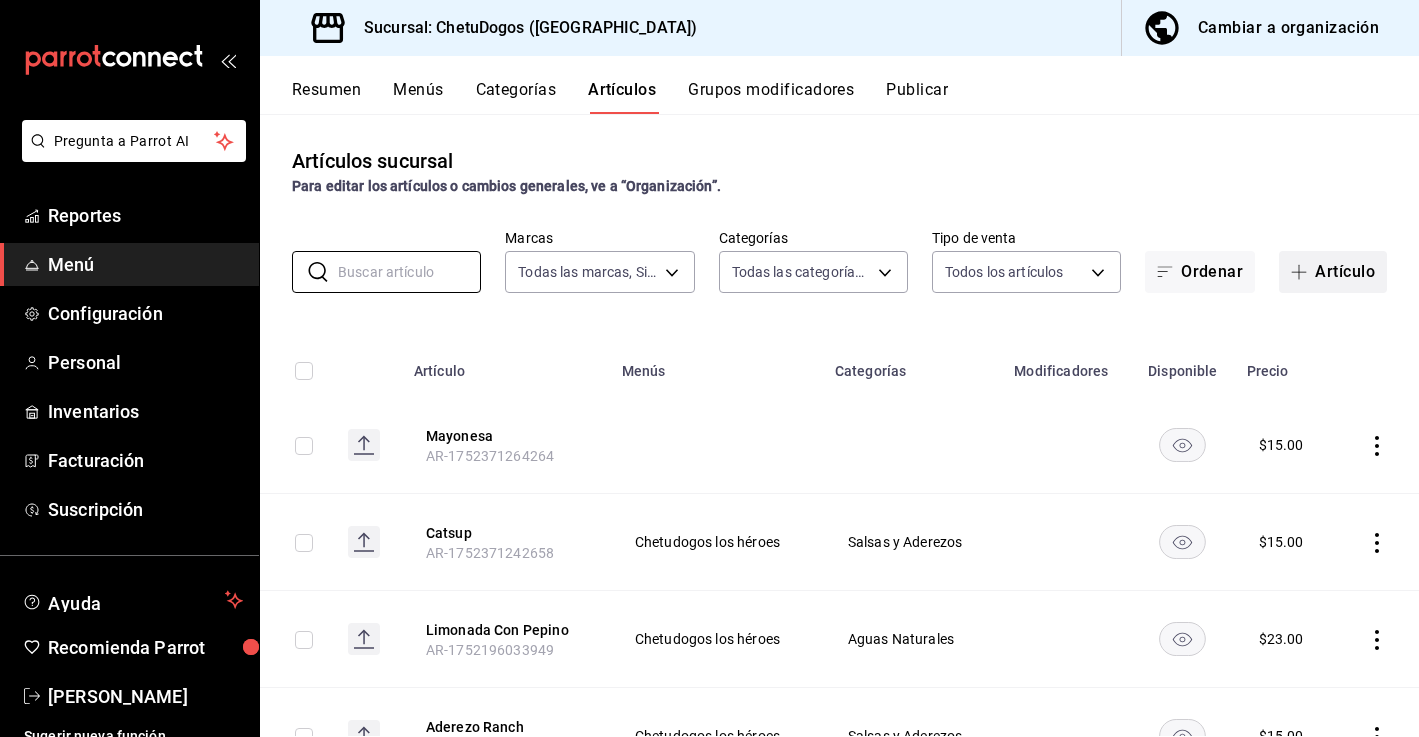 type 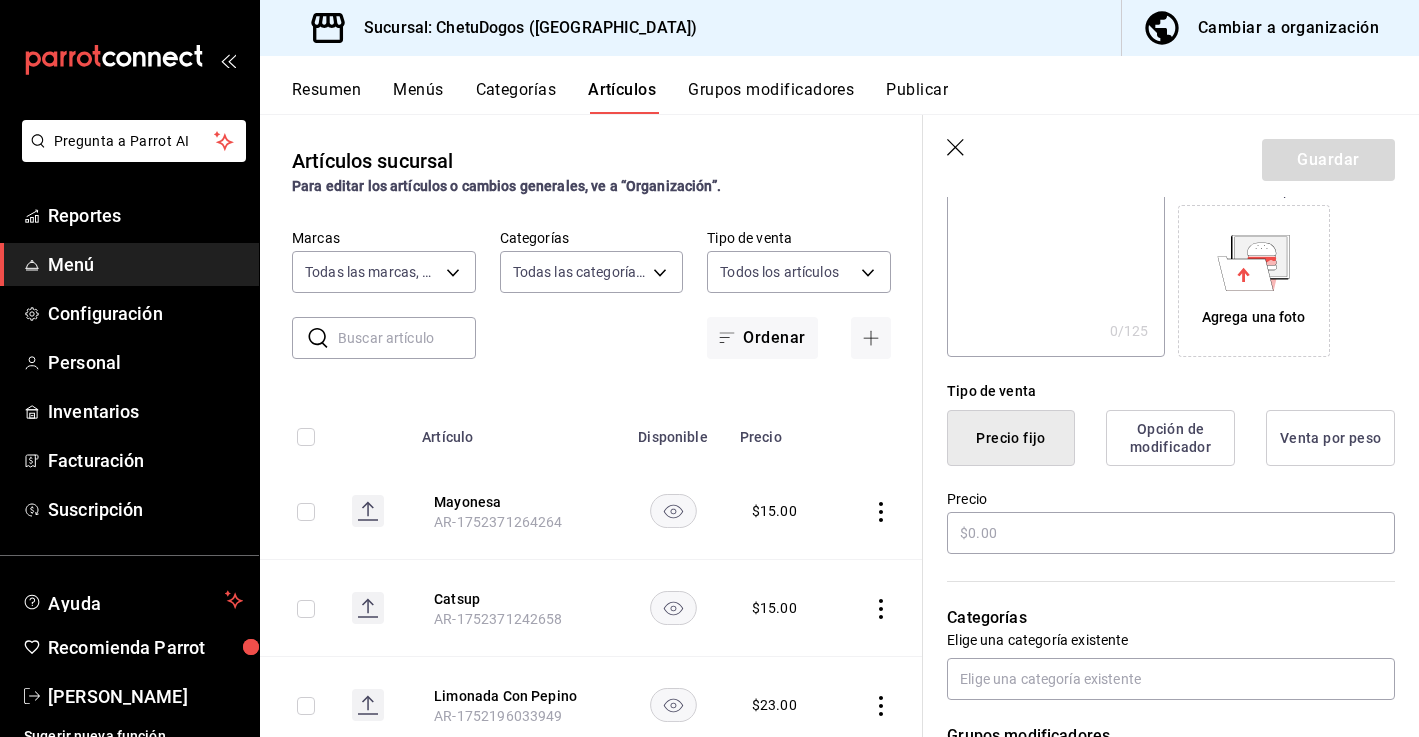 scroll, scrollTop: 320, scrollLeft: 0, axis: vertical 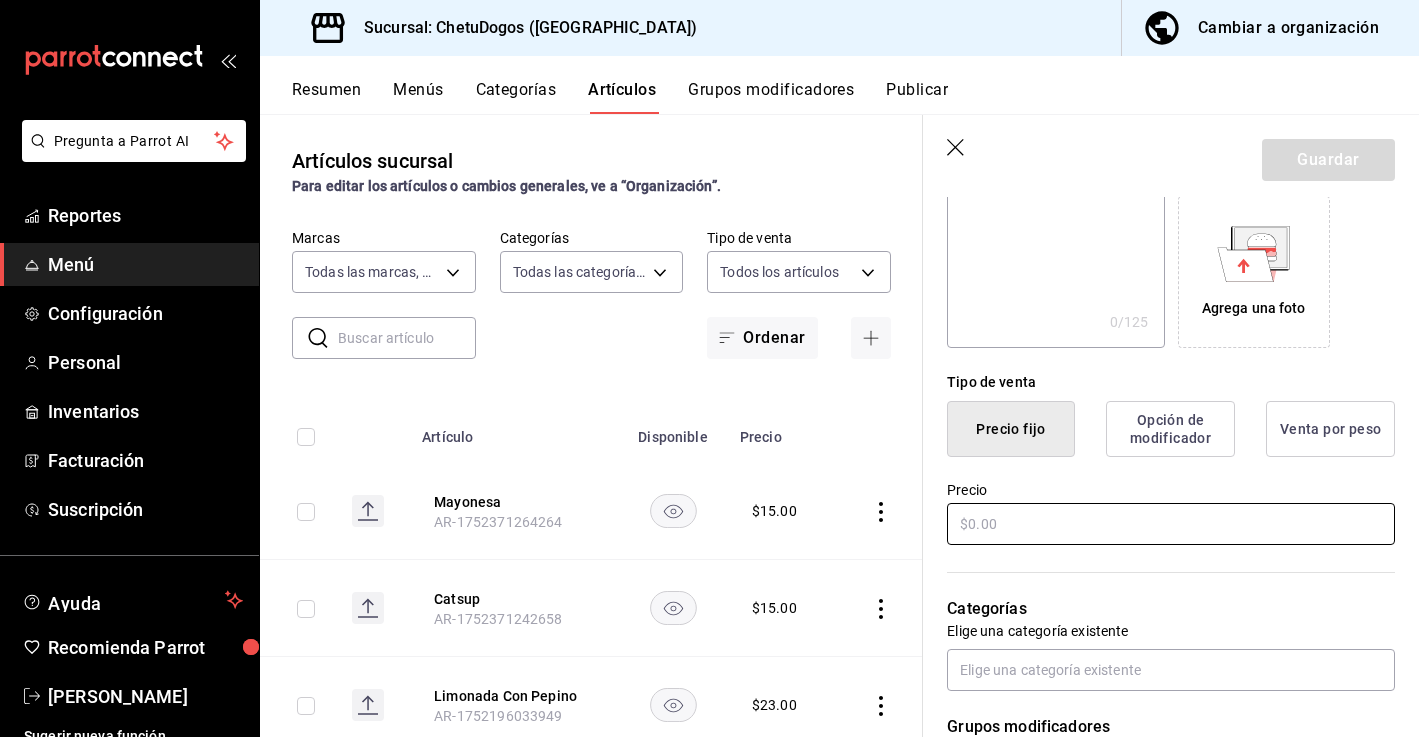type on "Mostaza" 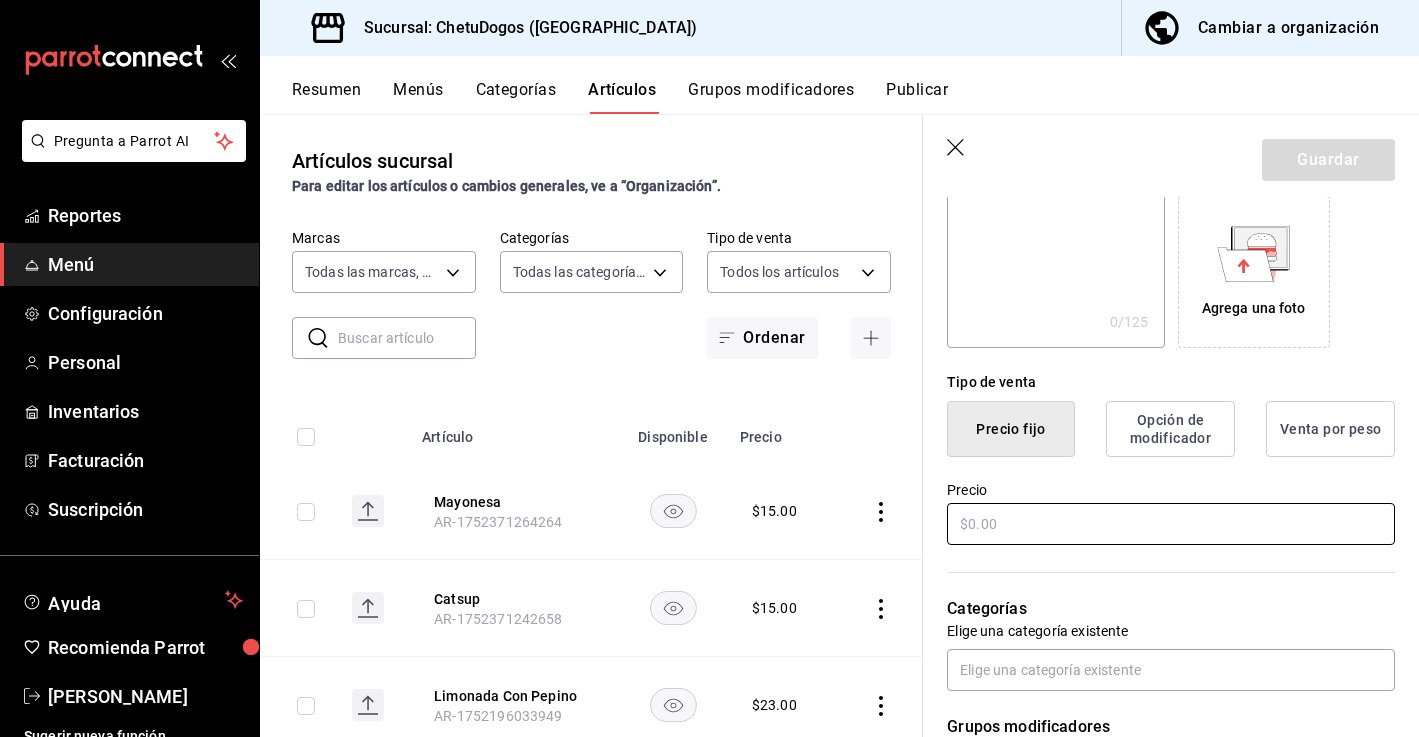 type on "$2.00" 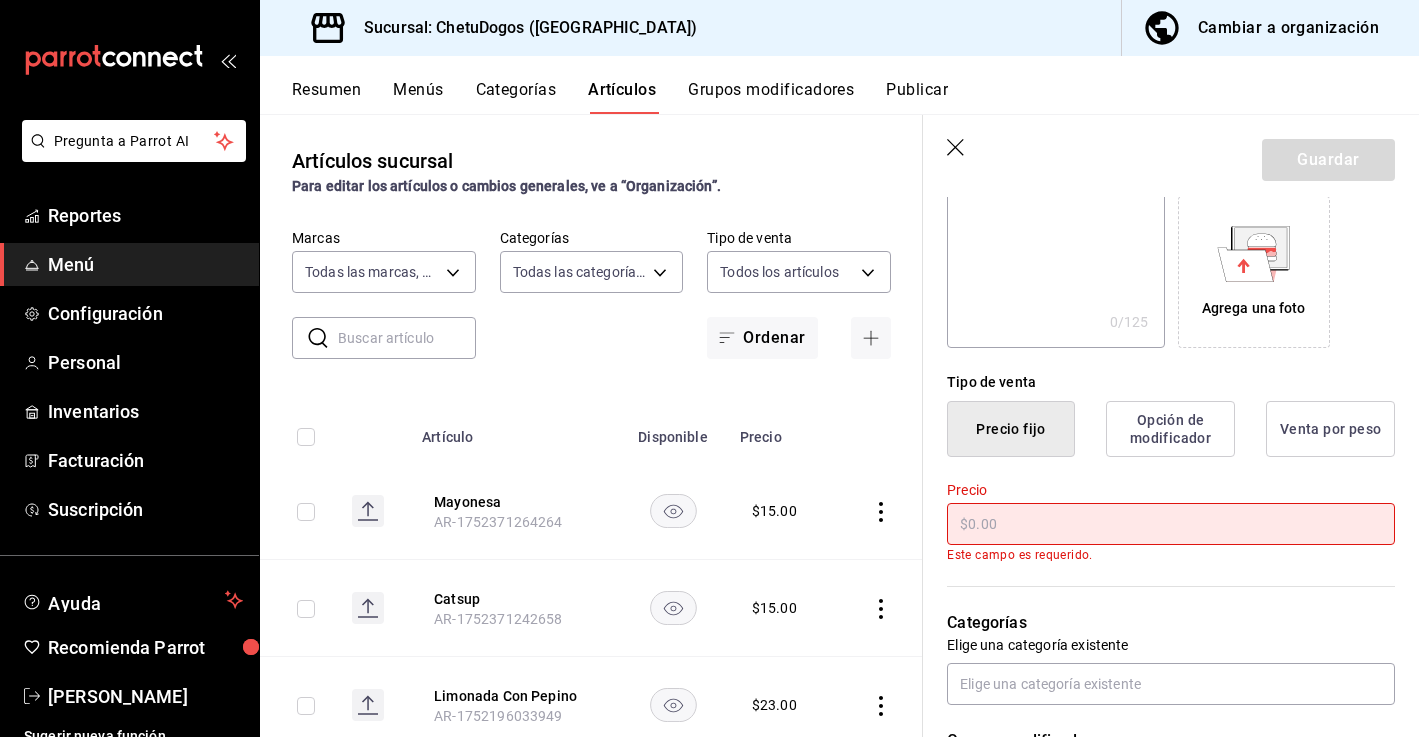 click at bounding box center (1171, 524) 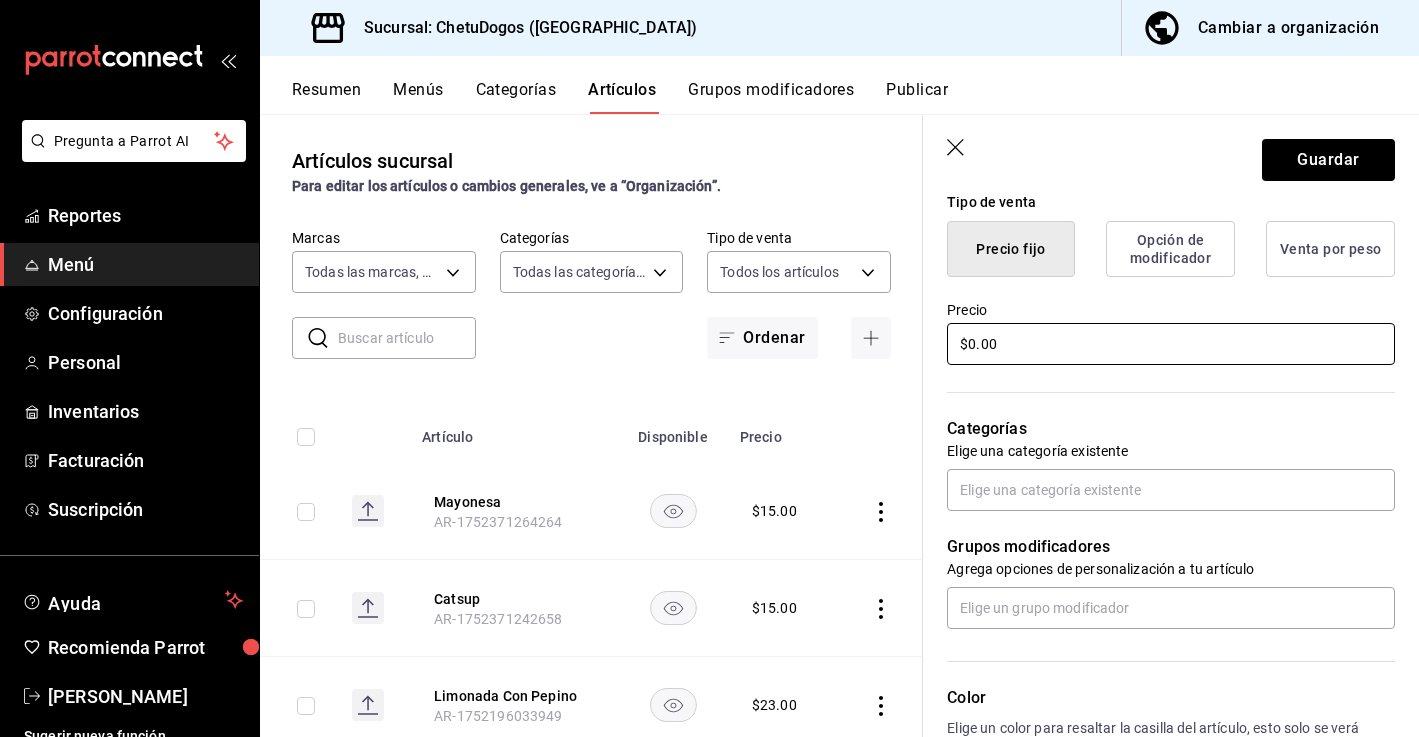 scroll, scrollTop: 533, scrollLeft: 0, axis: vertical 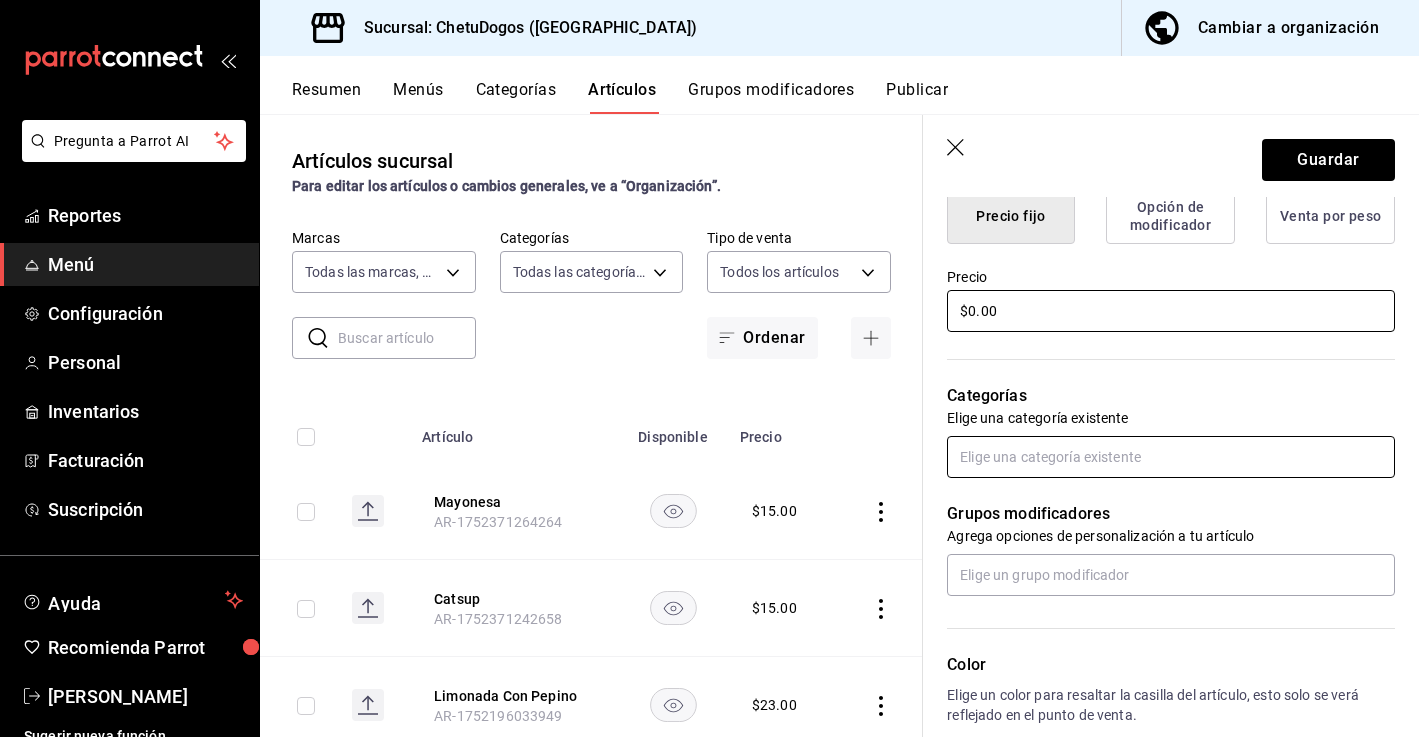 type on "$0.00" 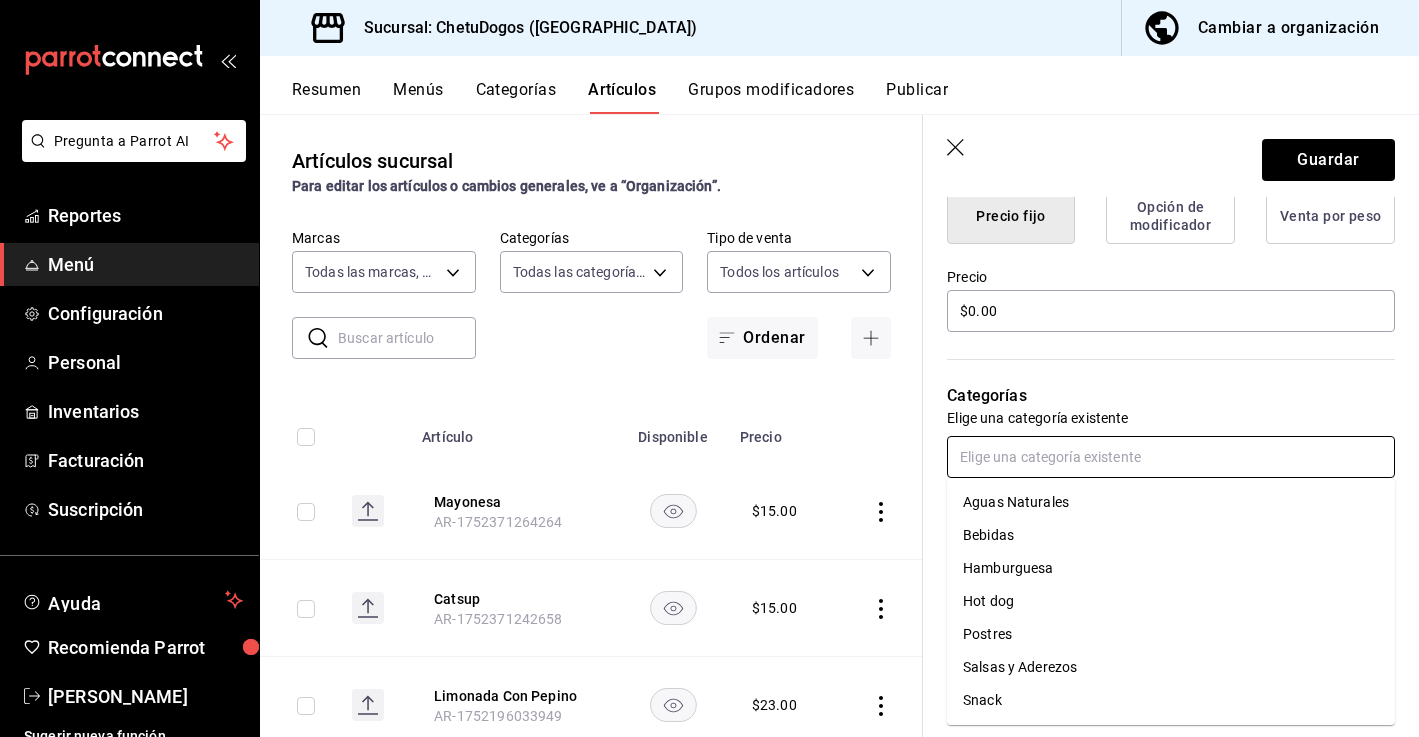 click at bounding box center [1171, 457] 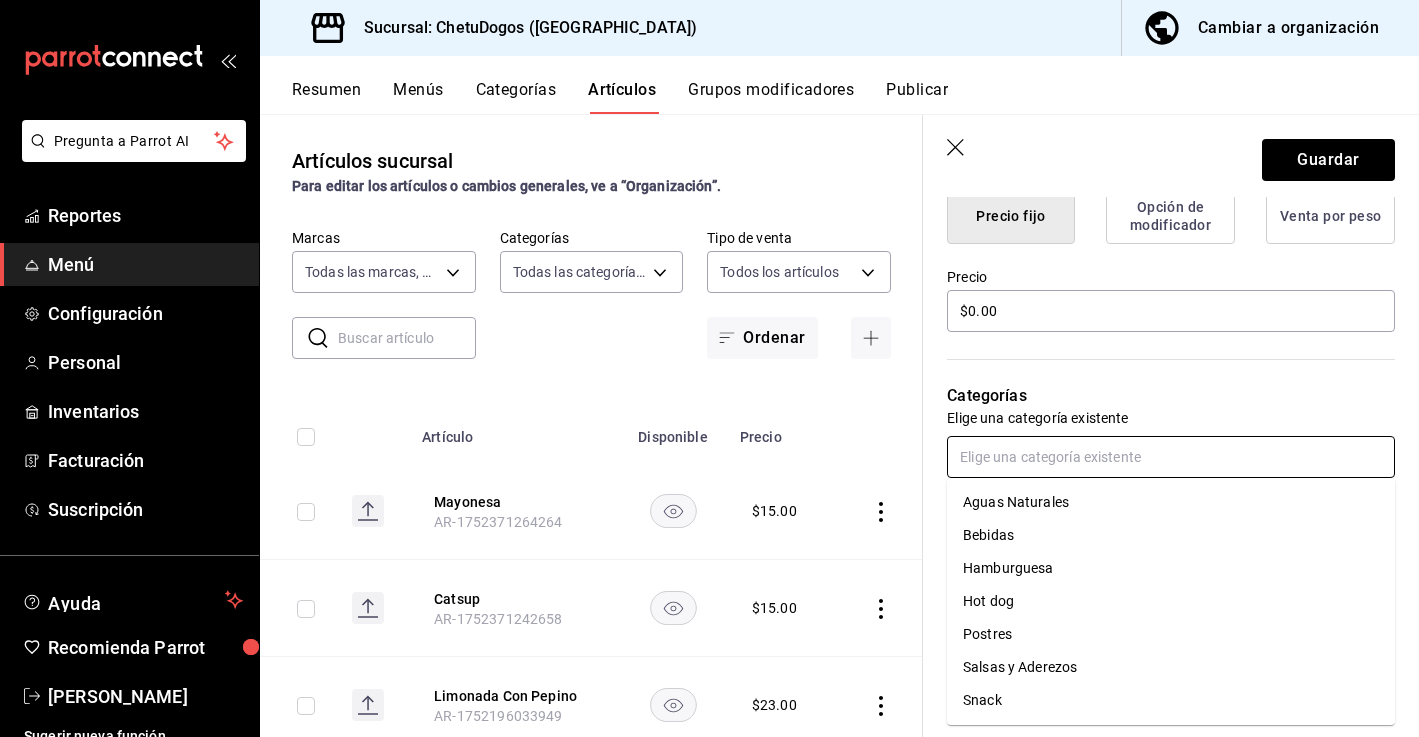 click on "Salsas y Aderezos" at bounding box center (1171, 667) 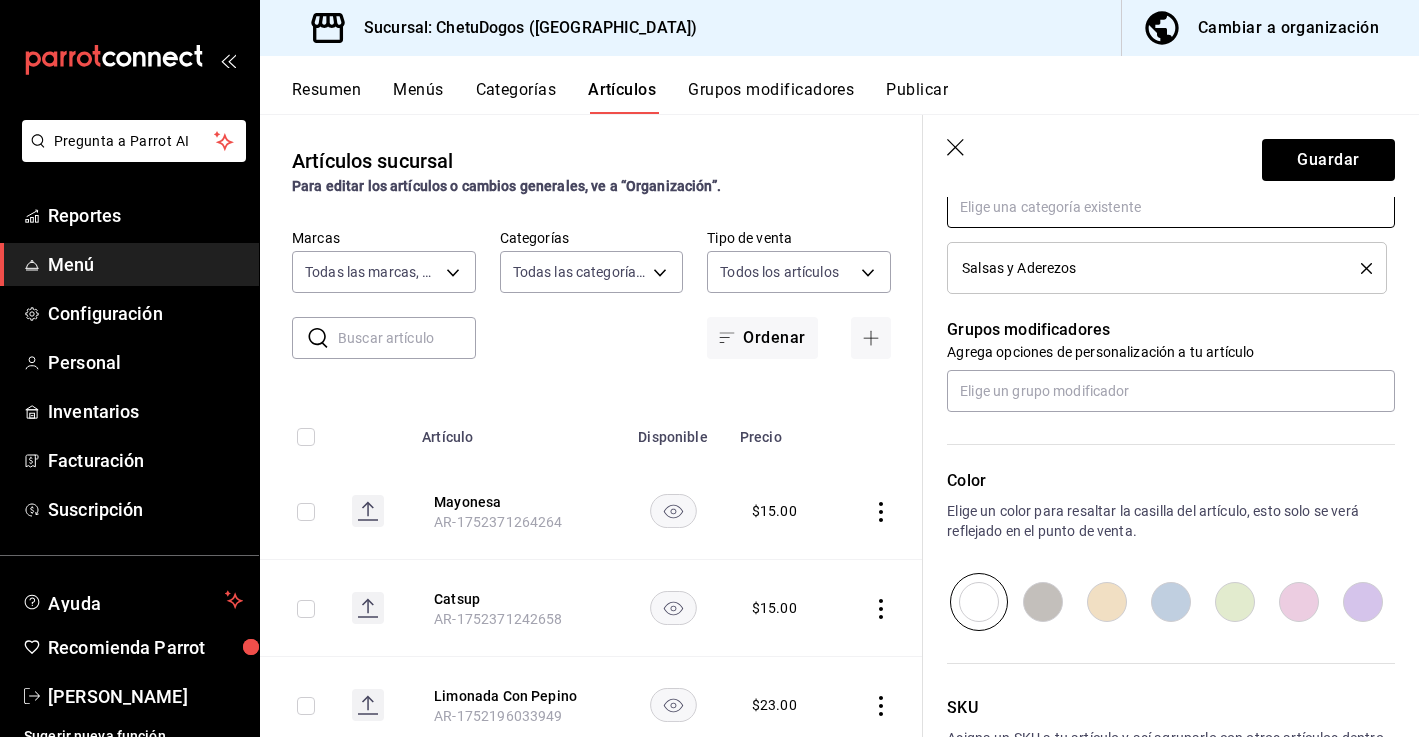 scroll, scrollTop: 802, scrollLeft: 0, axis: vertical 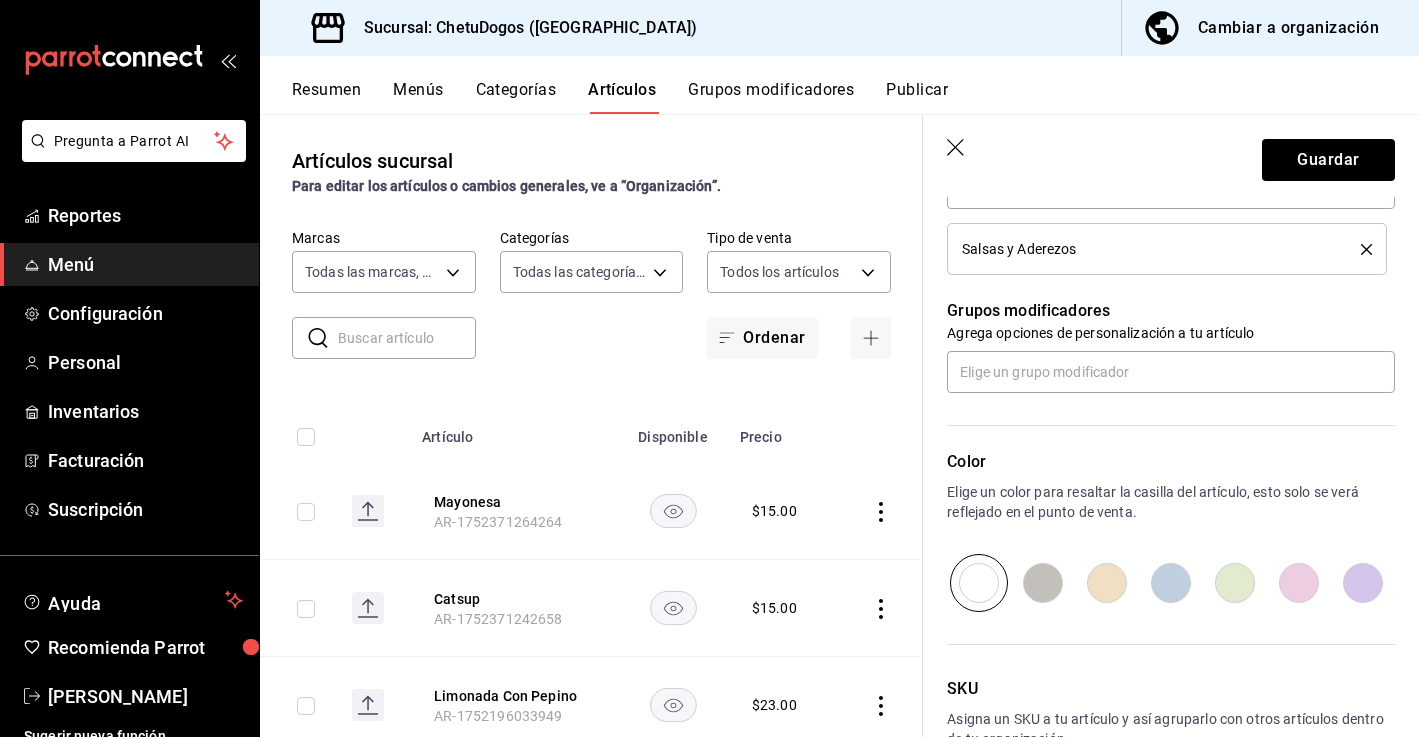 click at bounding box center [1043, 583] 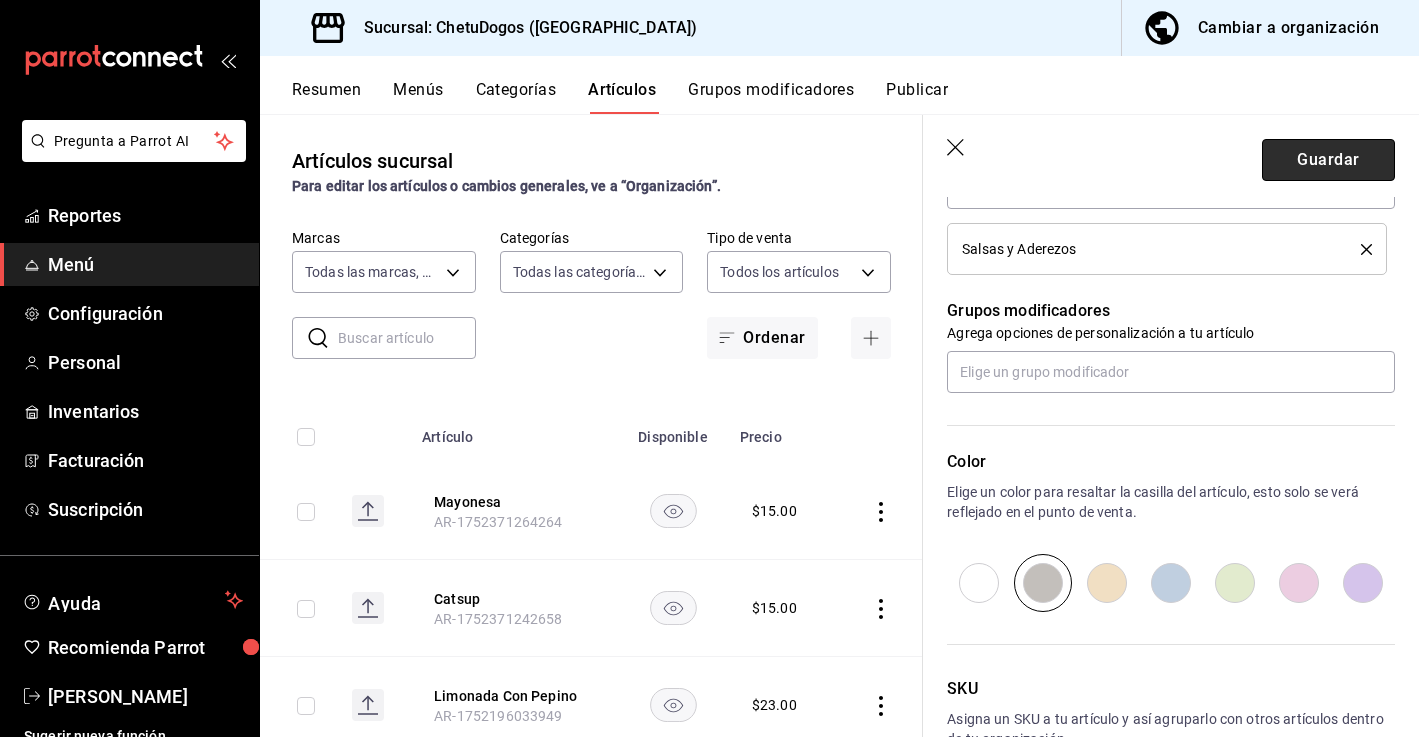 click on "Guardar" at bounding box center [1328, 160] 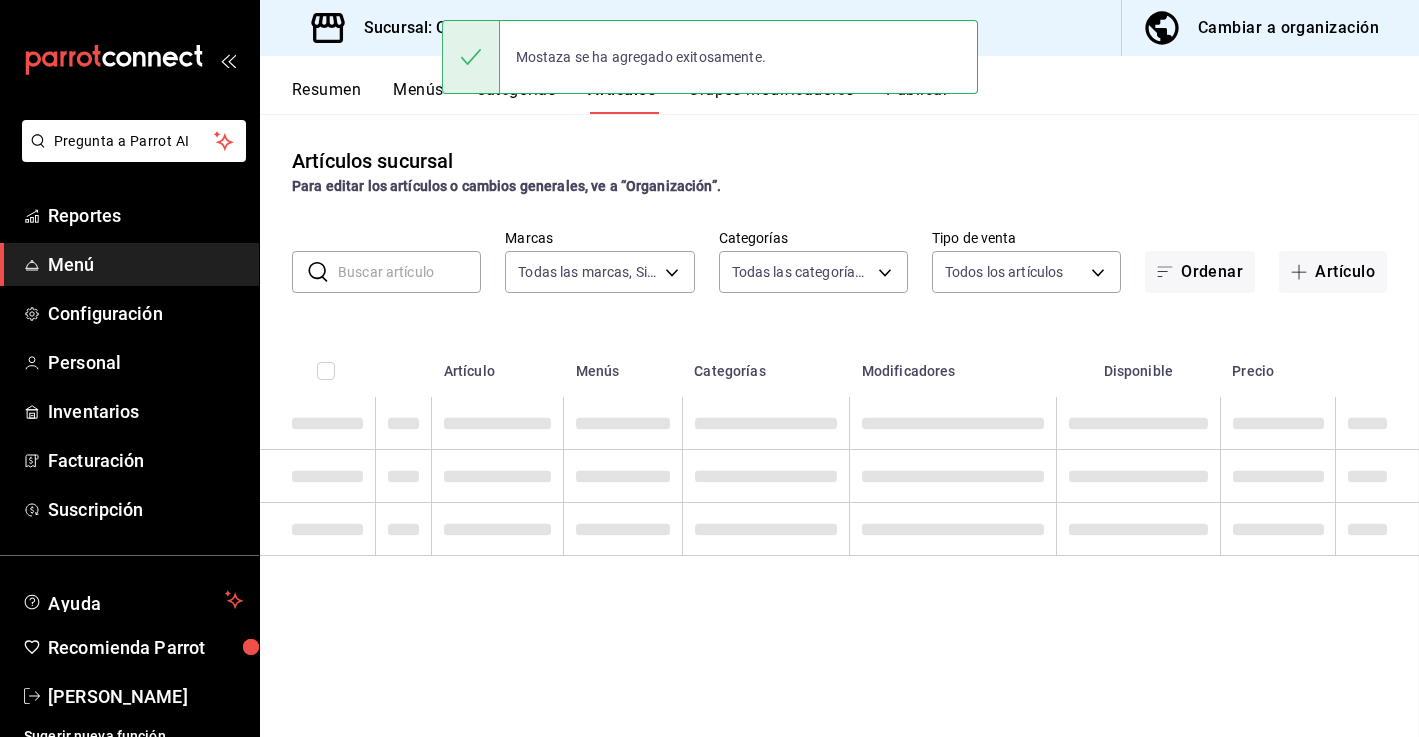 scroll, scrollTop: 0, scrollLeft: 0, axis: both 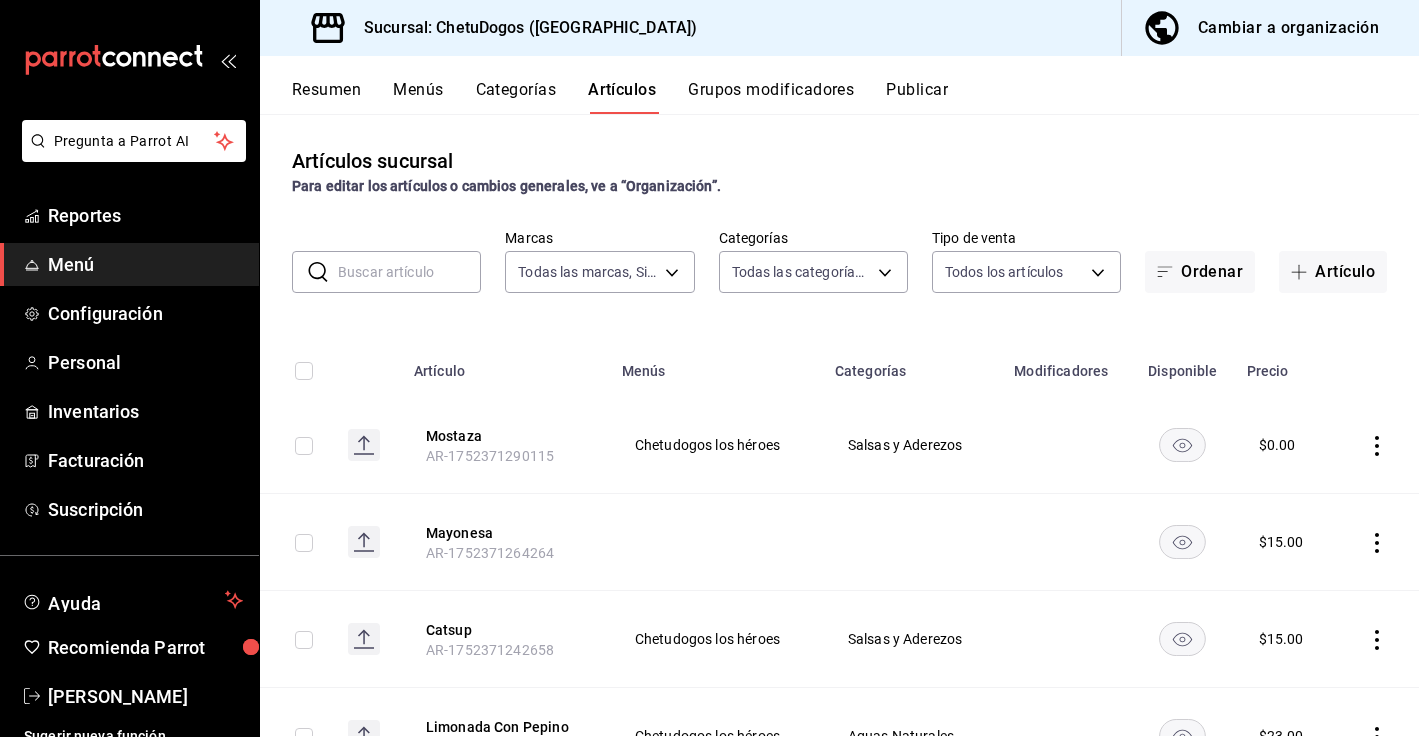 click on "Mayonesa AR-1752371264264" at bounding box center [506, 542] 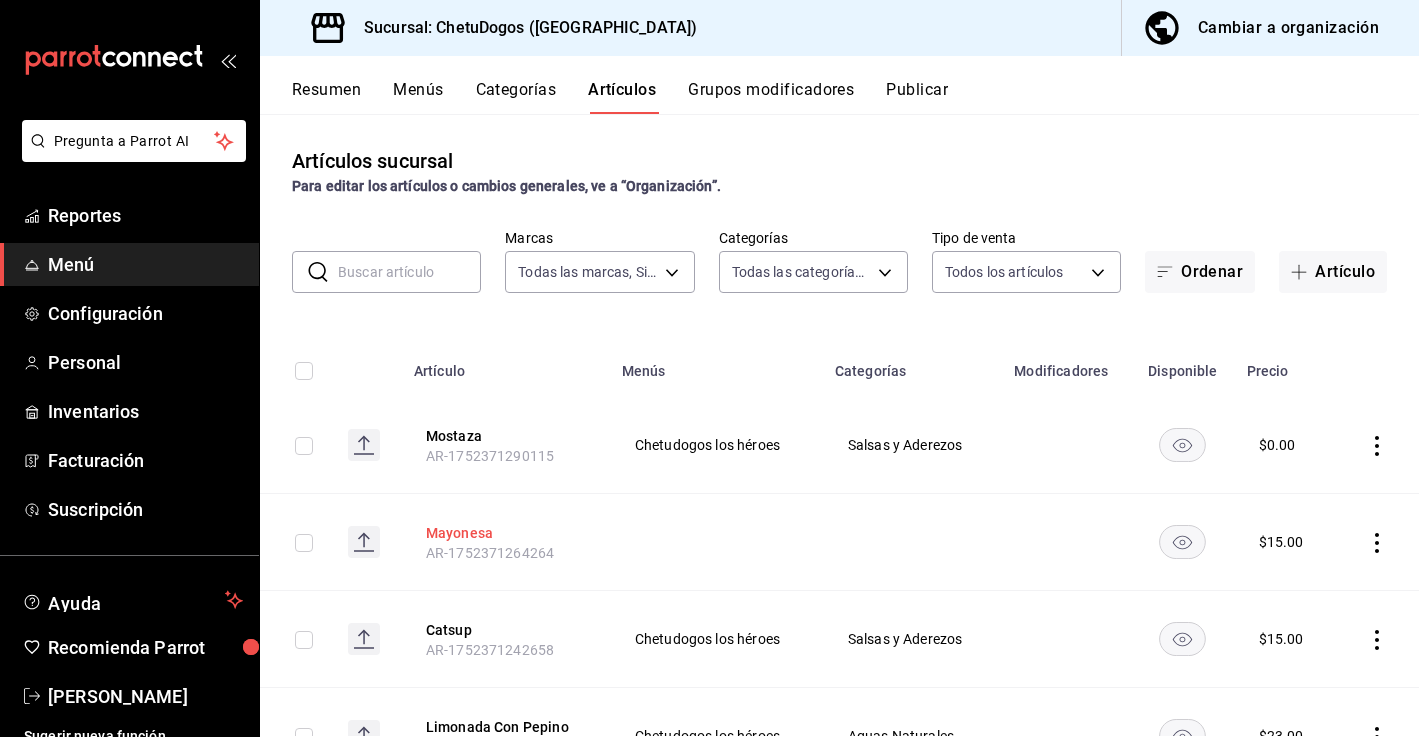 click on "Mayonesa" at bounding box center (506, 533) 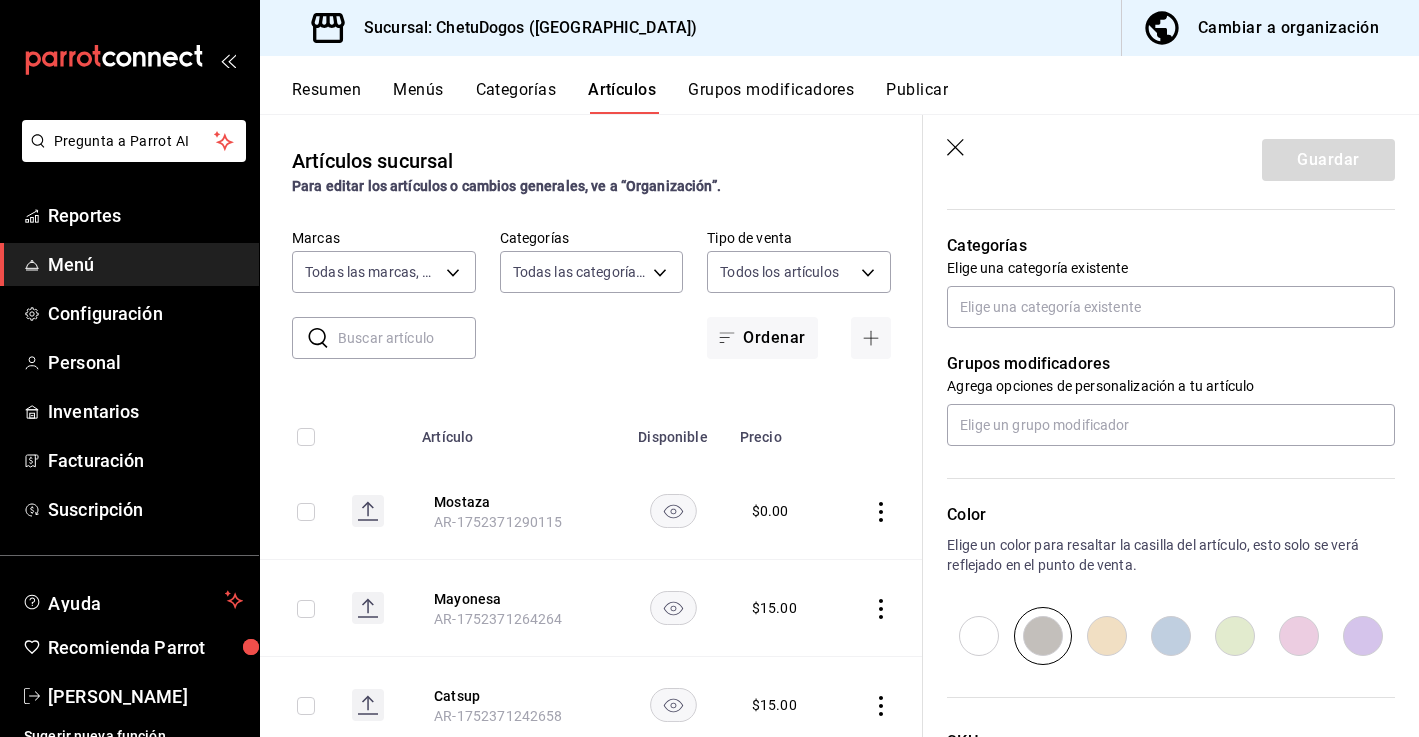 scroll, scrollTop: 685, scrollLeft: 0, axis: vertical 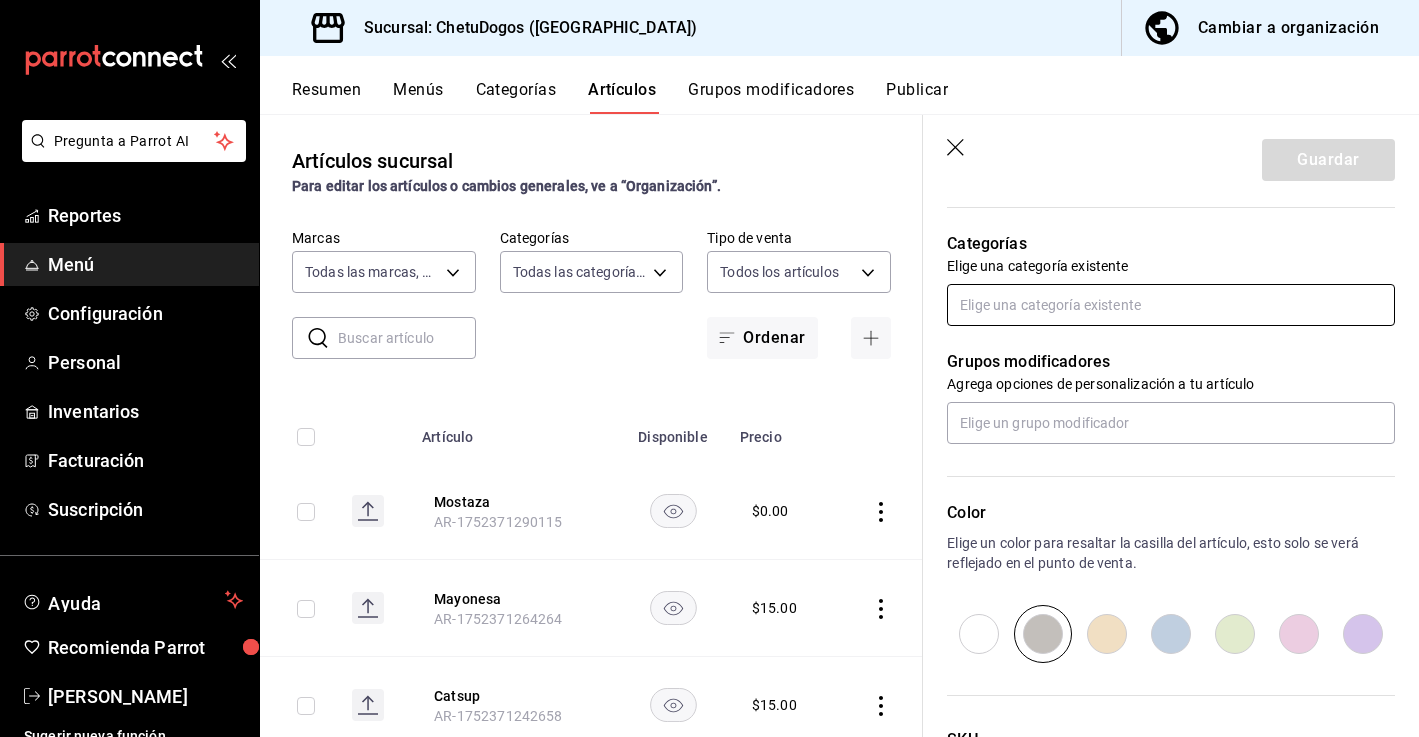 click at bounding box center (1171, 305) 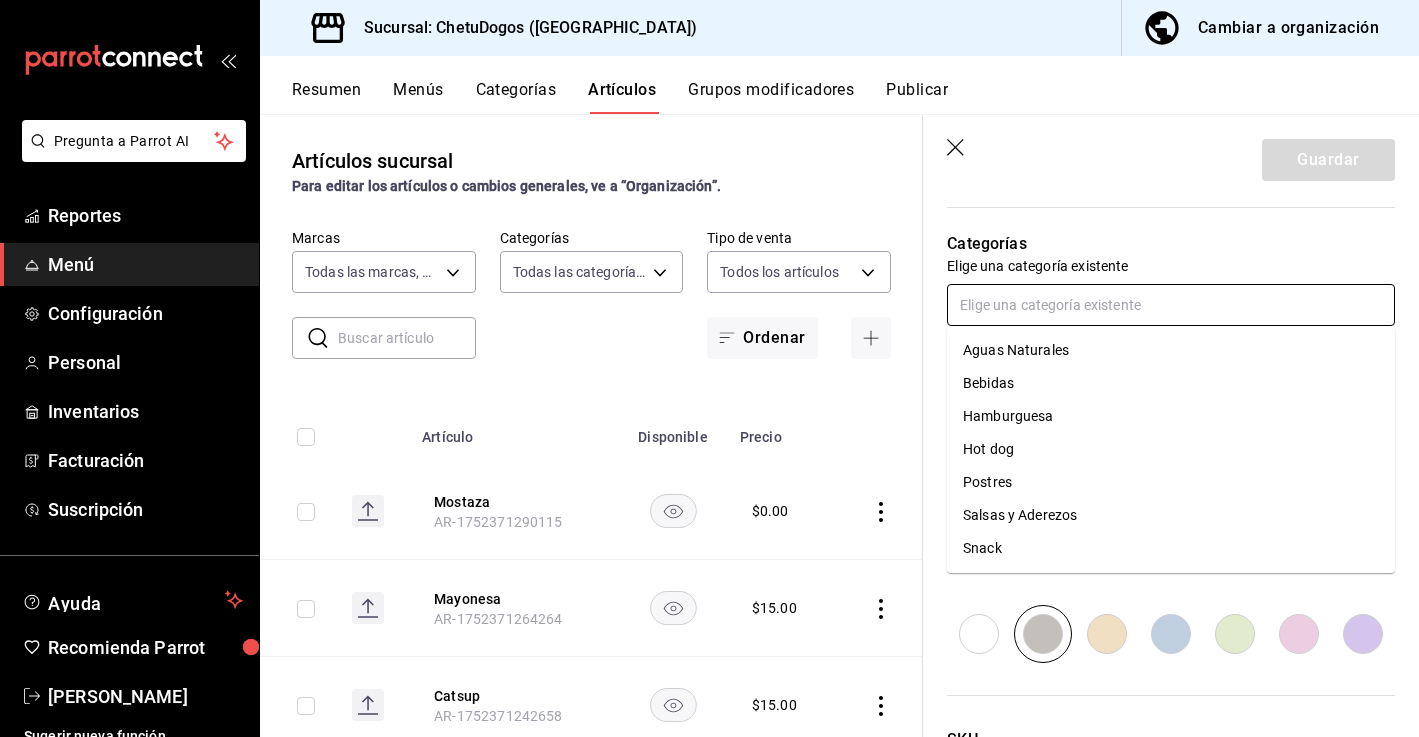 click on "Salsas y Aderezos" at bounding box center [1171, 515] 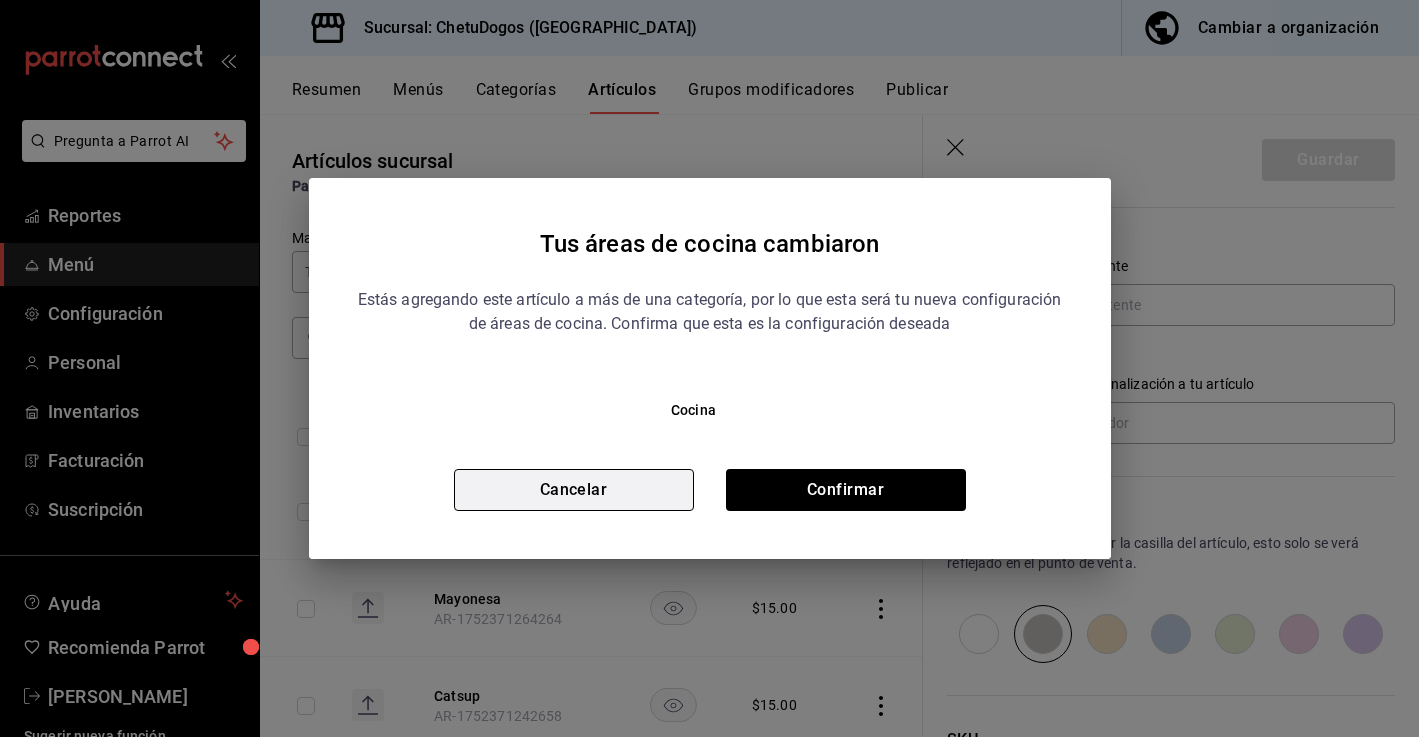 click on "Cancelar" at bounding box center [574, 490] 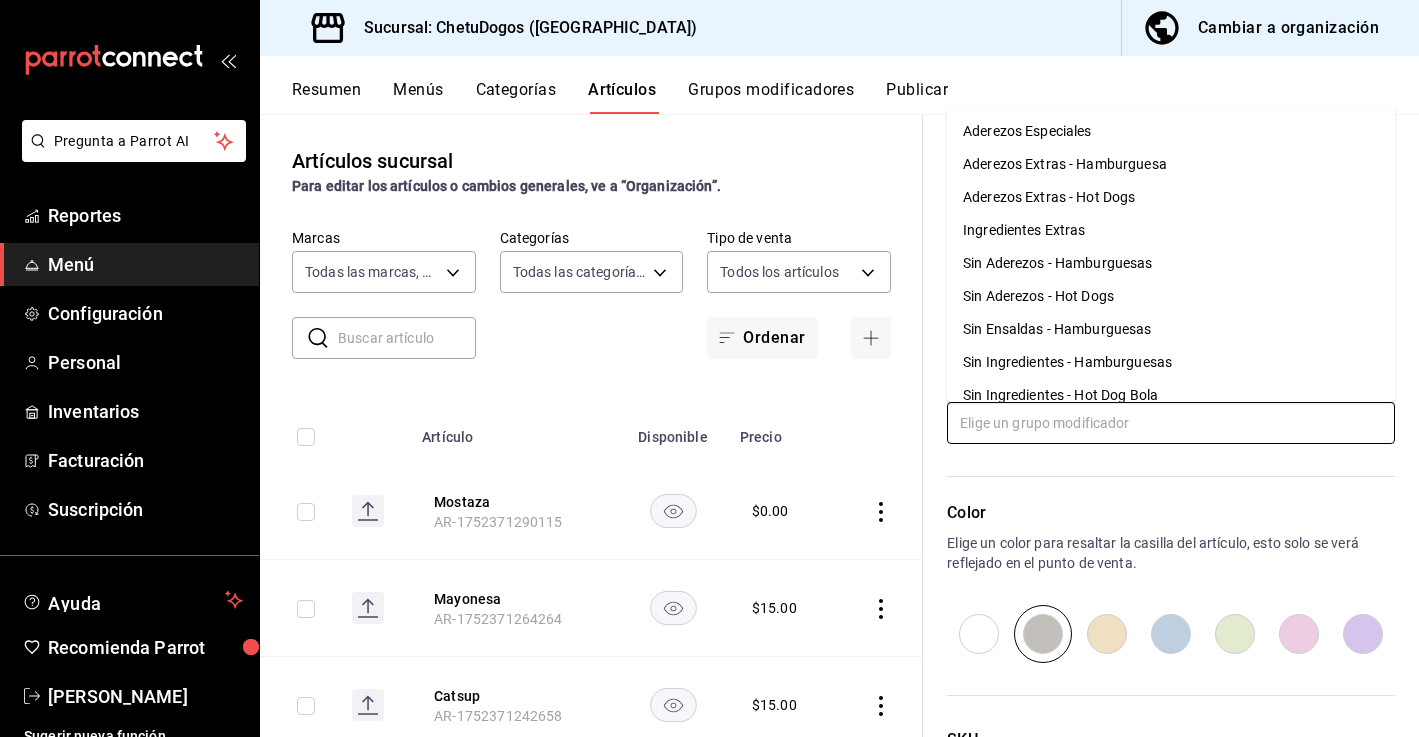 click at bounding box center (1171, 423) 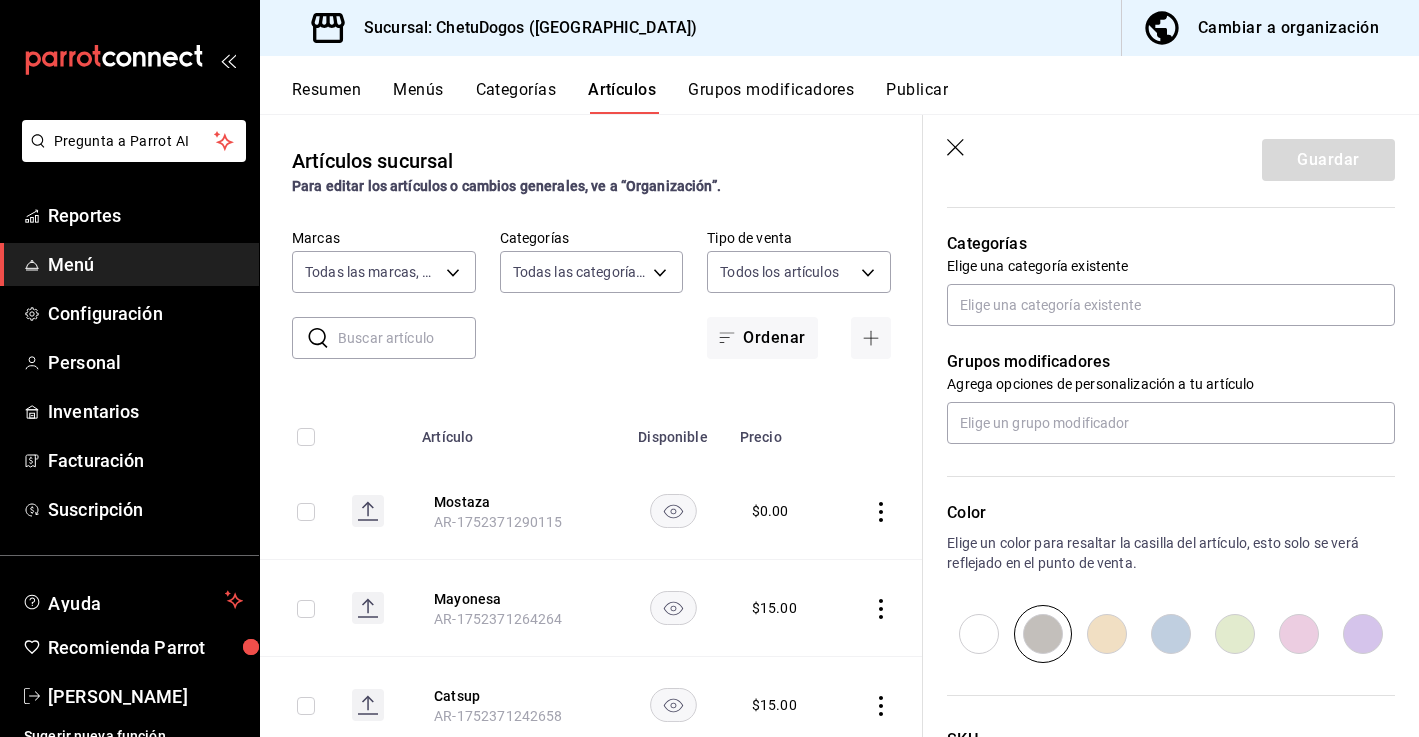 click on "Color Elige un color para resaltar la casilla del artículo, esto solo se verá reflejado en el punto de venta." at bounding box center [1159, 553] 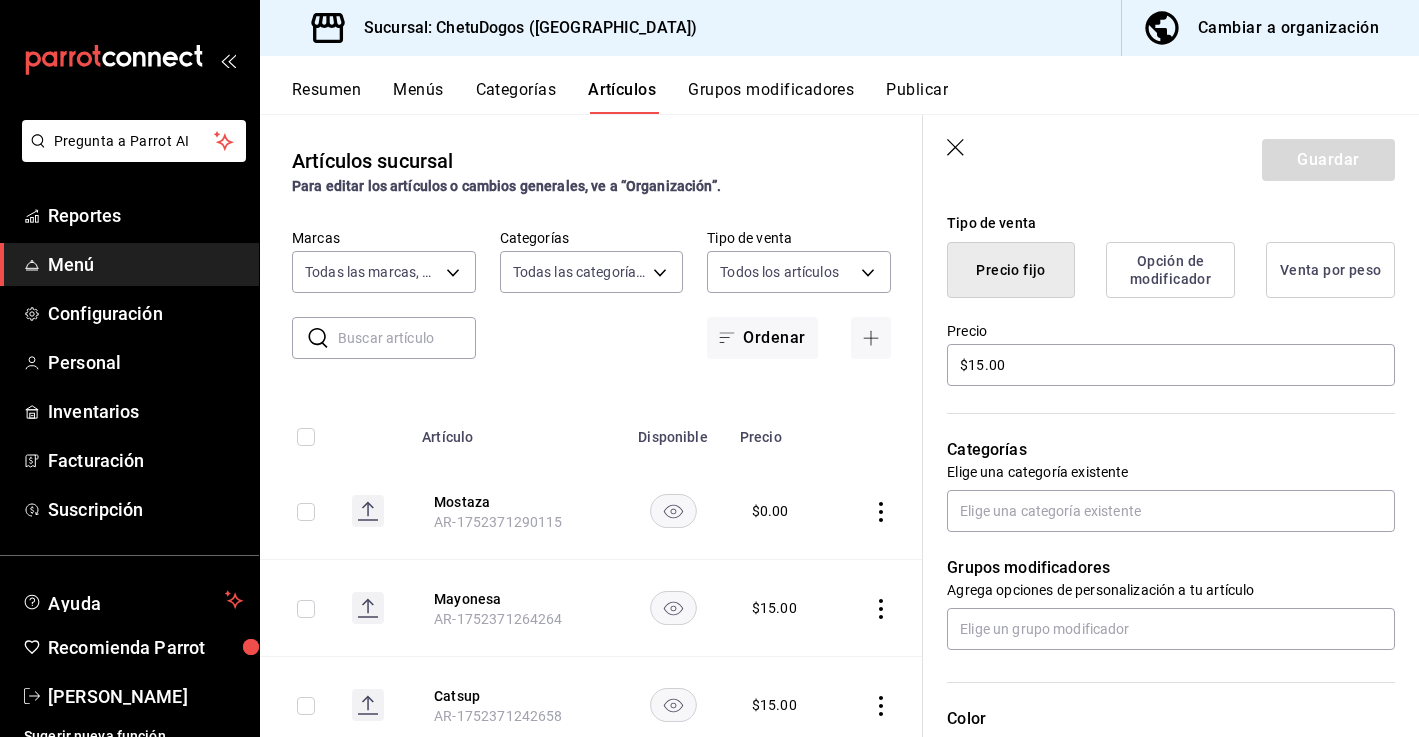 scroll, scrollTop: 459, scrollLeft: 0, axis: vertical 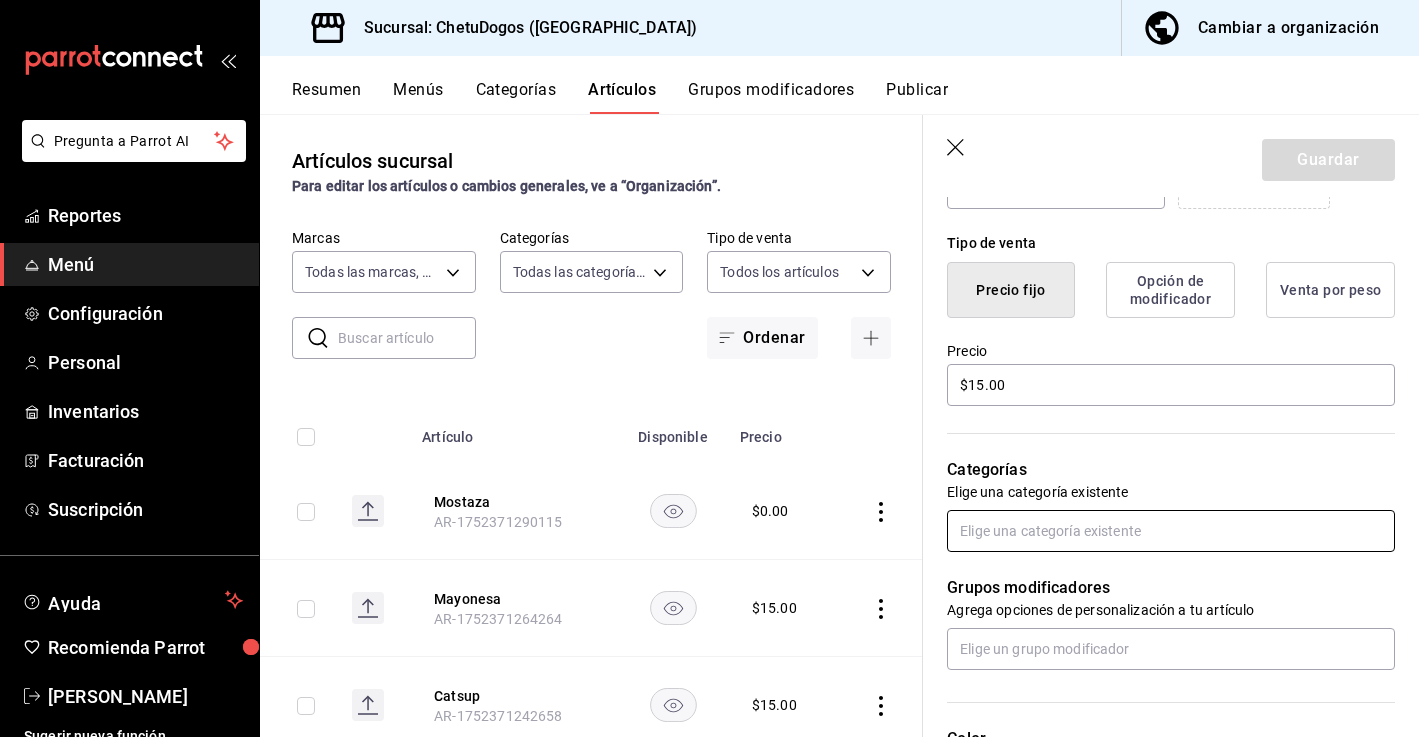 click at bounding box center (1171, 531) 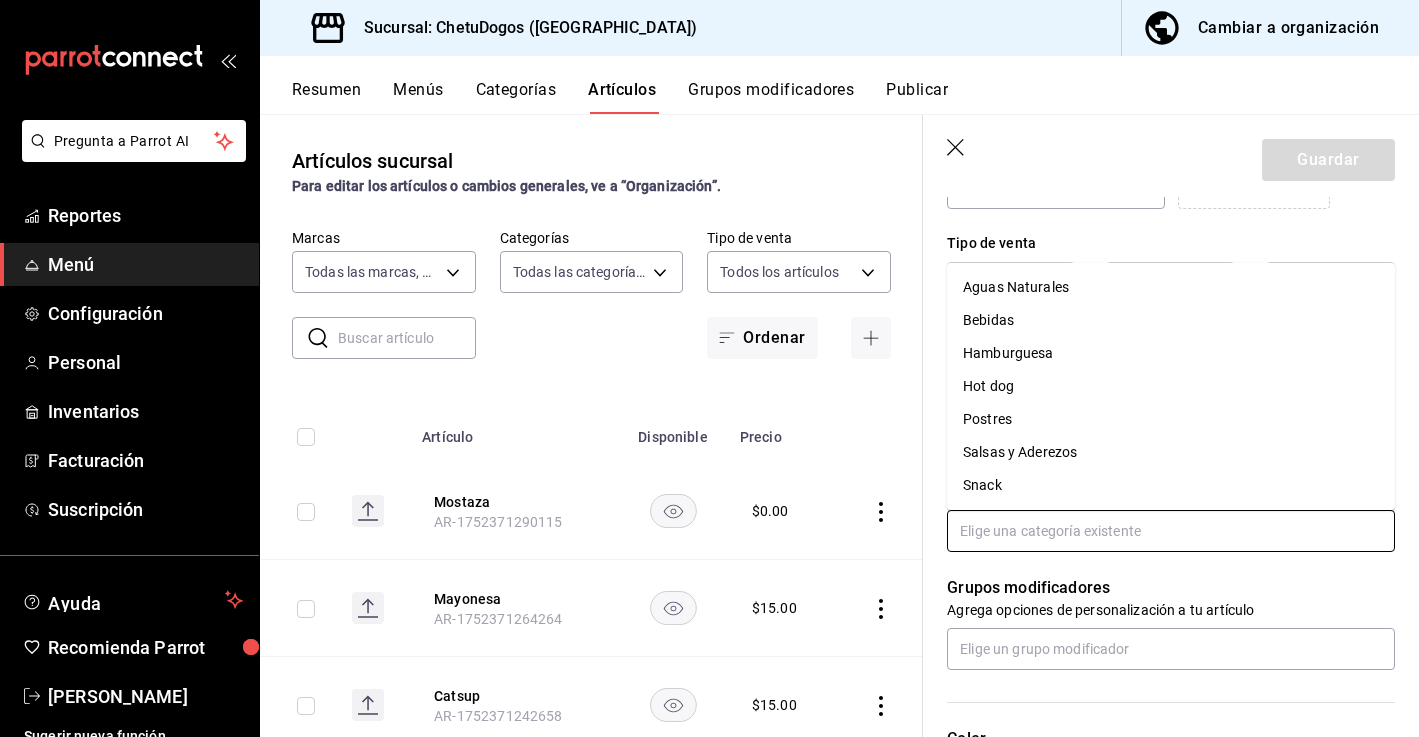 click on "Salsas y Aderezos" at bounding box center (1171, 452) 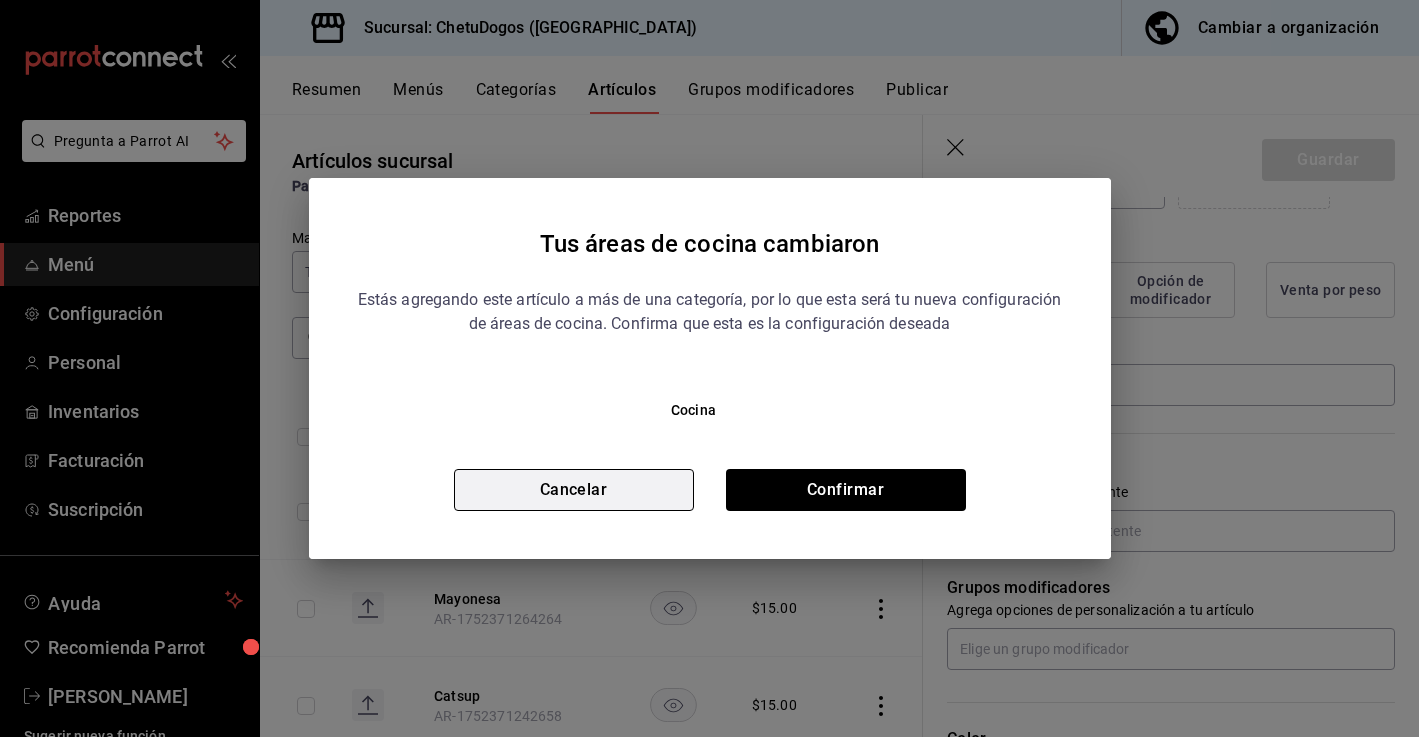 click on "Cancelar" at bounding box center (574, 490) 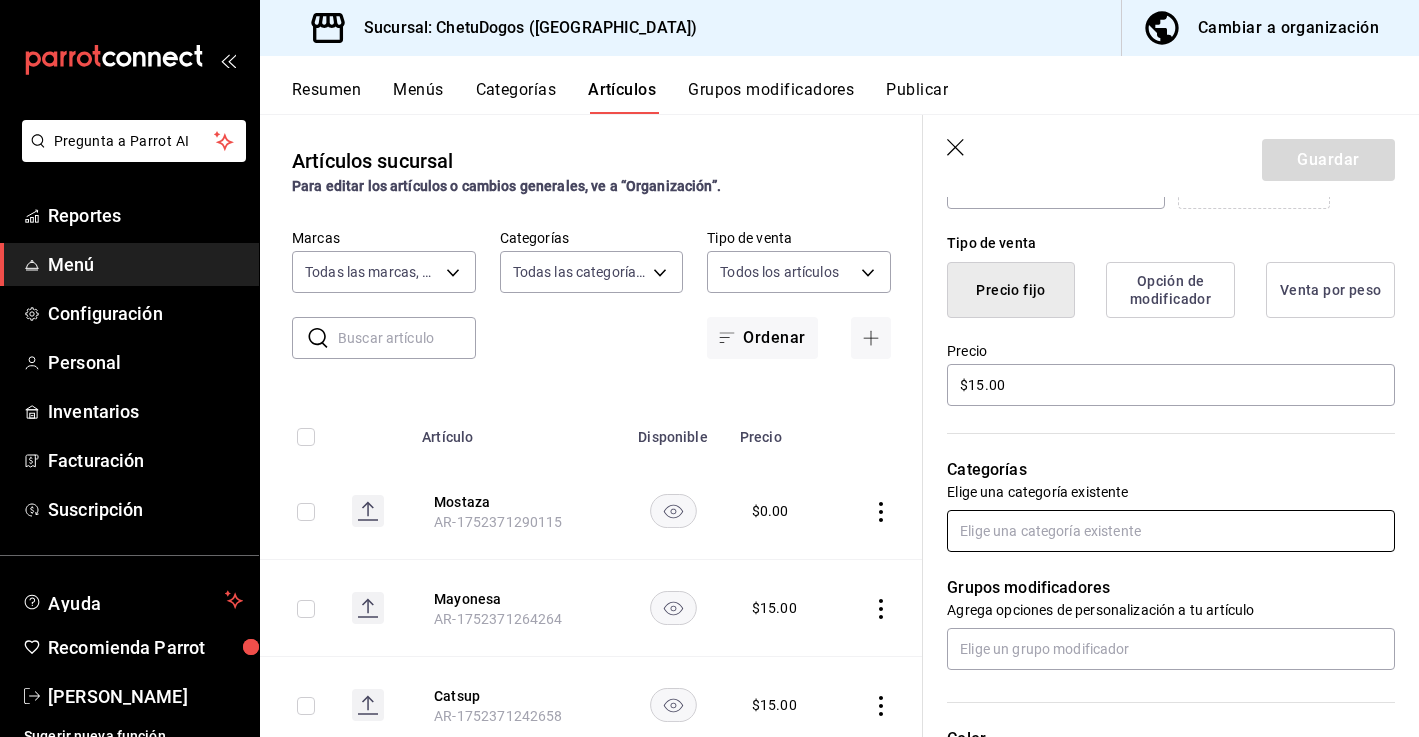 scroll, scrollTop: 0, scrollLeft: 0, axis: both 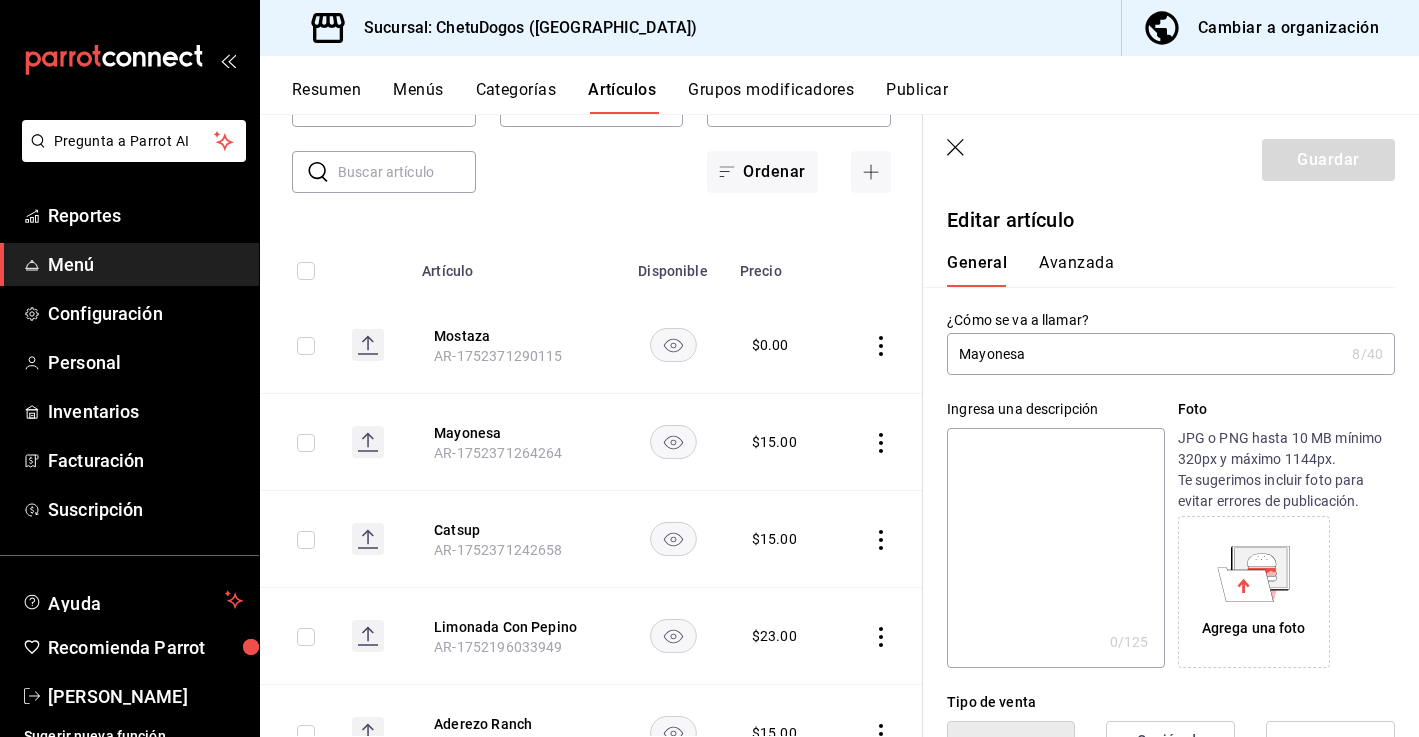 click on "Guardar" at bounding box center [1171, 156] 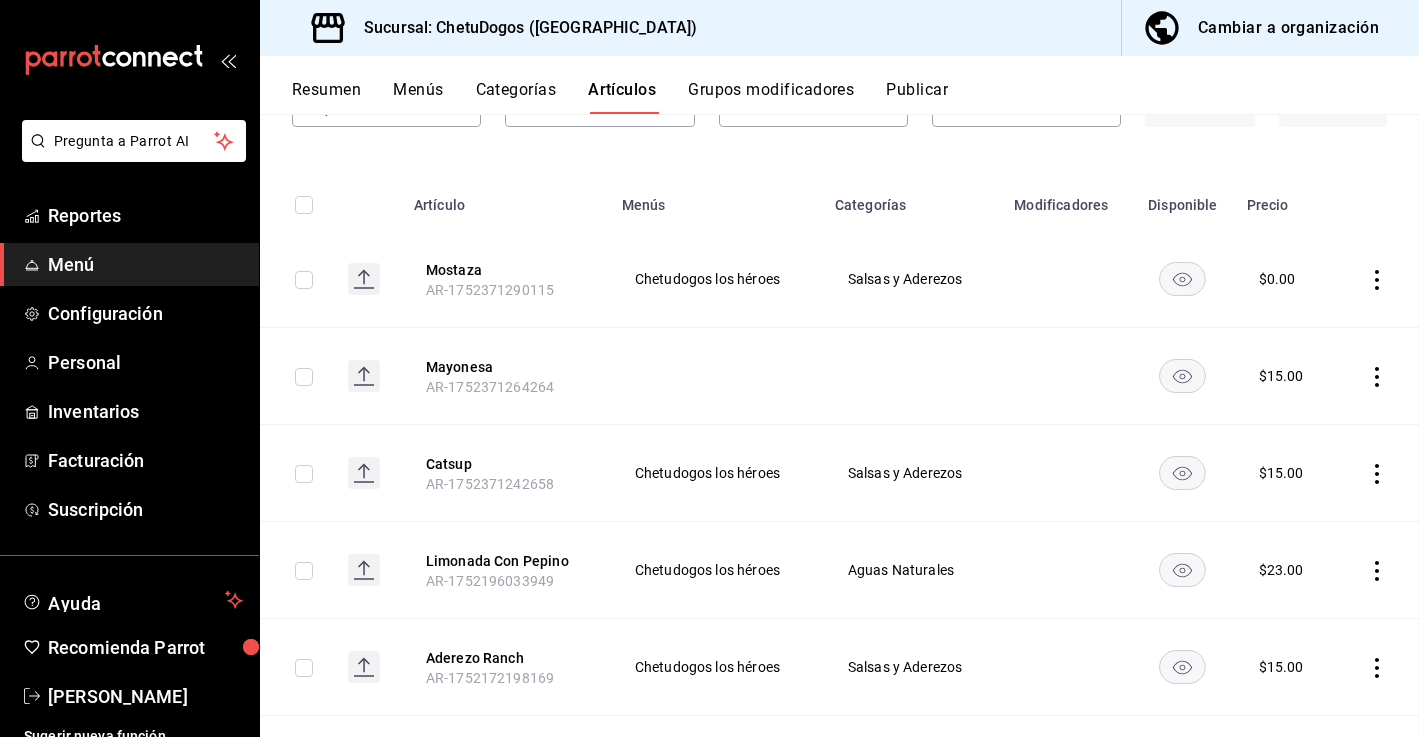 scroll, scrollTop: 100, scrollLeft: 0, axis: vertical 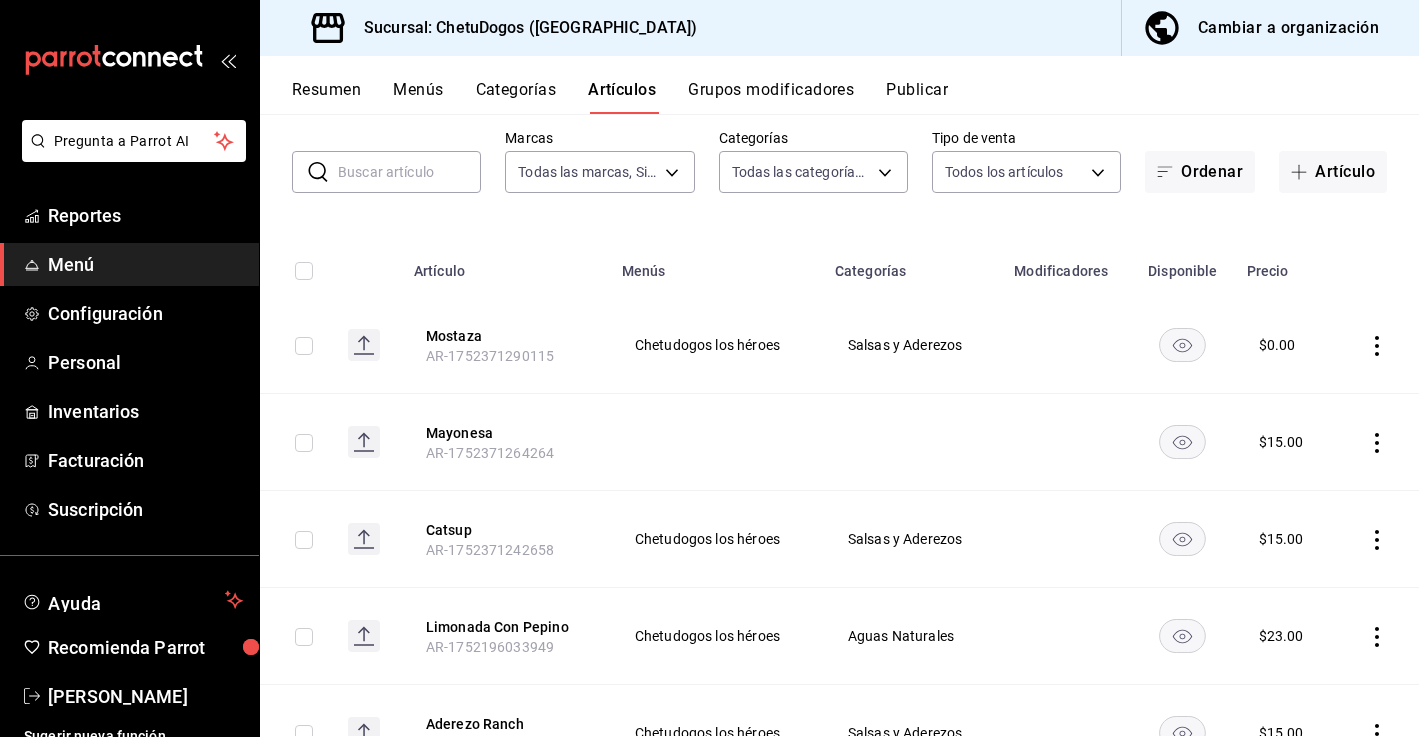 click 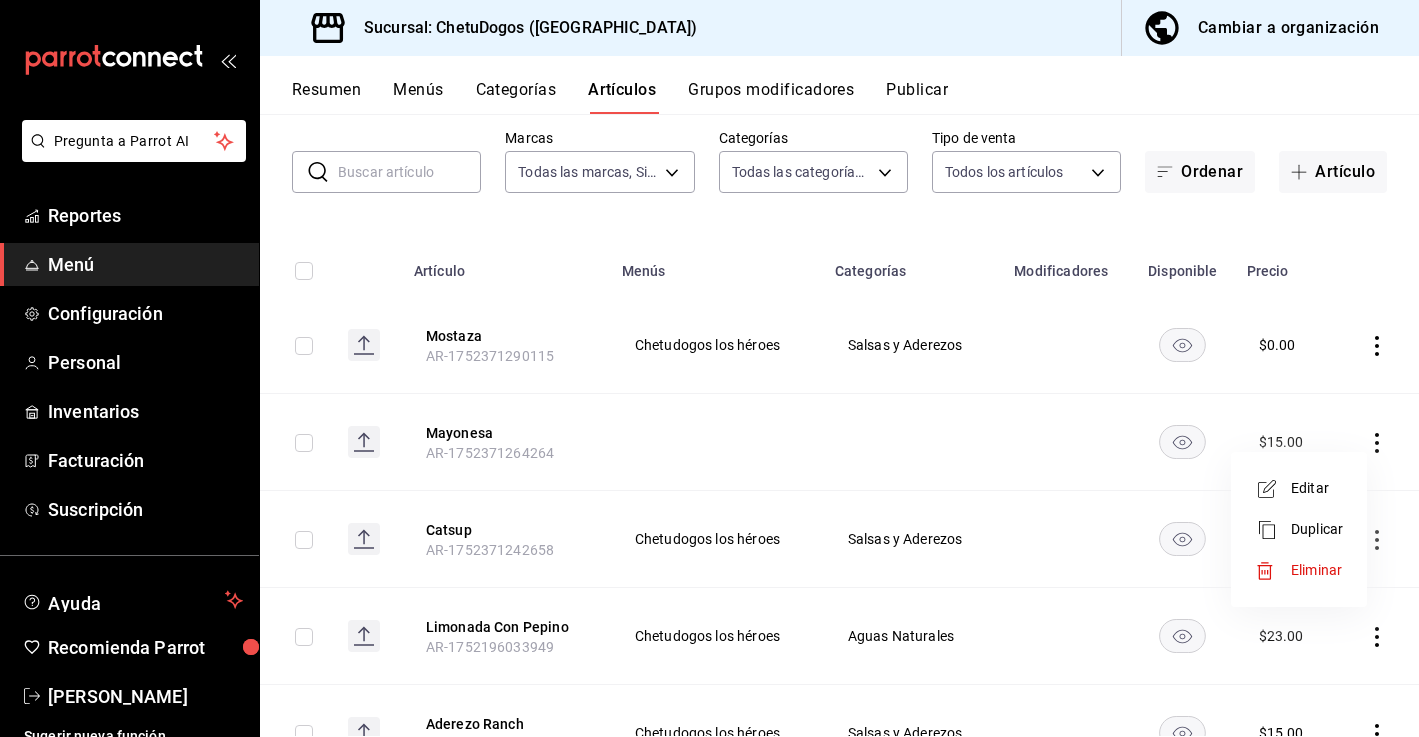 click on "Eliminar" at bounding box center [1316, 570] 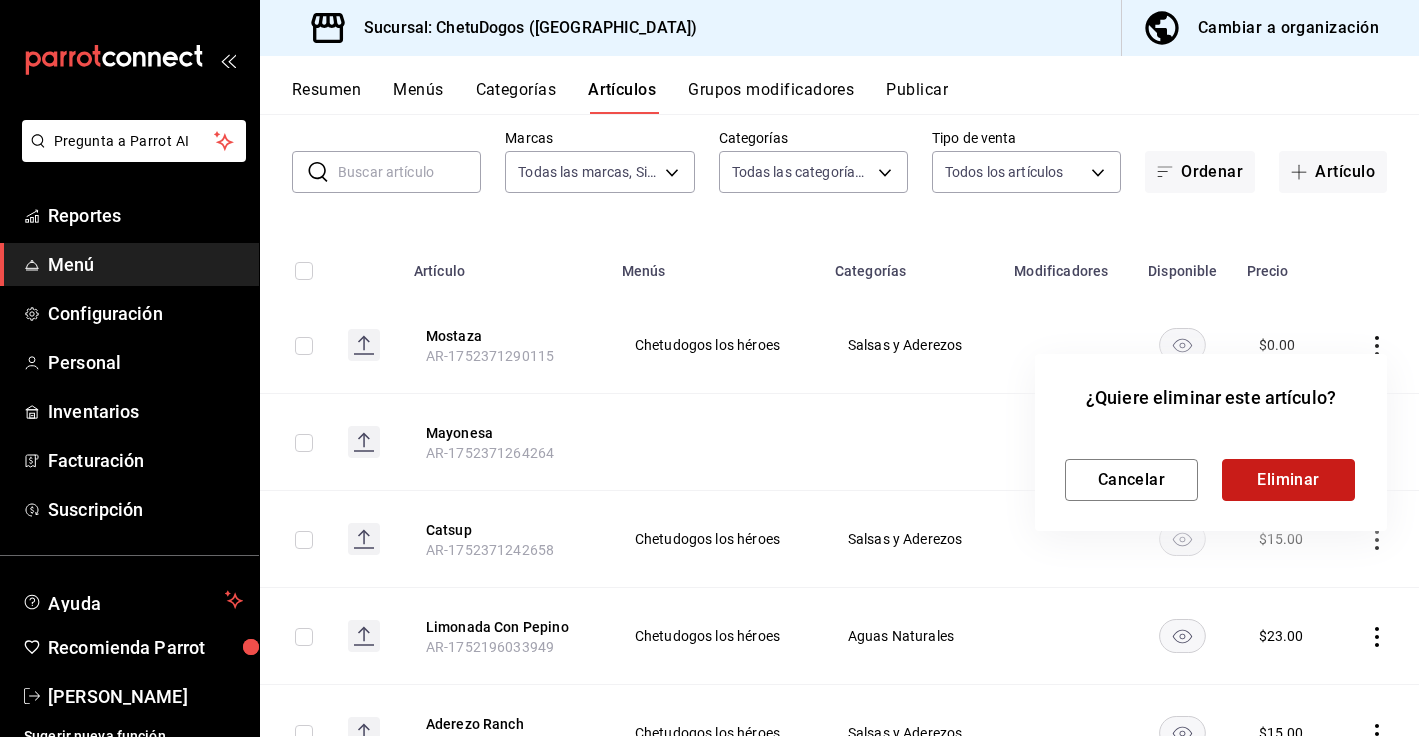 click on "Eliminar" at bounding box center (1288, 480) 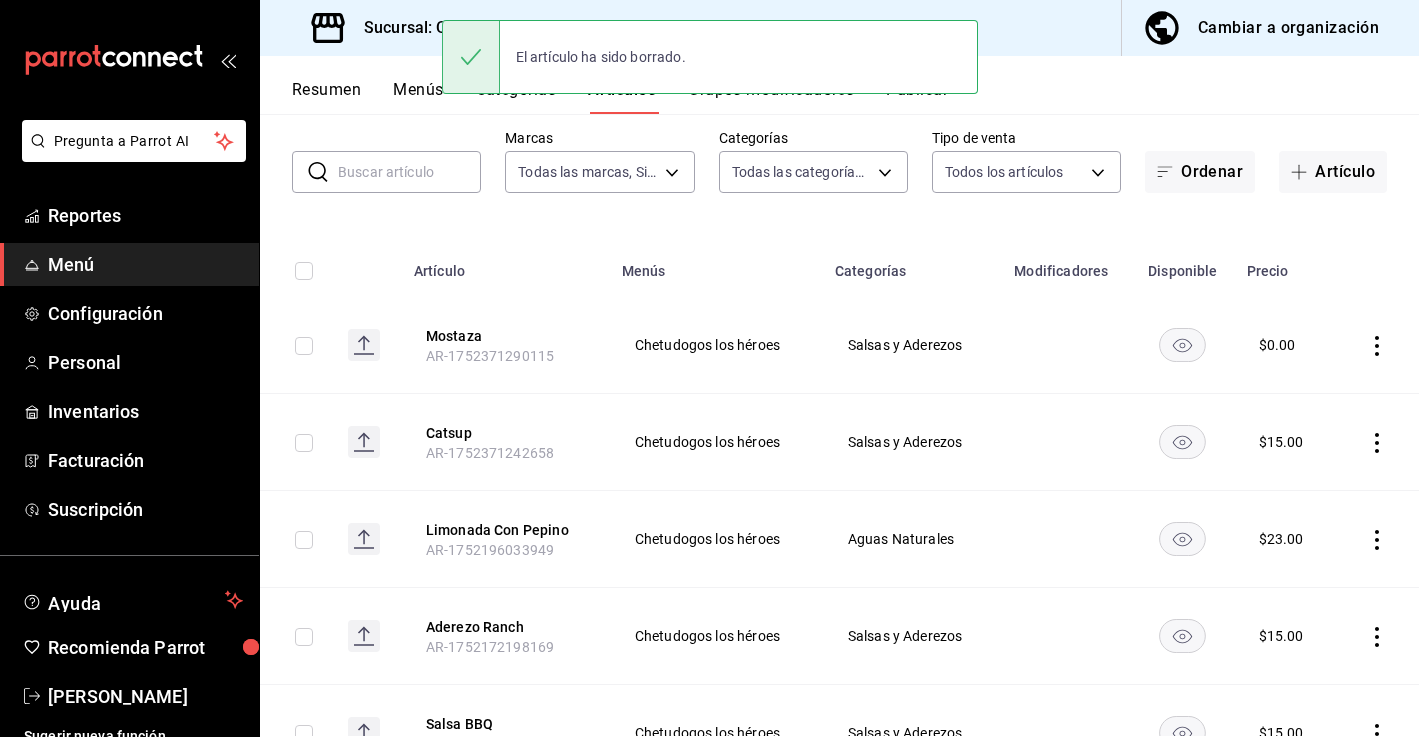click at bounding box center (409, 172) 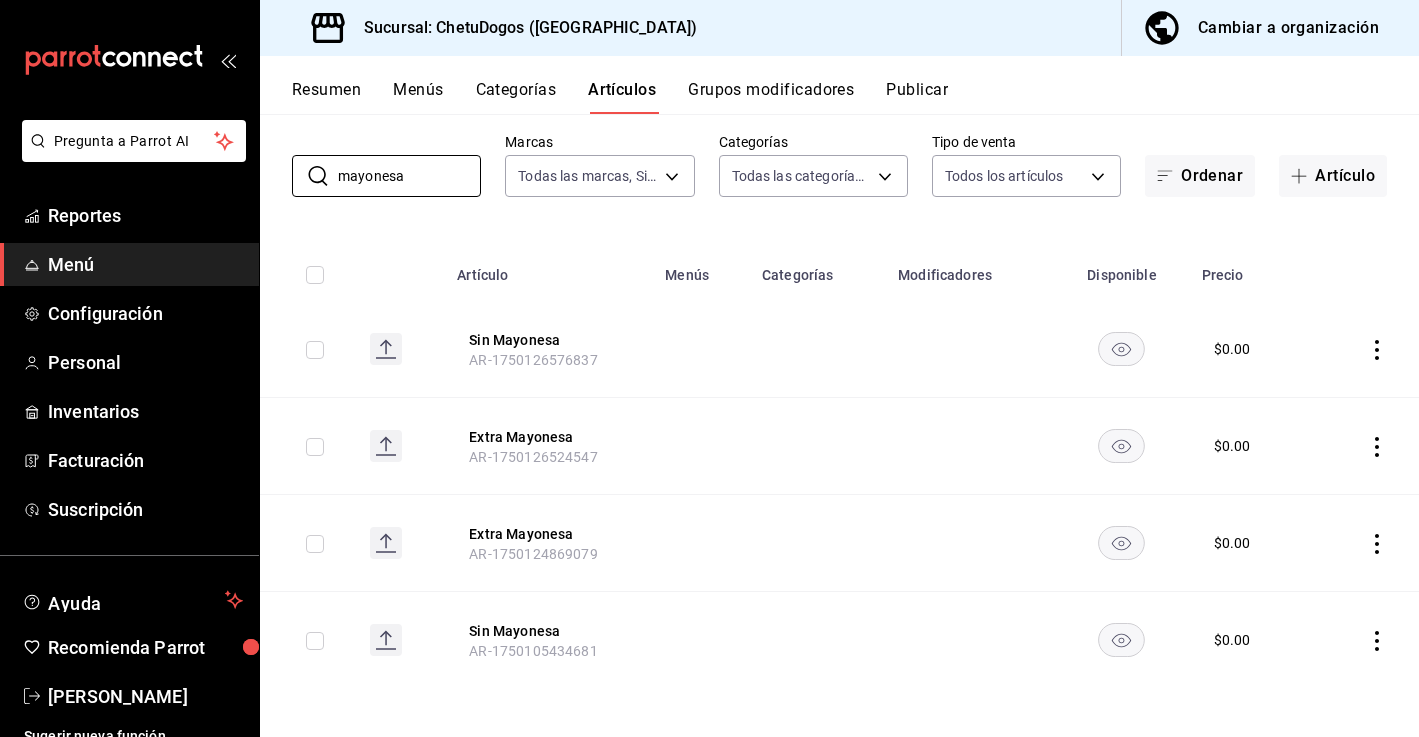 scroll, scrollTop: 0, scrollLeft: 0, axis: both 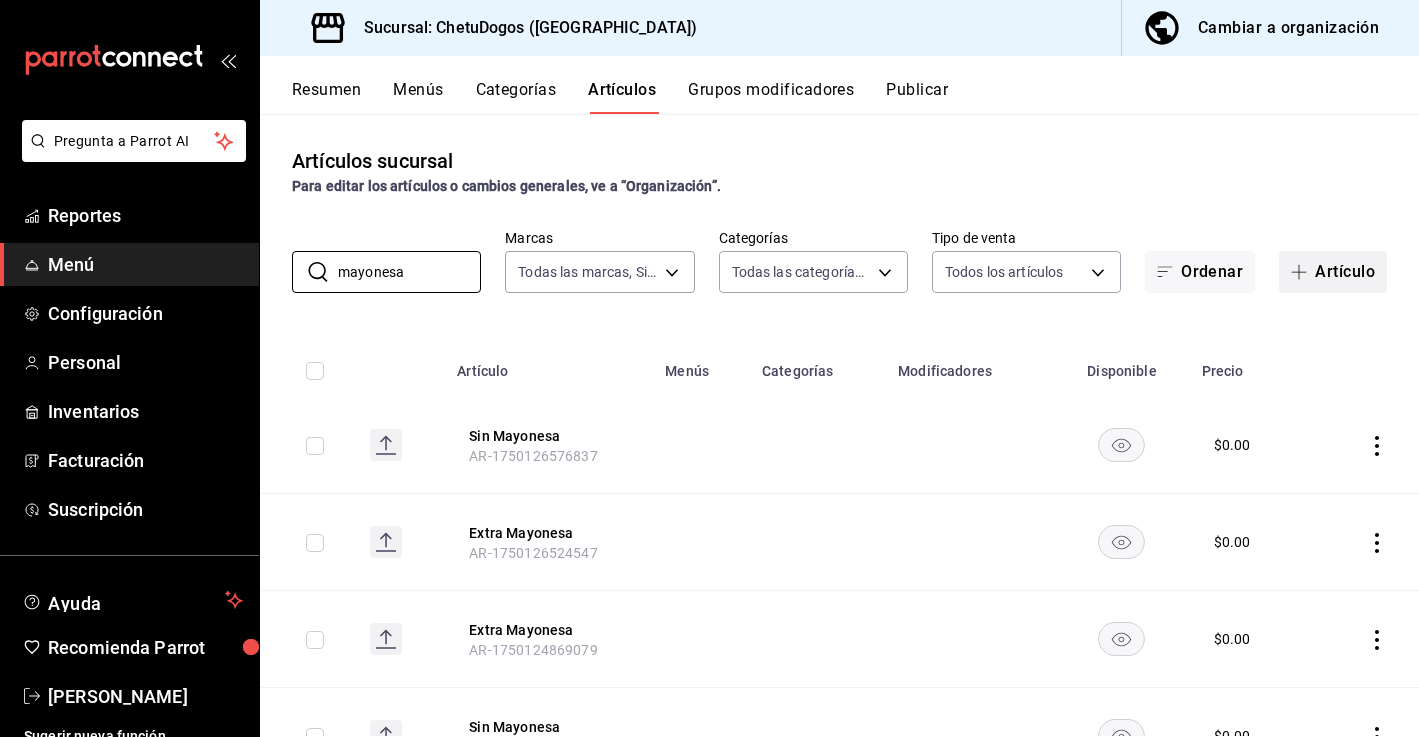 type on "mayonesa" 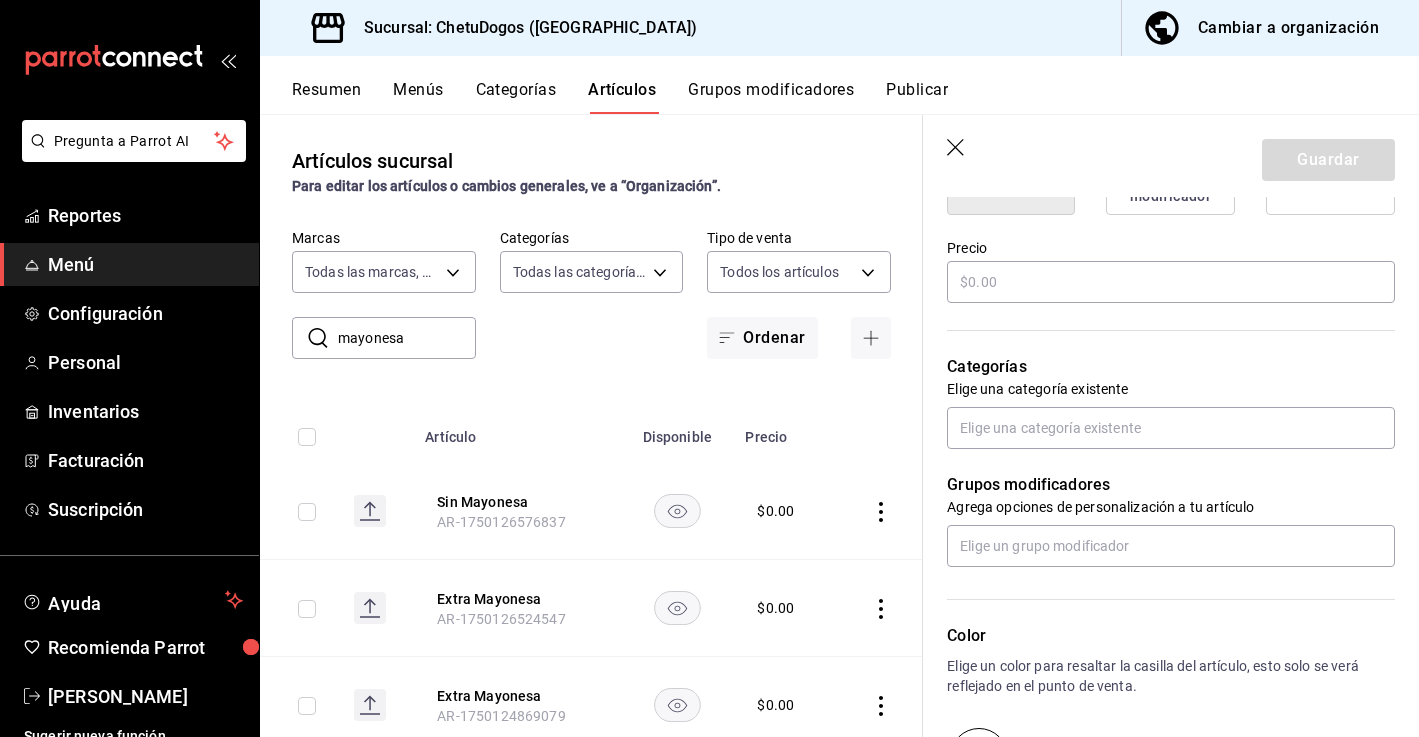 scroll, scrollTop: 517, scrollLeft: 0, axis: vertical 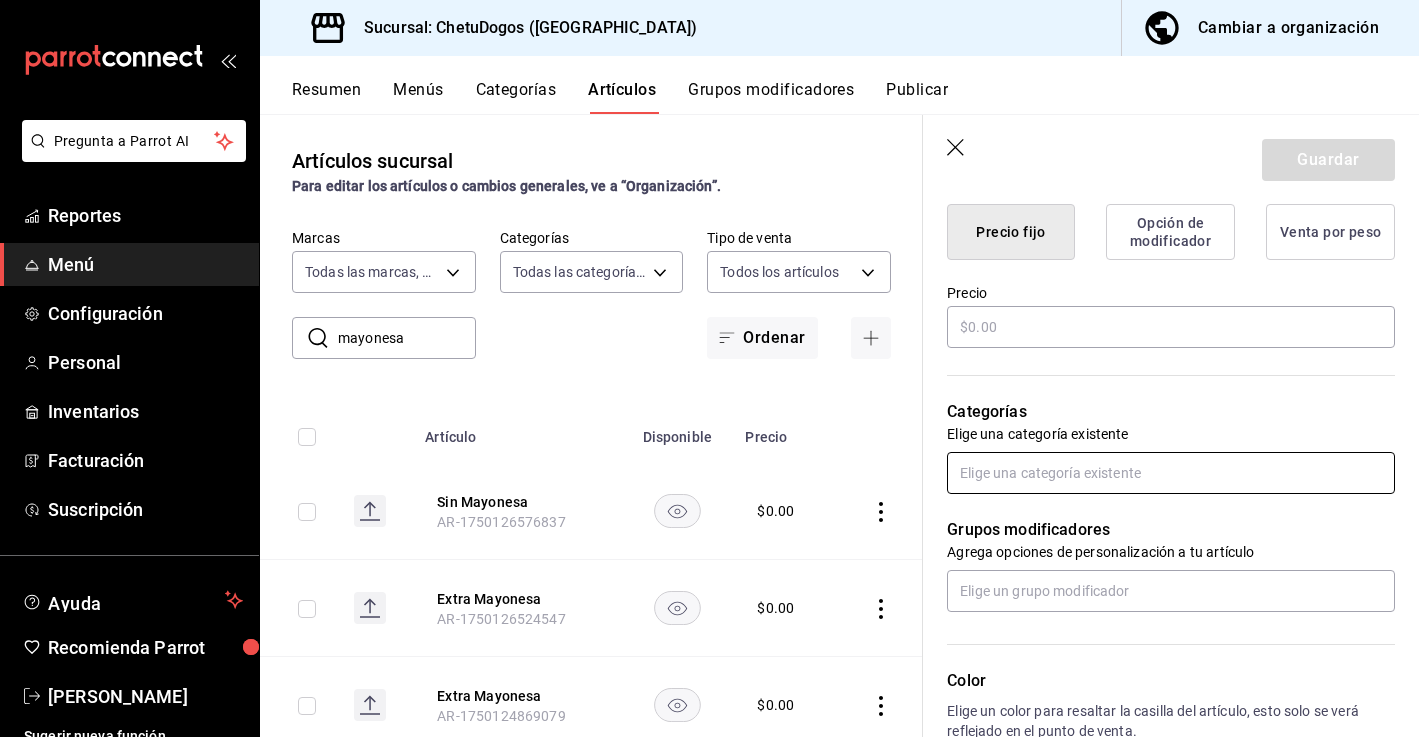 type on "Mayonesa" 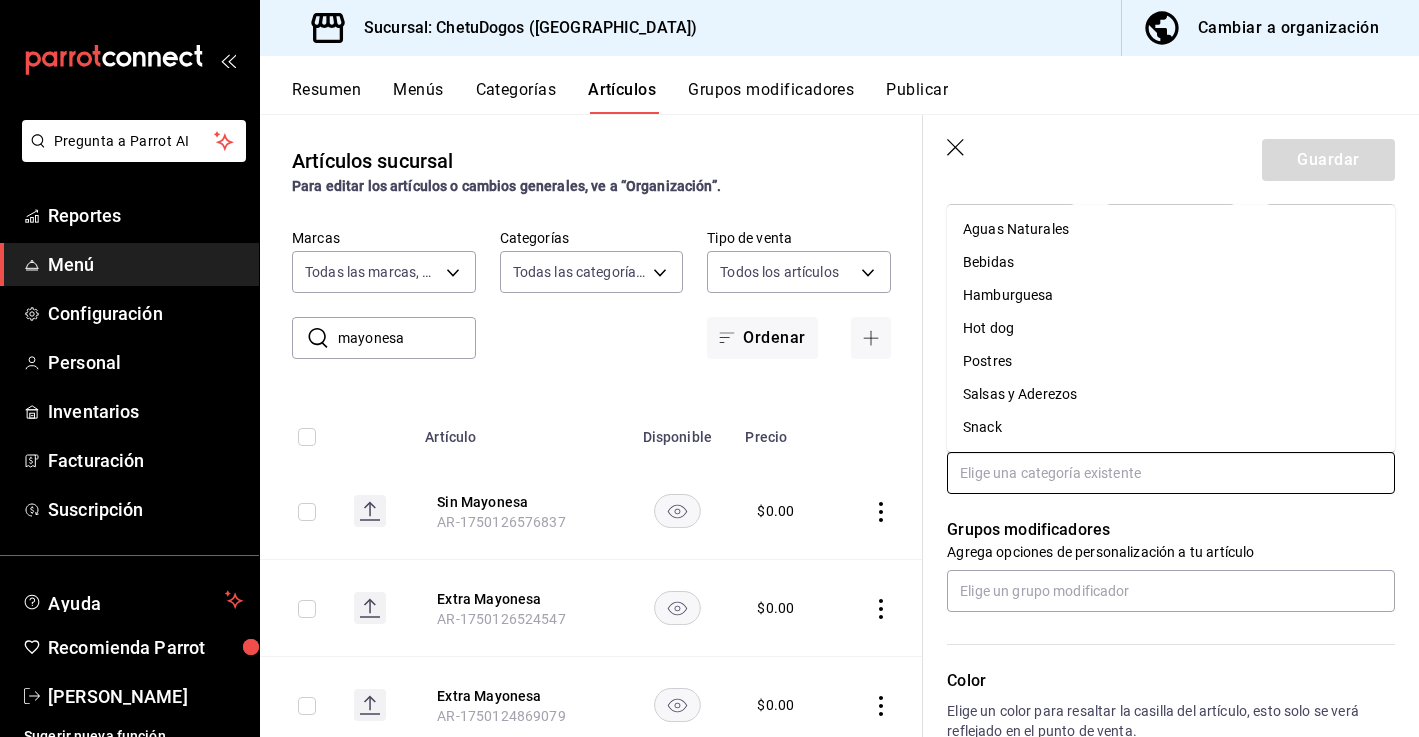 click on "Salsas y Aderezos" at bounding box center (1171, 394) 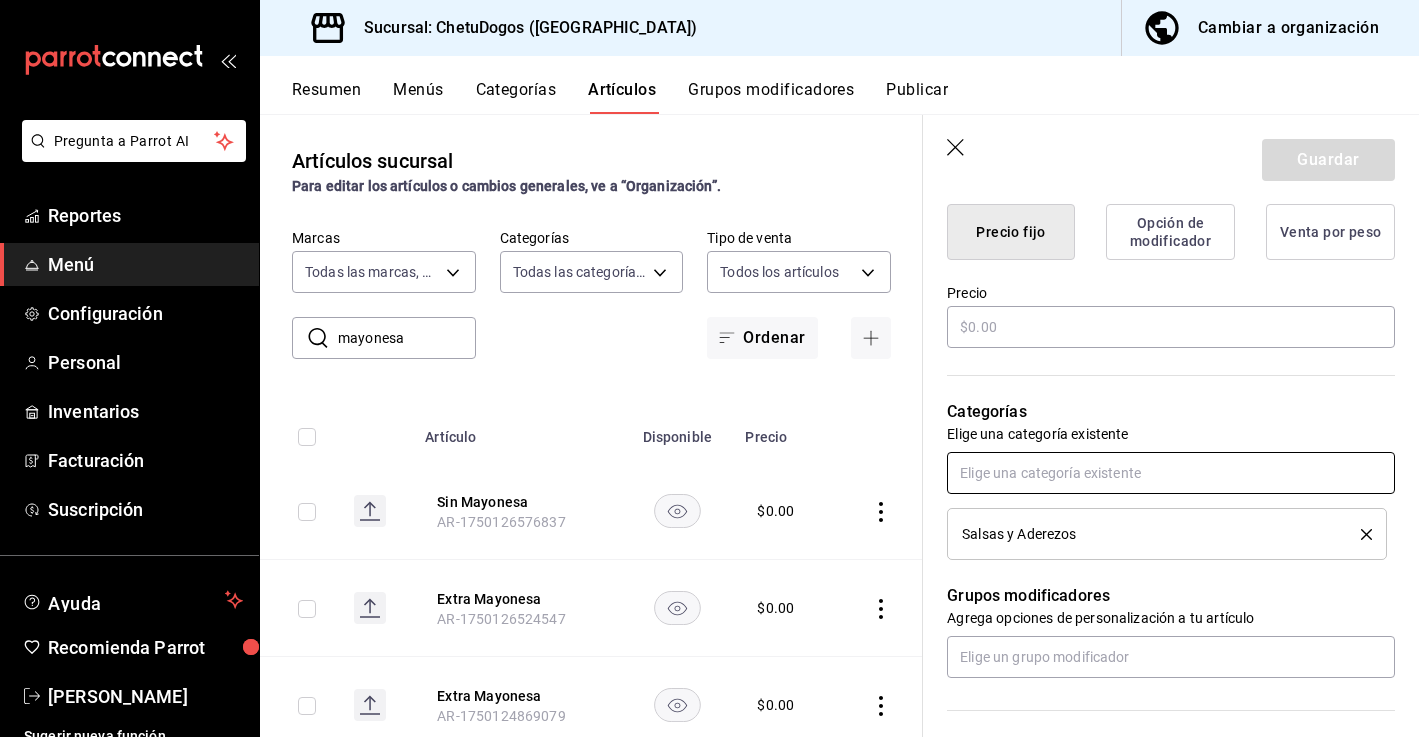 scroll, scrollTop: 581, scrollLeft: 0, axis: vertical 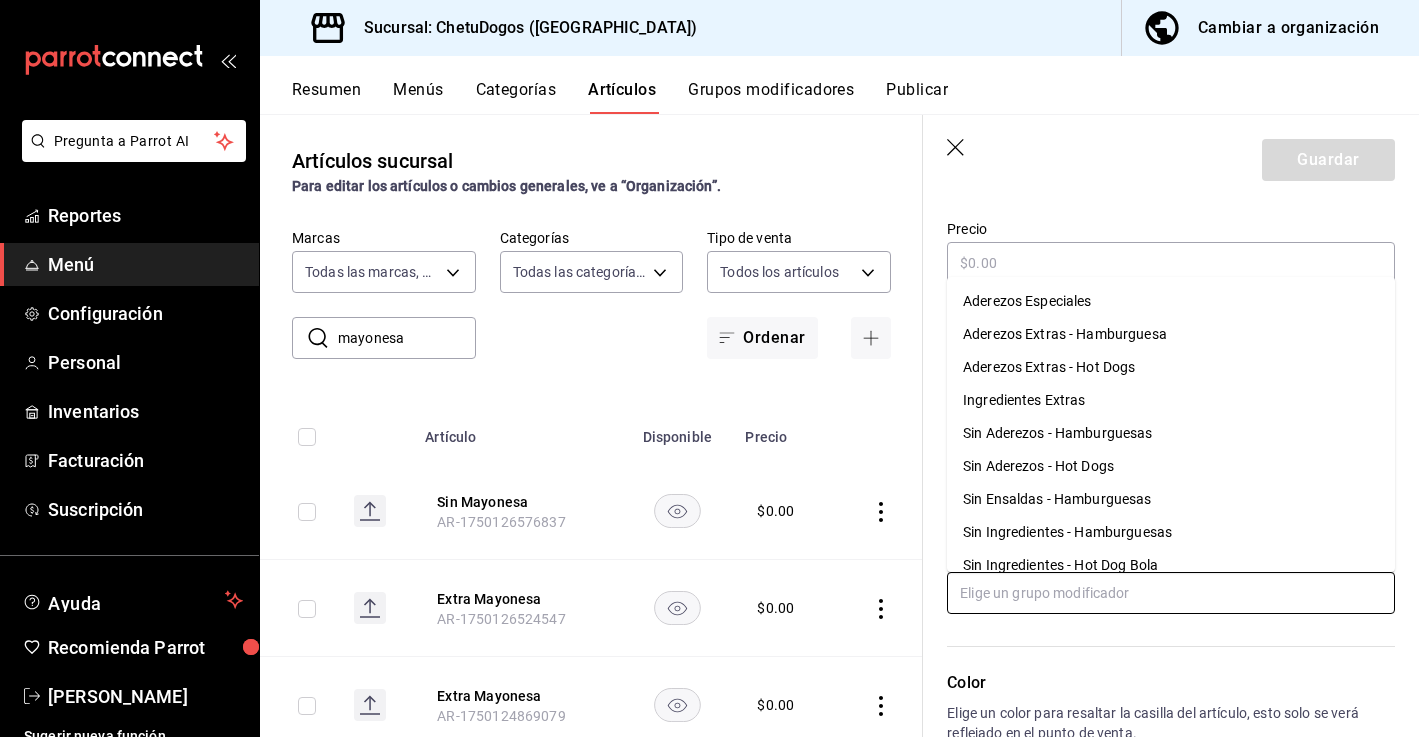 click at bounding box center (1171, 593) 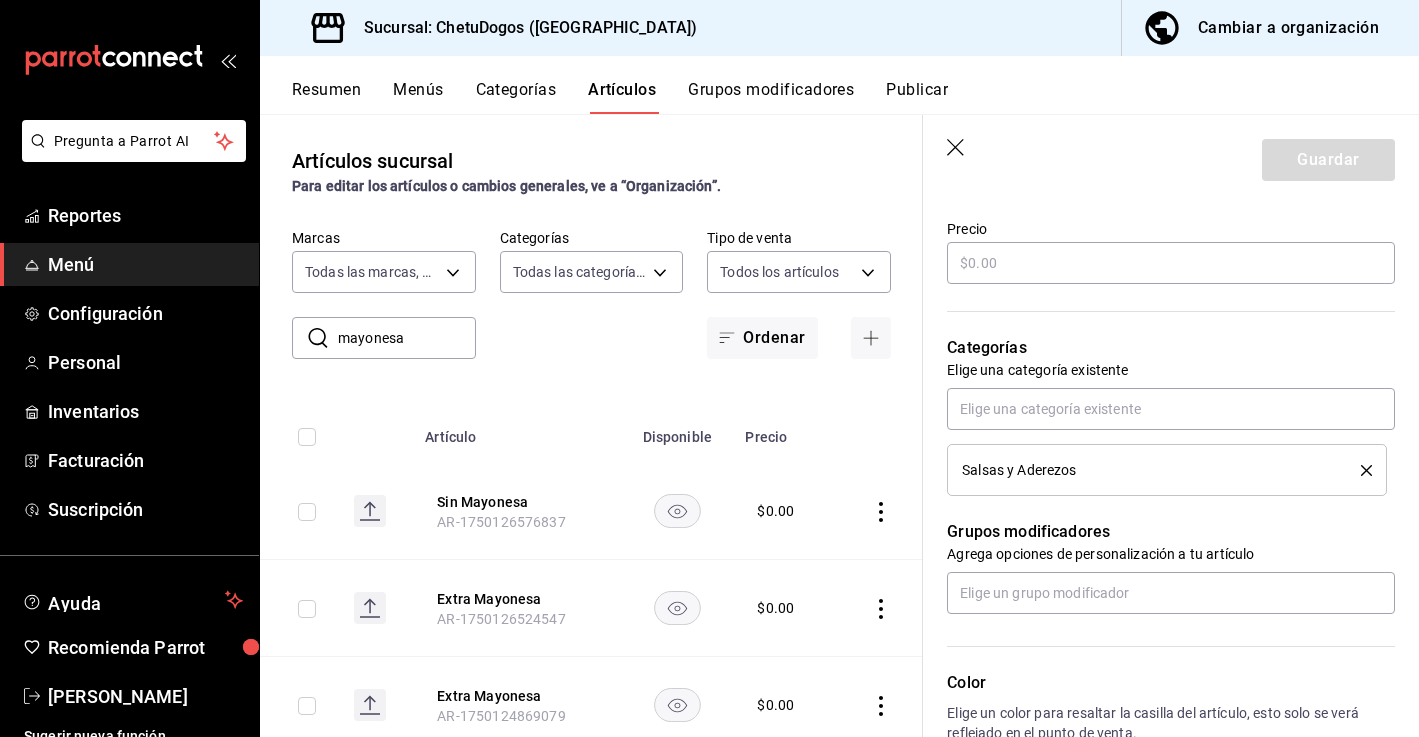 click on "Color Elige un color para resaltar la casilla del artículo, esto solo se verá reflejado en el punto de venta." at bounding box center (1159, 723) 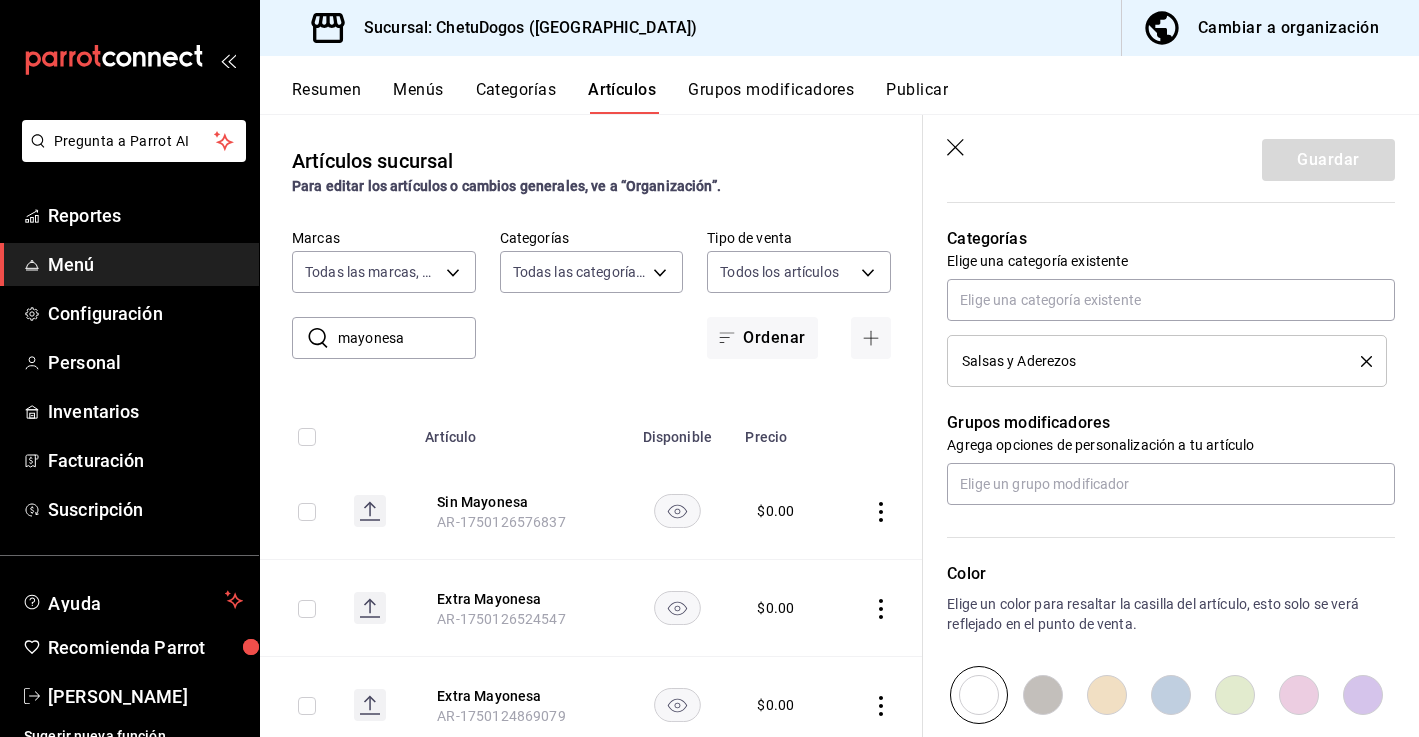 scroll, scrollTop: 736, scrollLeft: 0, axis: vertical 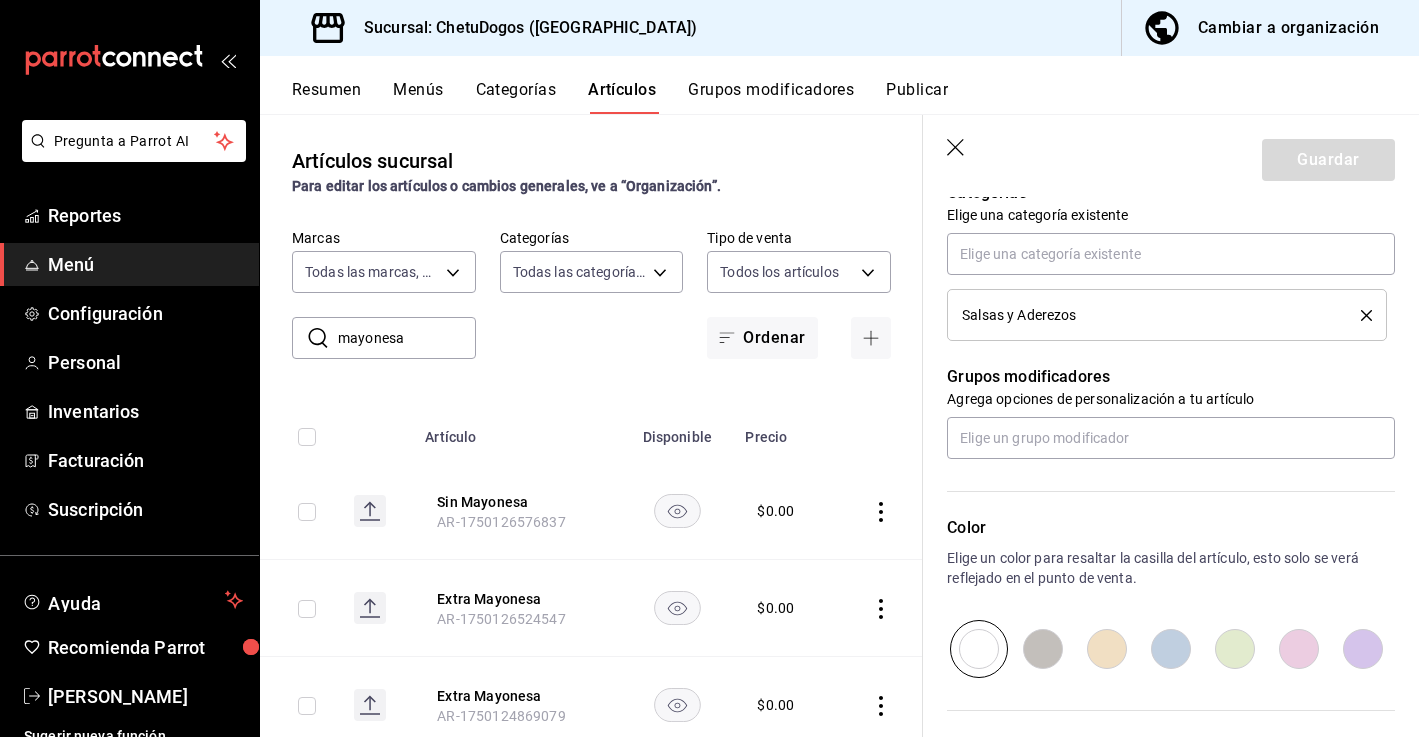 click at bounding box center [1043, 649] 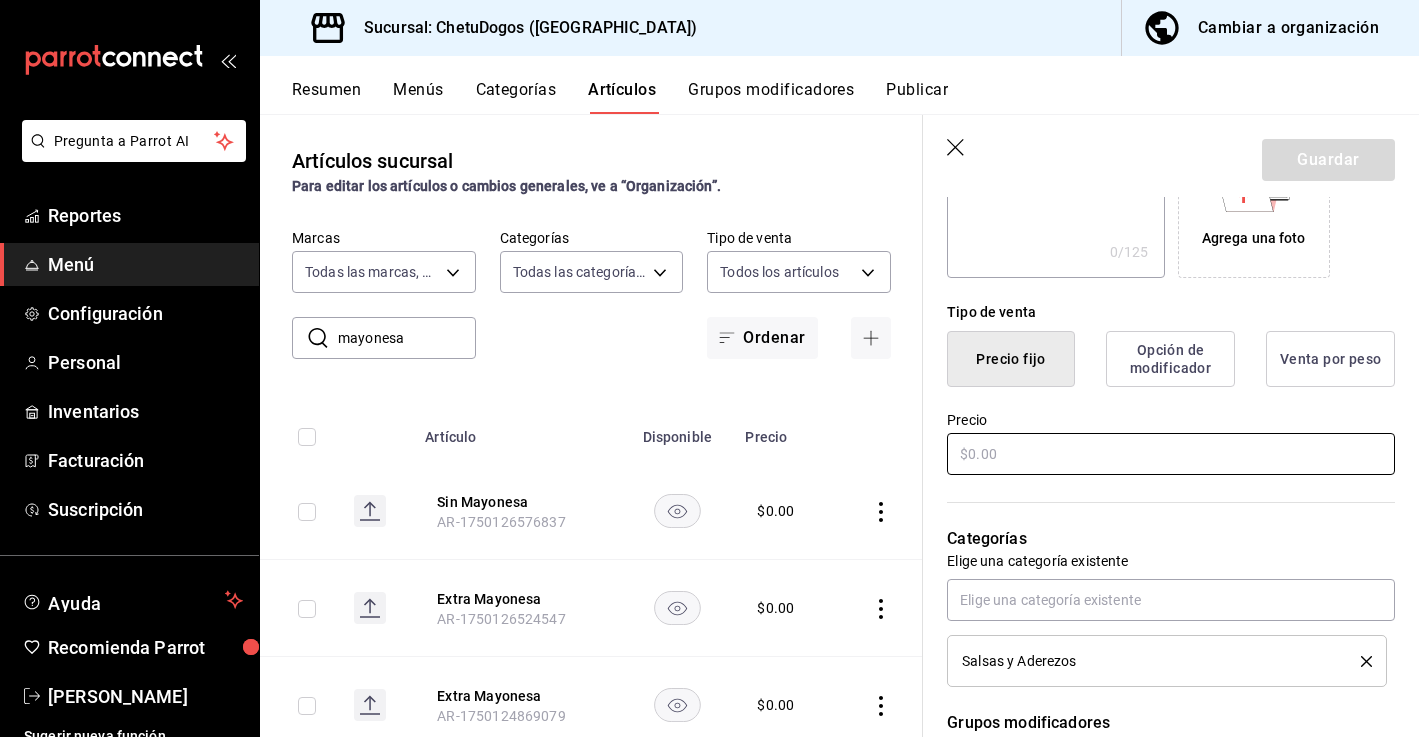 scroll, scrollTop: 366, scrollLeft: 0, axis: vertical 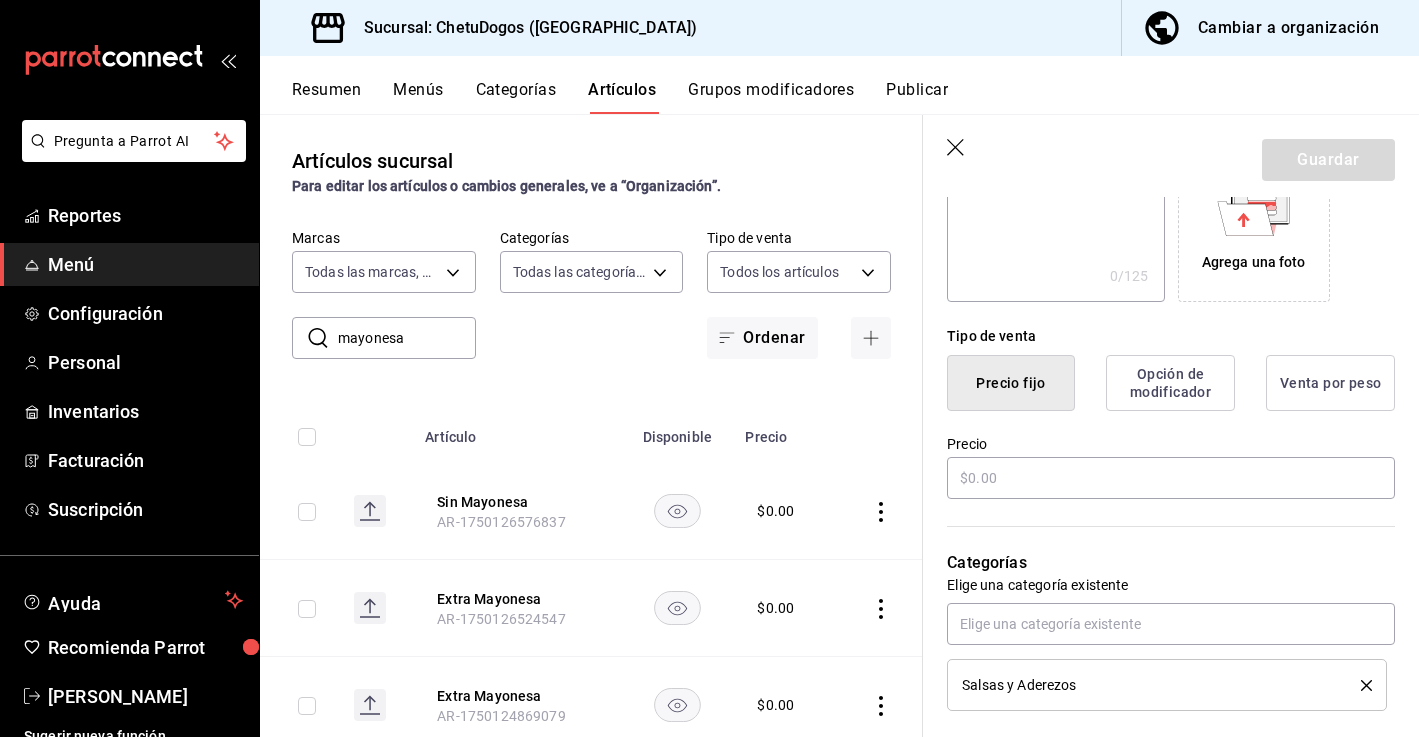 click on "Precio" at bounding box center (1171, 468) 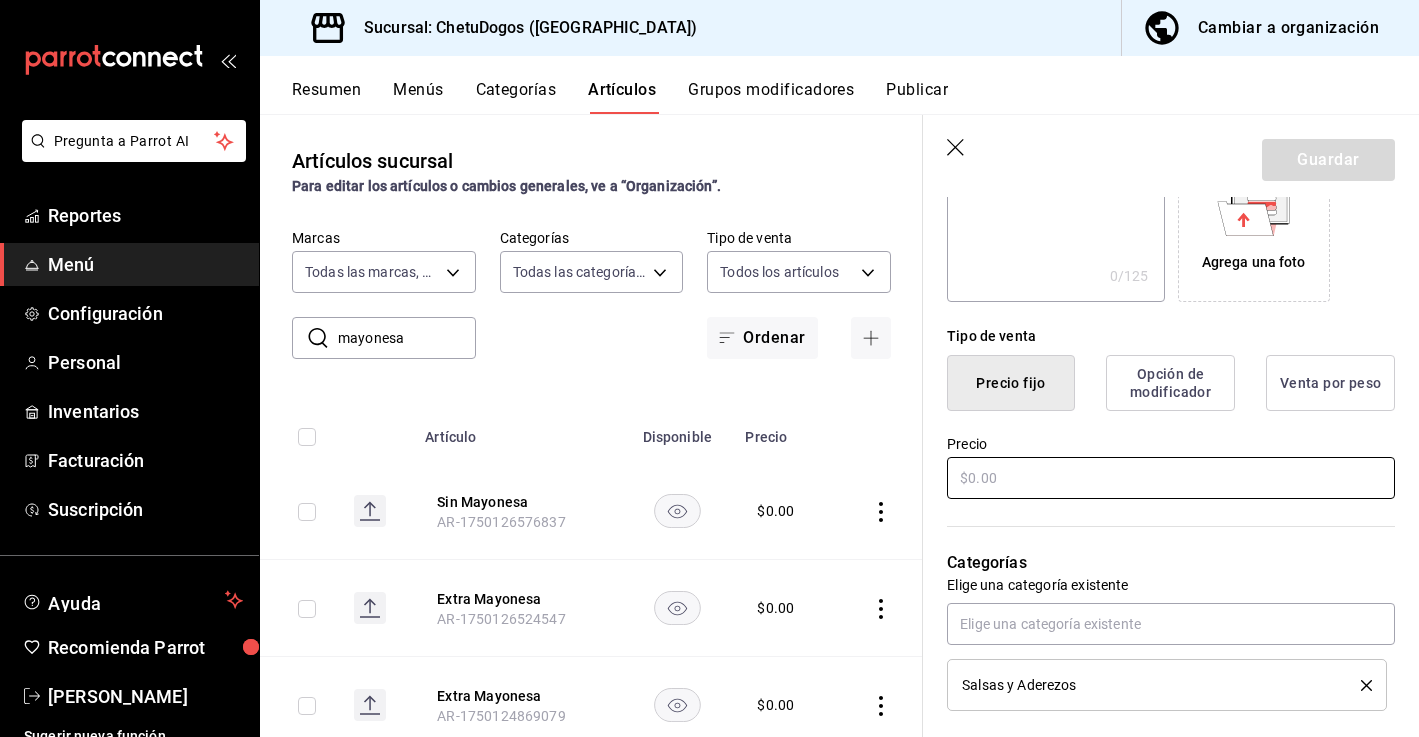 click at bounding box center [1171, 478] 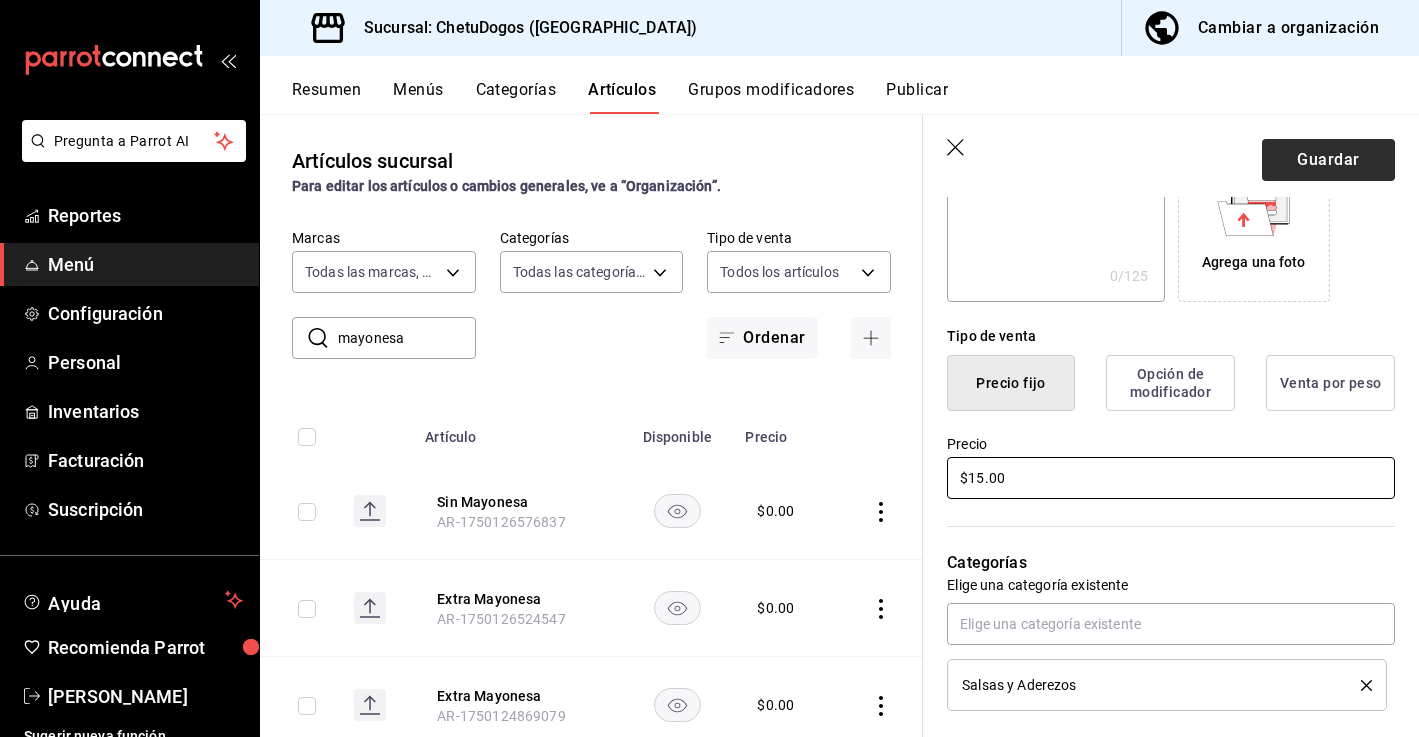 type on "$15.00" 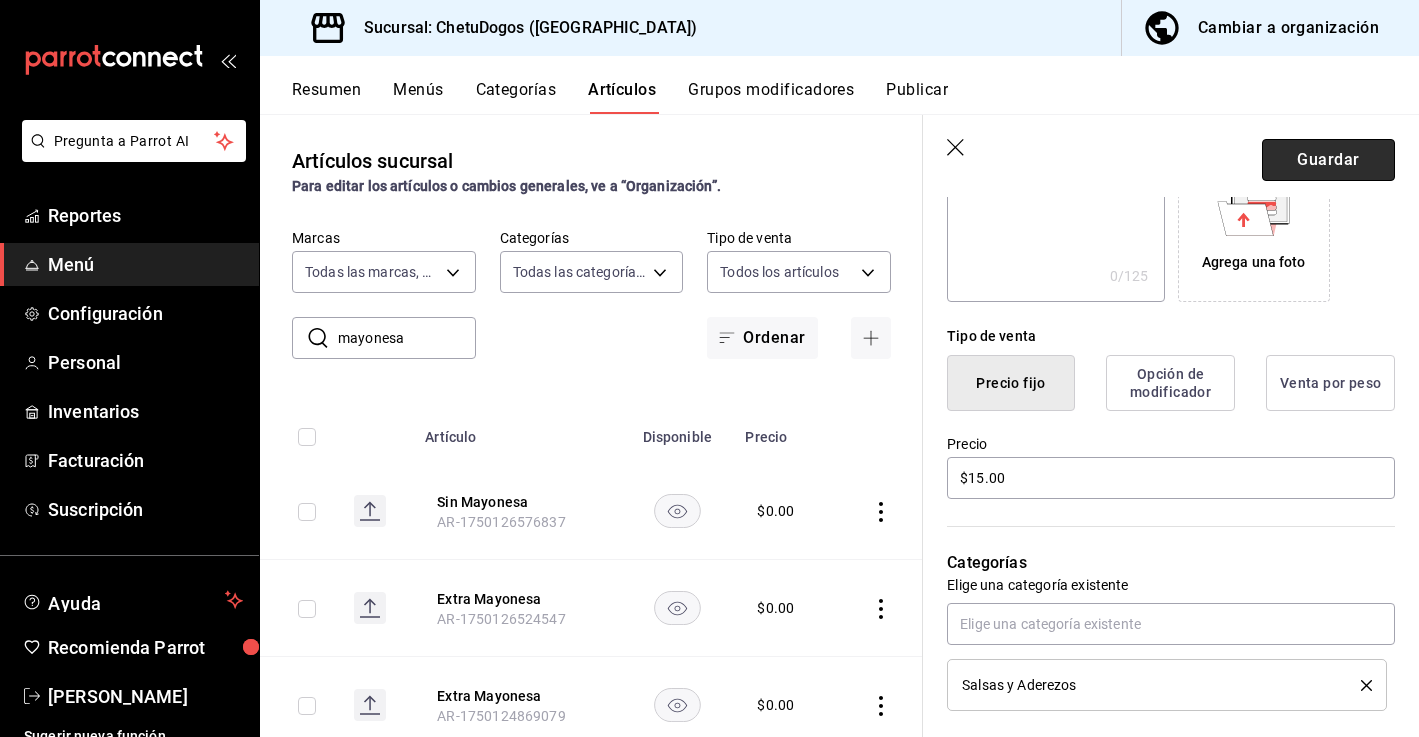 click on "Guardar" at bounding box center (1328, 160) 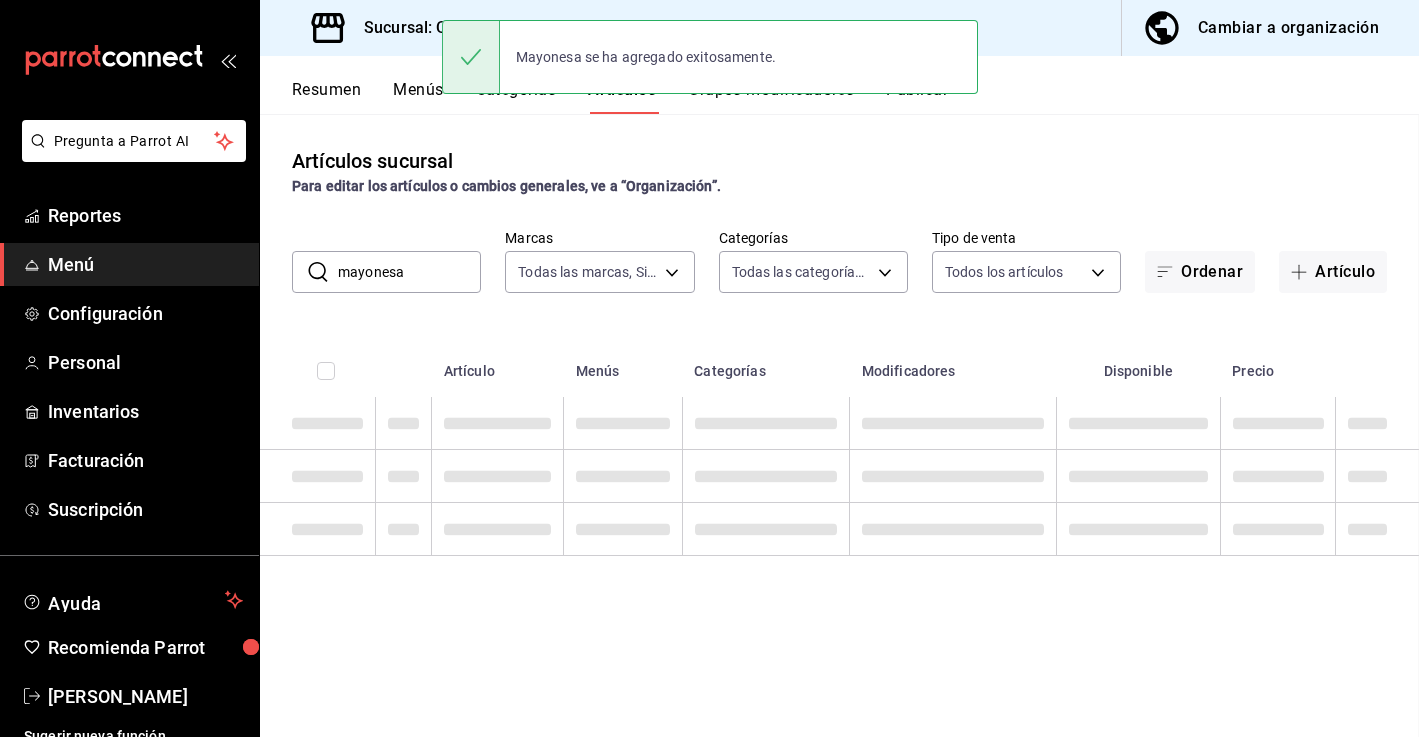 scroll, scrollTop: 0, scrollLeft: 0, axis: both 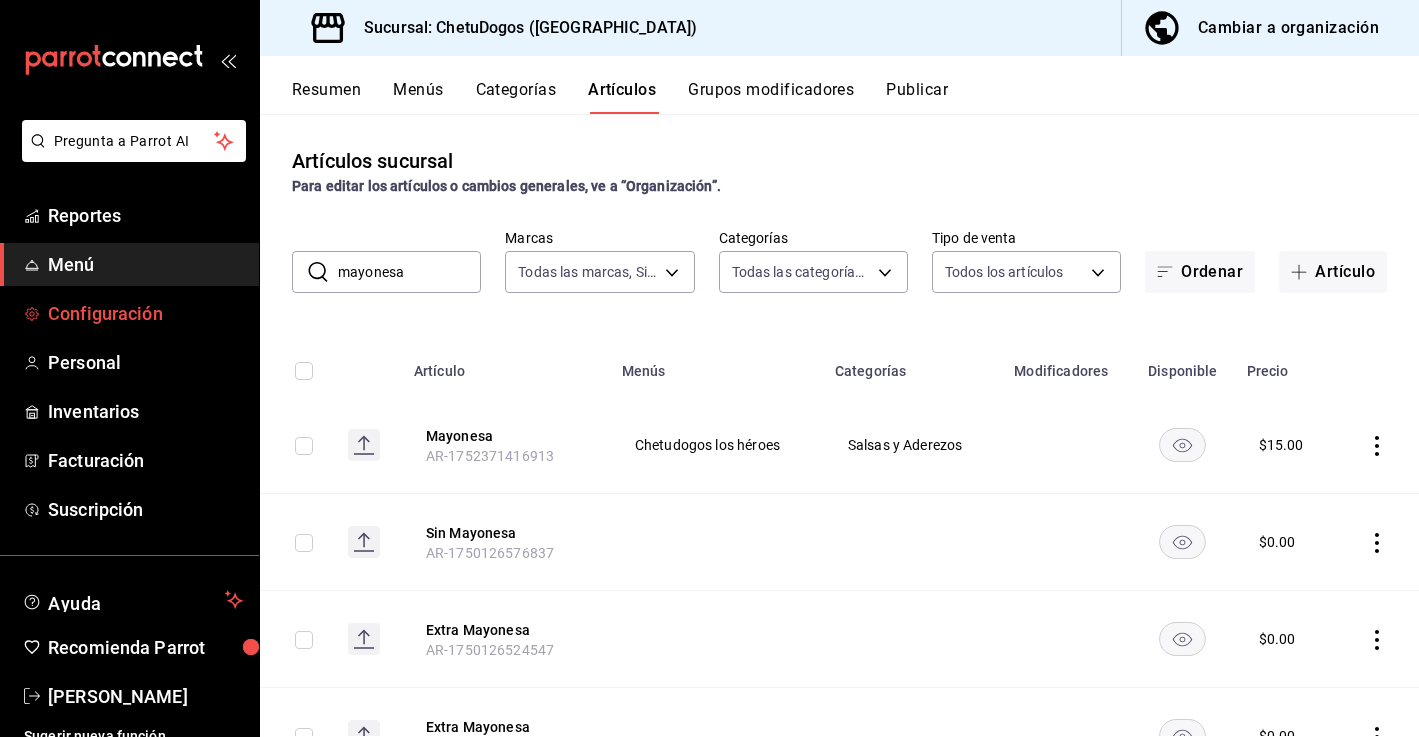 click on "Configuración" at bounding box center (145, 313) 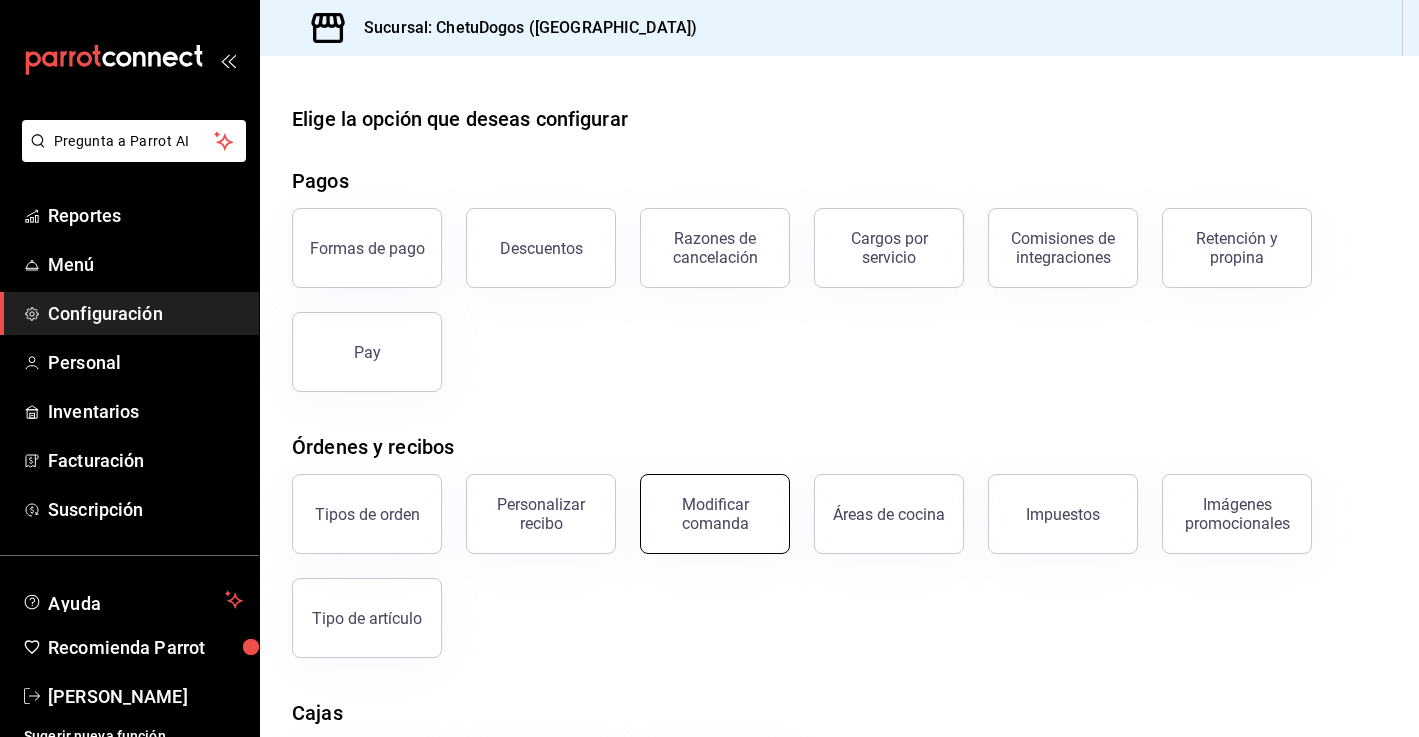 click on "Modificar comanda" at bounding box center (715, 514) 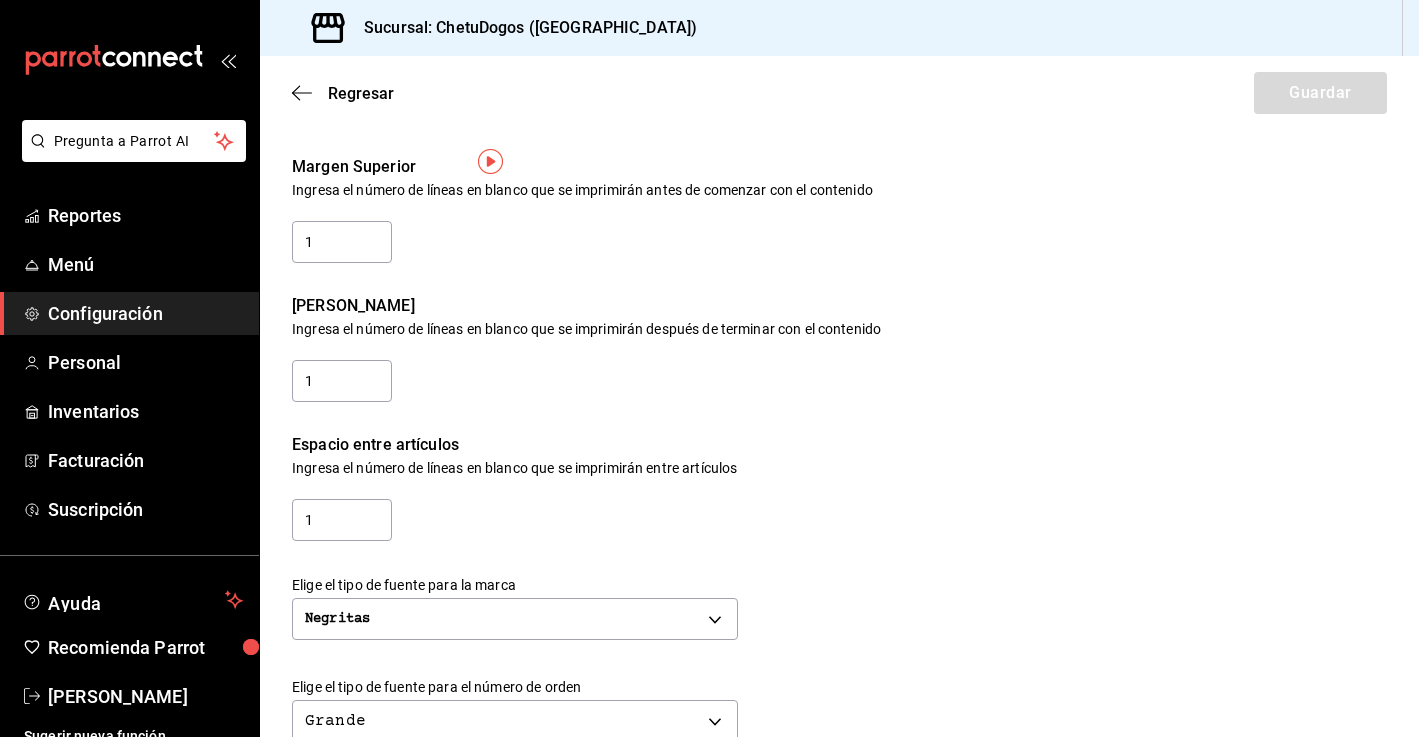 scroll, scrollTop: 0, scrollLeft: 0, axis: both 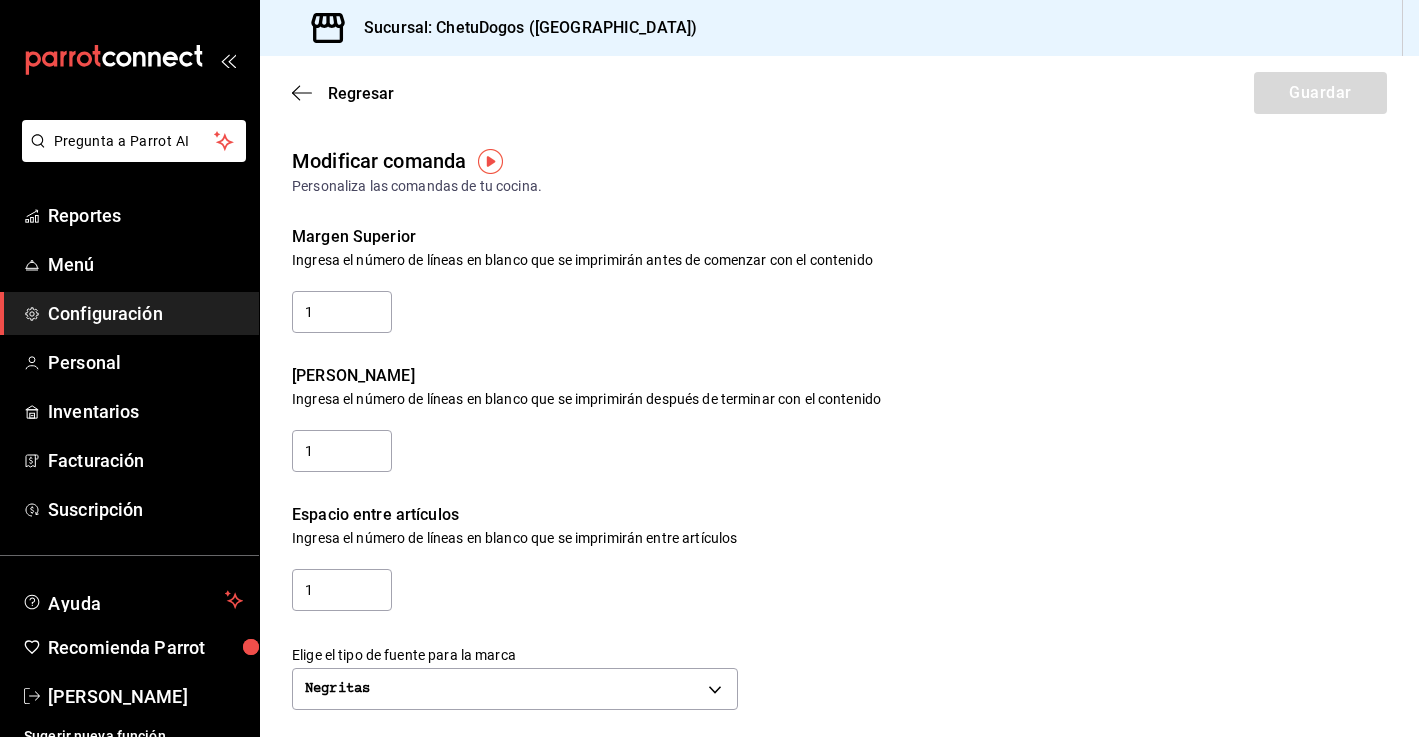 click on "Regresar Guardar" at bounding box center [839, 93] 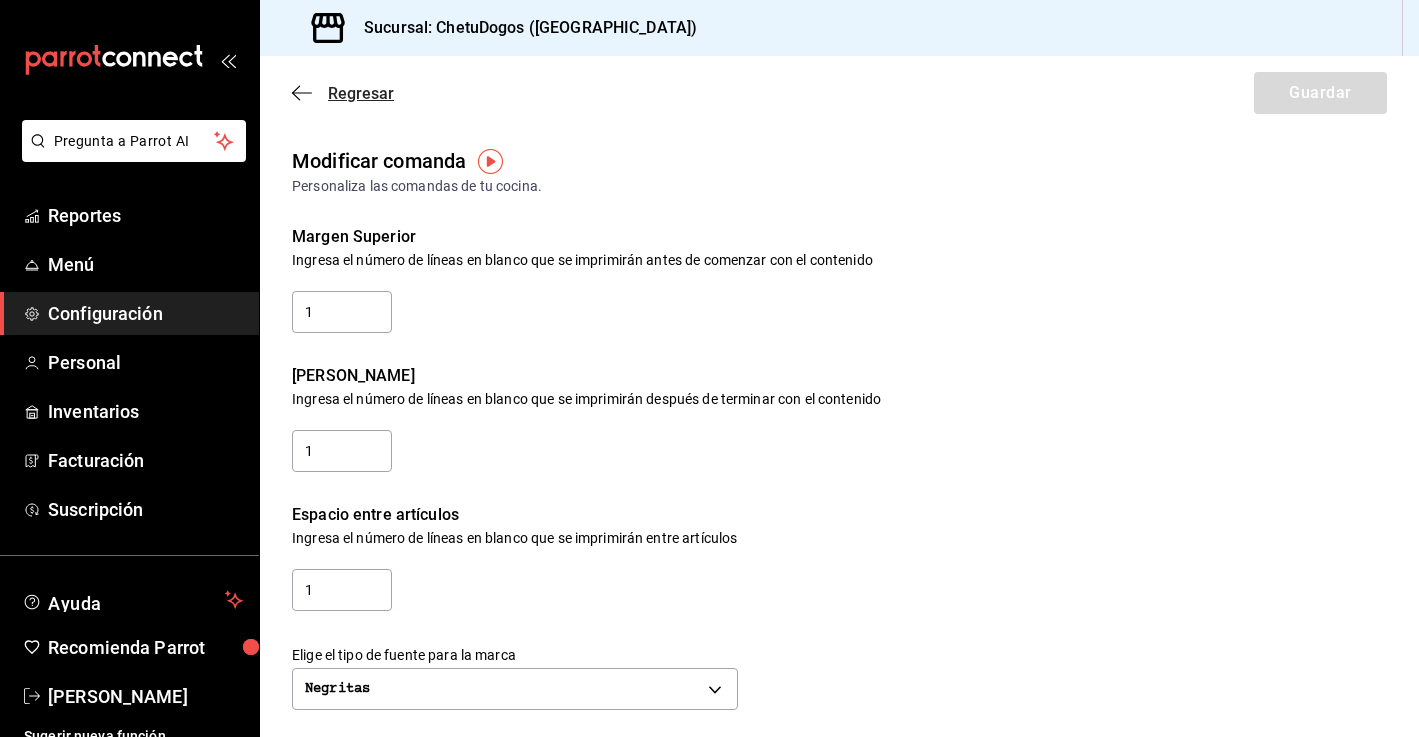 click 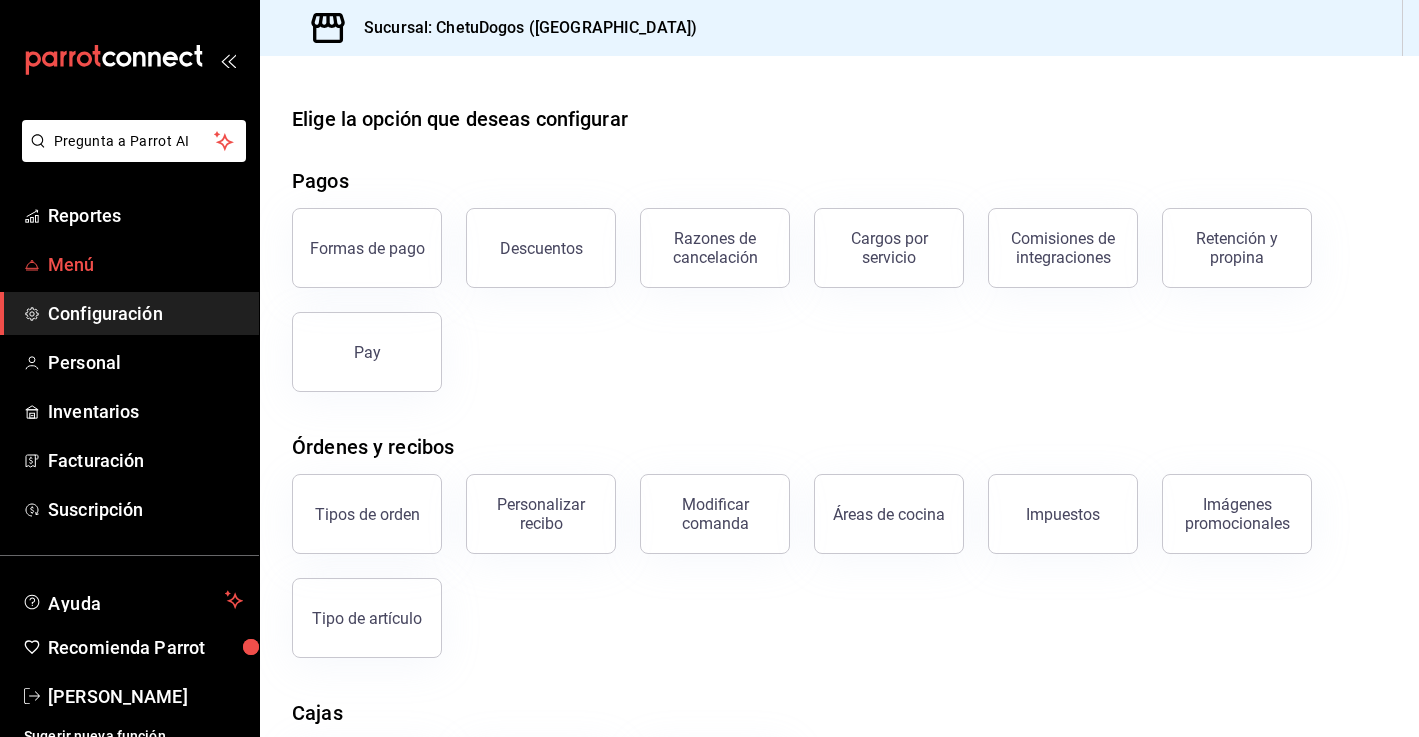 click on "Menú" at bounding box center [145, 264] 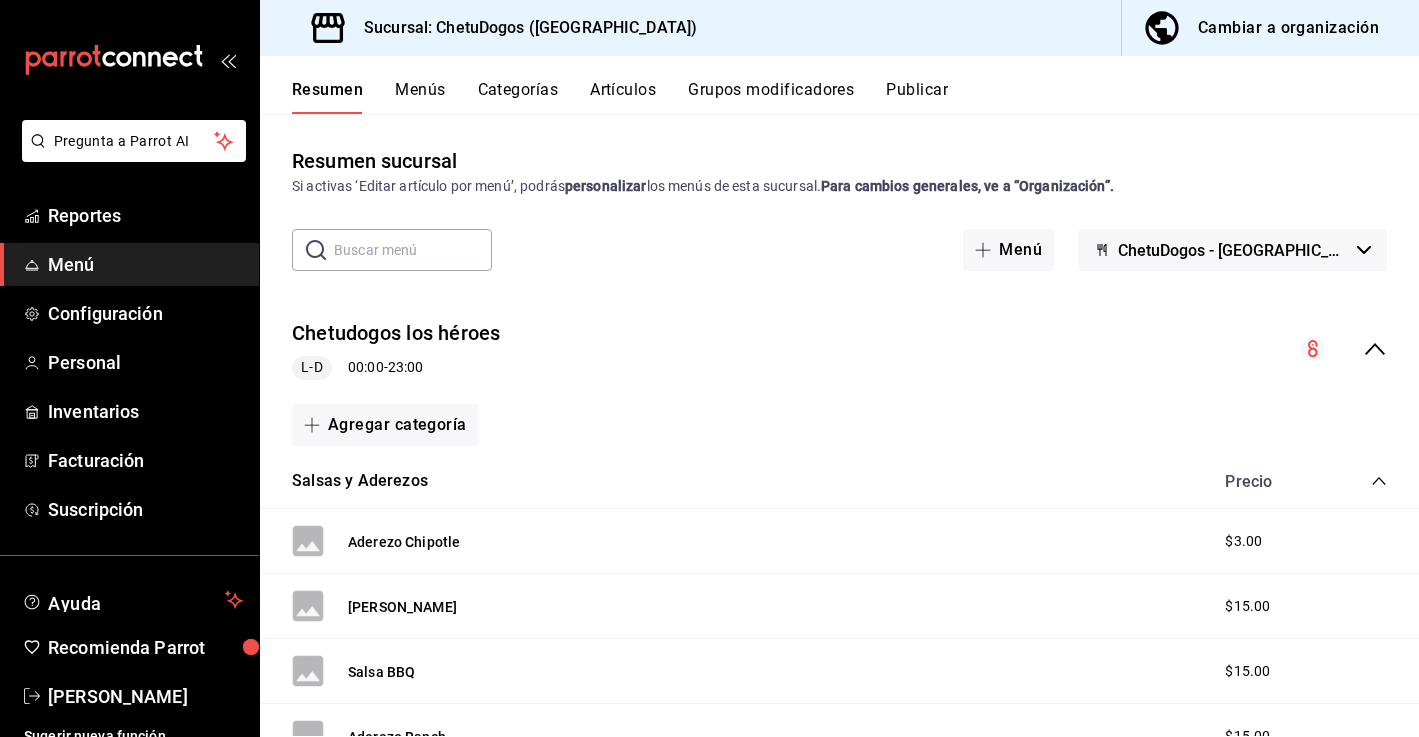 click on "Menús" at bounding box center (420, 97) 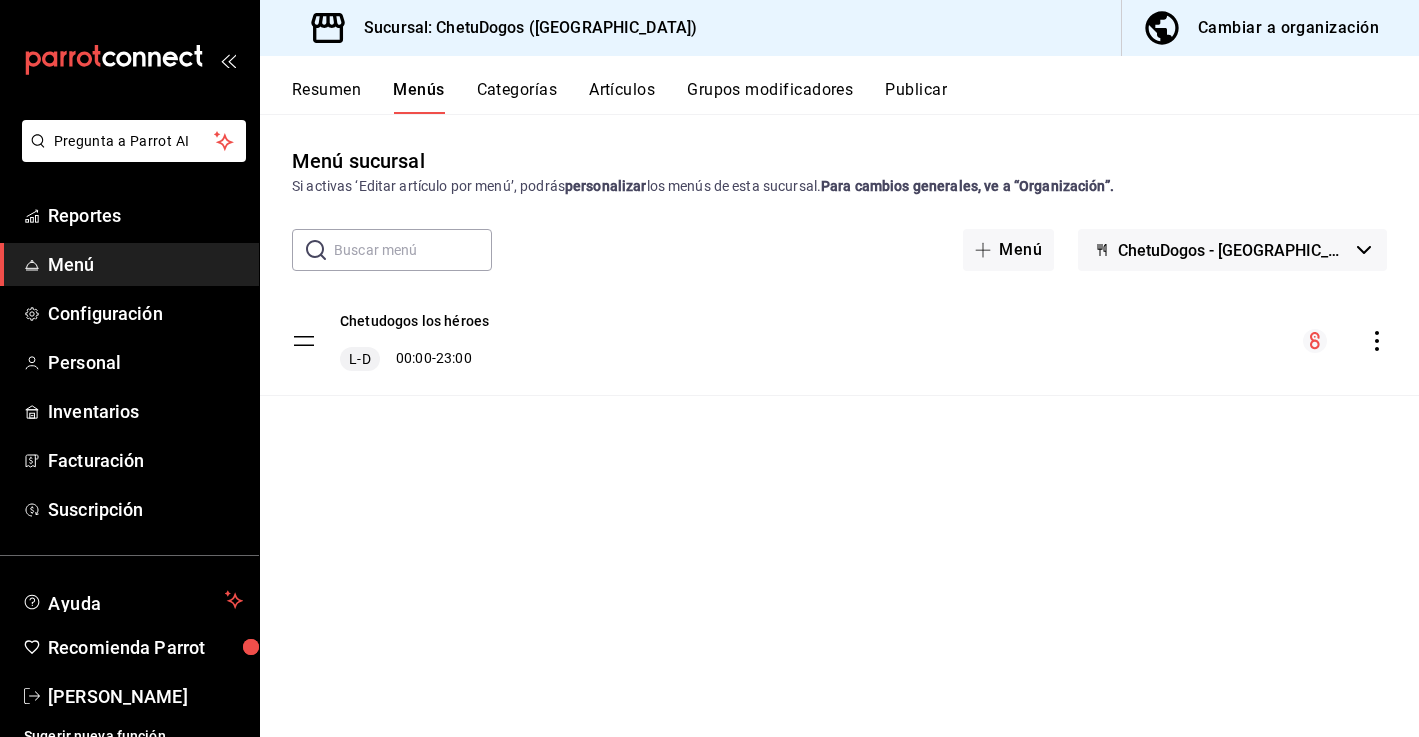 click on "Artículos" at bounding box center [622, 97] 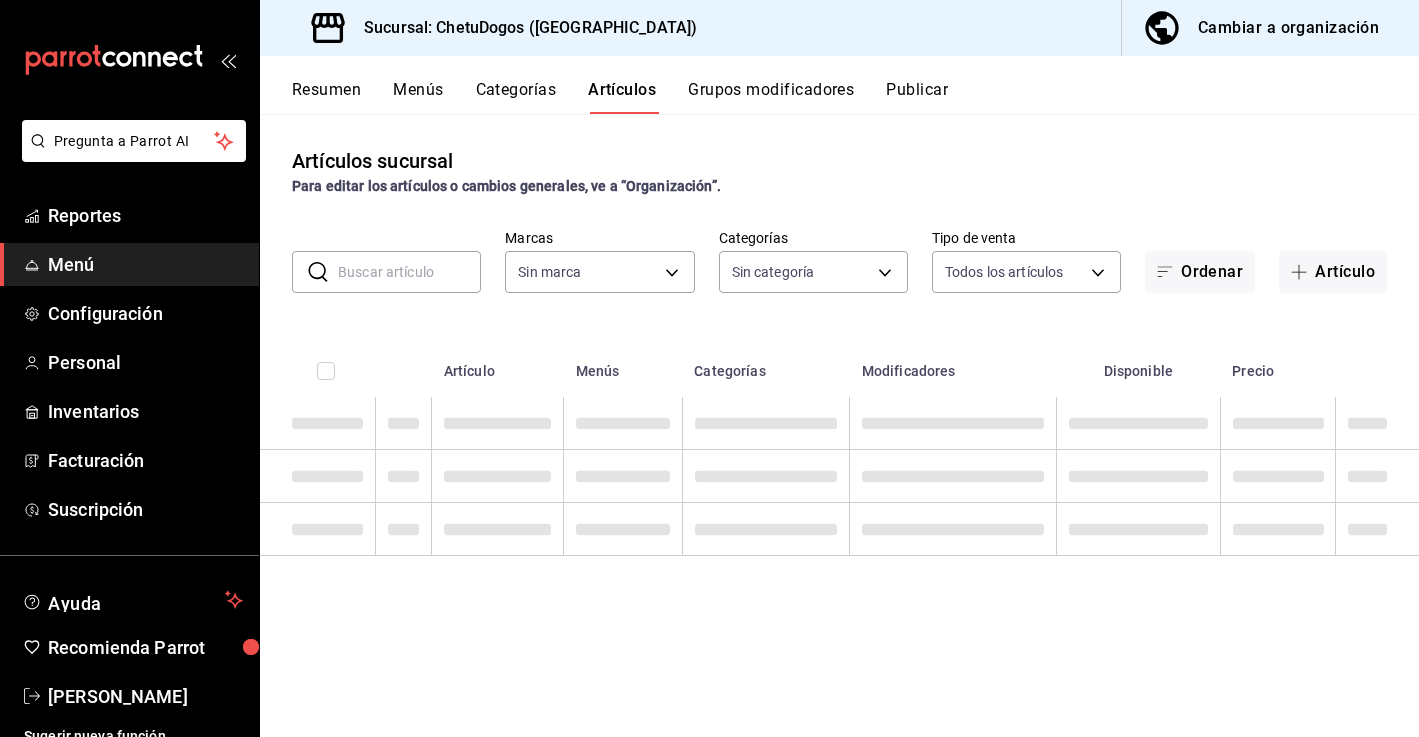 type on "f935c0c6-02c4-4254-99ed-937555d763ee" 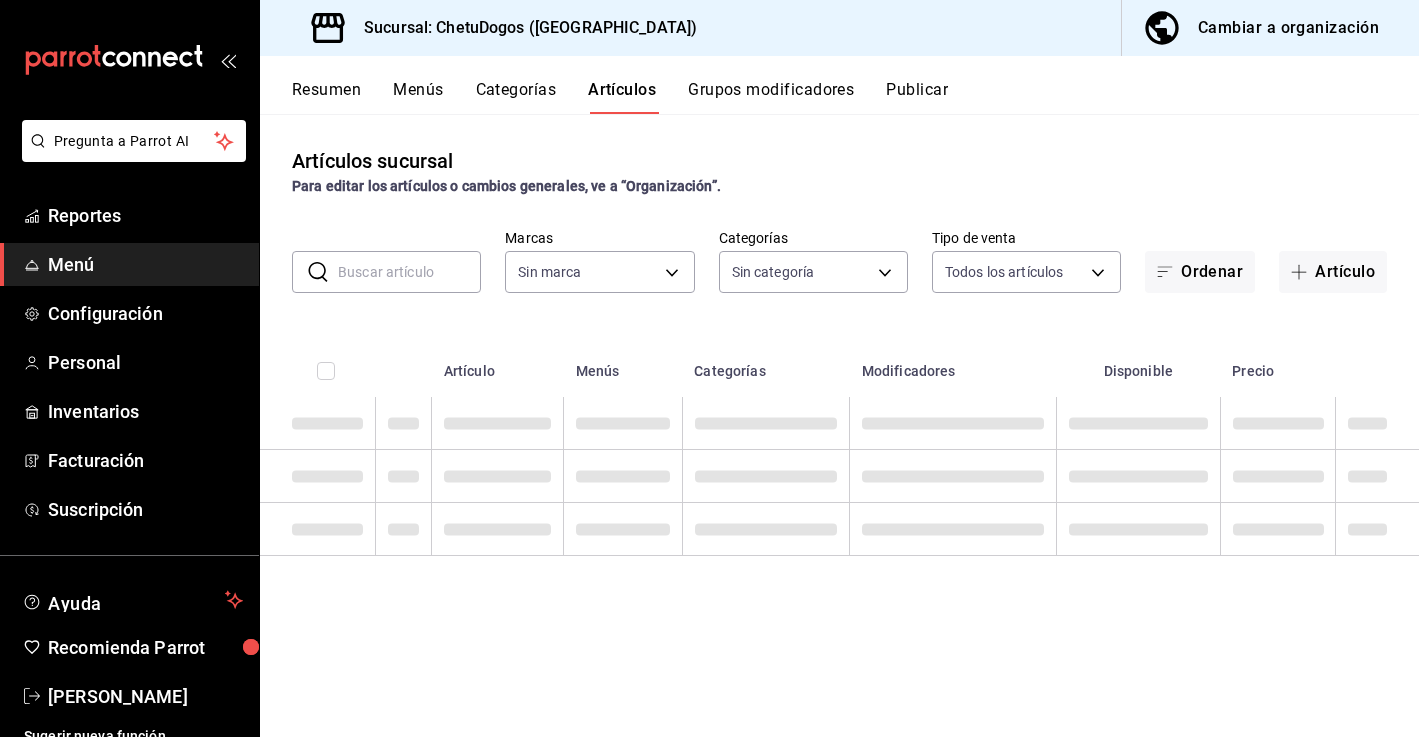 type on "4a3d7f71-ecbd-443c-8af9-5fa45434f516,dbff6ac6-319d-454a-b005-60cbe31552e1,e9a43952-0c73-403b-8182-1166a7a731ba,250db60d-b563-412b-ae83-09dcd01cf904,0aadf799-746a-42c1-a202-f783afc92c05,665f4397-a5c5-4fca-af66-c2d47fdea26c,7bd8b5cb-6d5a-4ddb-a19e-3a6bd9d06991" 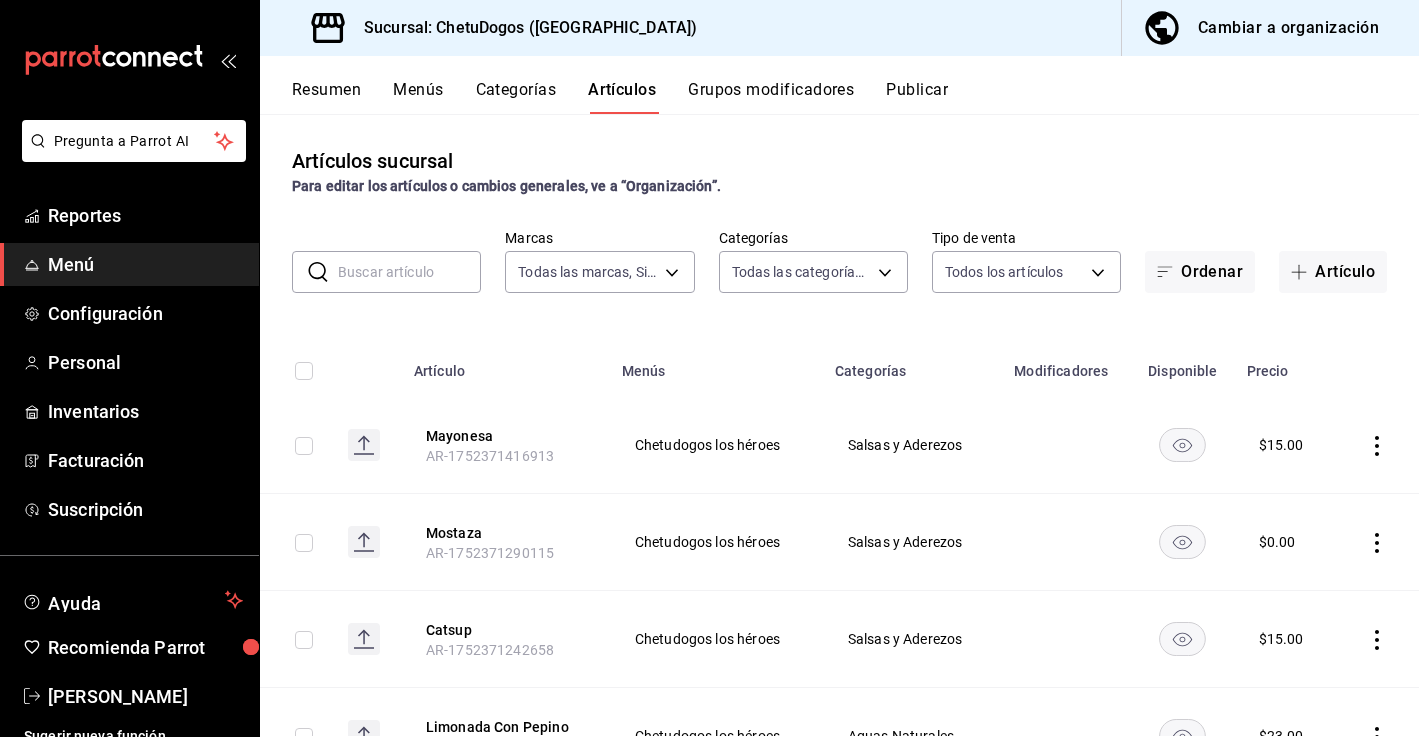 click at bounding box center [409, 272] 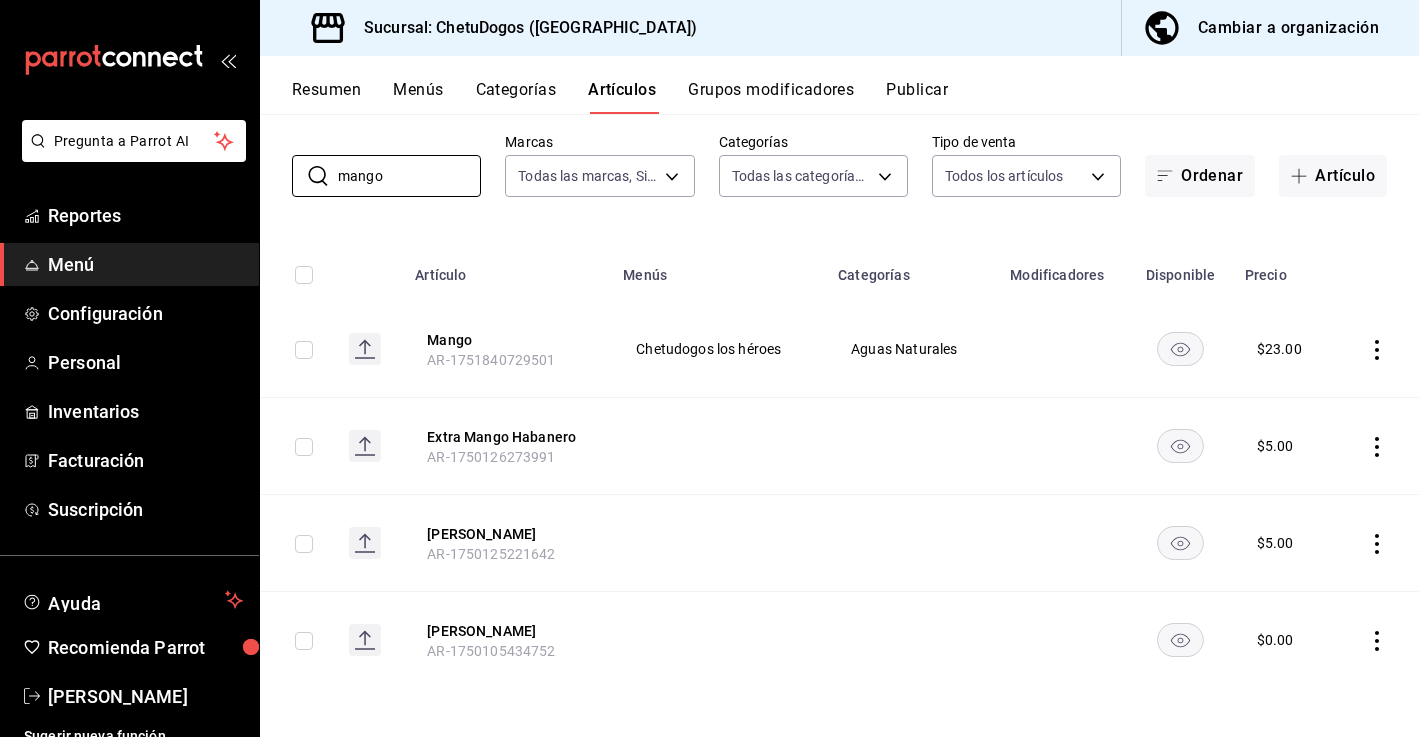 scroll, scrollTop: 0, scrollLeft: 0, axis: both 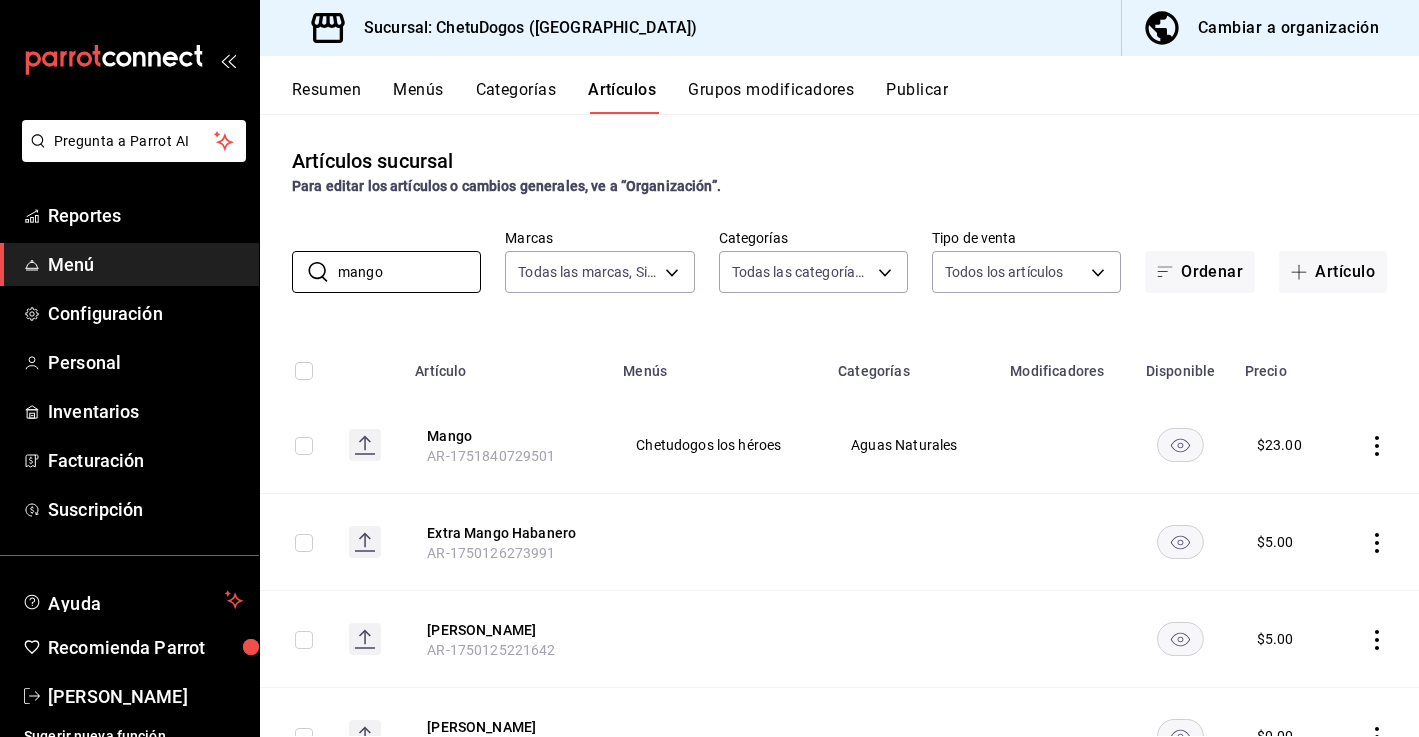 type on "mango" 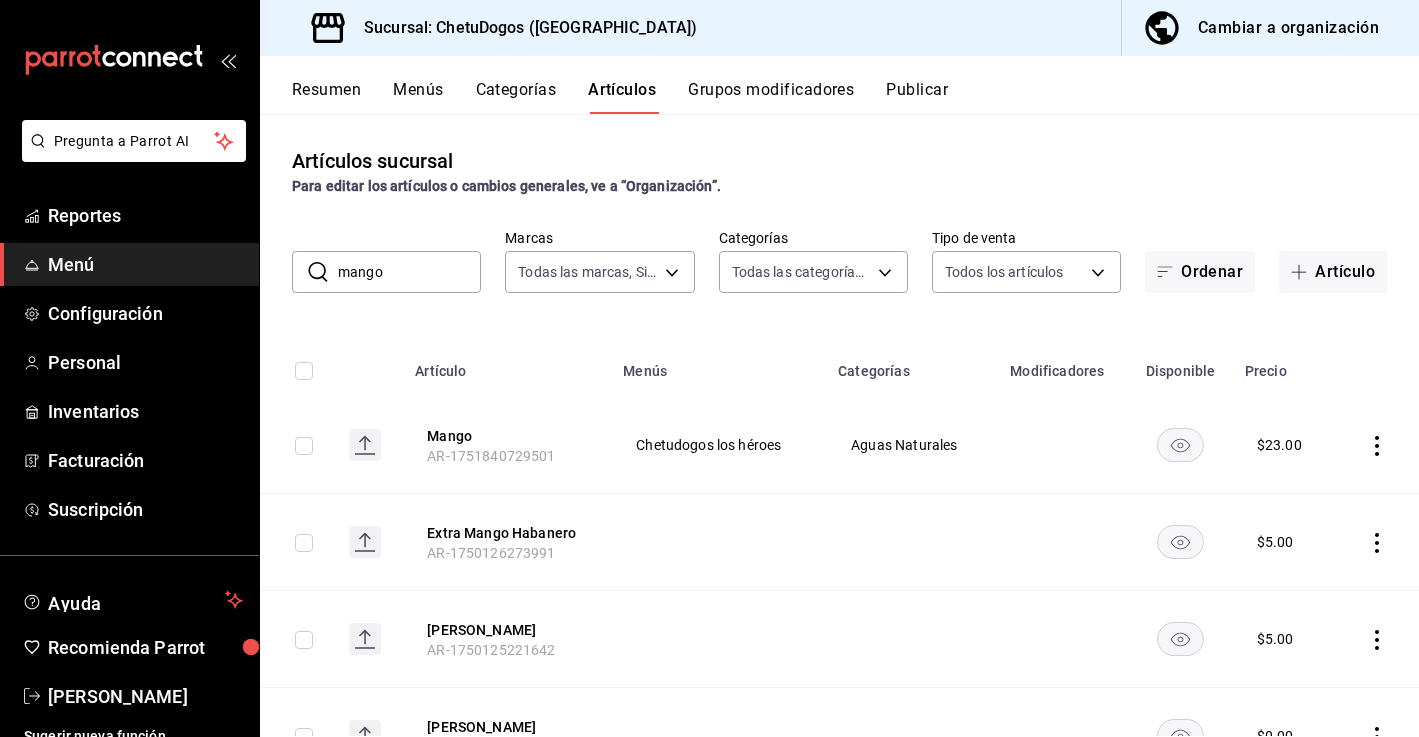 click on "Grupos modificadores" at bounding box center (771, 97) 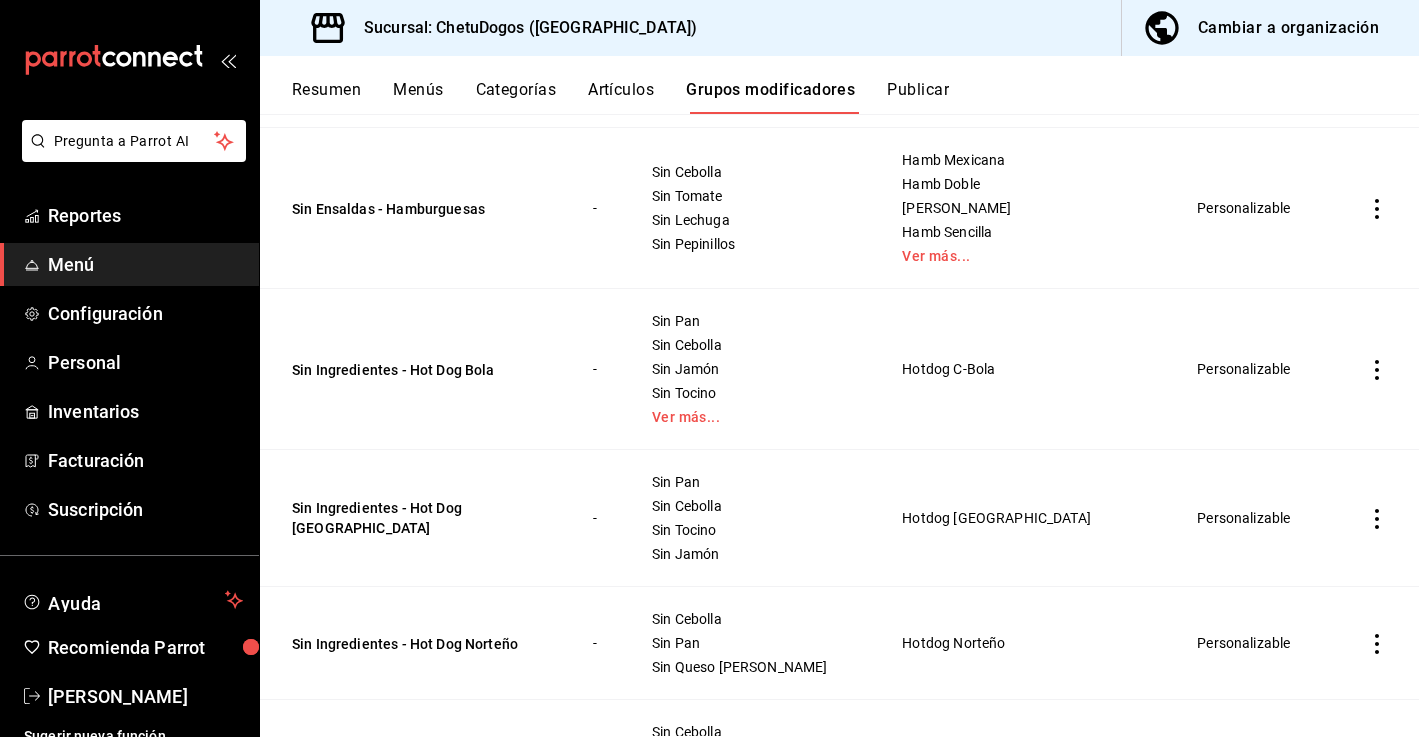 scroll, scrollTop: 0, scrollLeft: 0, axis: both 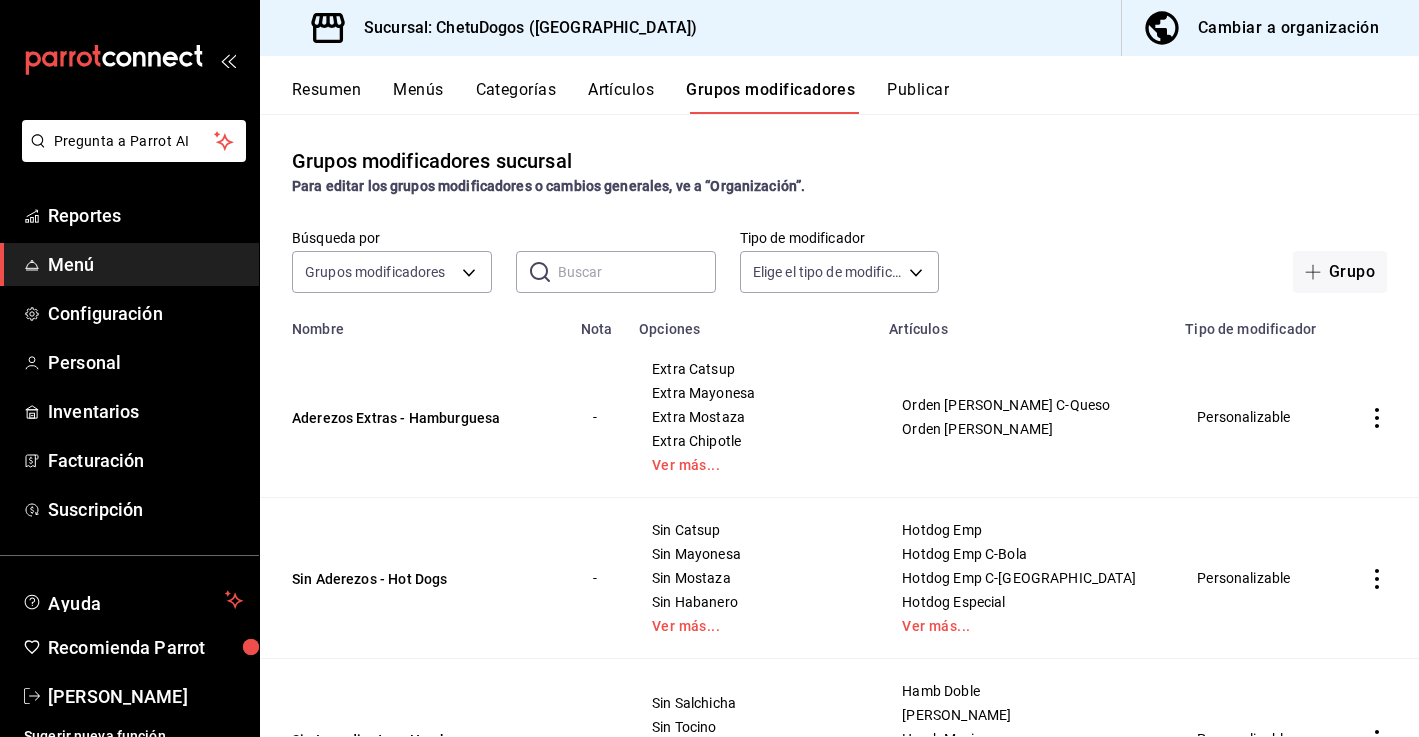 click on "Categorías" at bounding box center [516, 97] 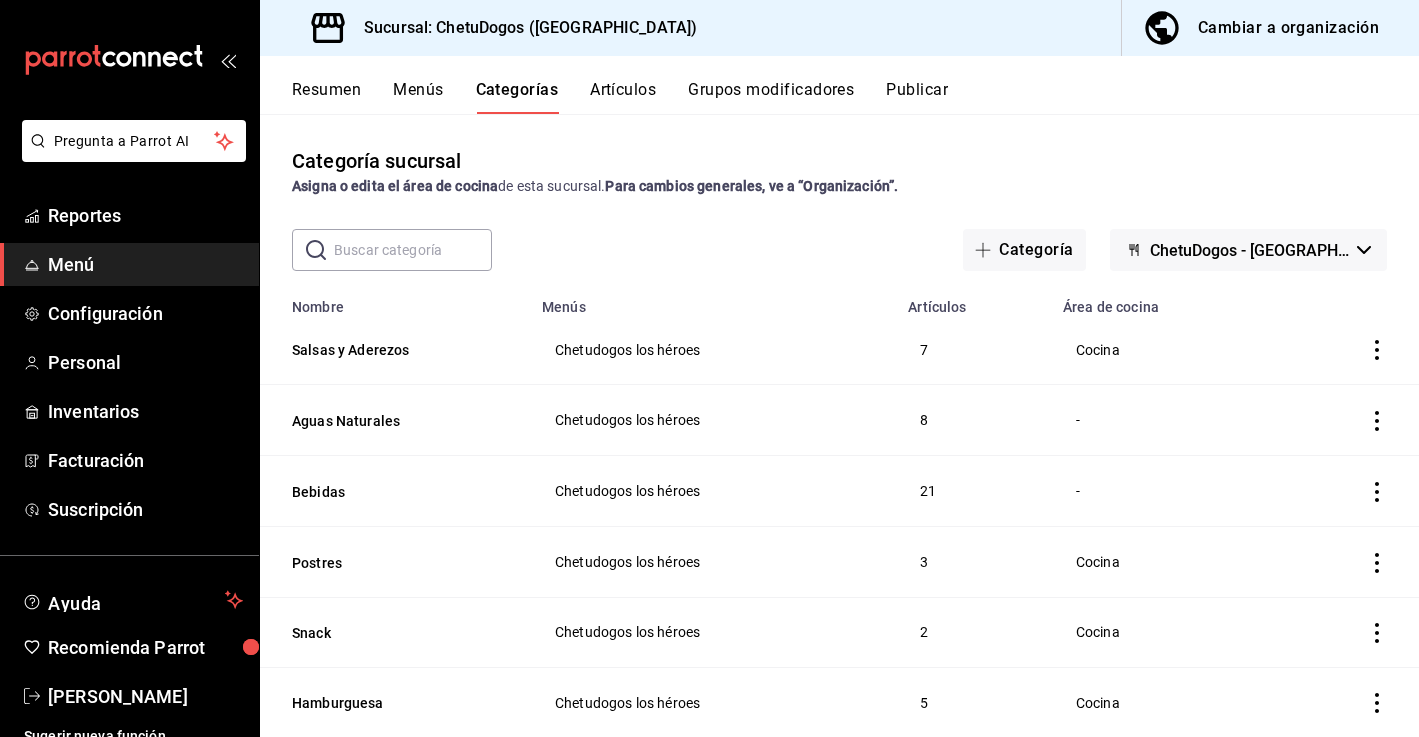 click on "Artículos" at bounding box center [623, 97] 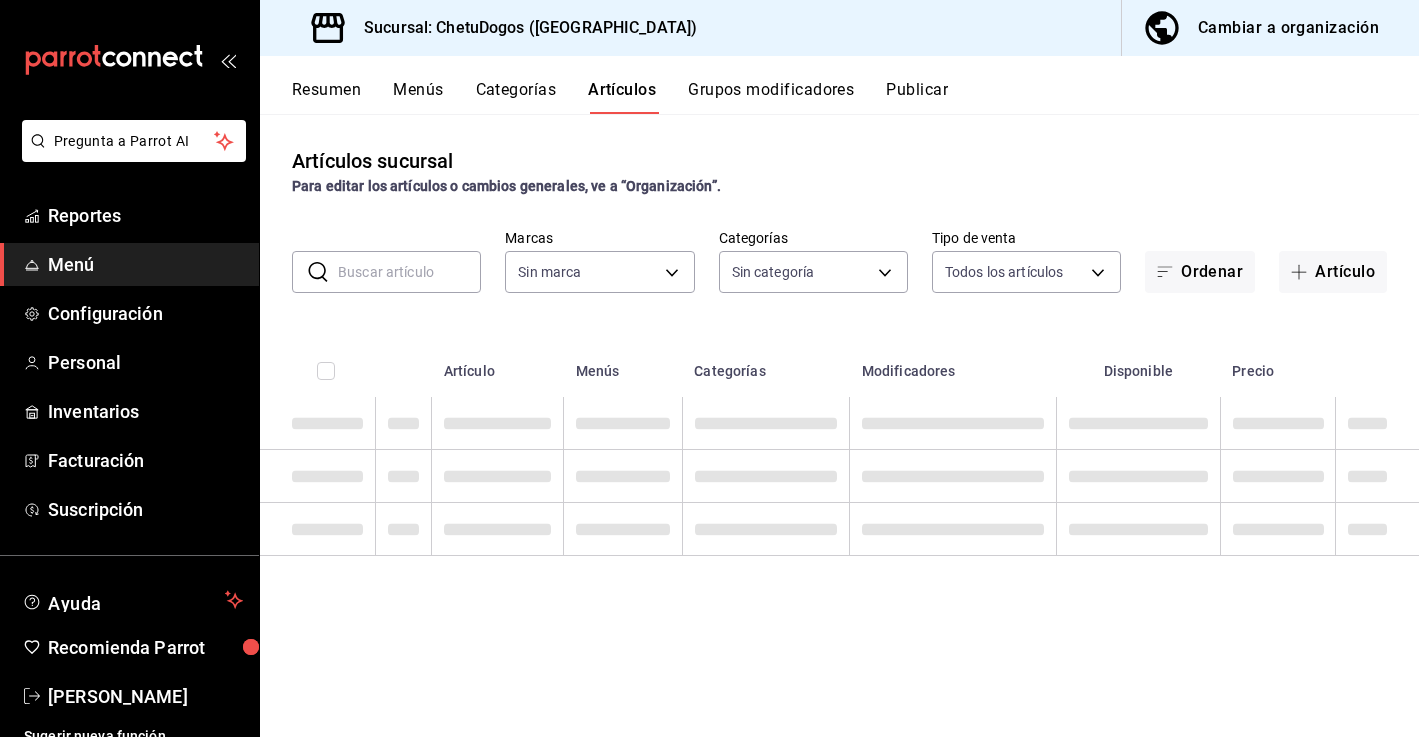 type on "f935c0c6-02c4-4254-99ed-937555d763ee" 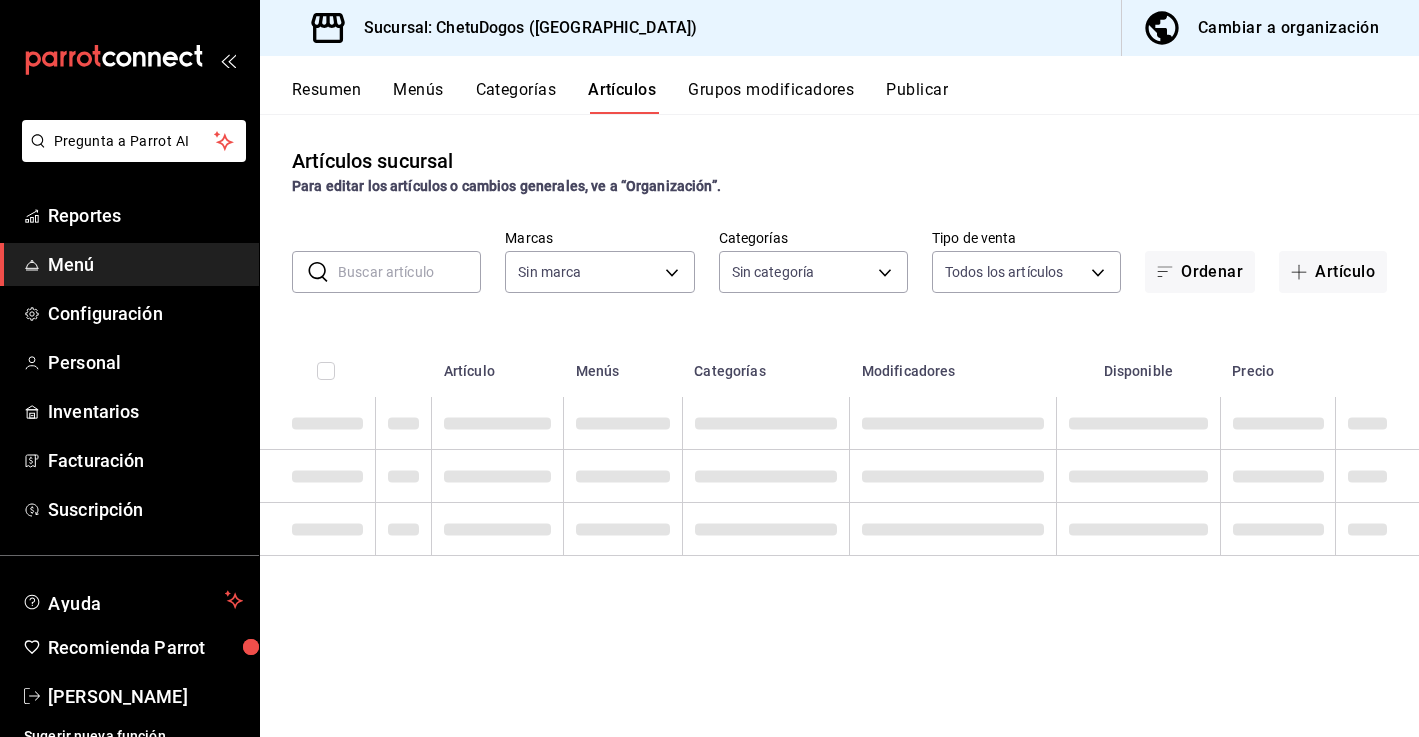 type on "4a3d7f71-ecbd-443c-8af9-5fa45434f516,dbff6ac6-319d-454a-b005-60cbe31552e1,e9a43952-0c73-403b-8182-1166a7a731ba,250db60d-b563-412b-ae83-09dcd01cf904,0aadf799-746a-42c1-a202-f783afc92c05,665f4397-a5c5-4fca-af66-c2d47fdea26c,7bd8b5cb-6d5a-4ddb-a19e-3a6bd9d06991" 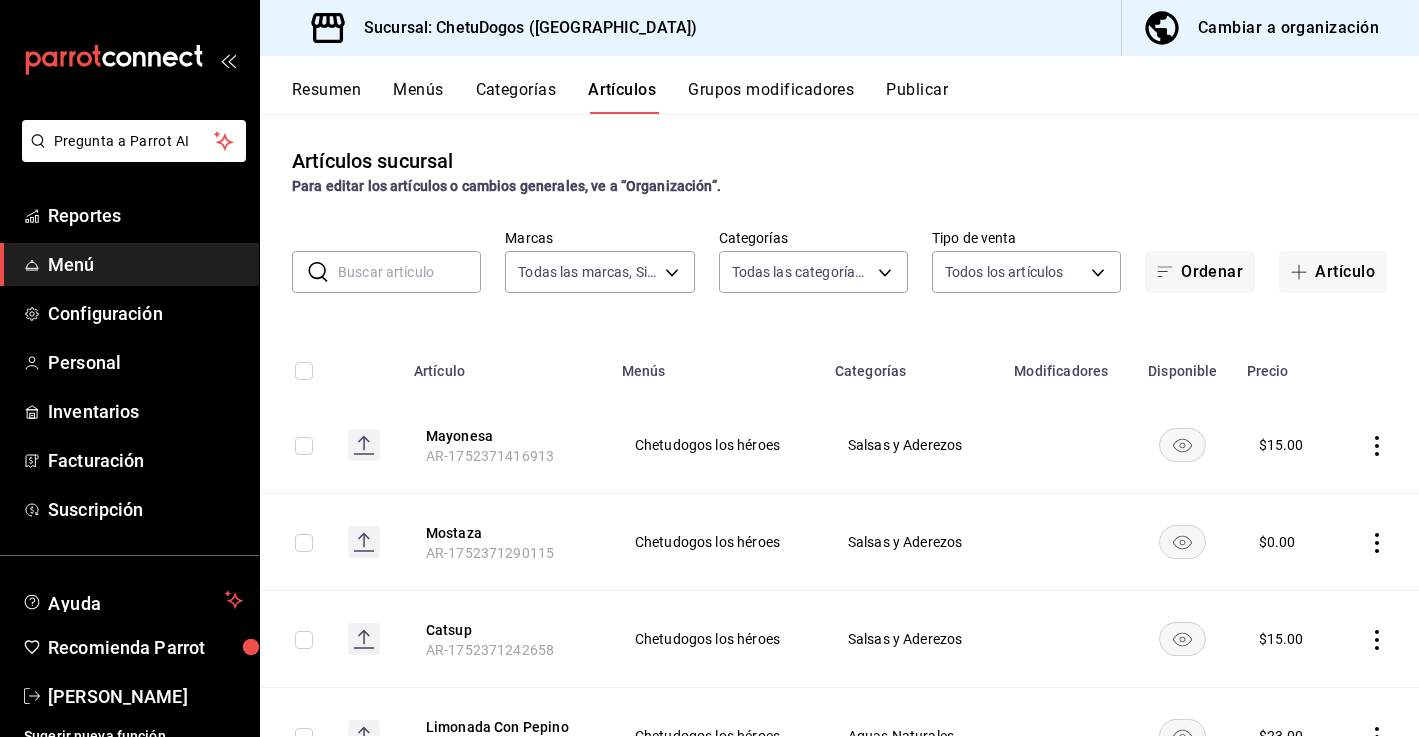 click at bounding box center (409, 272) 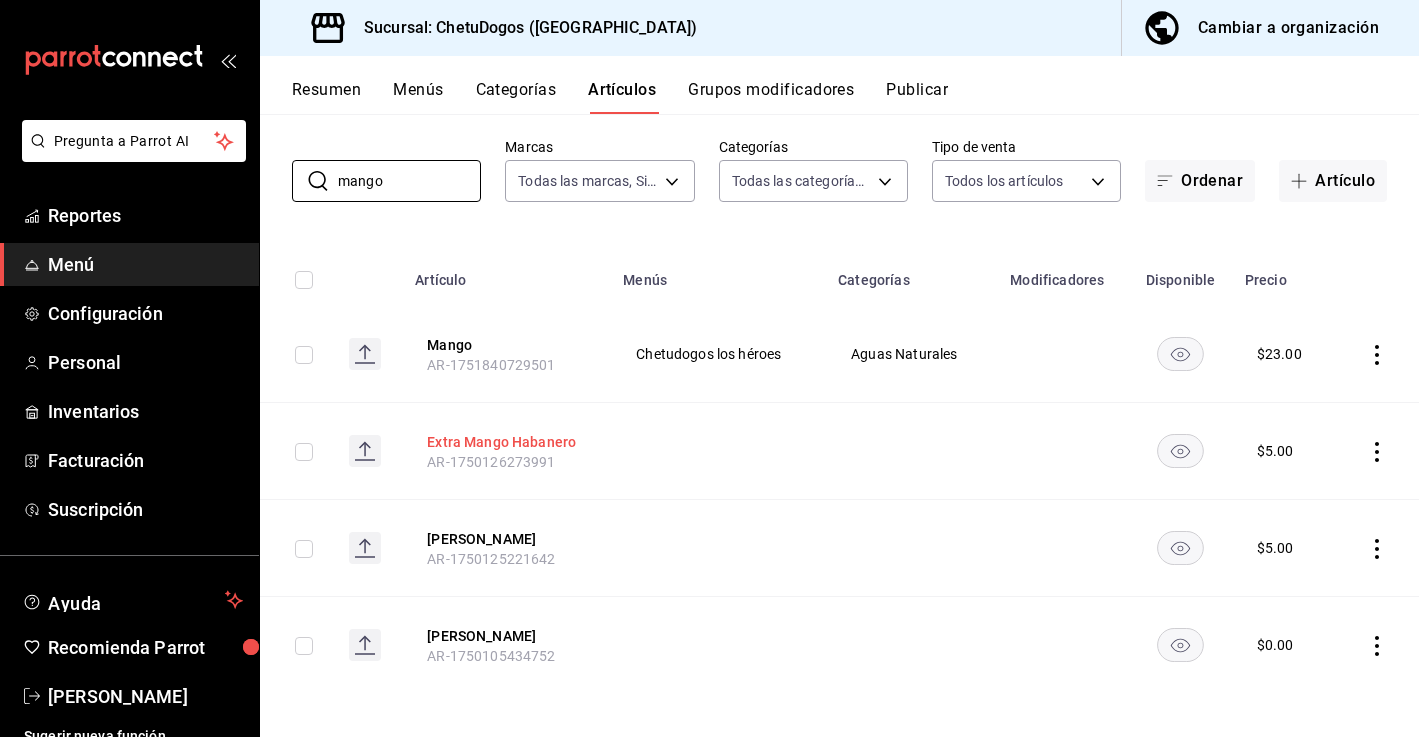 scroll, scrollTop: 96, scrollLeft: 0, axis: vertical 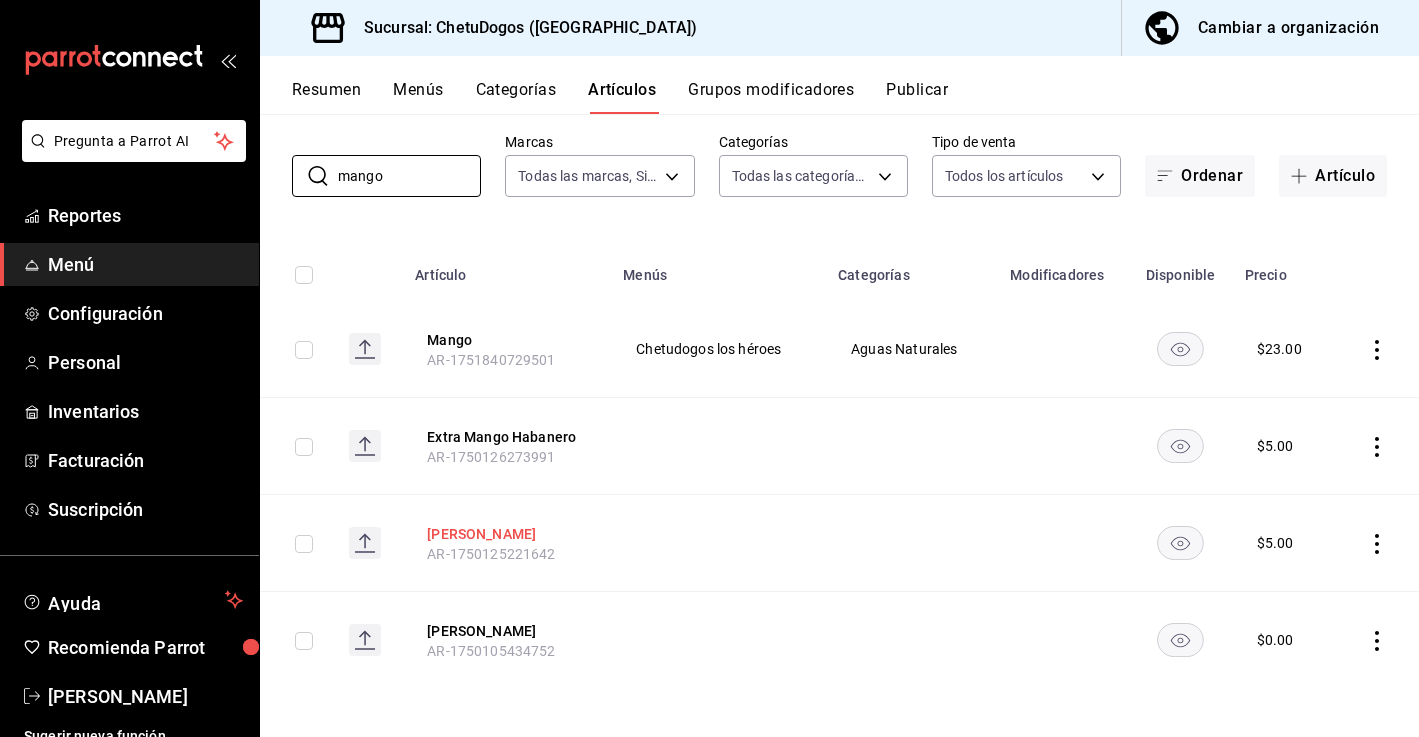 type on "mango" 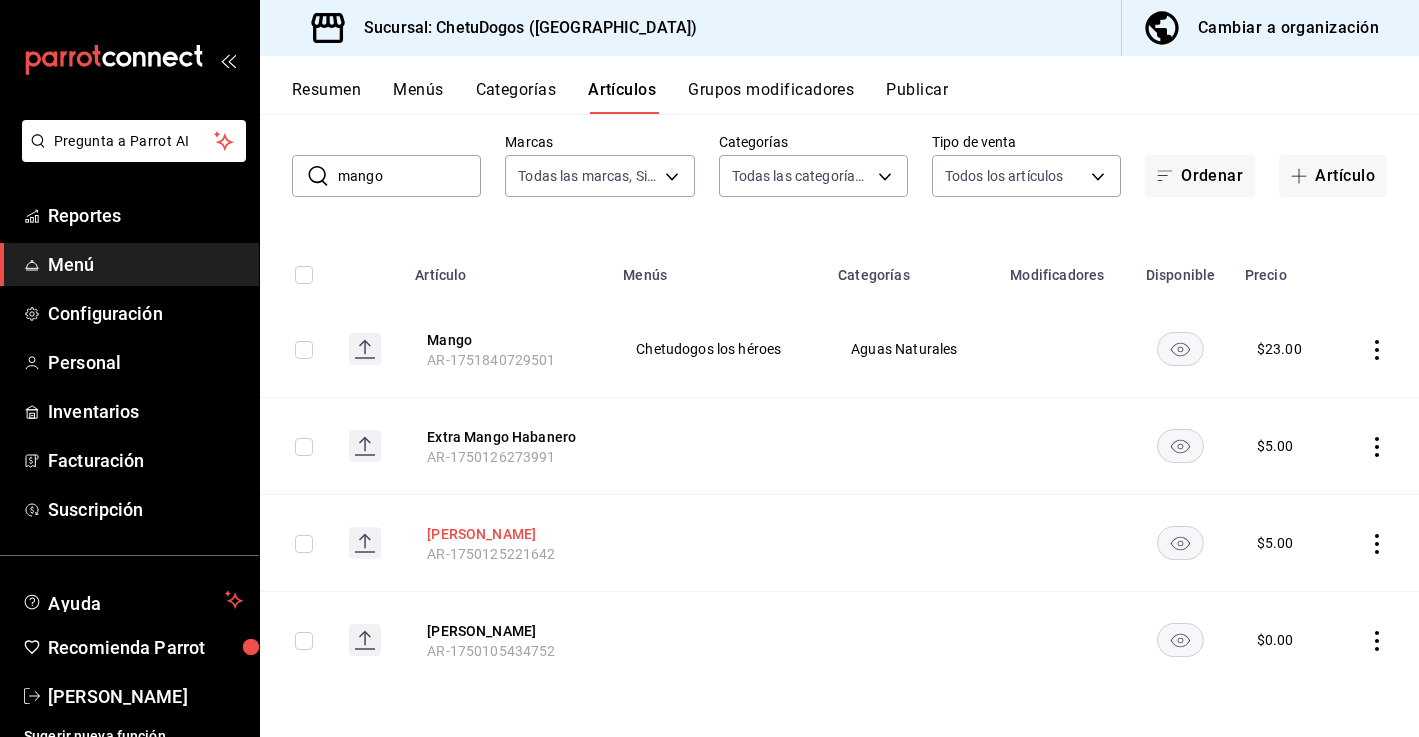click on "[PERSON_NAME]" at bounding box center (507, 534) 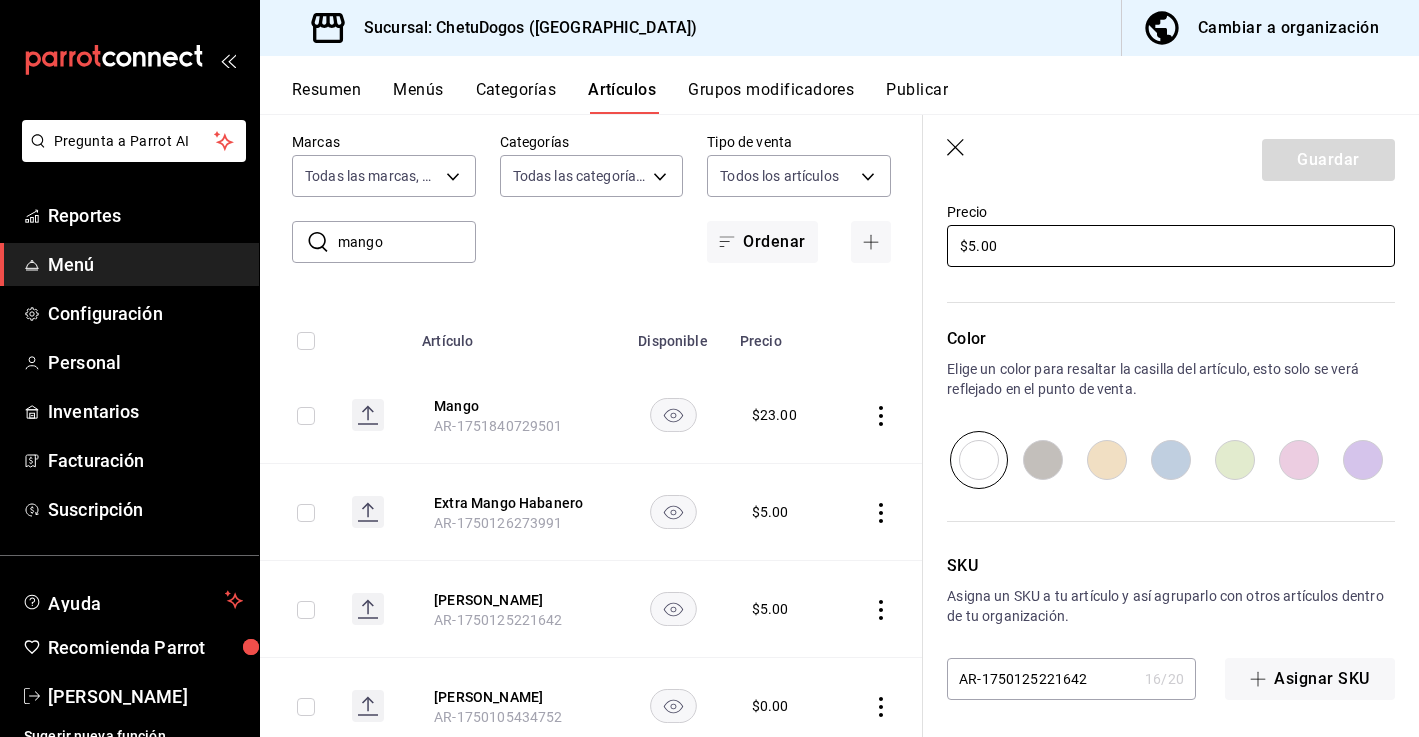 scroll, scrollTop: 601, scrollLeft: 0, axis: vertical 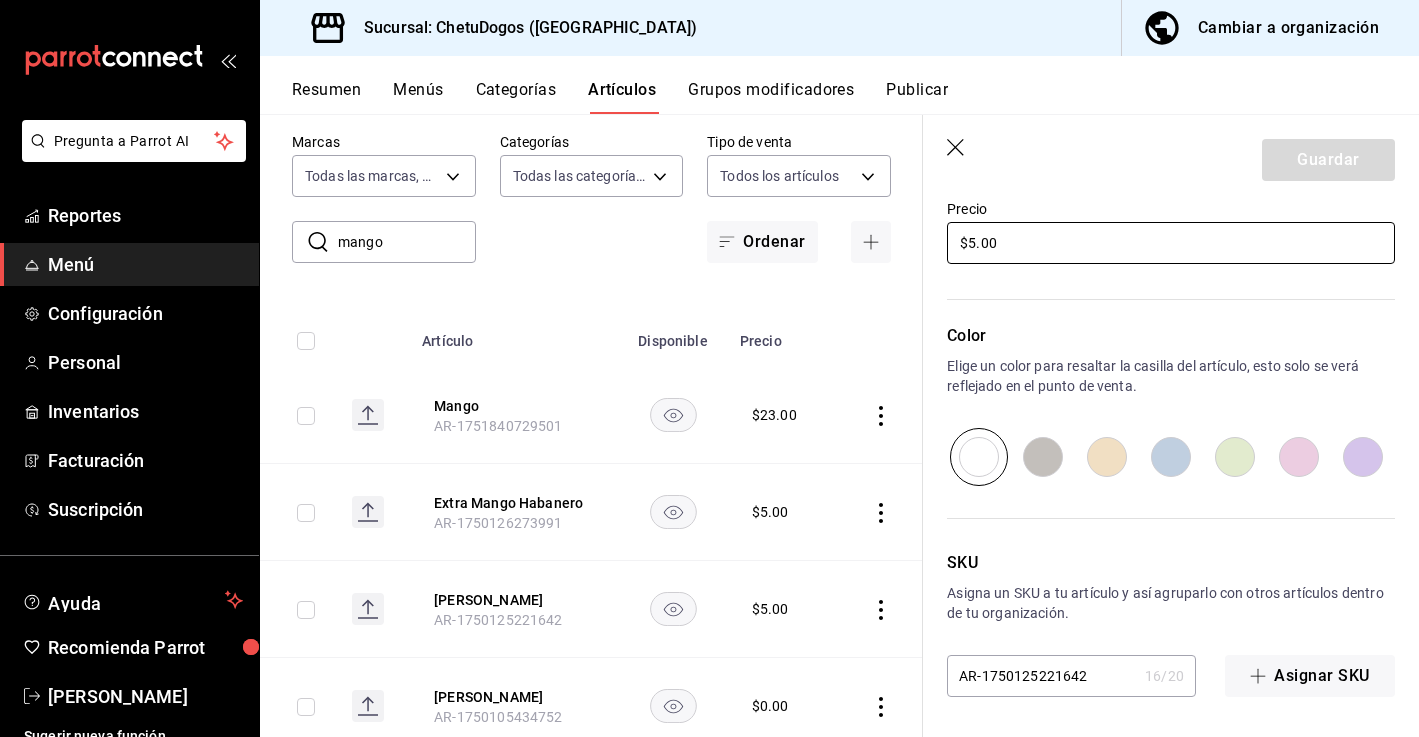 click on "$5.00" at bounding box center [1171, 243] 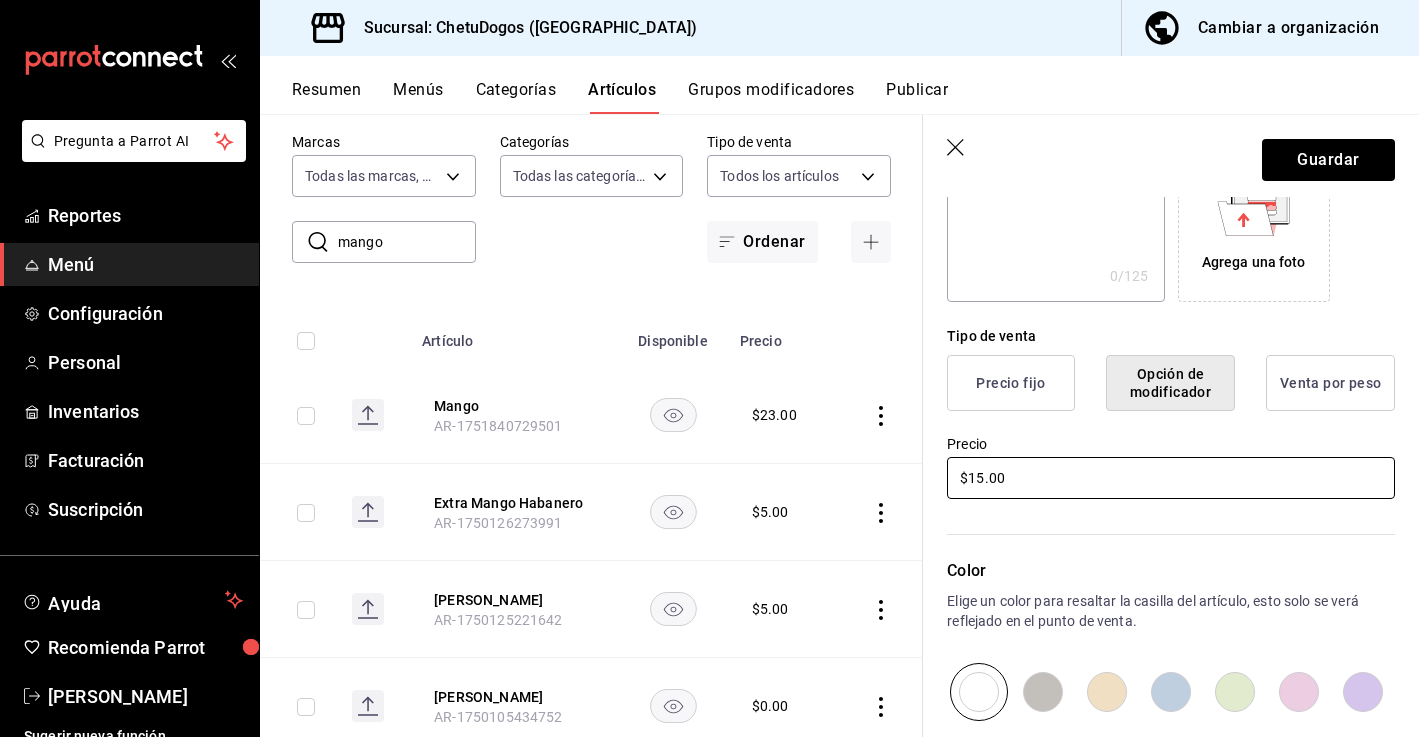 scroll, scrollTop: 368, scrollLeft: 0, axis: vertical 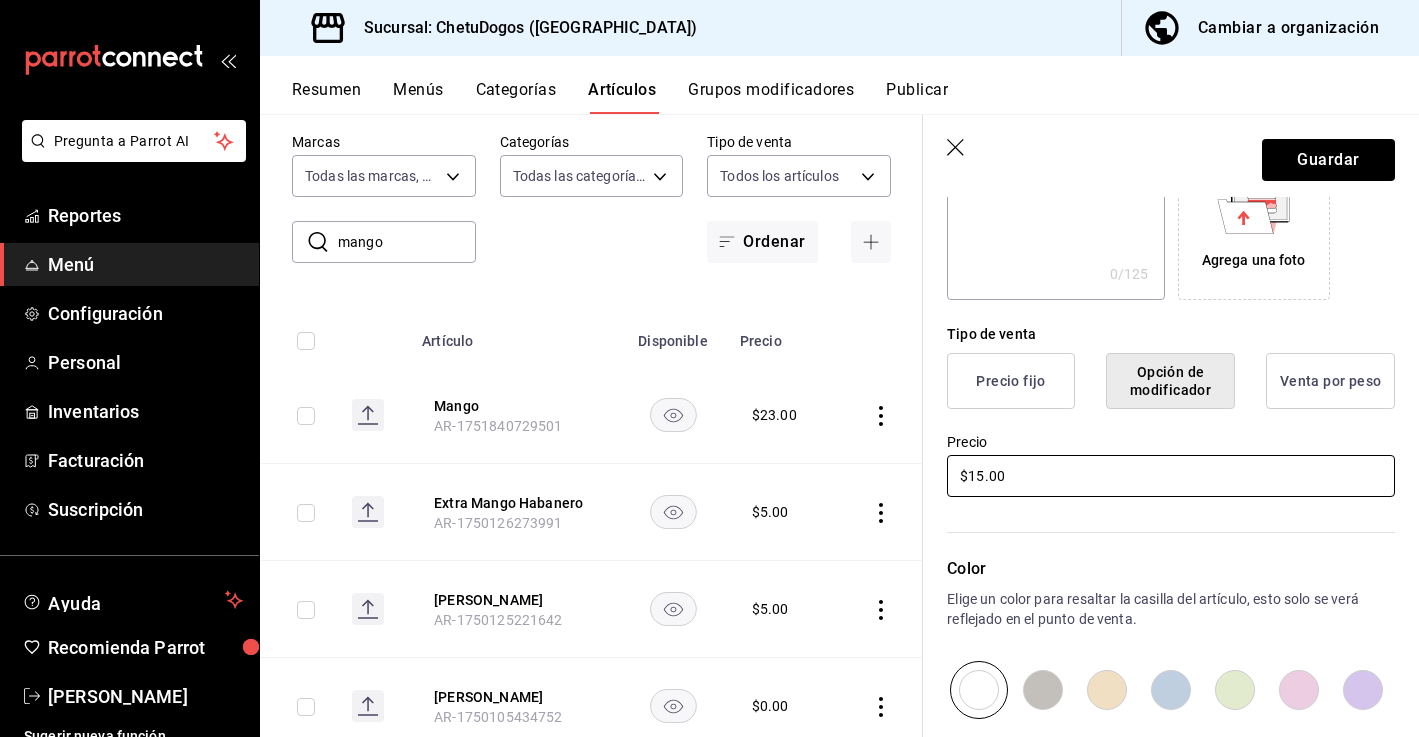 type on "$15.00" 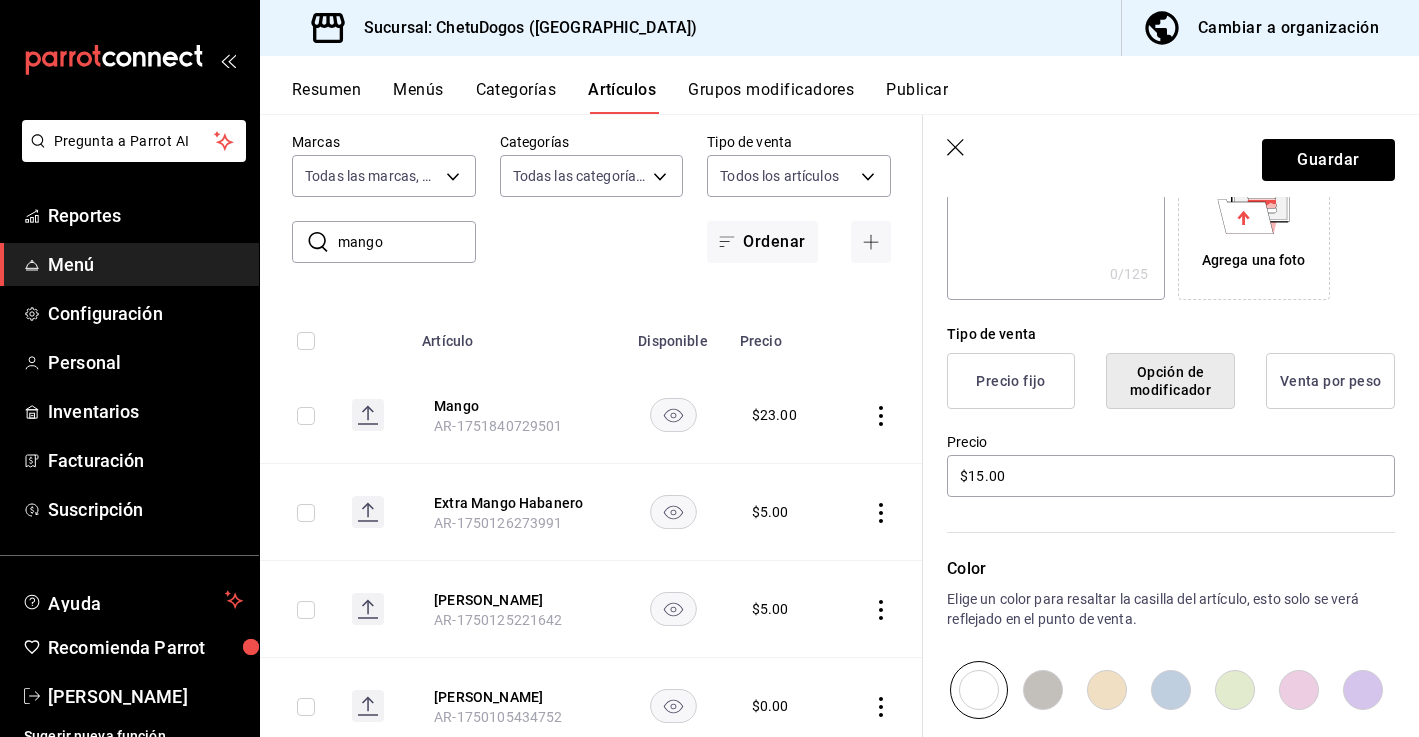 click on "Precio fijo" at bounding box center (1011, 381) 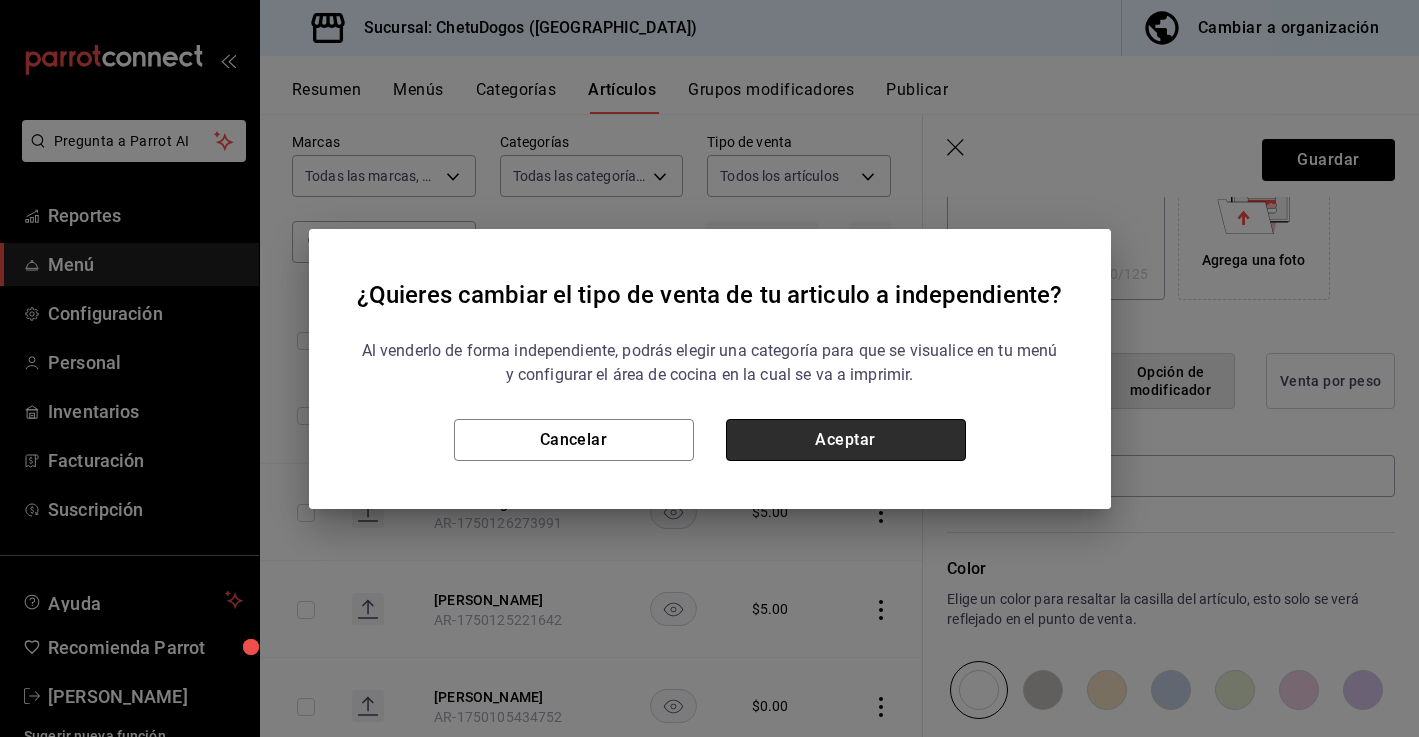 click on "Aceptar" at bounding box center (846, 440) 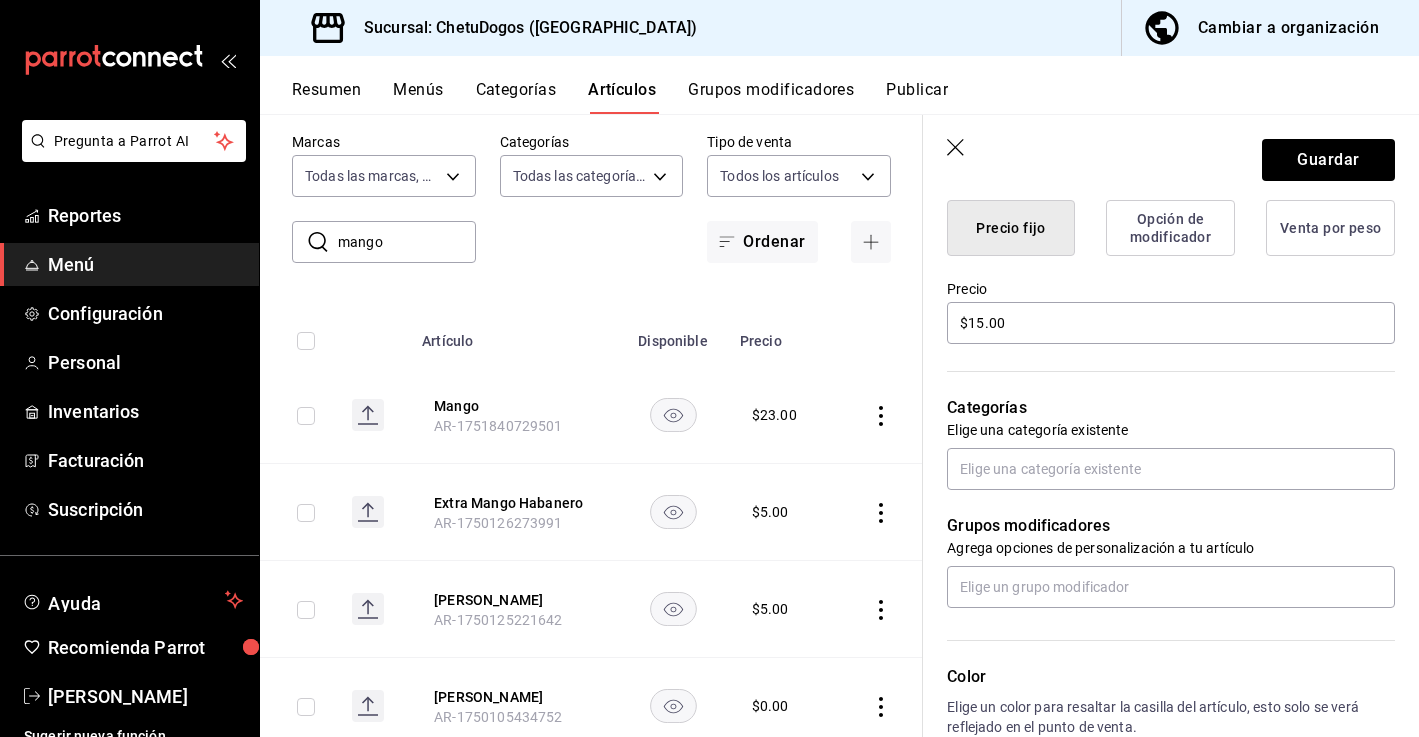 scroll, scrollTop: 570, scrollLeft: 0, axis: vertical 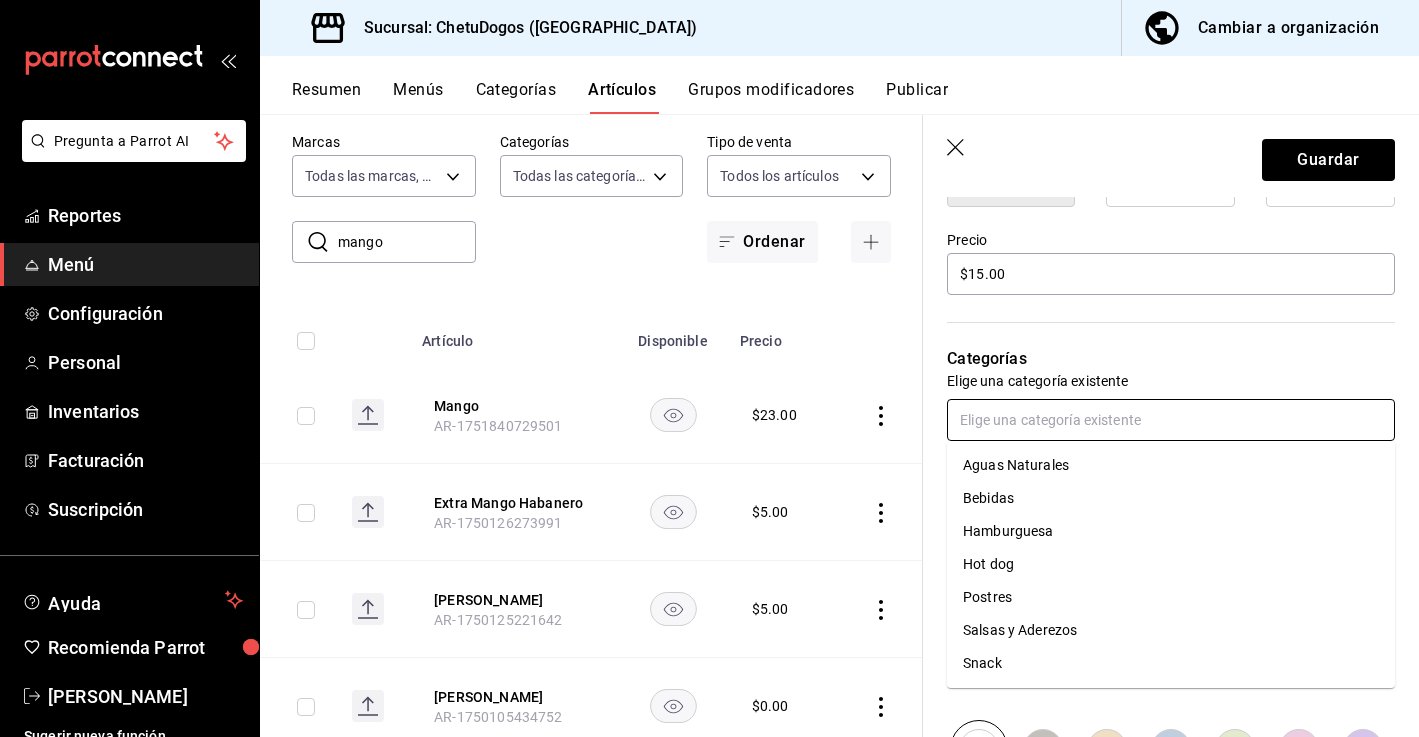 click at bounding box center [1171, 420] 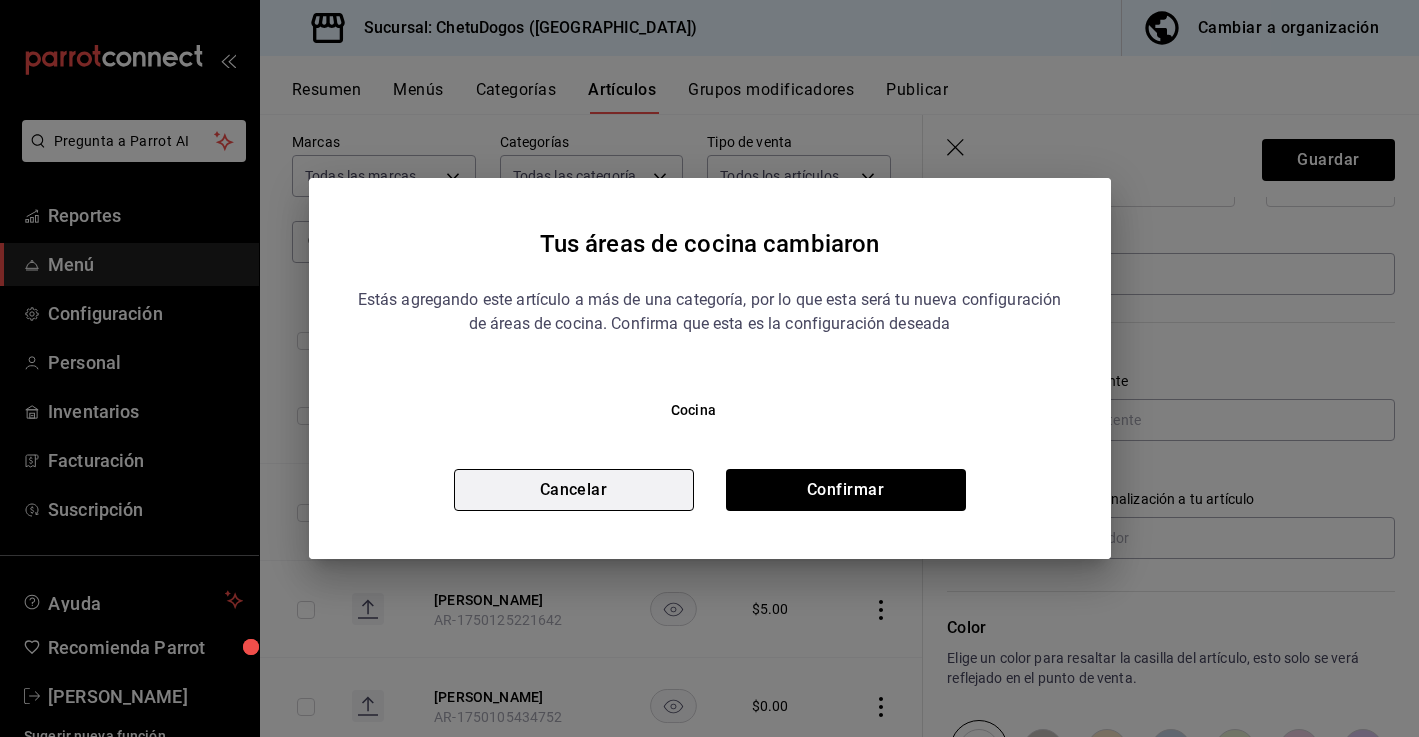 click on "Cancelar" at bounding box center [574, 490] 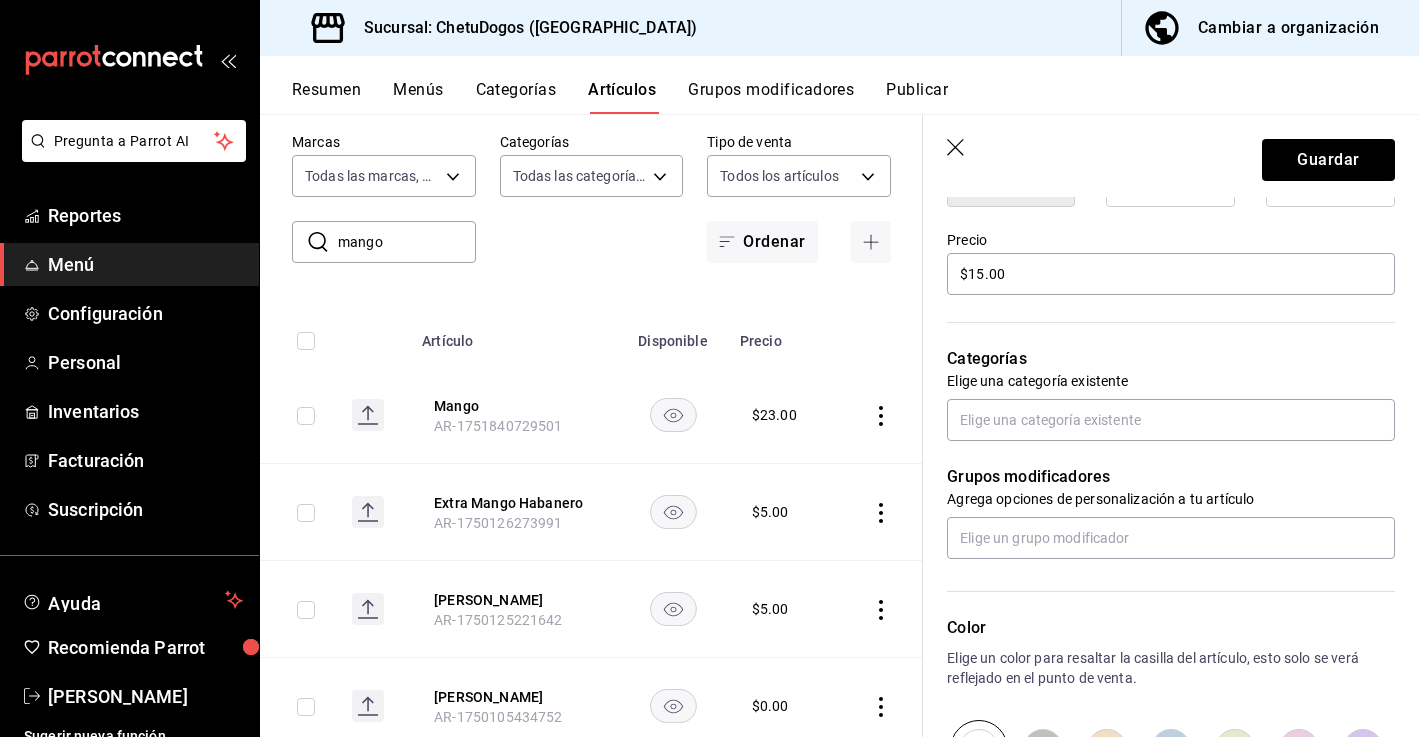 click on "Grupos modificadores Agrega opciones de personalización a tu artículo" at bounding box center (1159, 500) 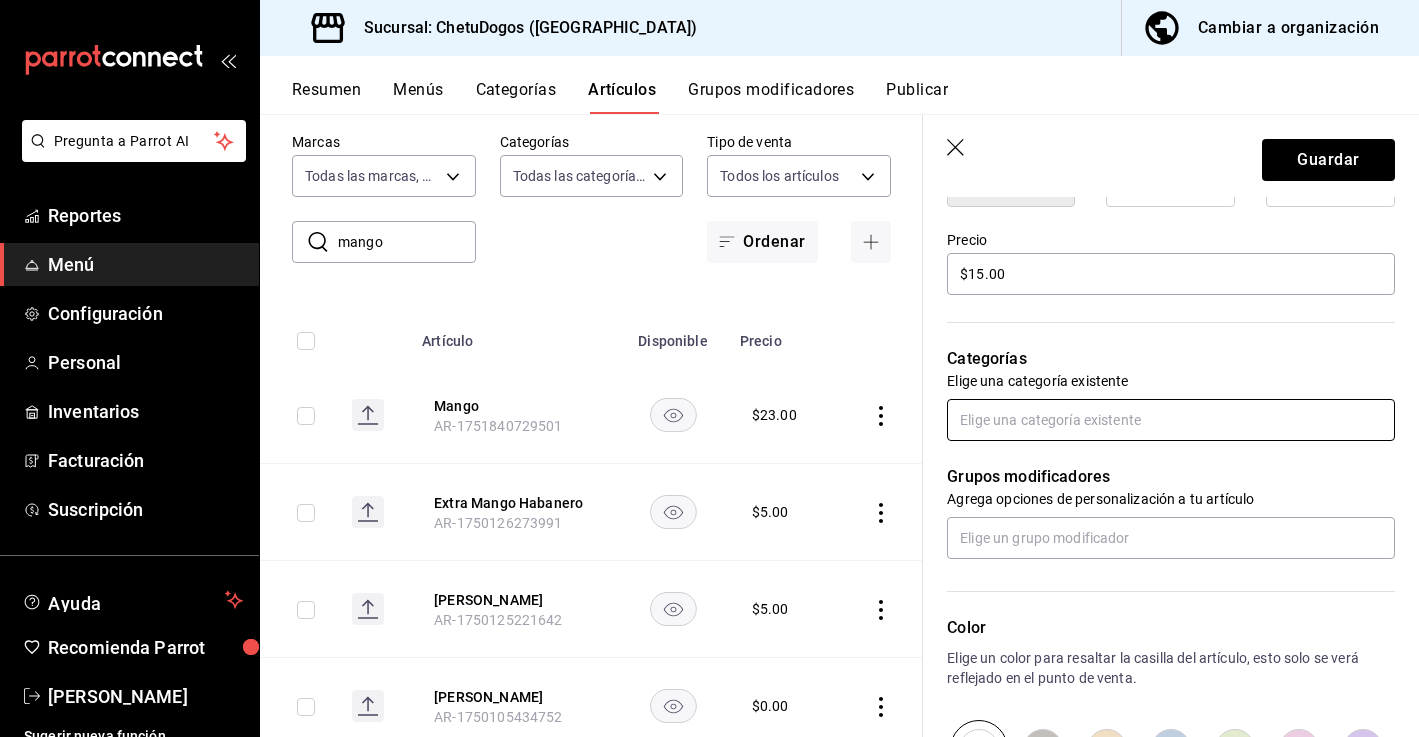 click at bounding box center [1171, 420] 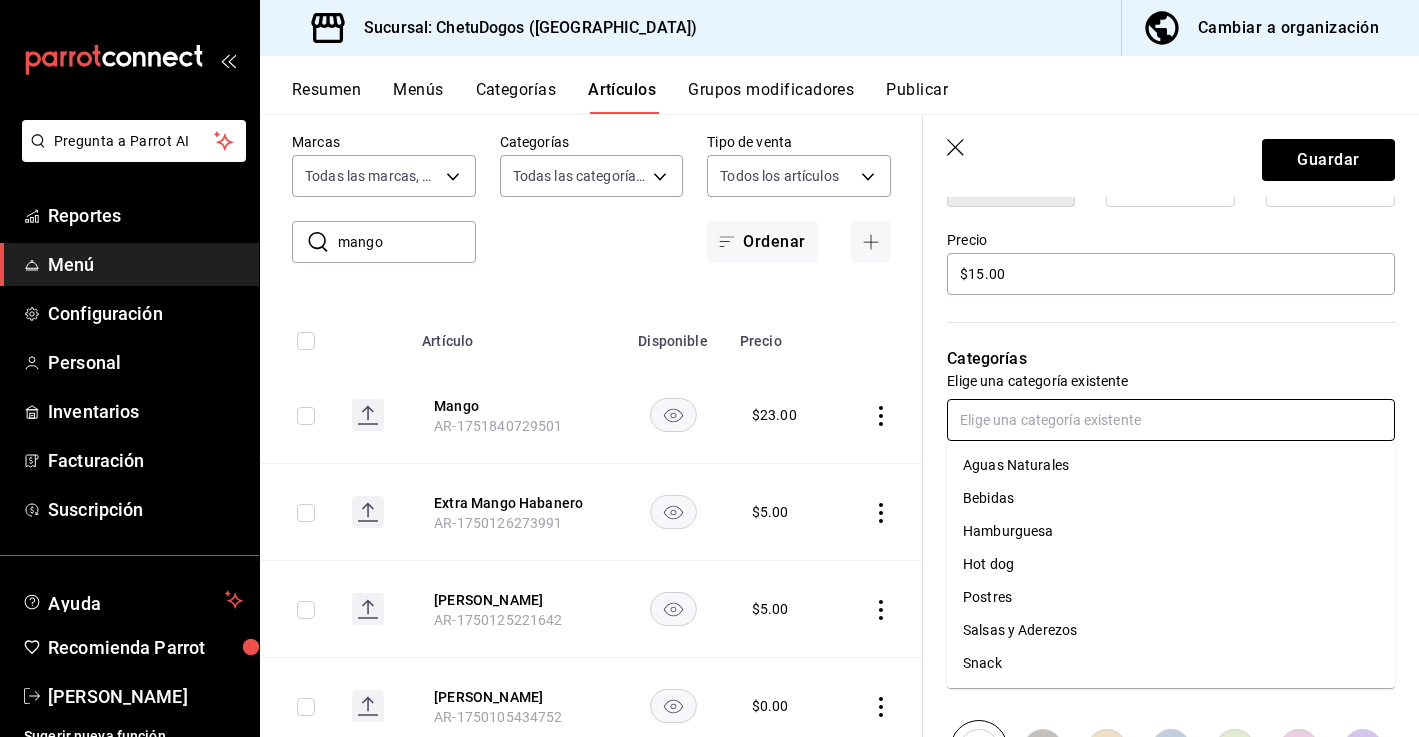 click on "Salsas y Aderezos" at bounding box center [1171, 630] 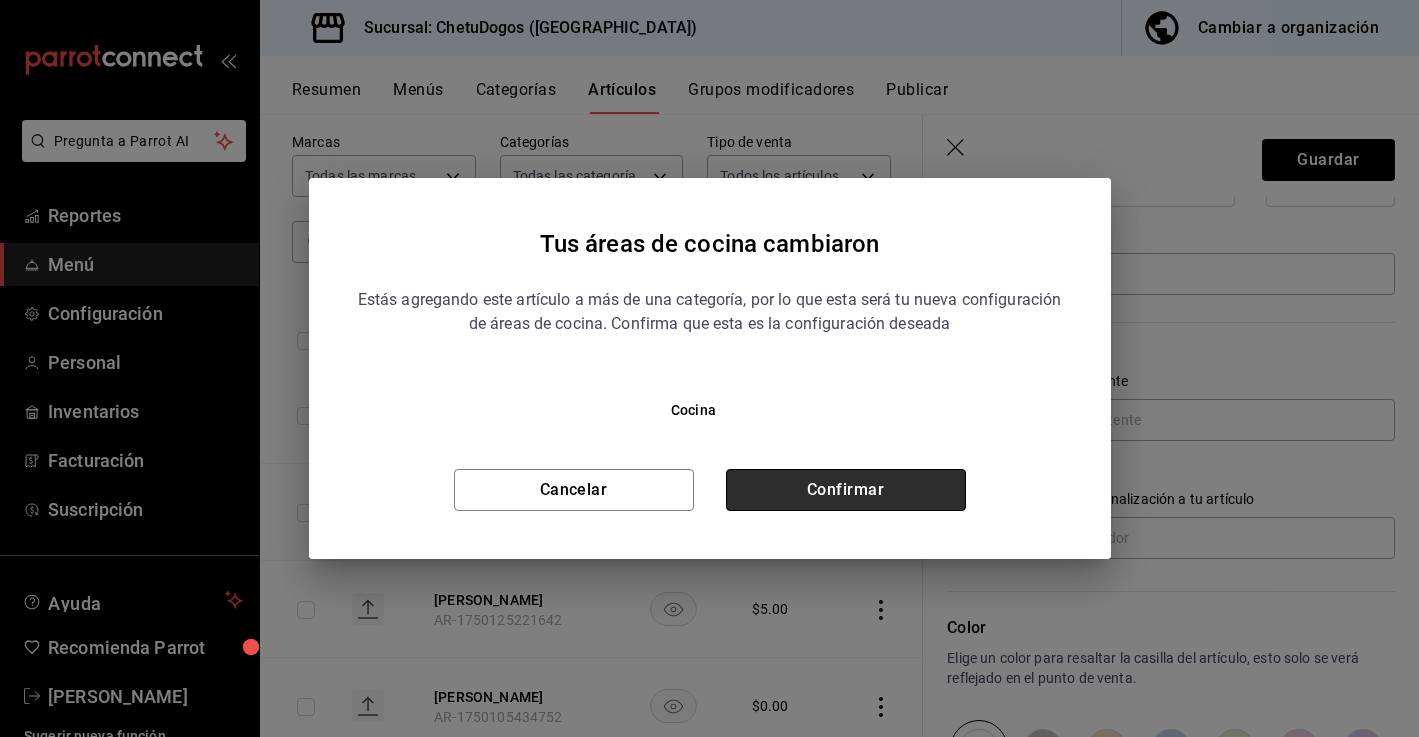 click on "Confirmar" at bounding box center (846, 490) 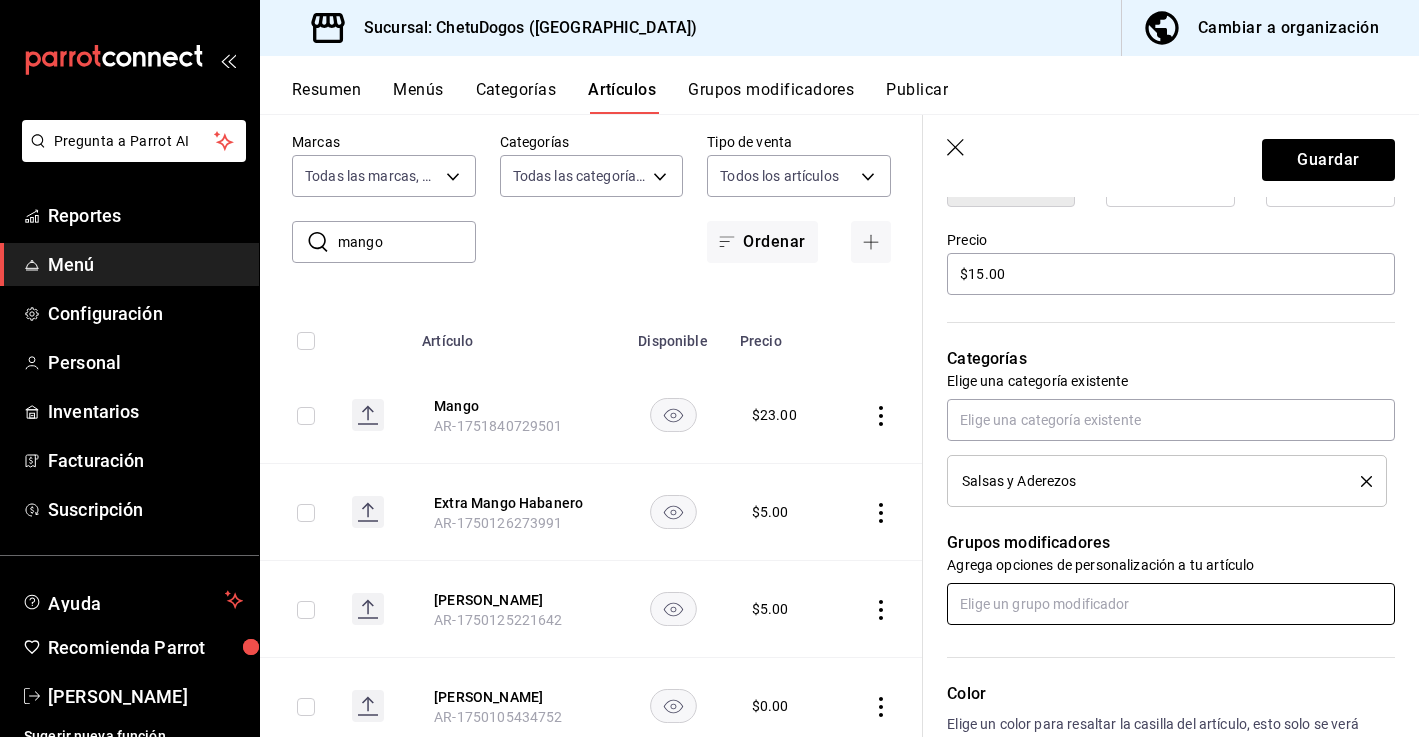 click at bounding box center [1171, 604] 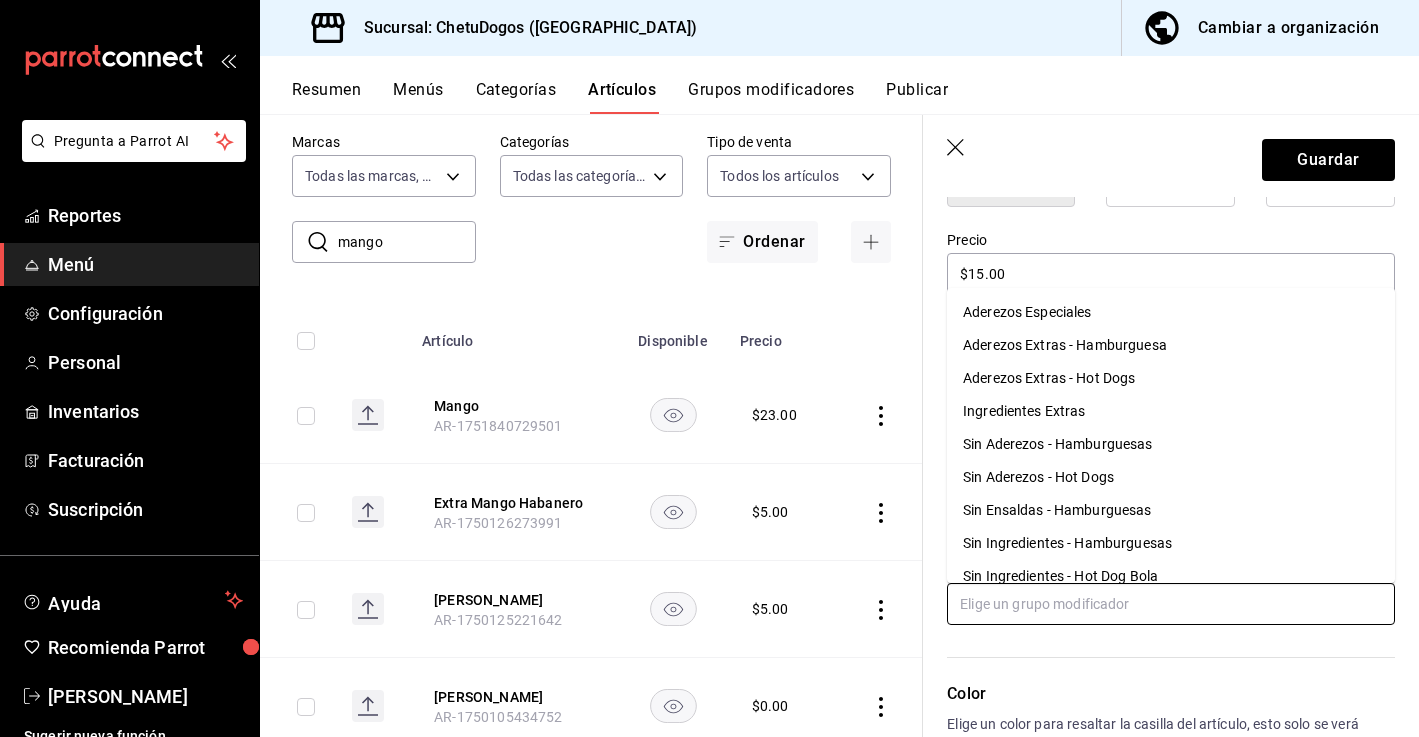 click at bounding box center (1171, 604) 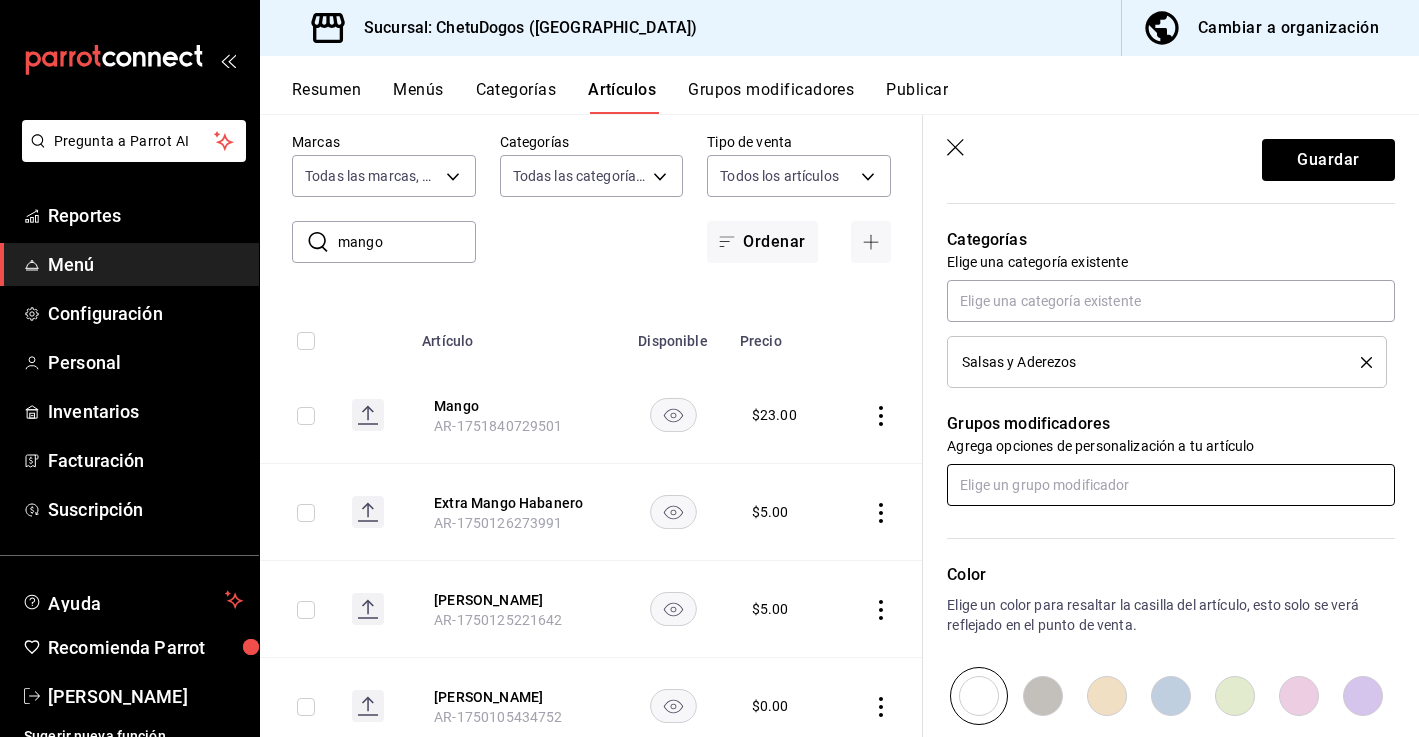 scroll, scrollTop: 698, scrollLeft: 0, axis: vertical 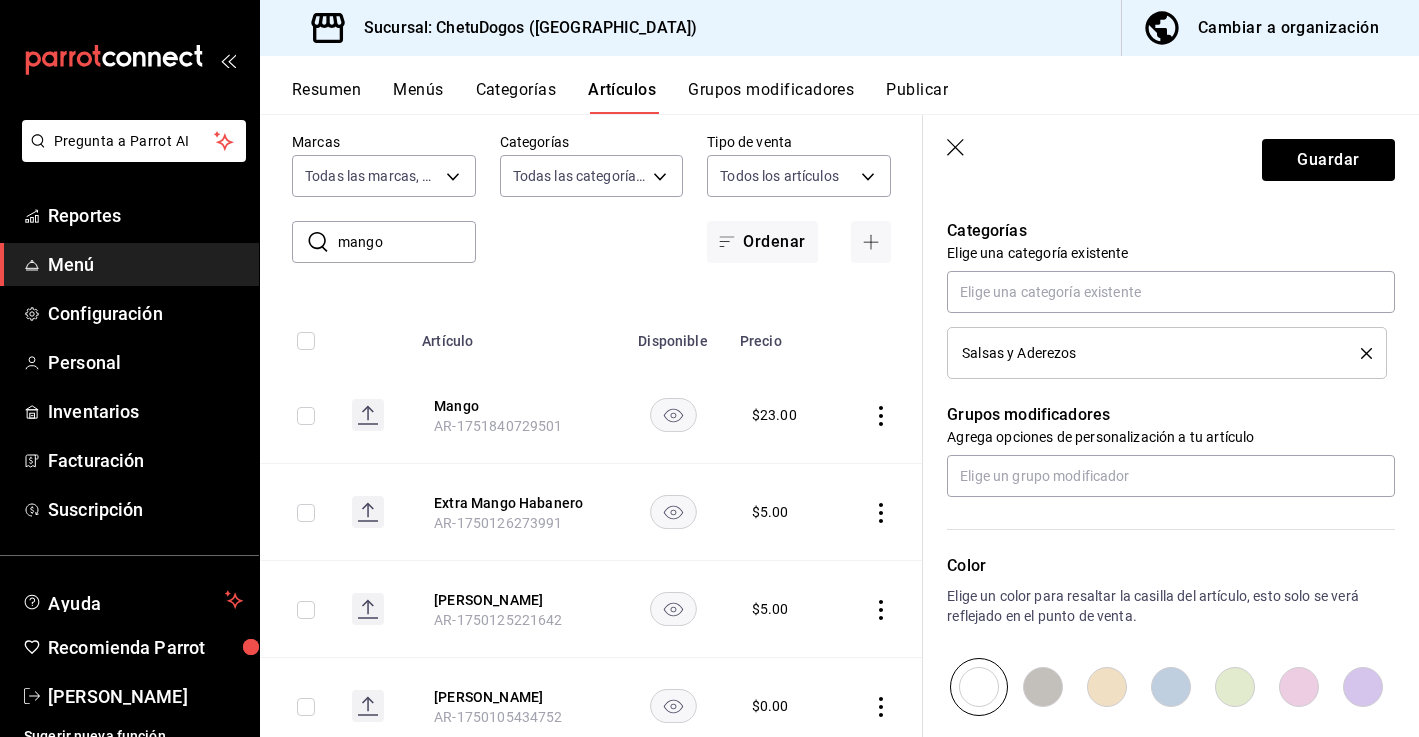 click at bounding box center (1043, 687) 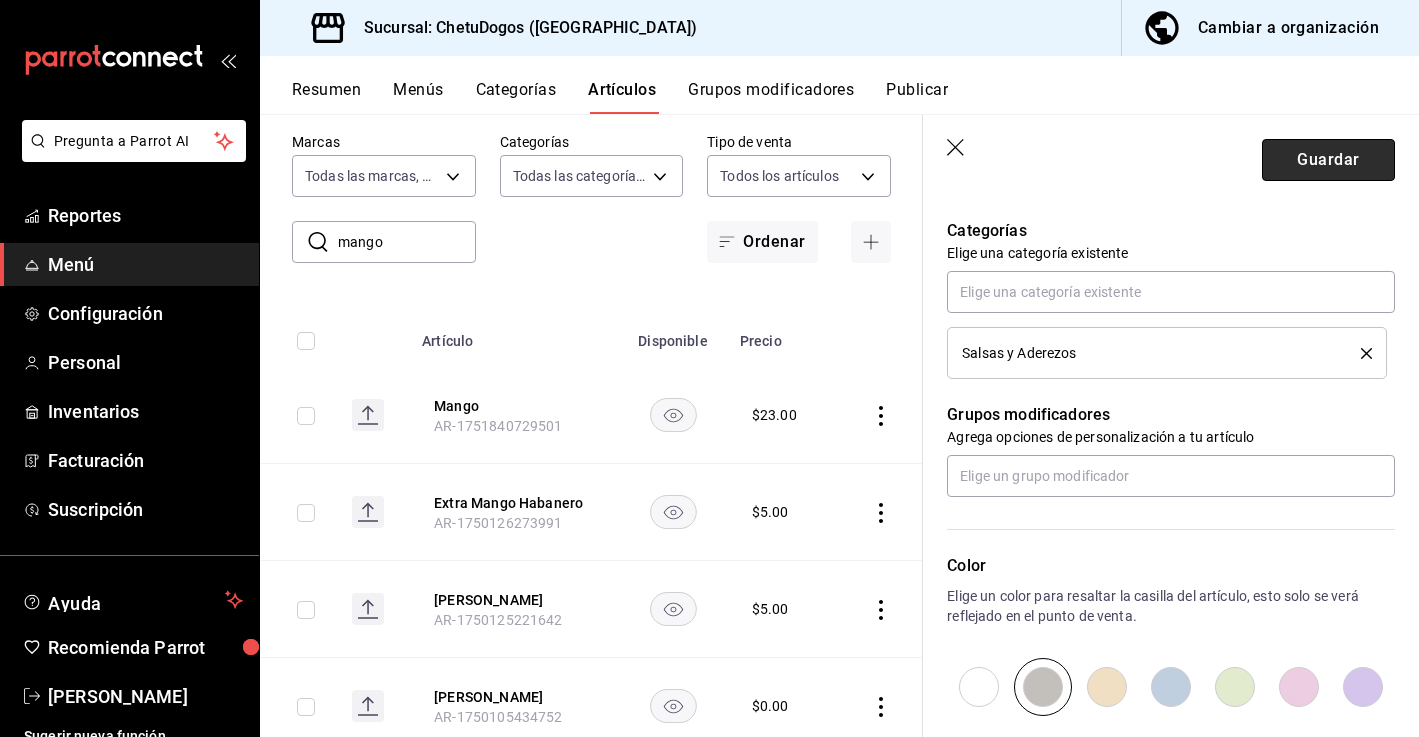 click on "Guardar" at bounding box center [1328, 160] 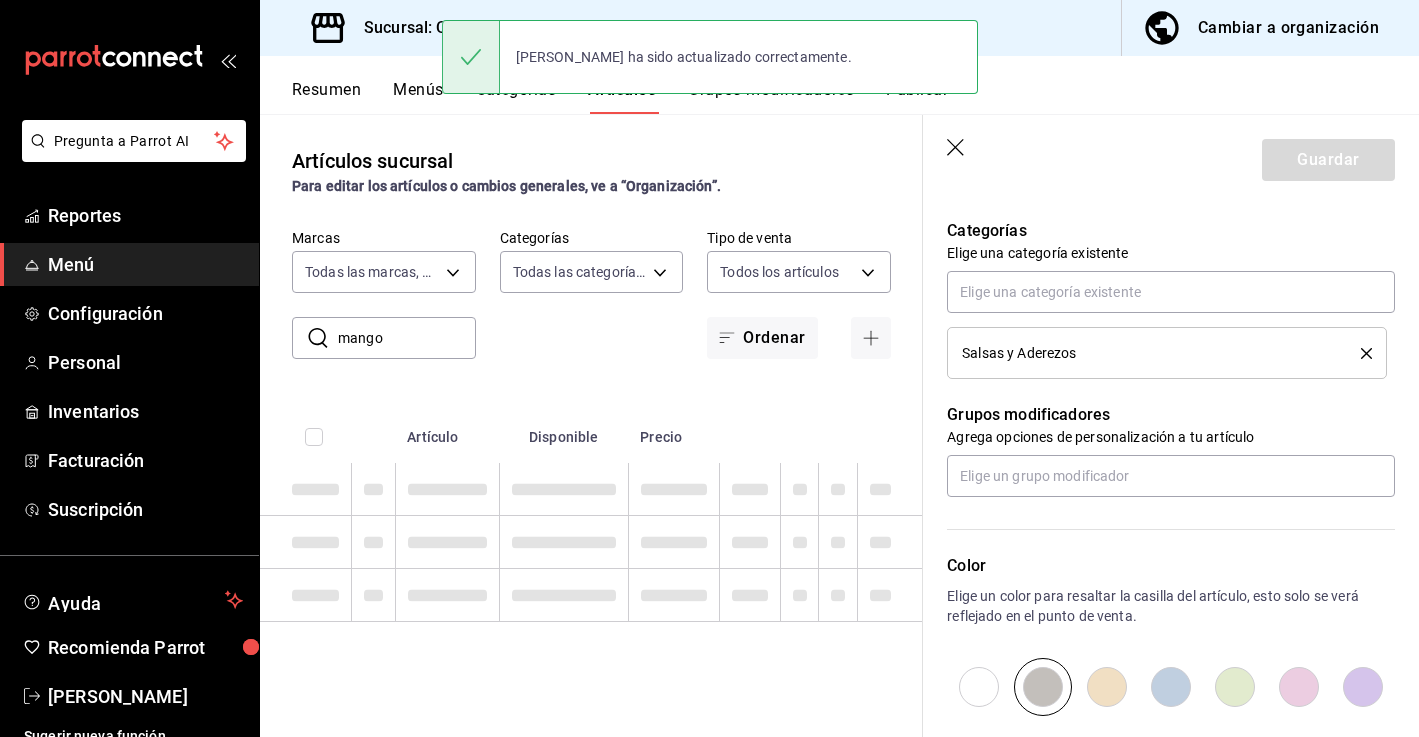 scroll, scrollTop: 0, scrollLeft: 0, axis: both 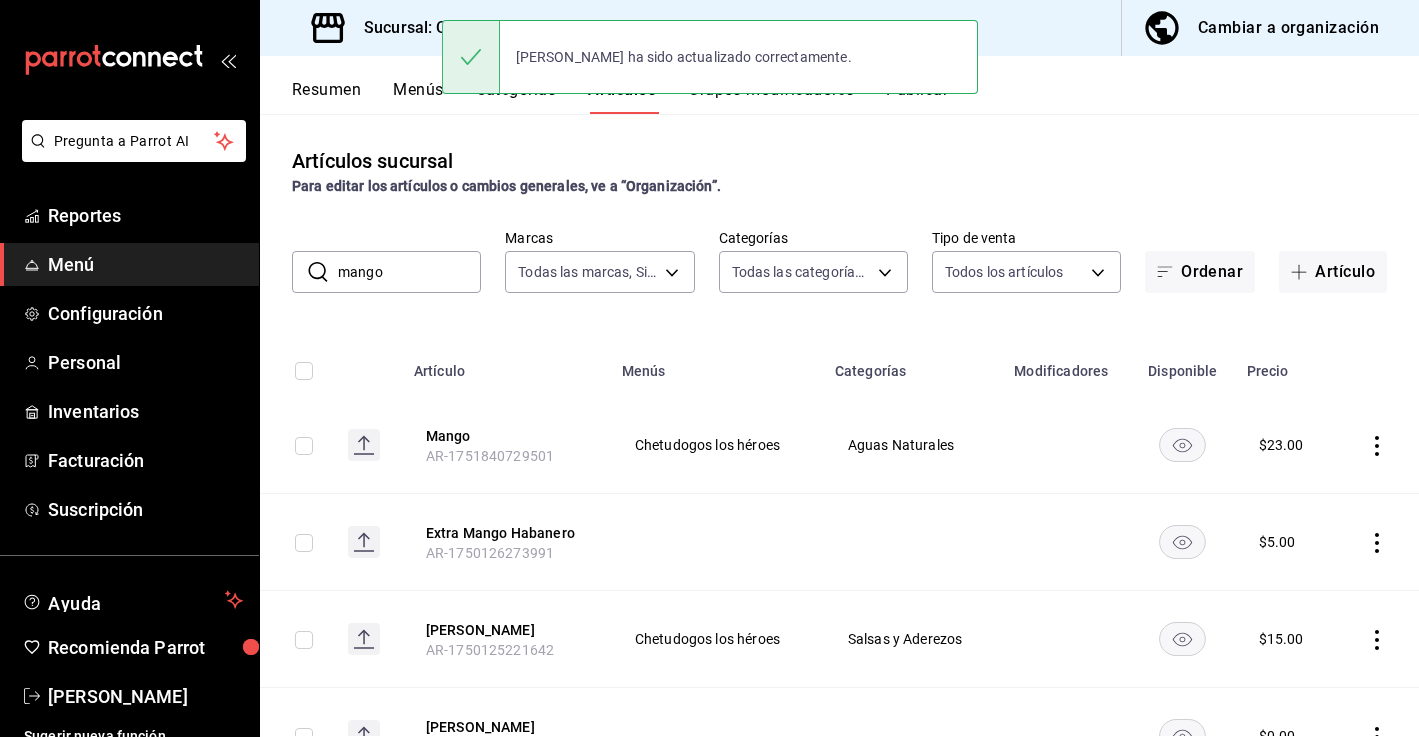 click on "mango" at bounding box center (409, 272) 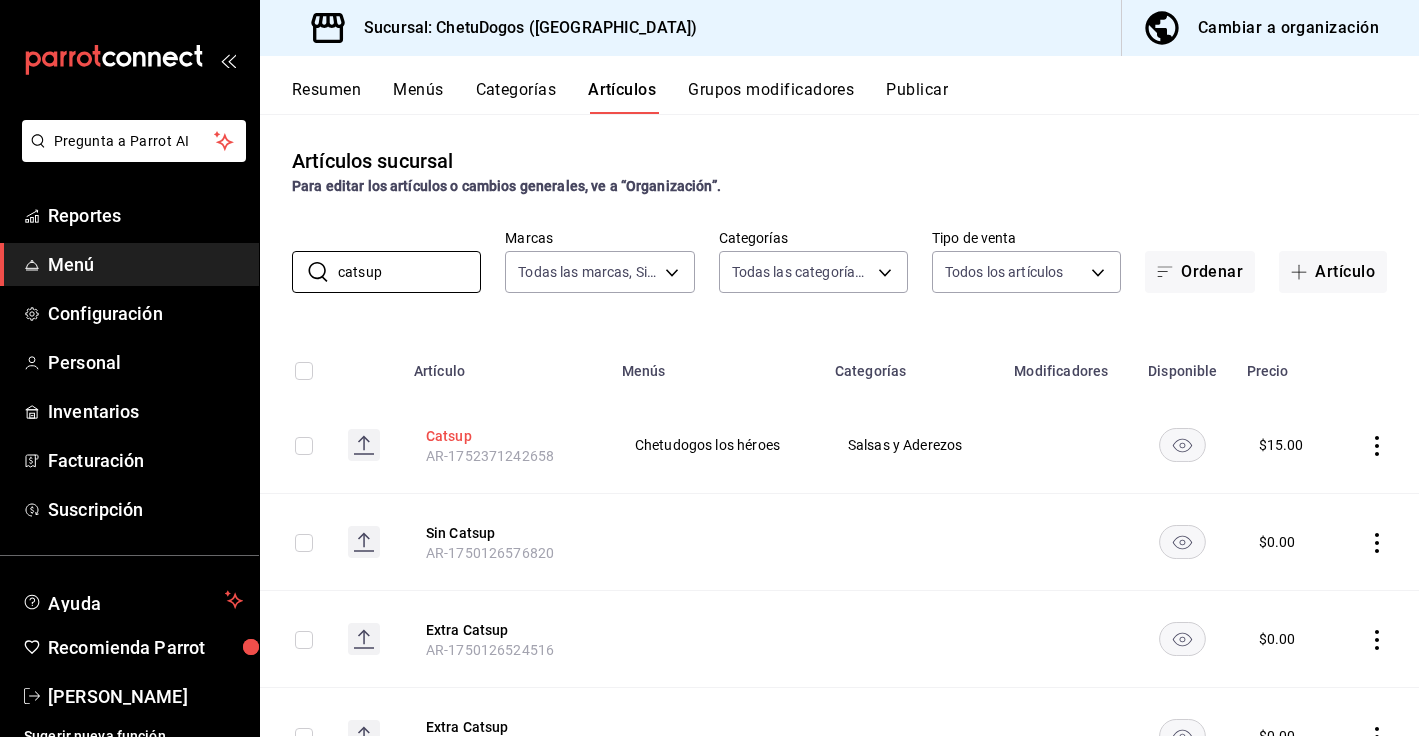 type on "catsup" 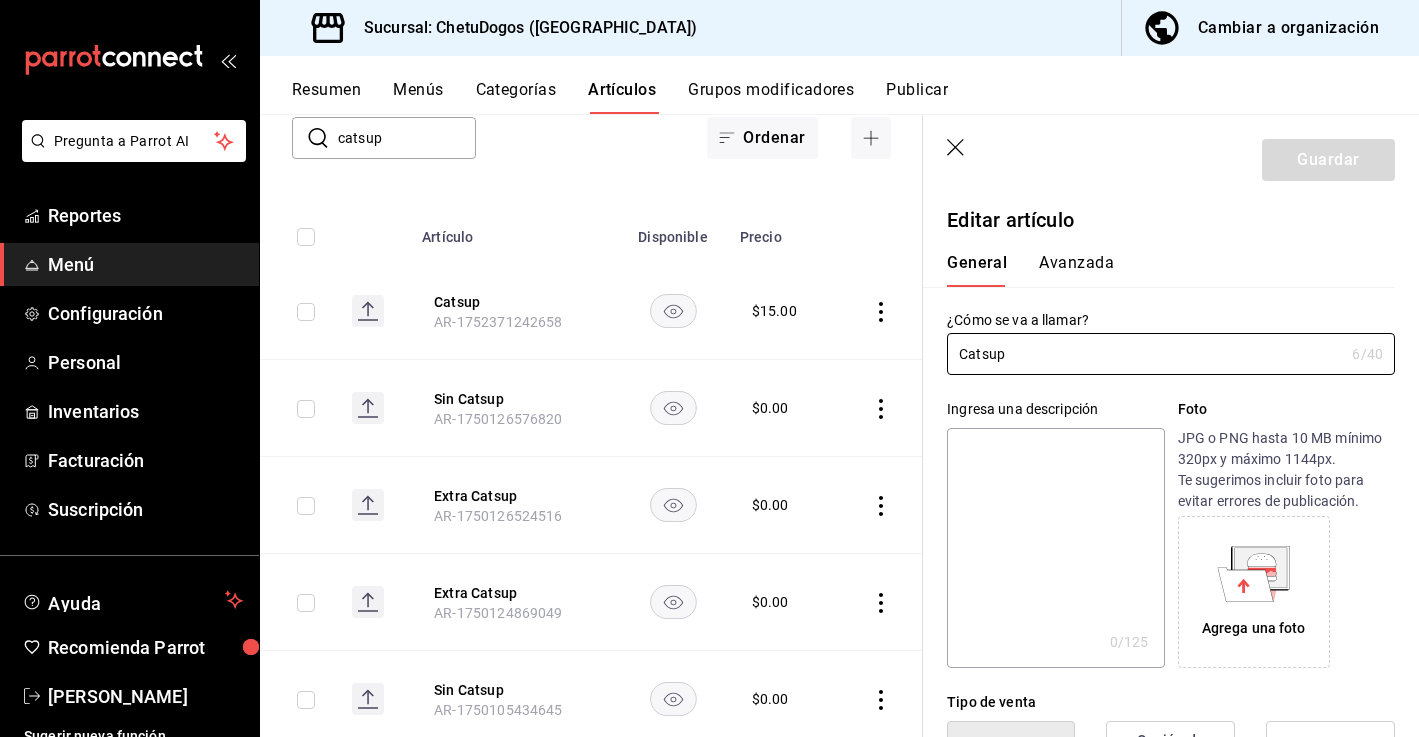 scroll, scrollTop: 233, scrollLeft: 0, axis: vertical 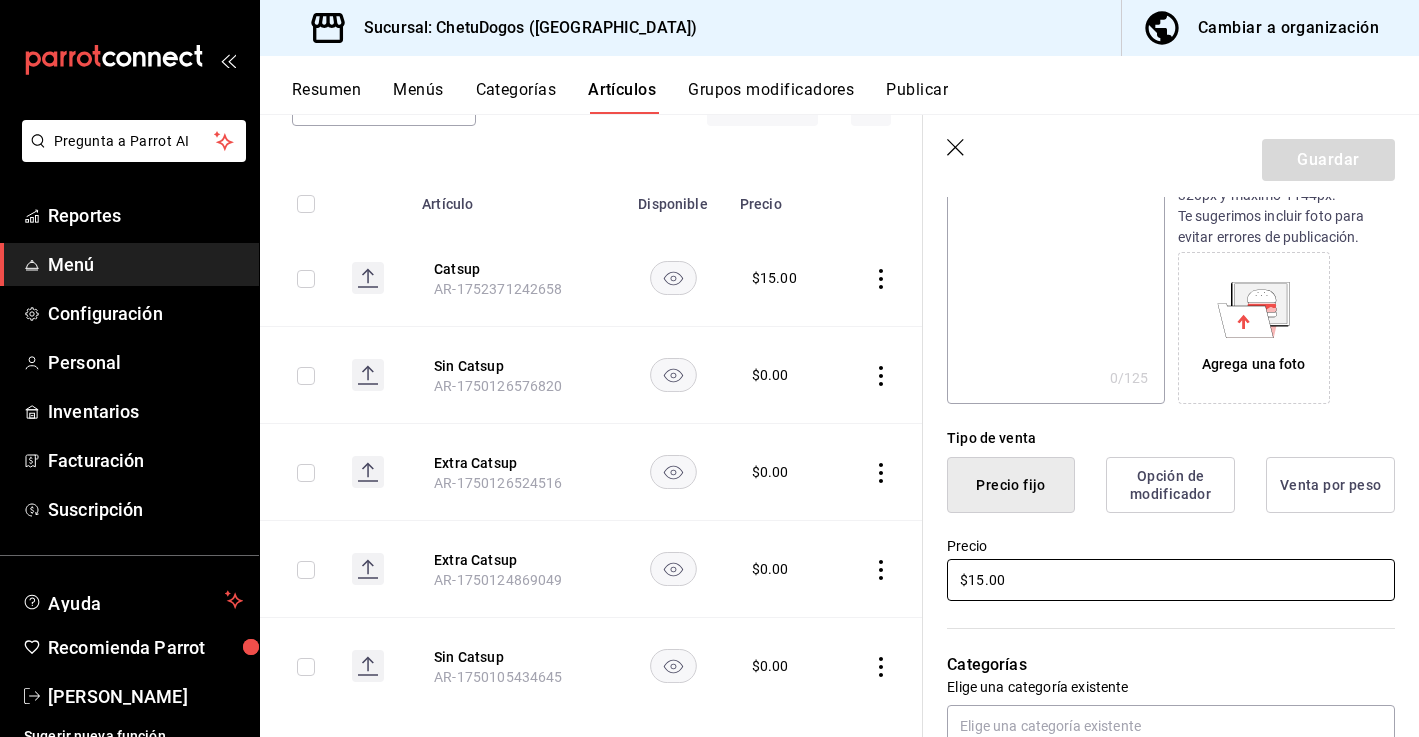 click on "$15.00" at bounding box center (1171, 580) 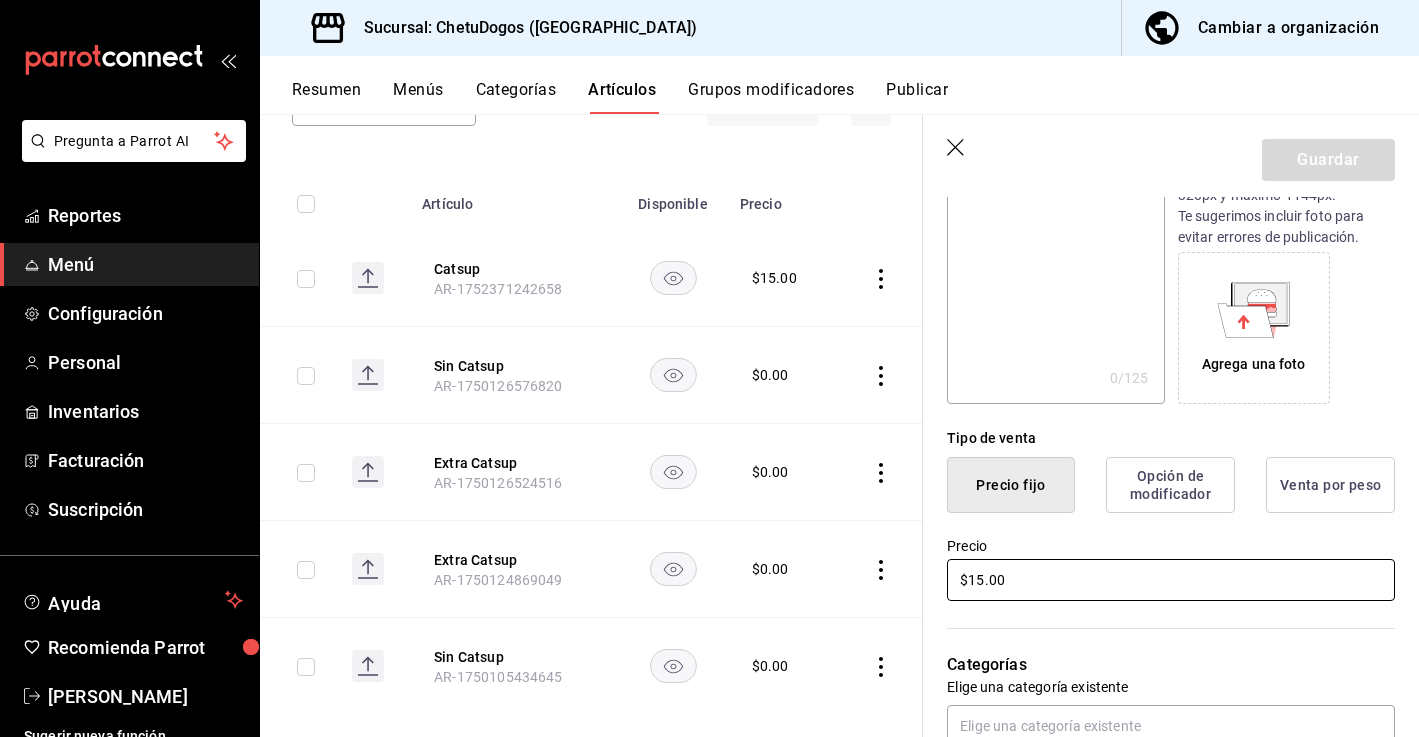 click on "$15.00" at bounding box center (1171, 580) 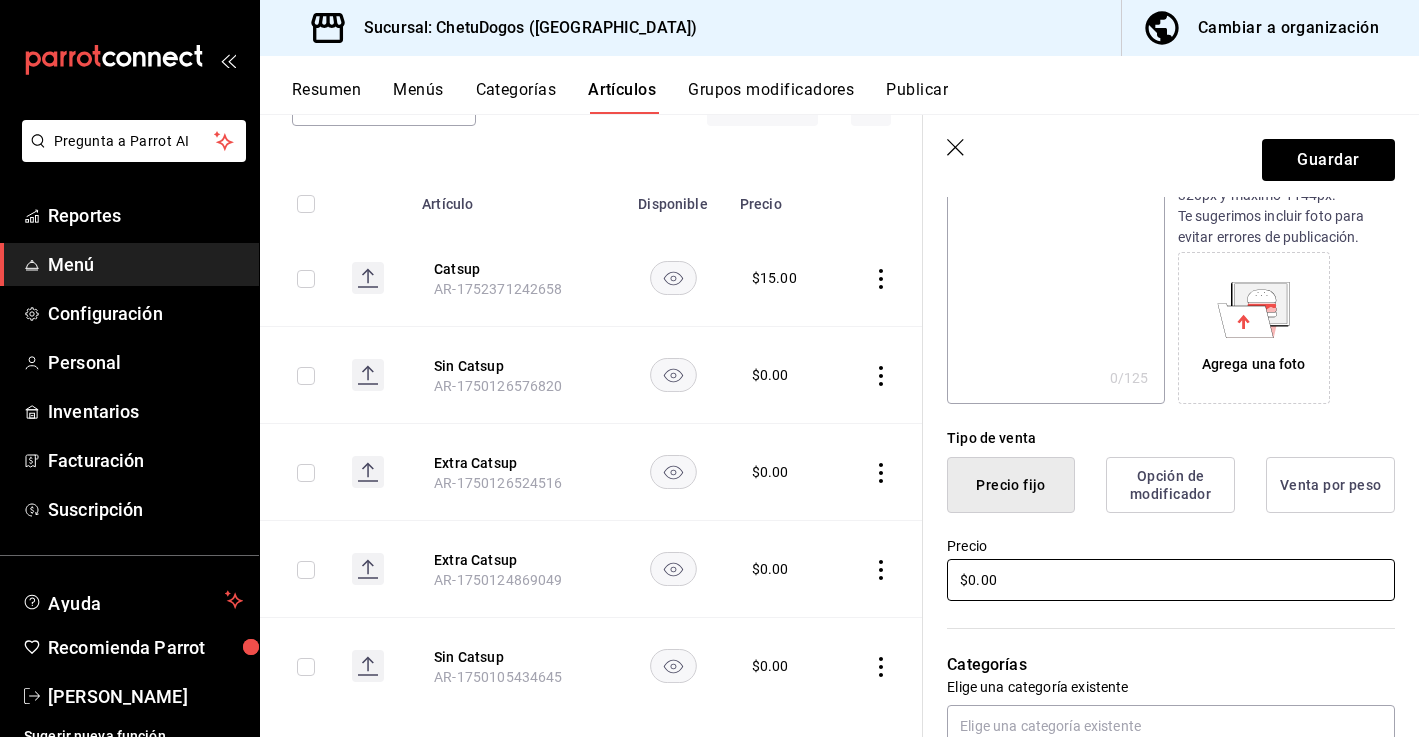 type on "$0.00" 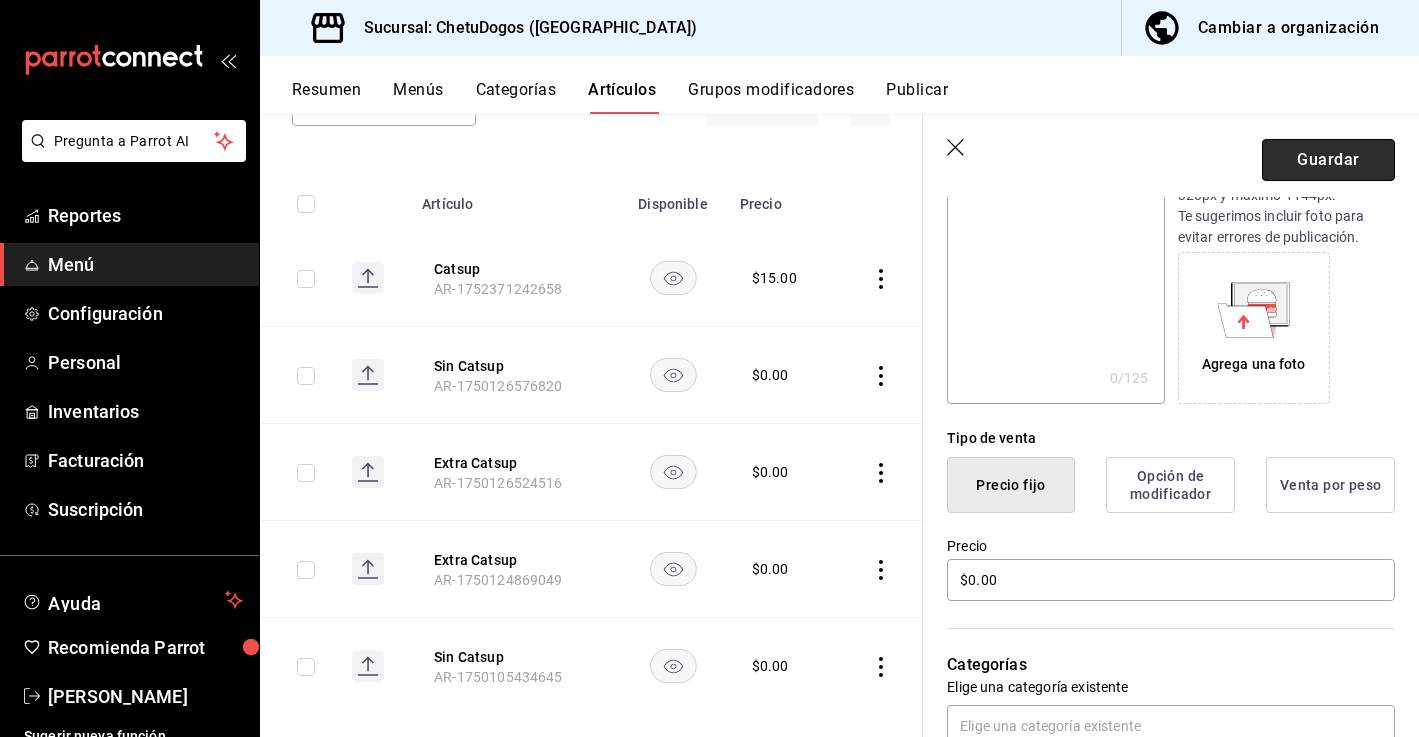 click on "Guardar" at bounding box center [1328, 160] 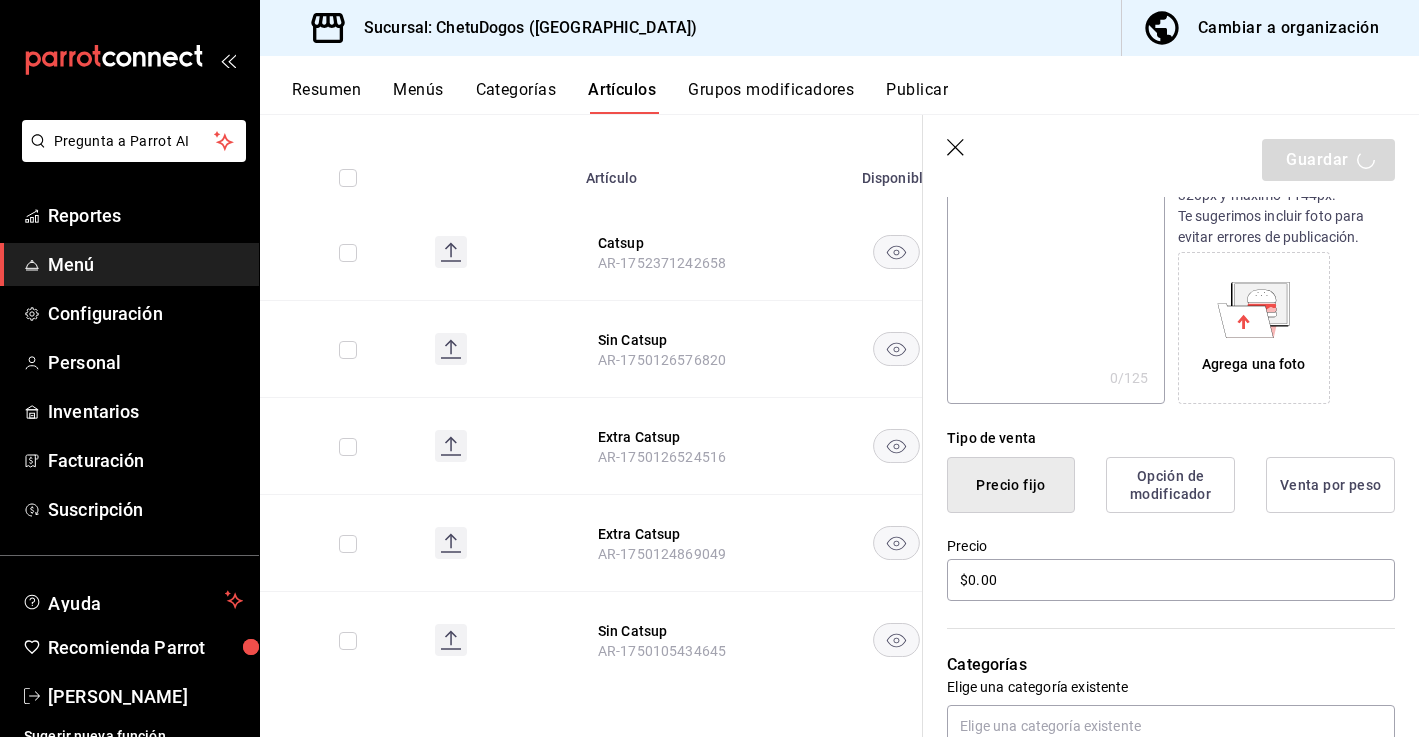 scroll, scrollTop: 0, scrollLeft: 0, axis: both 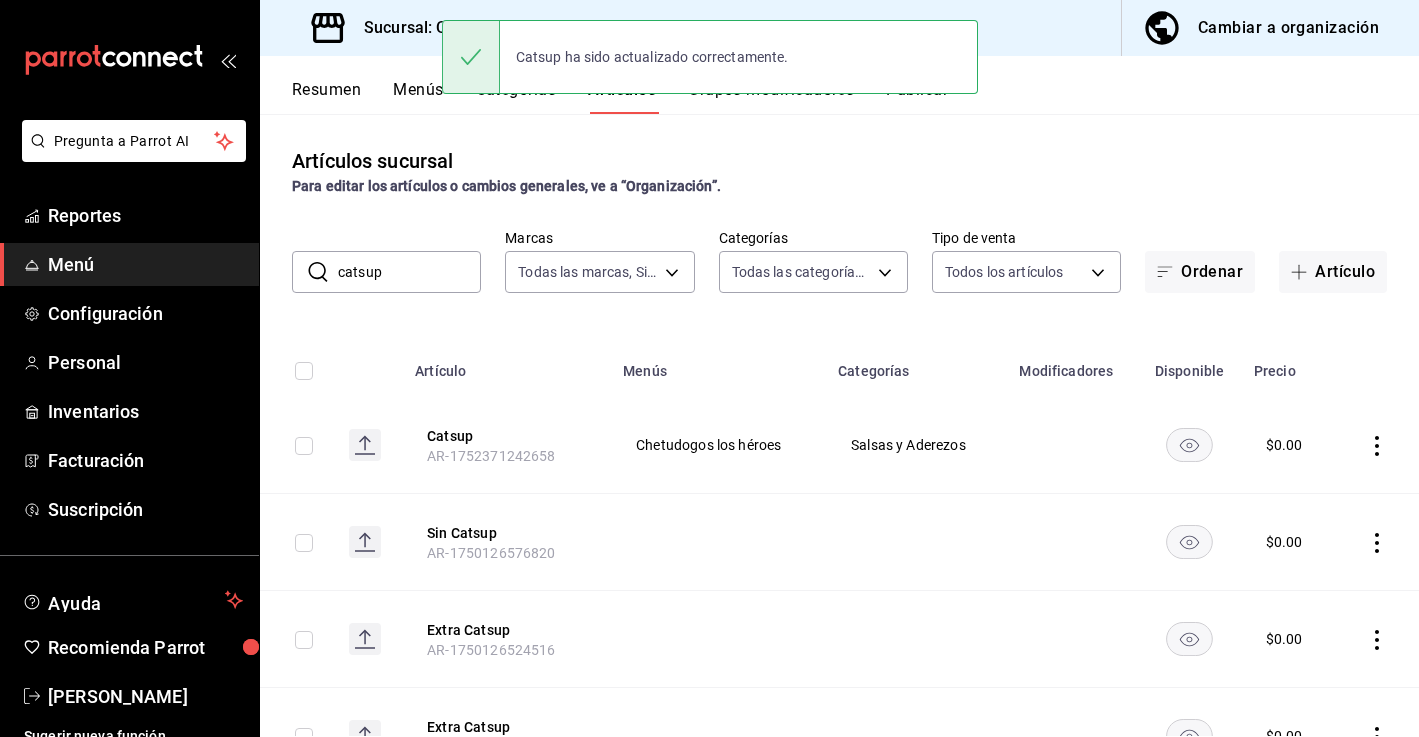 click on "catsup" at bounding box center [409, 272] 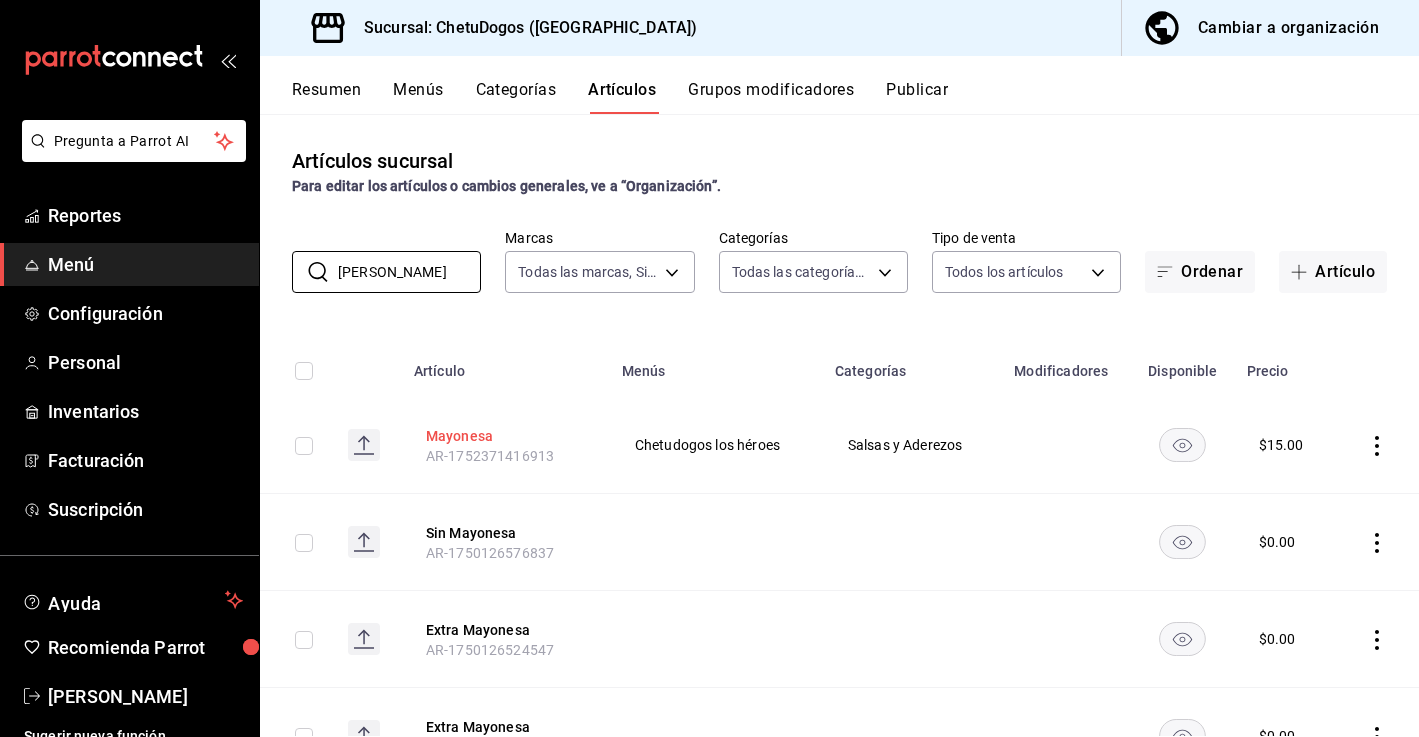 type on "[PERSON_NAME]" 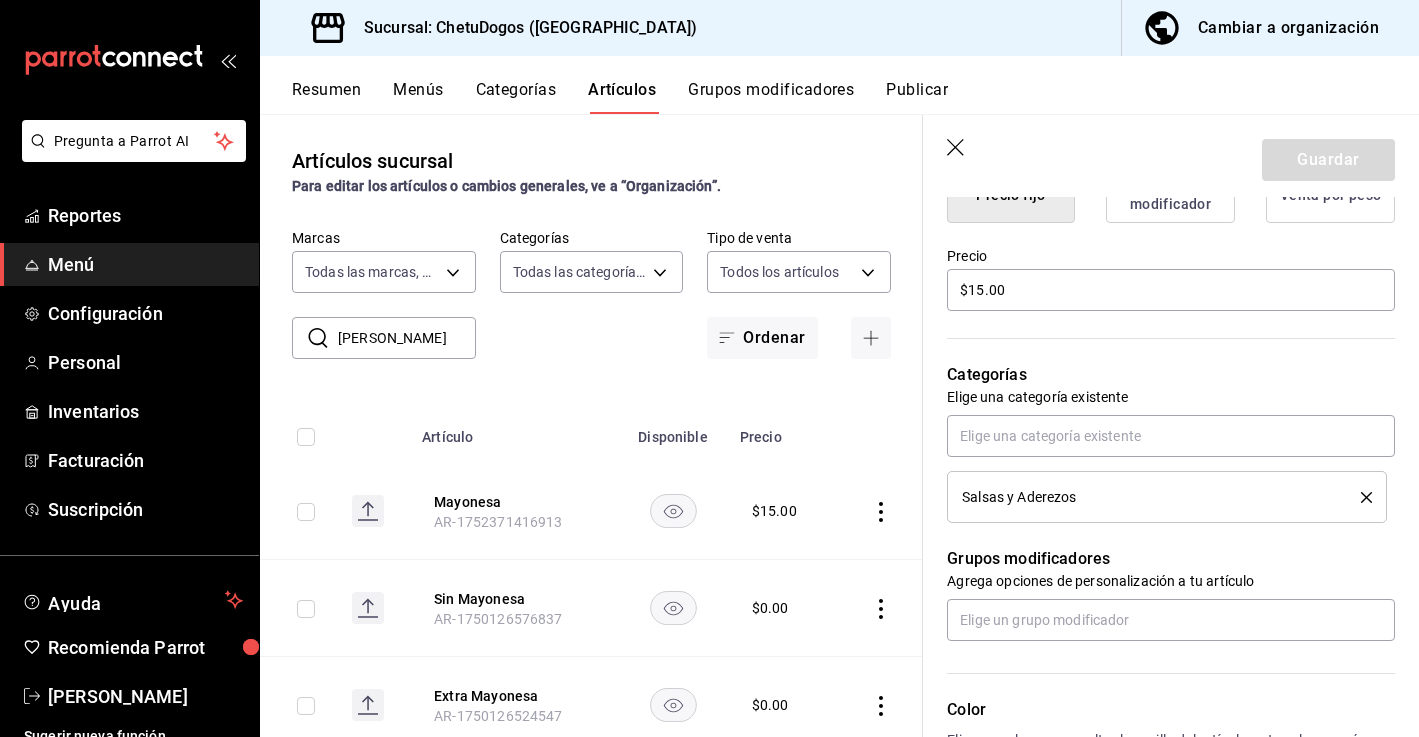 scroll, scrollTop: 540, scrollLeft: 0, axis: vertical 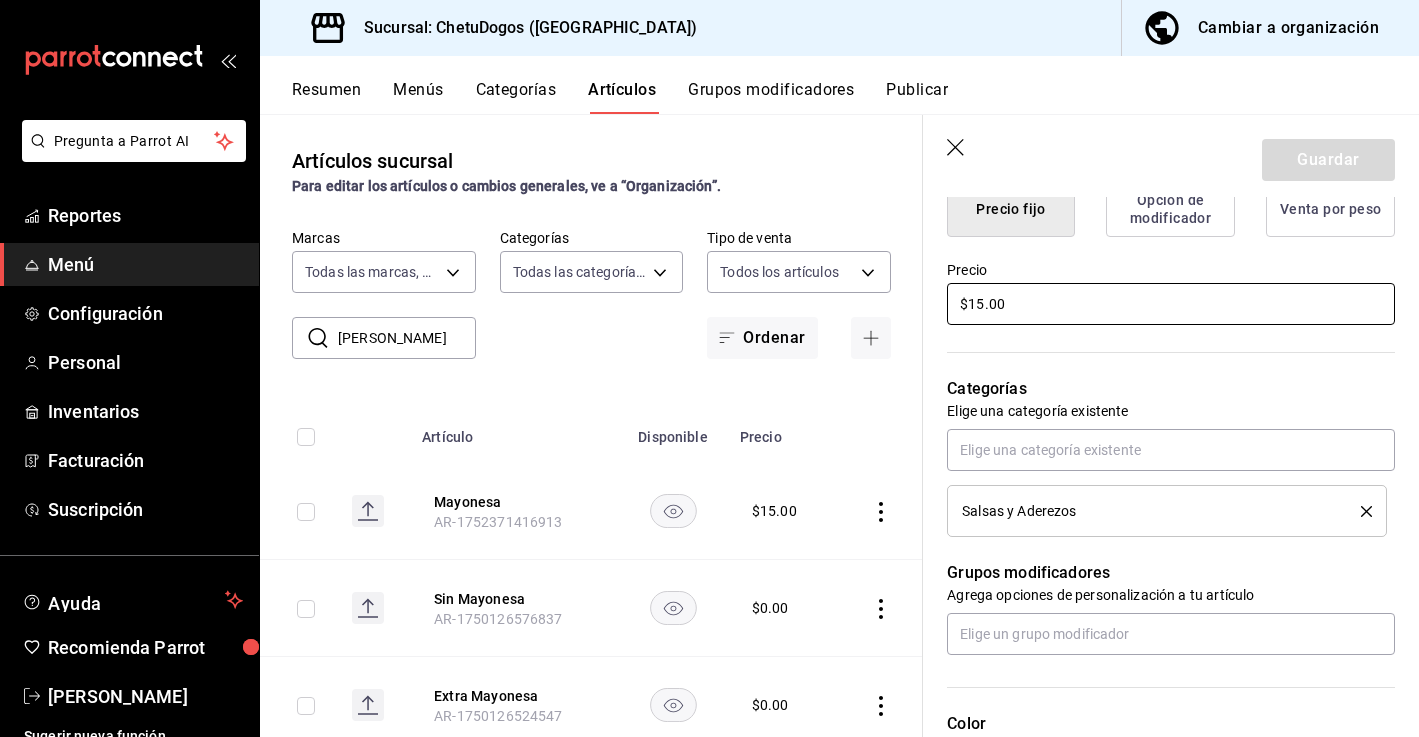 click on "$15.00" at bounding box center [1171, 304] 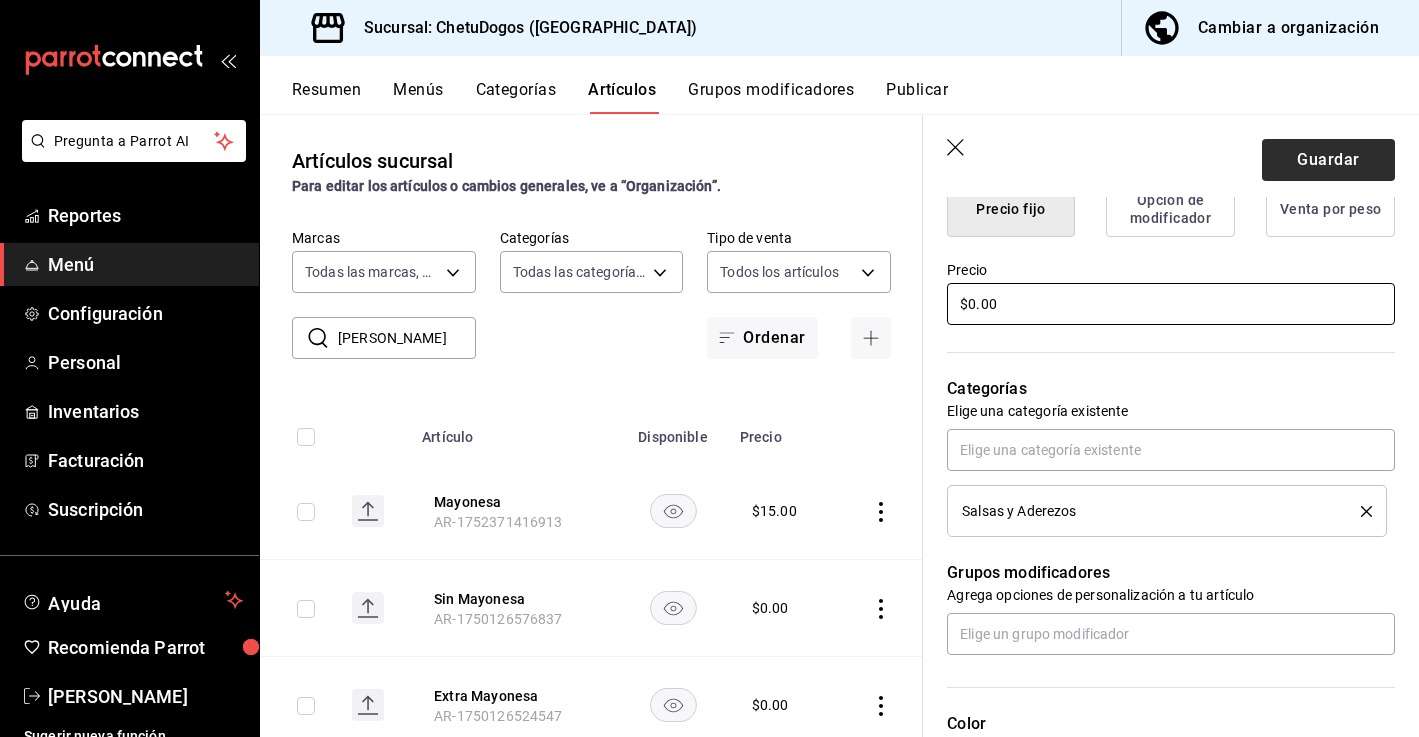 type on "$0.00" 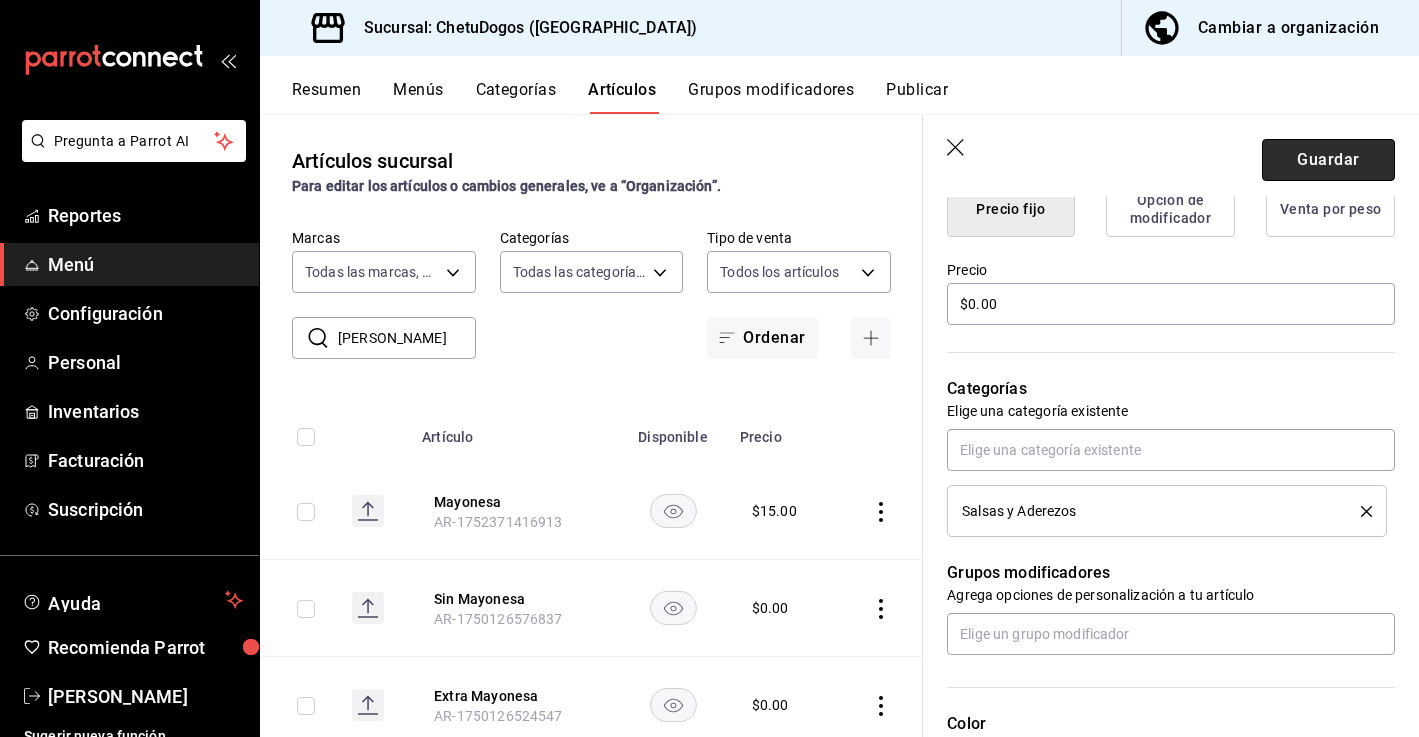click on "Guardar" at bounding box center [1328, 160] 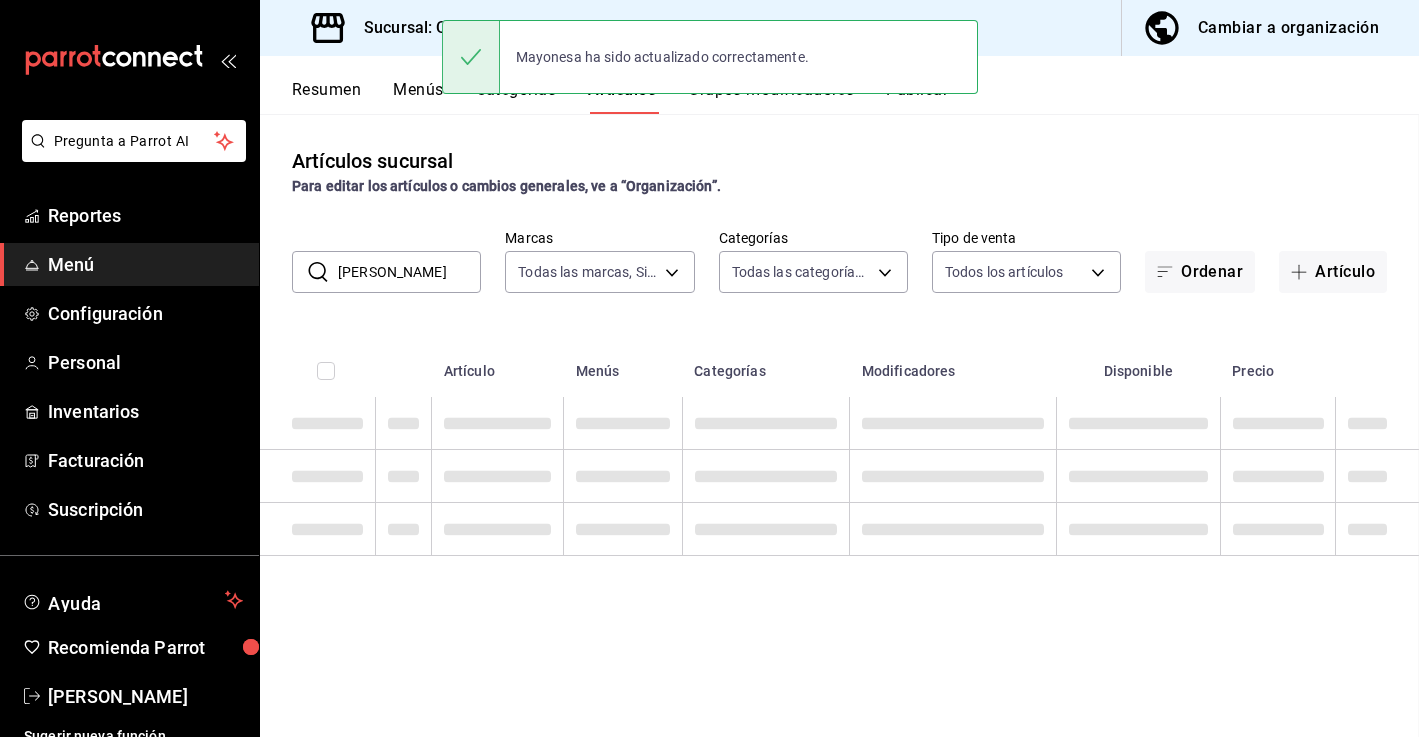 scroll, scrollTop: 0, scrollLeft: 0, axis: both 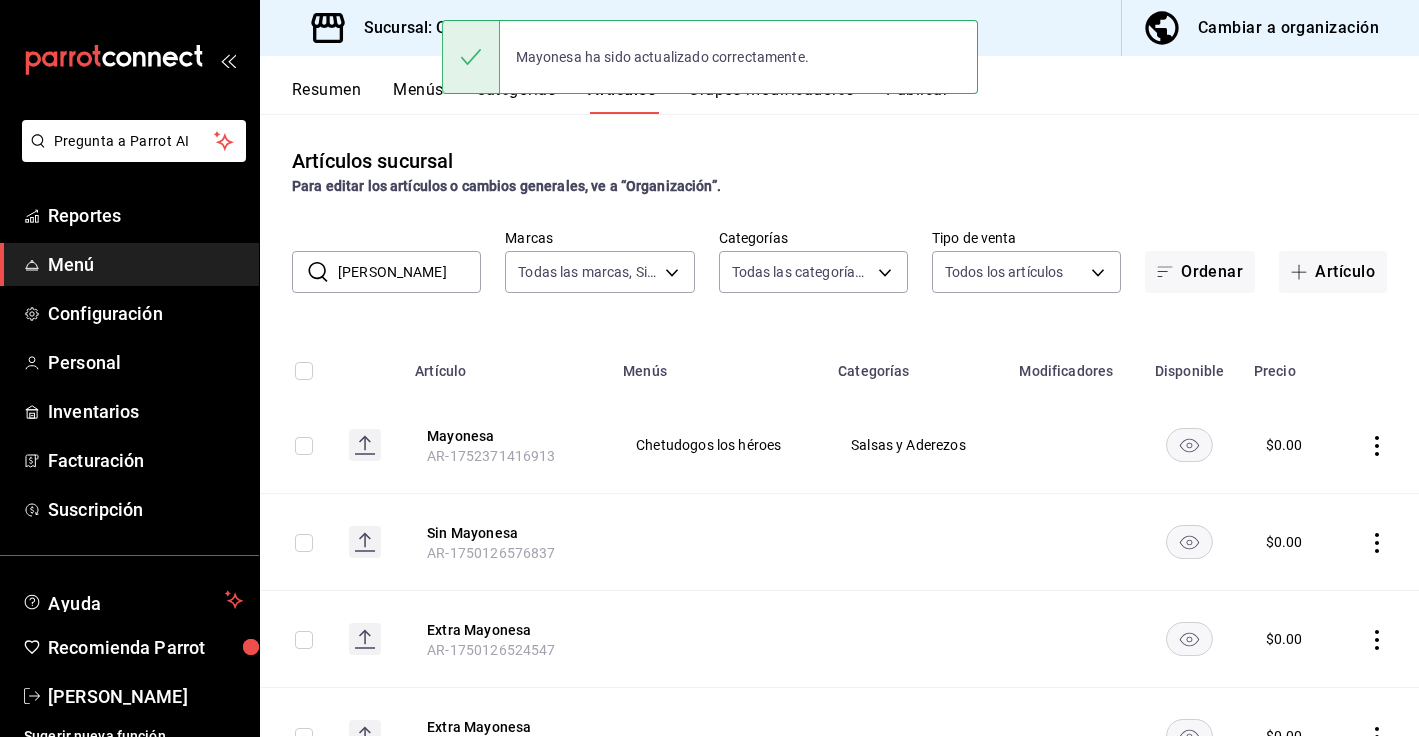 click on "[PERSON_NAME]" at bounding box center [409, 272] 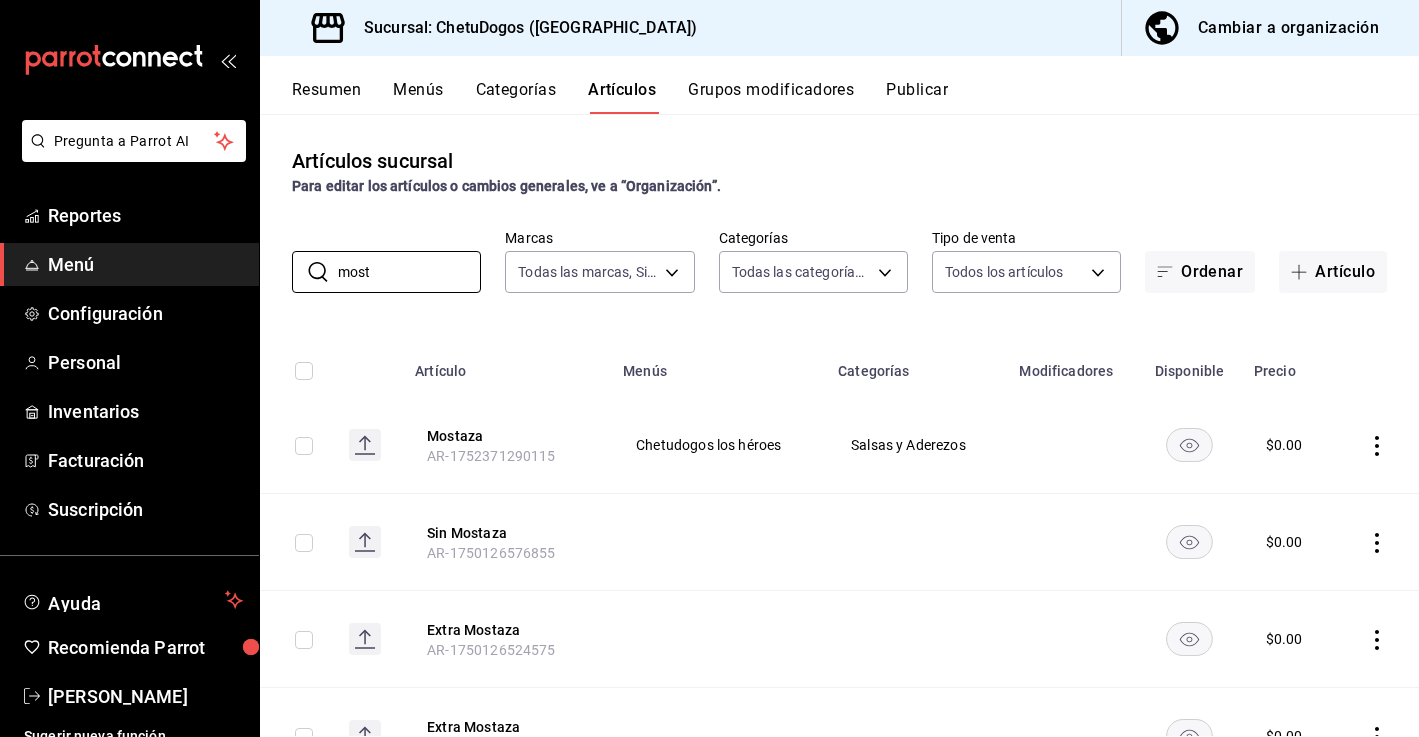 type on "most" 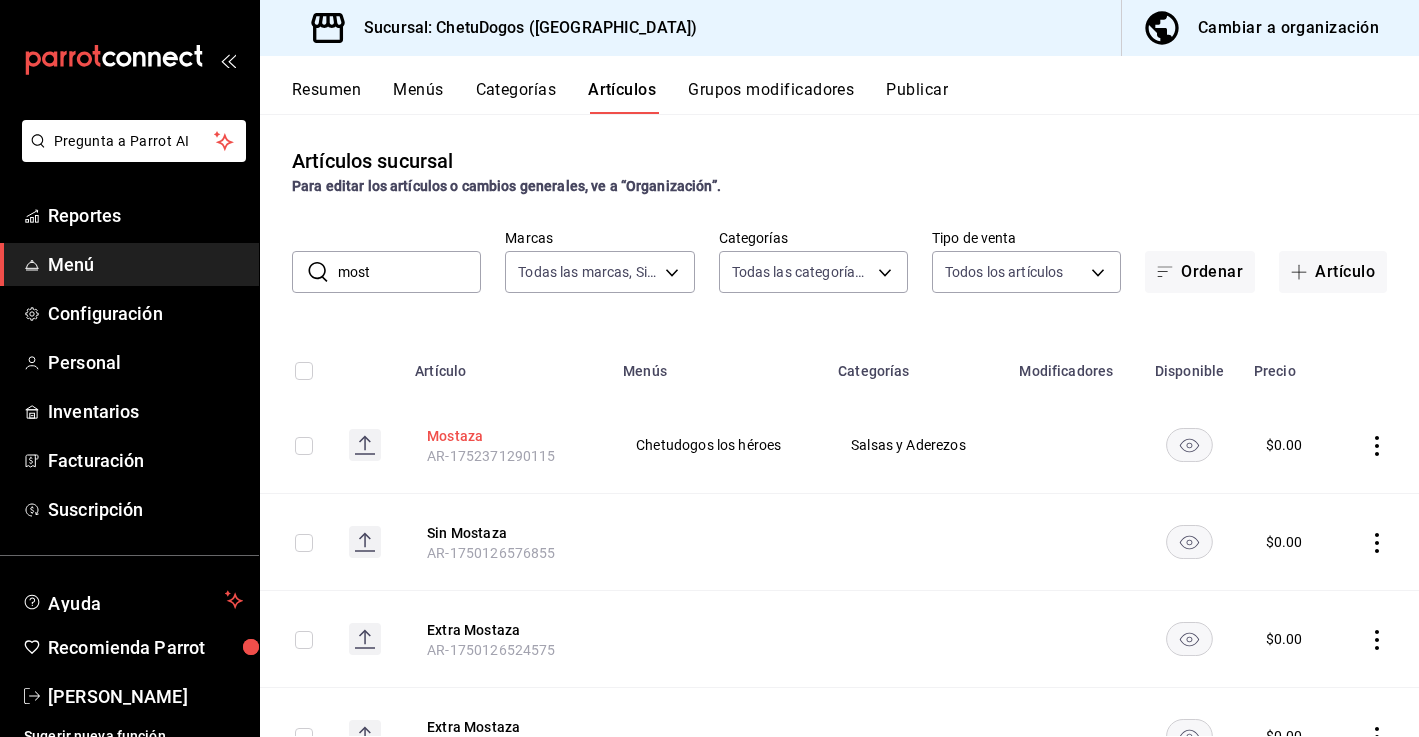 click on "Mostaza" at bounding box center (507, 436) 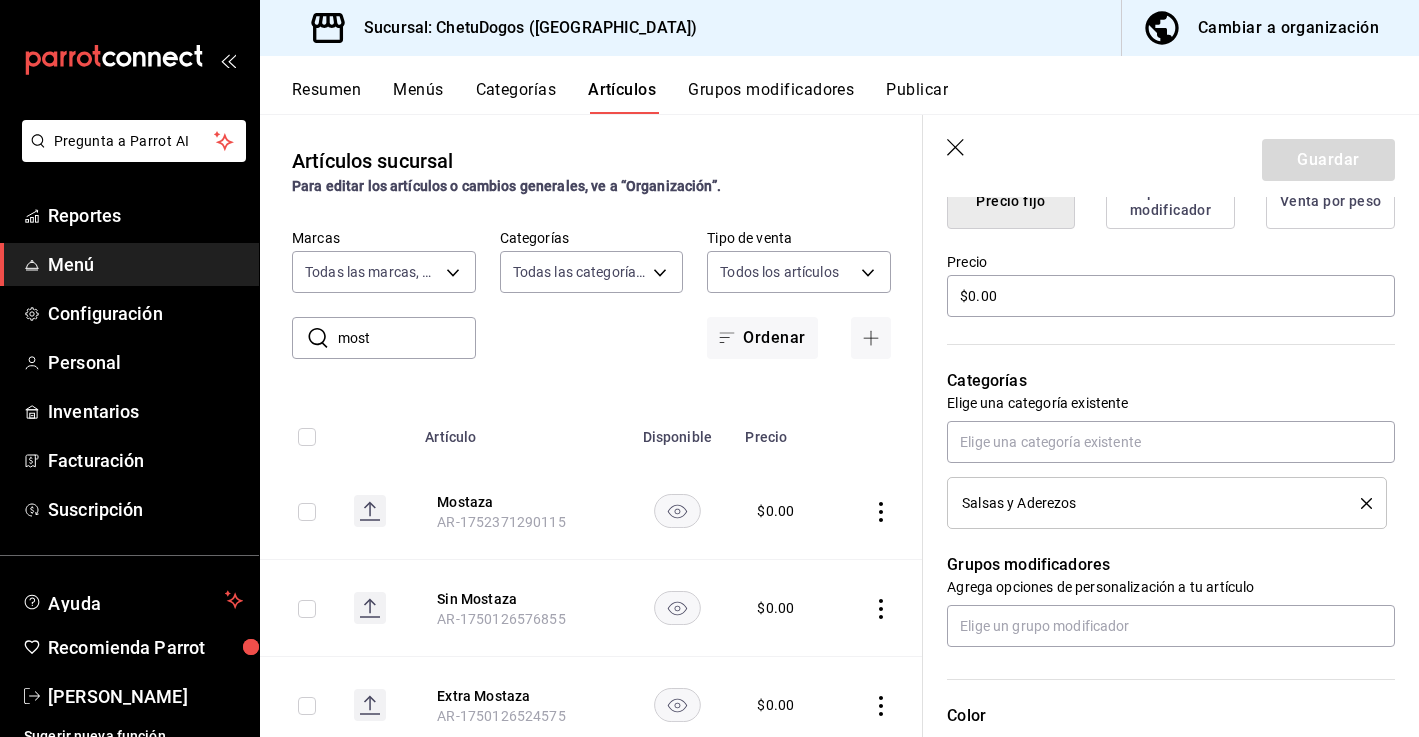 scroll, scrollTop: 578, scrollLeft: 0, axis: vertical 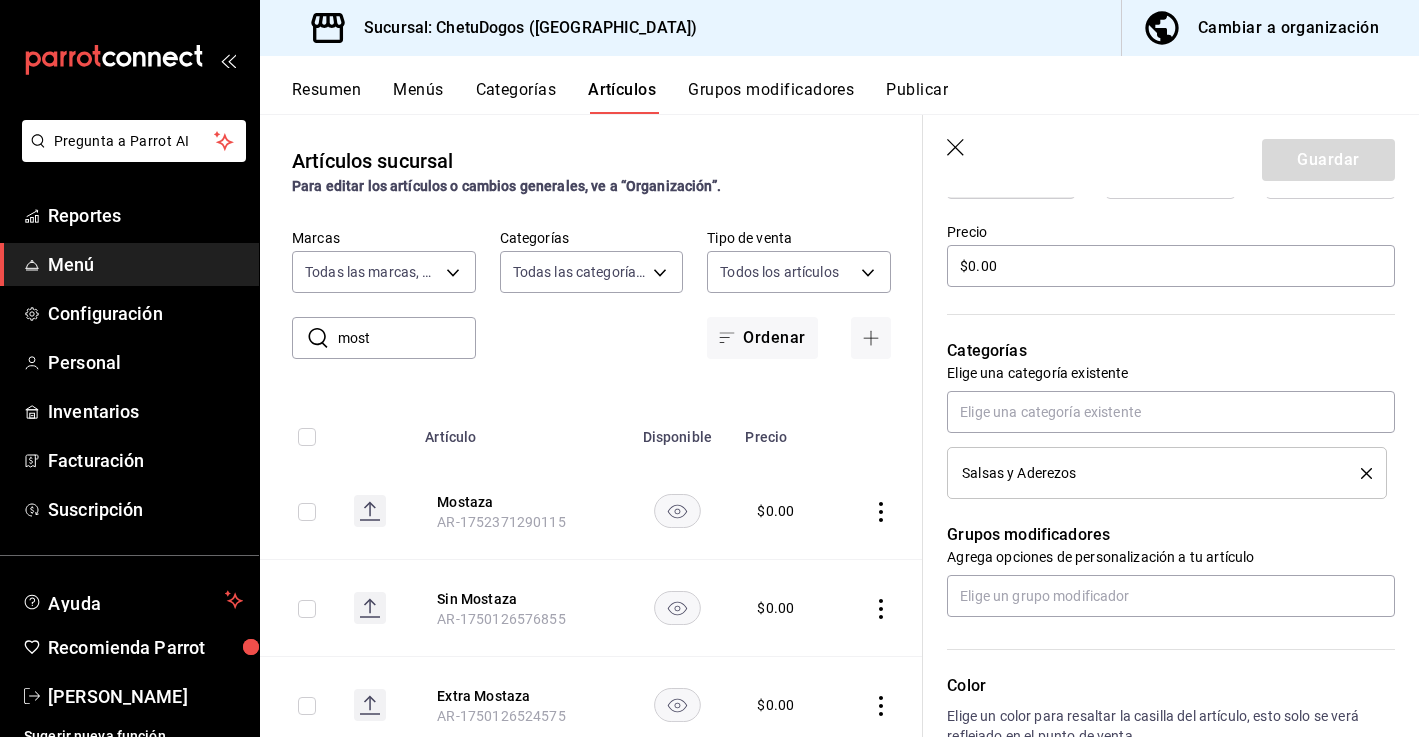click 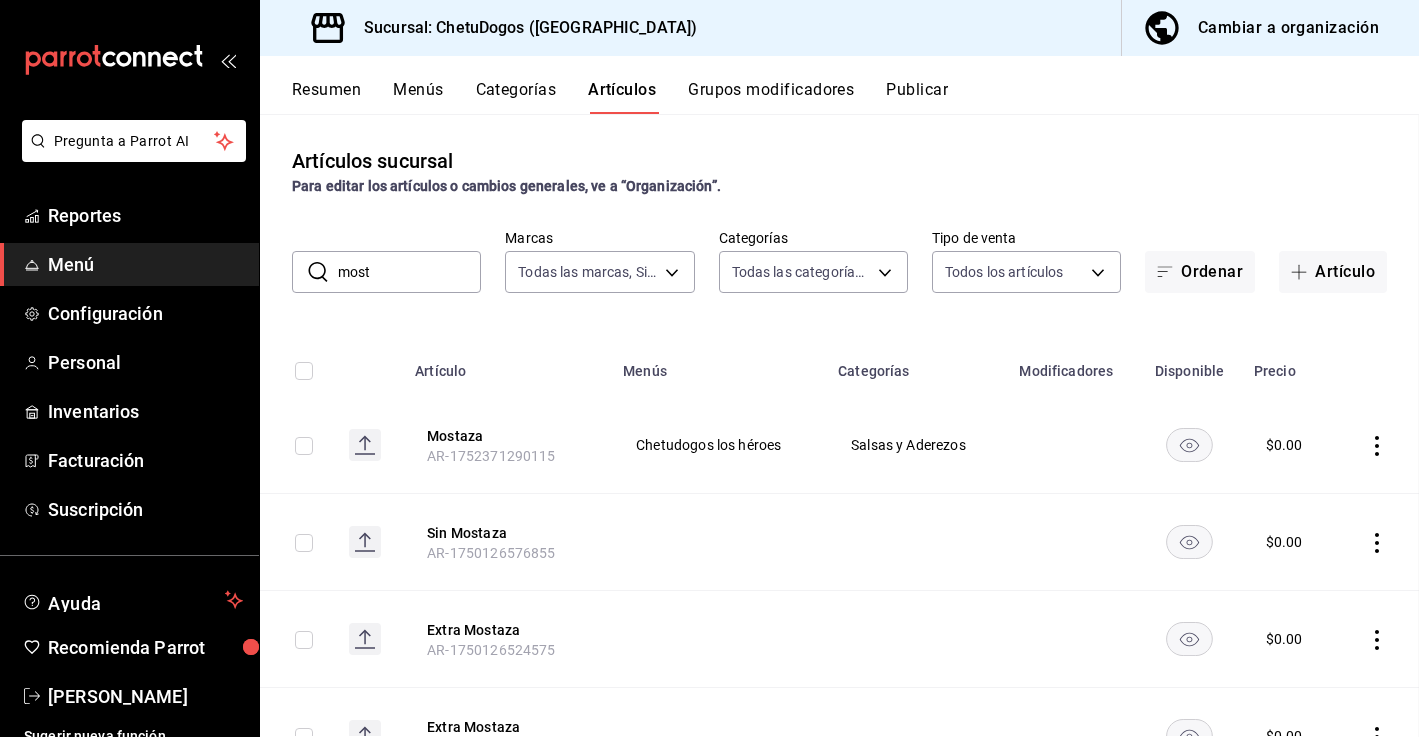 scroll, scrollTop: 0, scrollLeft: 0, axis: both 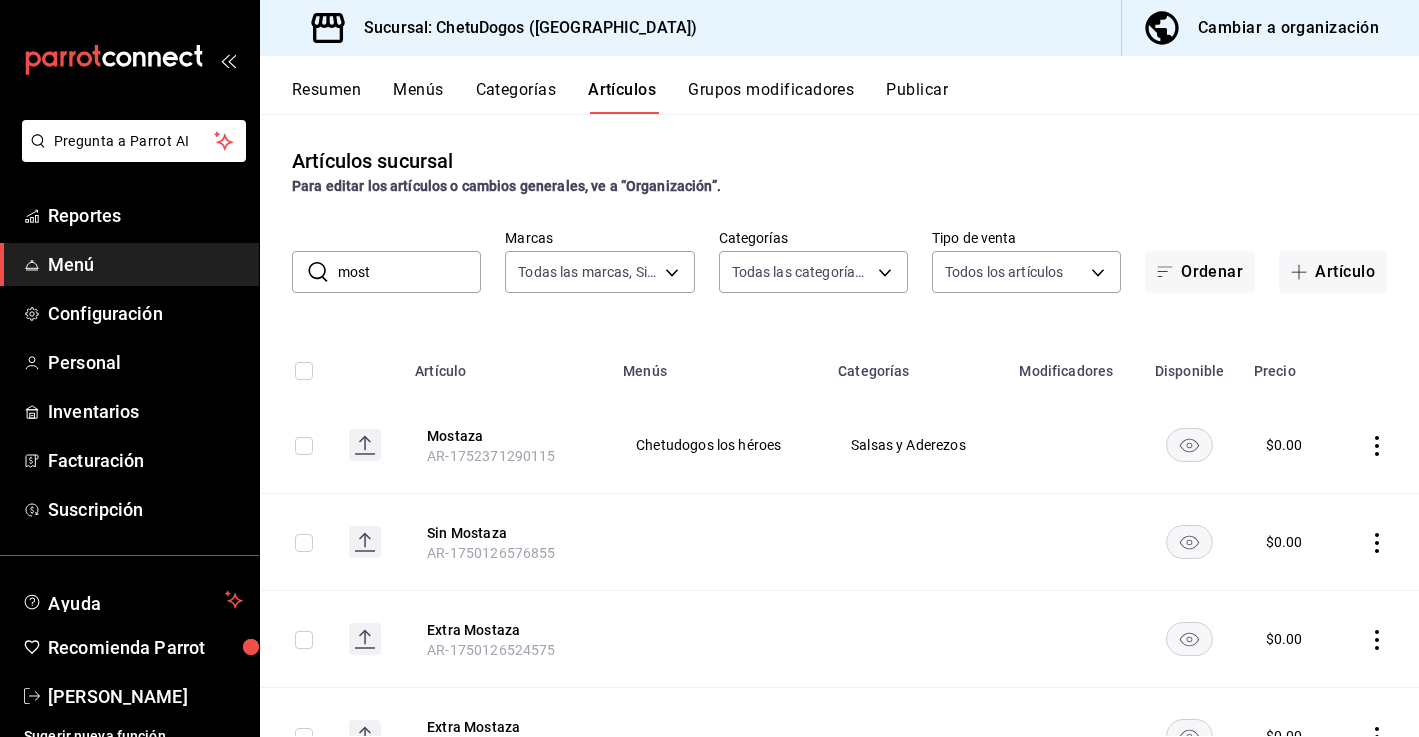 click on "Categorías" at bounding box center (516, 97) 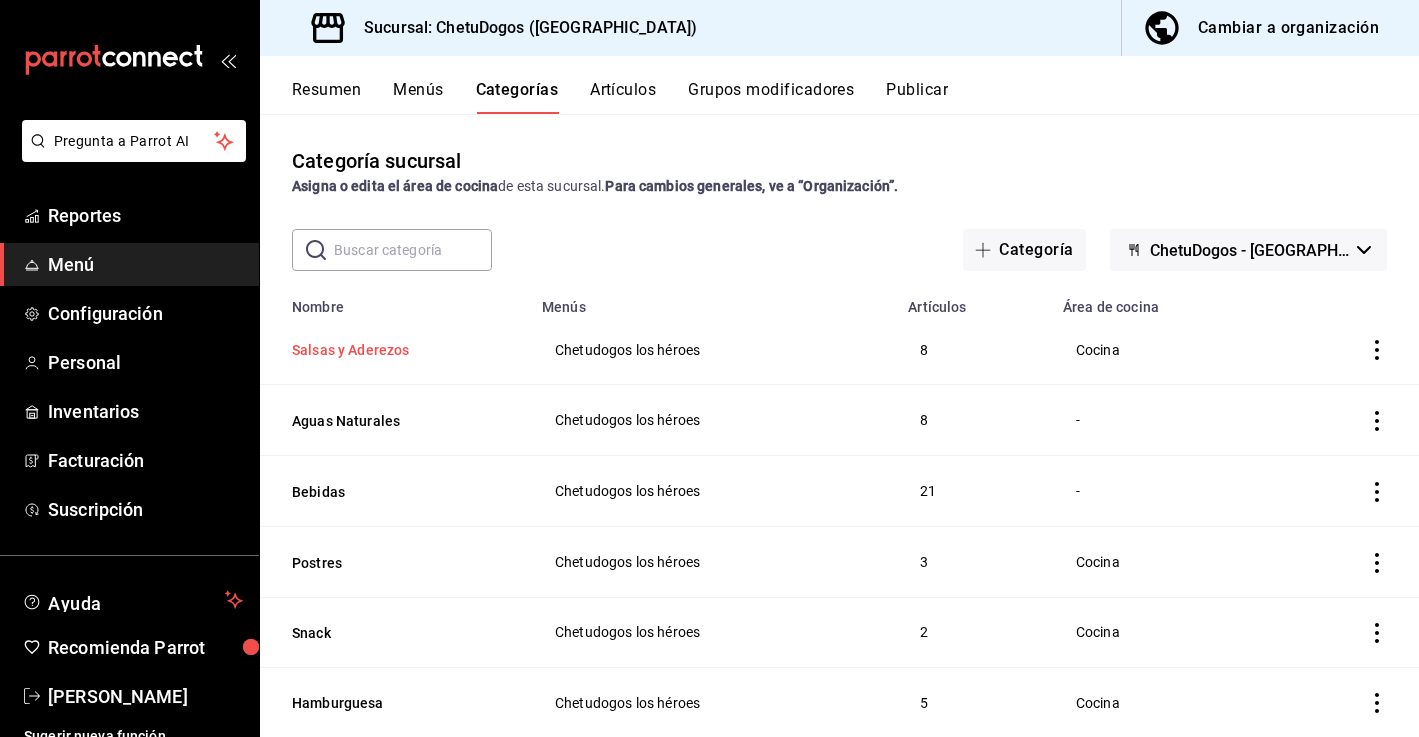 click on "Salsas y Aderezos" at bounding box center [392, 350] 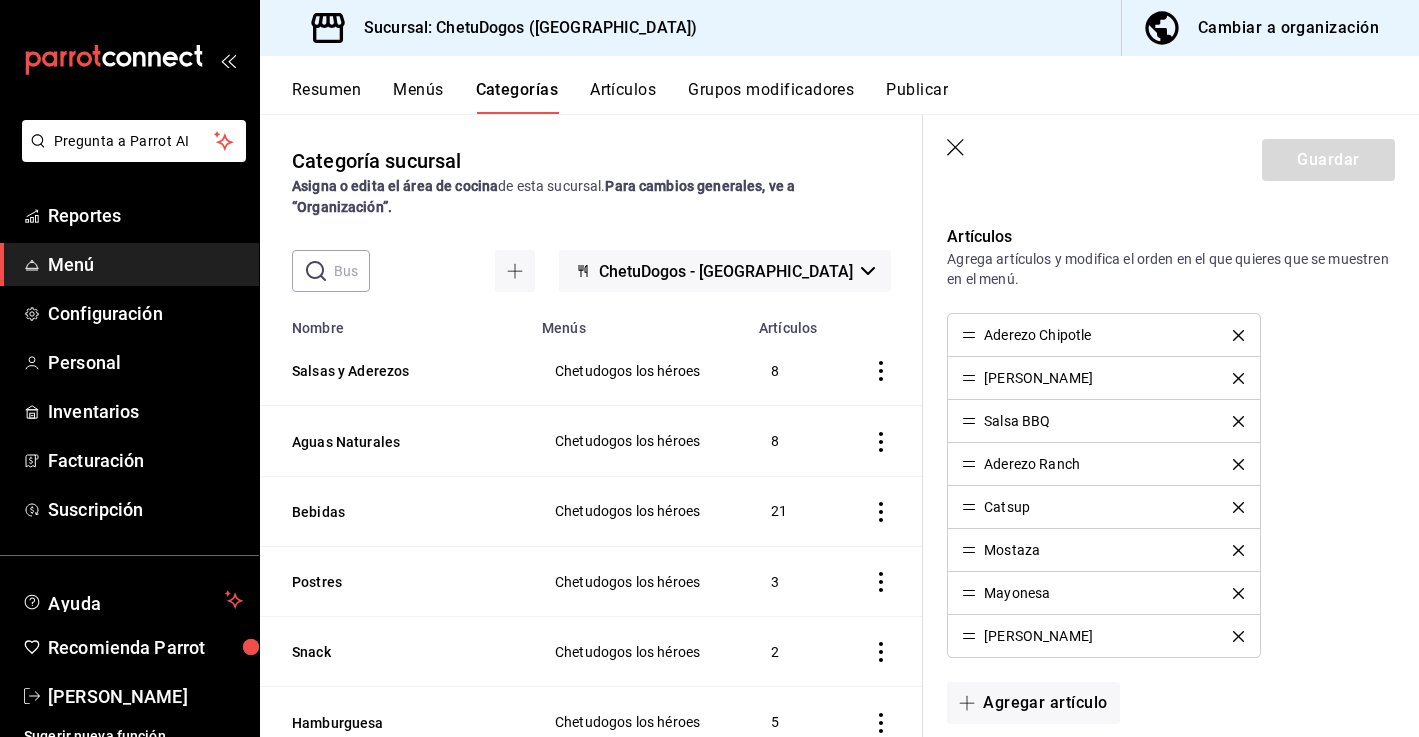 scroll, scrollTop: 487, scrollLeft: 0, axis: vertical 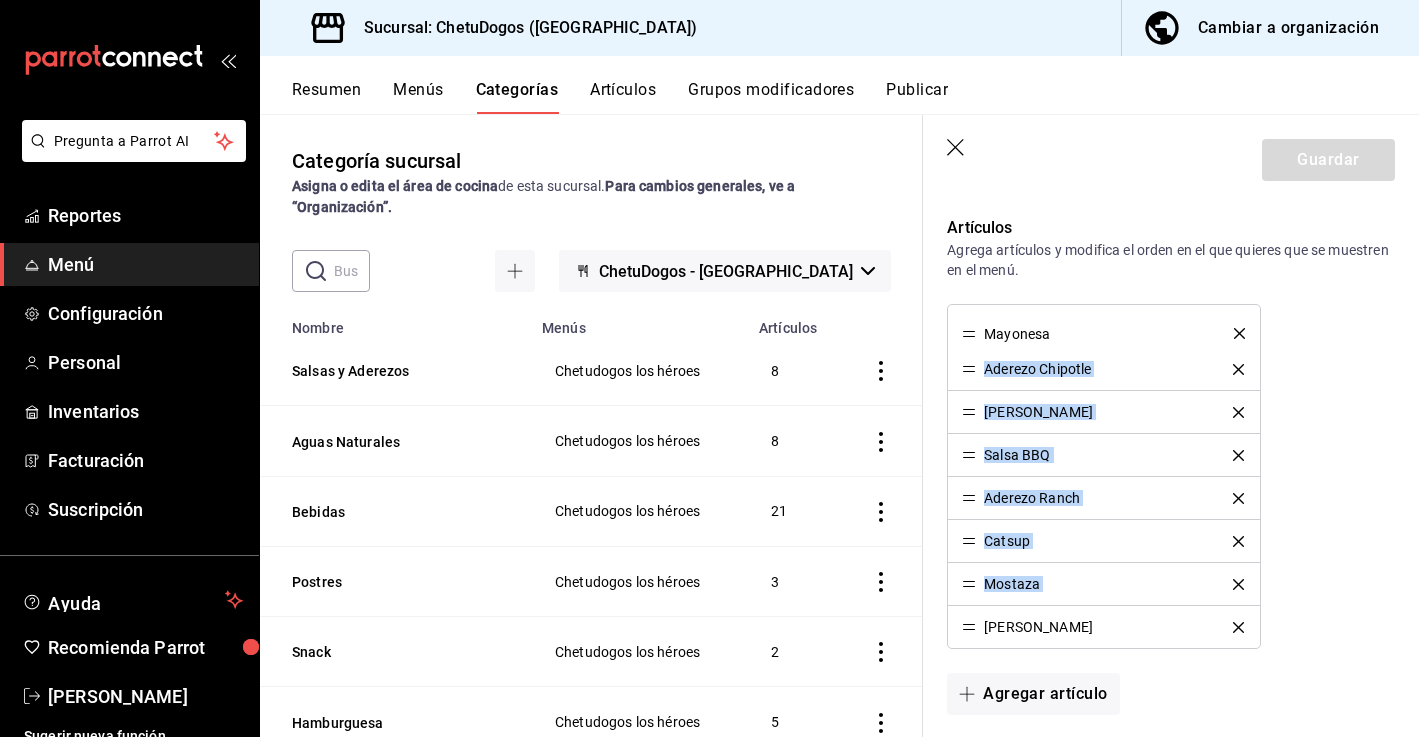 drag, startPoint x: 966, startPoint y: 585, endPoint x: 948, endPoint y: 334, distance: 251.64459 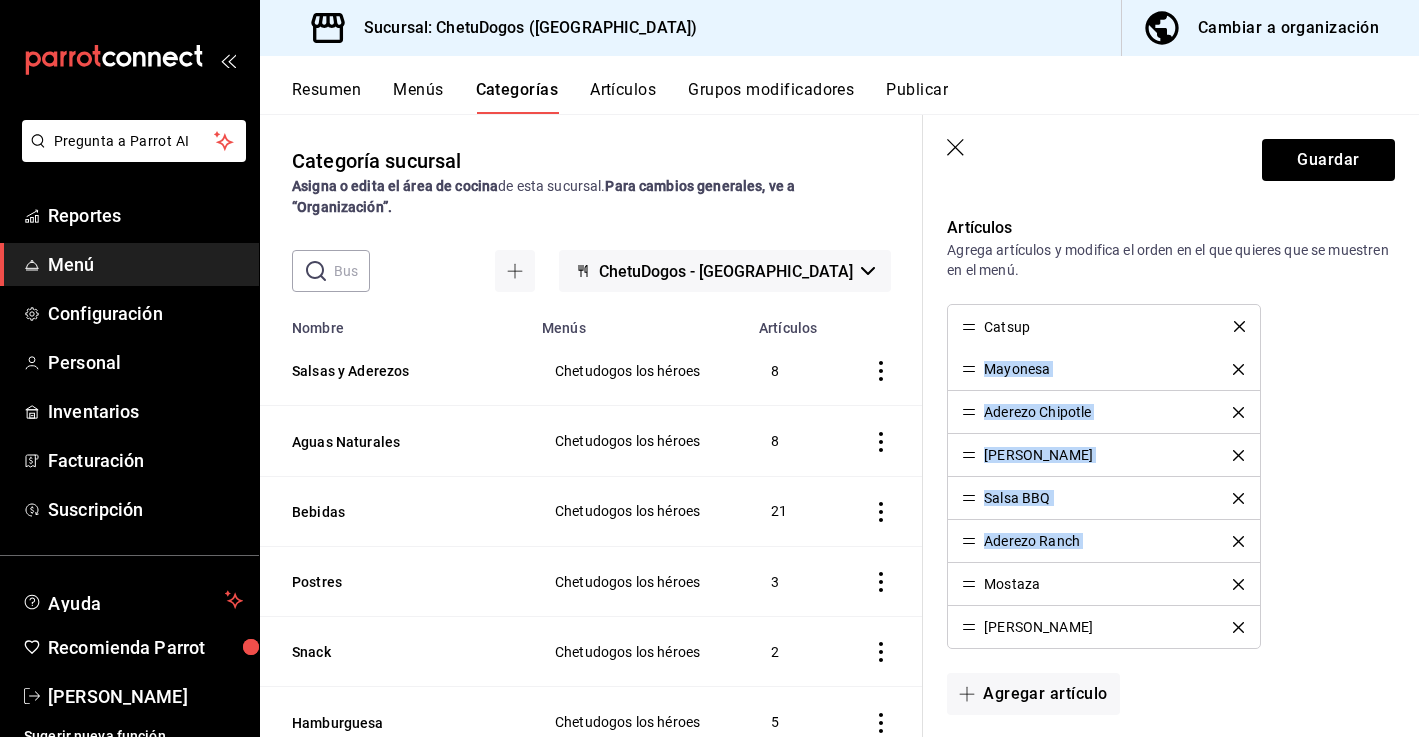 drag, startPoint x: 968, startPoint y: 539, endPoint x: 965, endPoint y: 324, distance: 215.02094 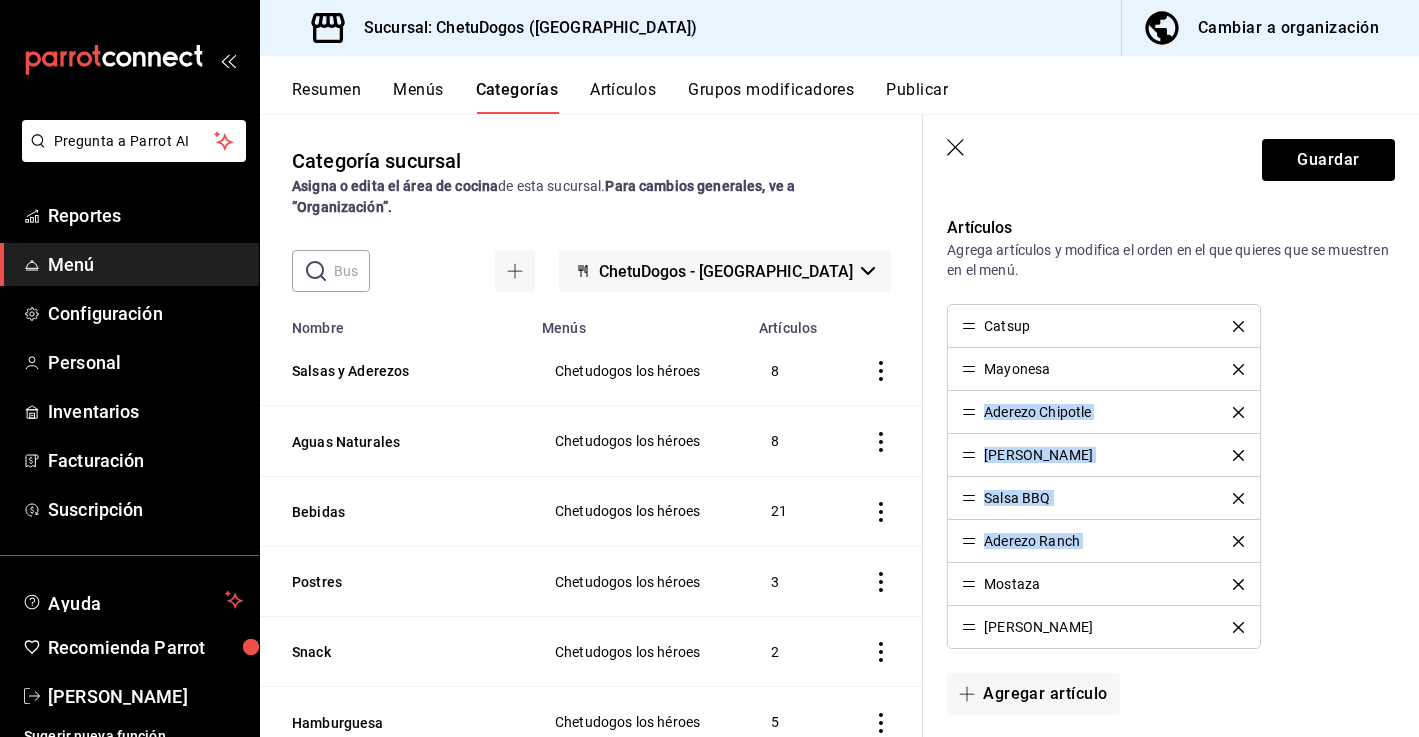 drag, startPoint x: 976, startPoint y: 585, endPoint x: 972, endPoint y: 428, distance: 157.05095 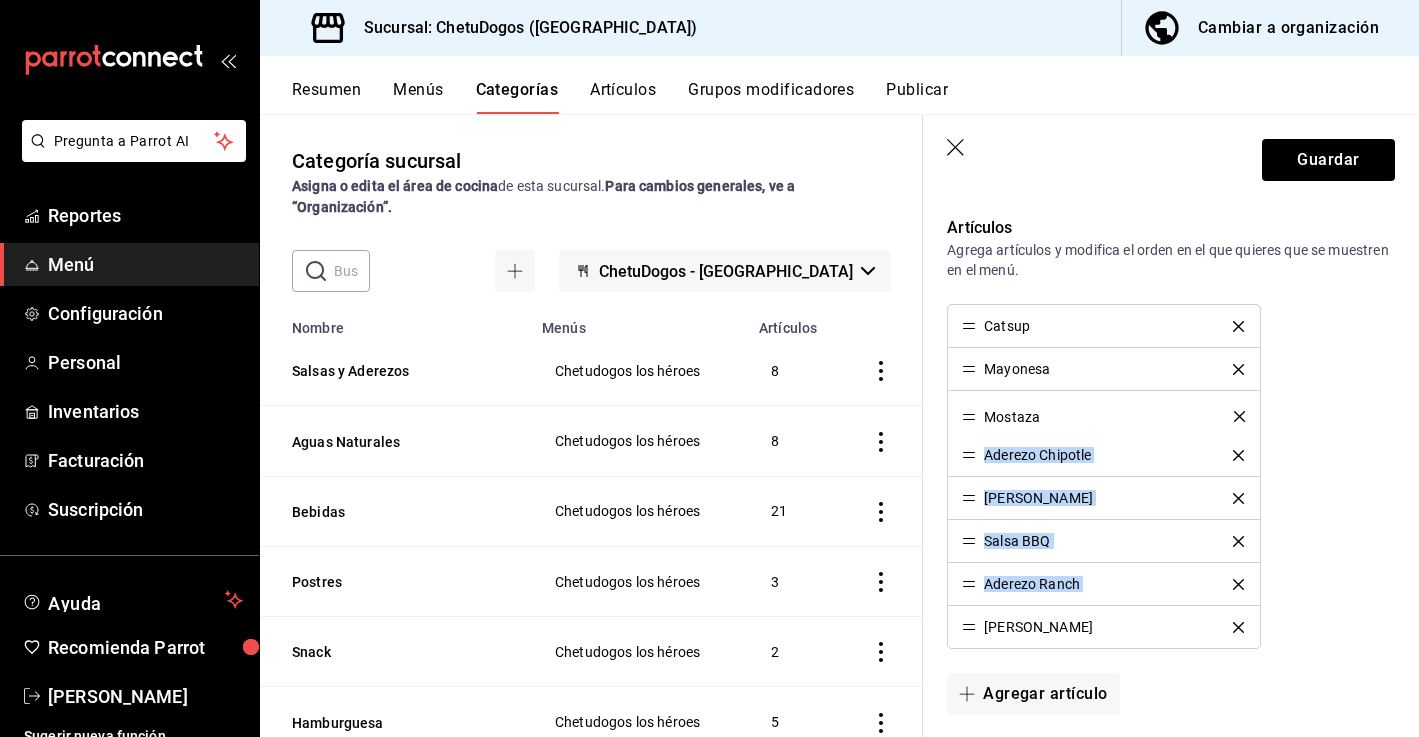 drag, startPoint x: 969, startPoint y: 585, endPoint x: 960, endPoint y: 417, distance: 168.2409 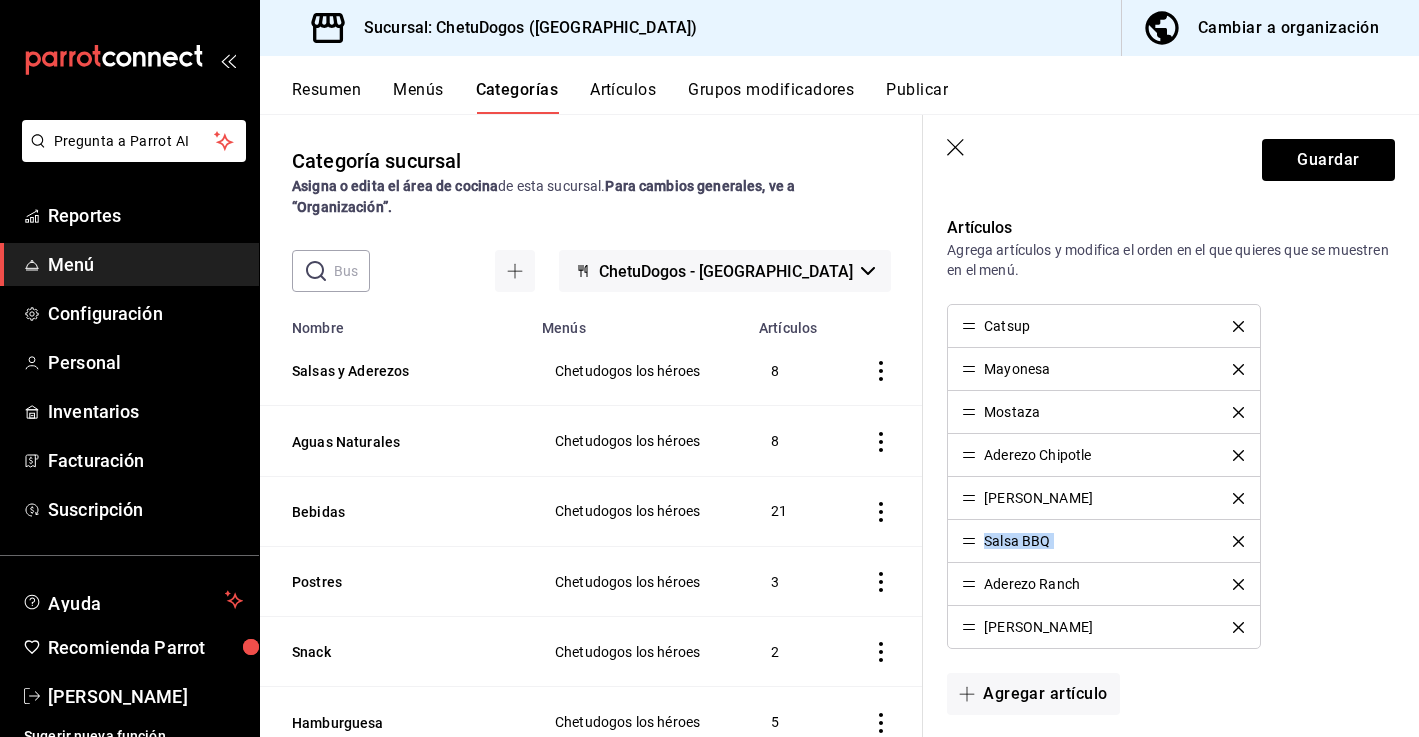 drag, startPoint x: 977, startPoint y: 586, endPoint x: 976, endPoint y: 564, distance: 22.022715 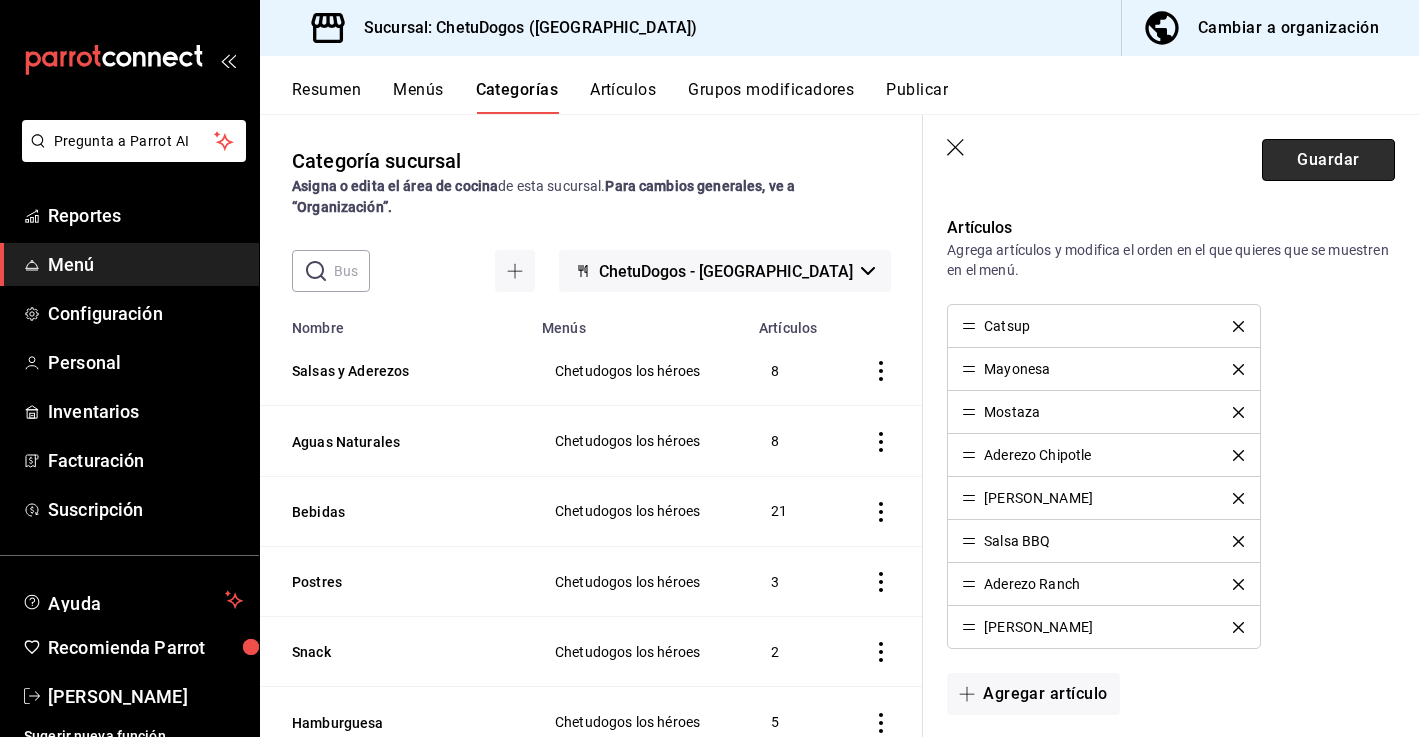click on "Guardar" at bounding box center (1328, 160) 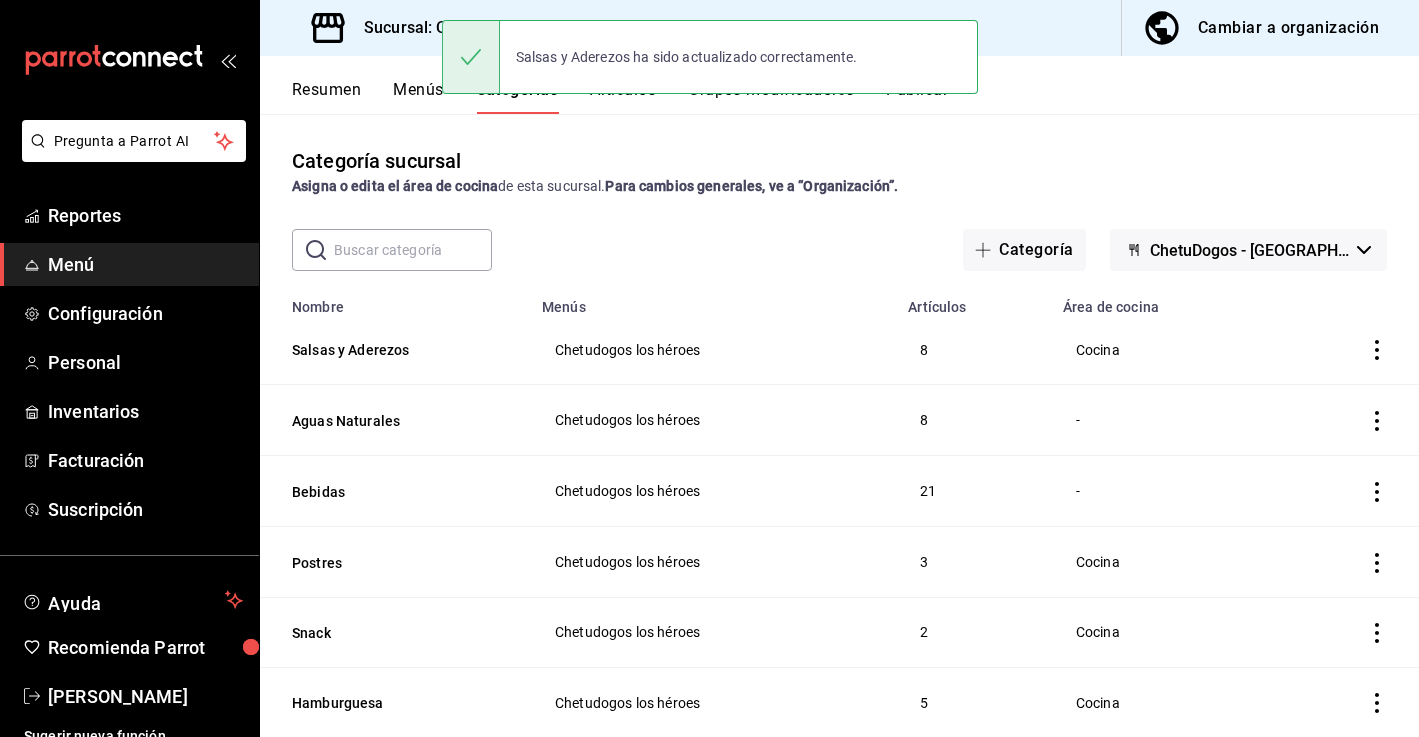 scroll, scrollTop: 0, scrollLeft: 0, axis: both 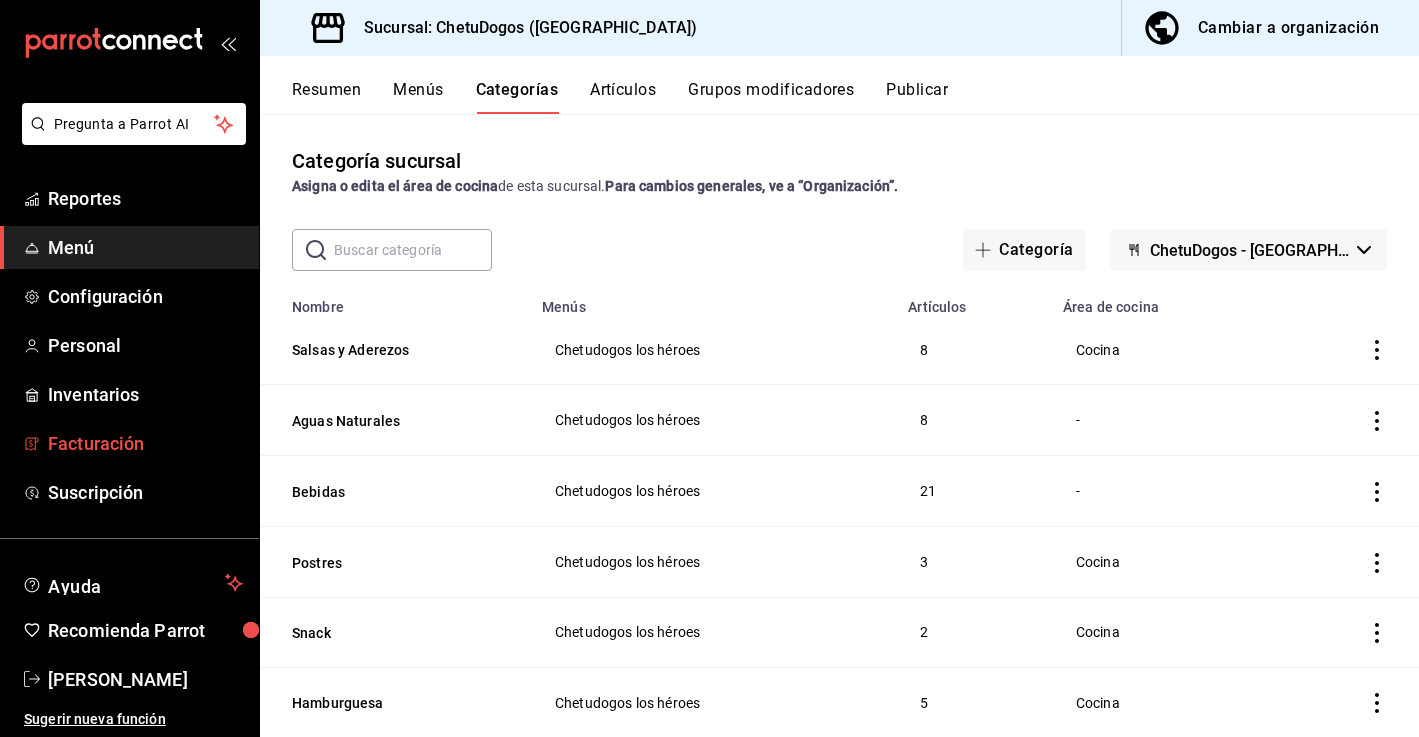 click on "Facturación" at bounding box center (129, 443) 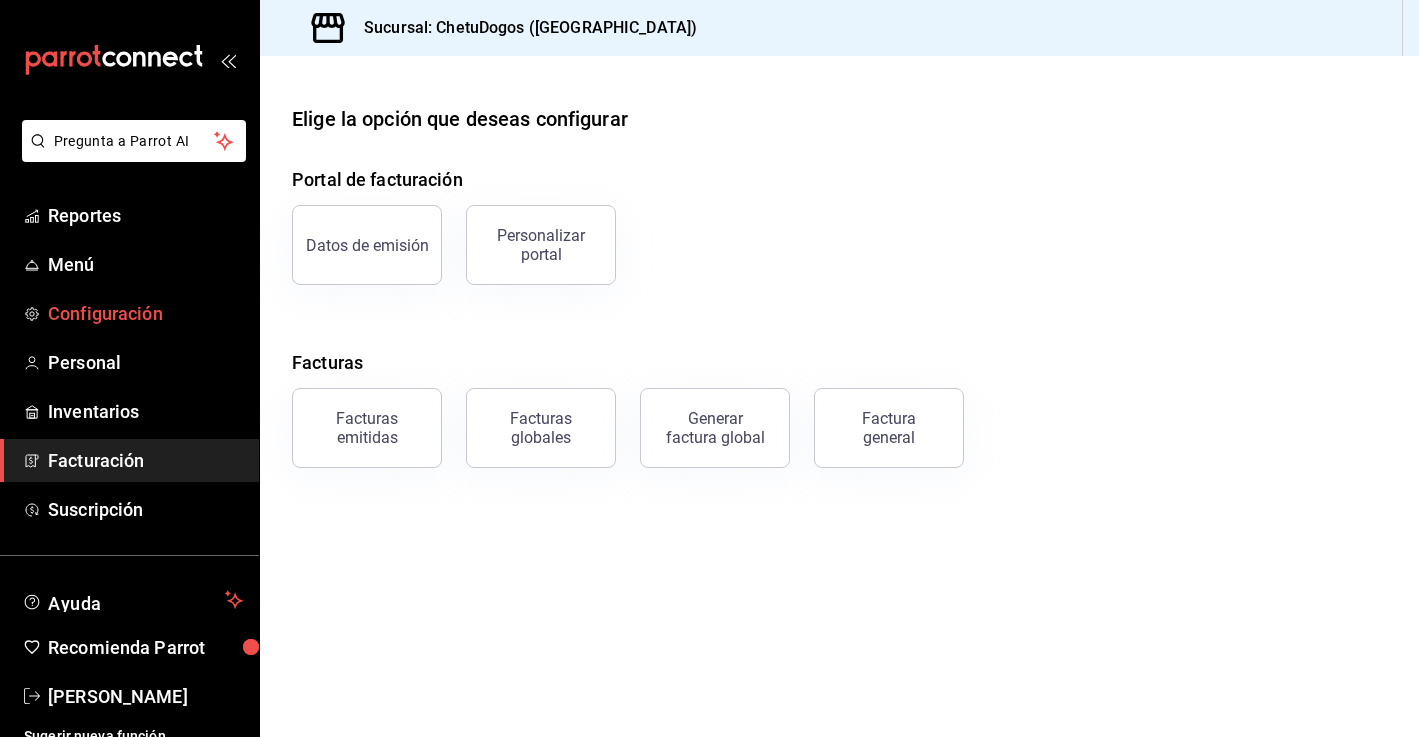 click on "Configuración" at bounding box center [129, 313] 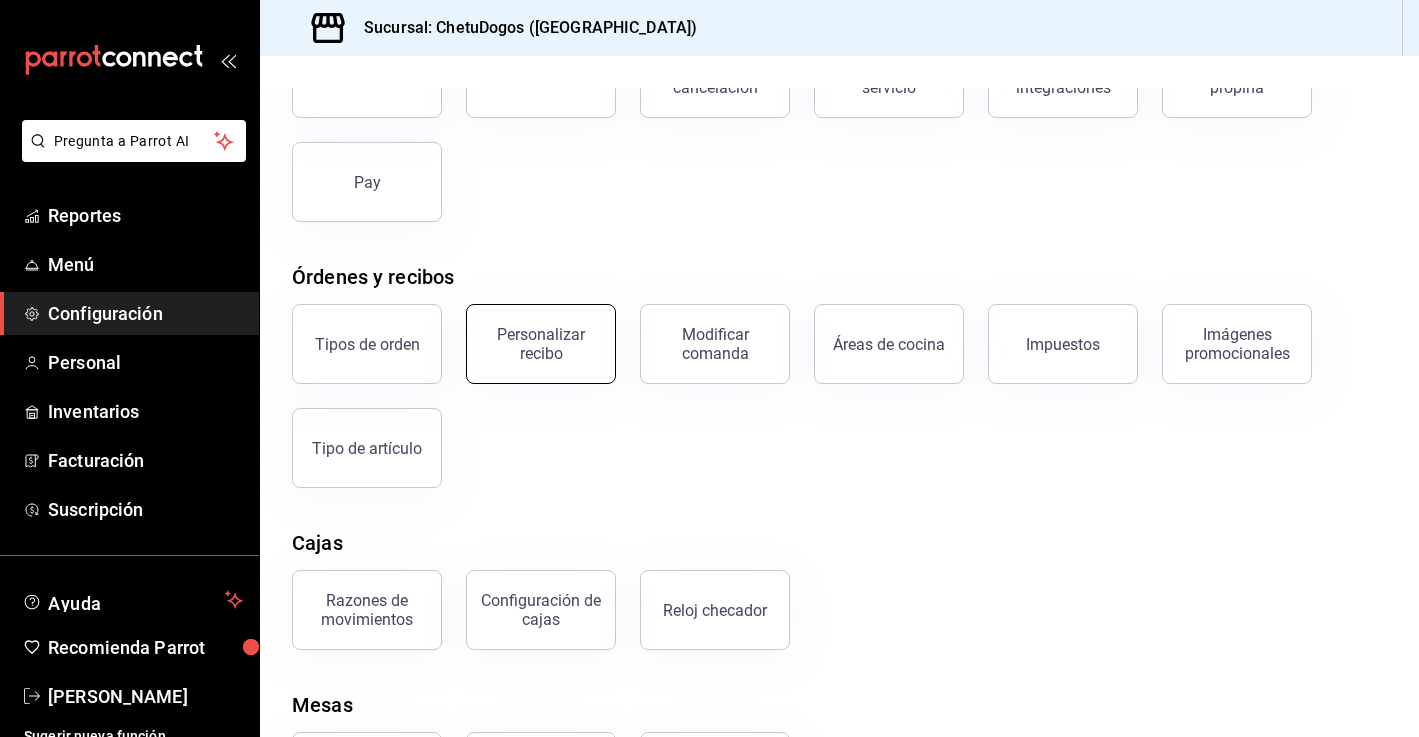 scroll, scrollTop: 186, scrollLeft: 0, axis: vertical 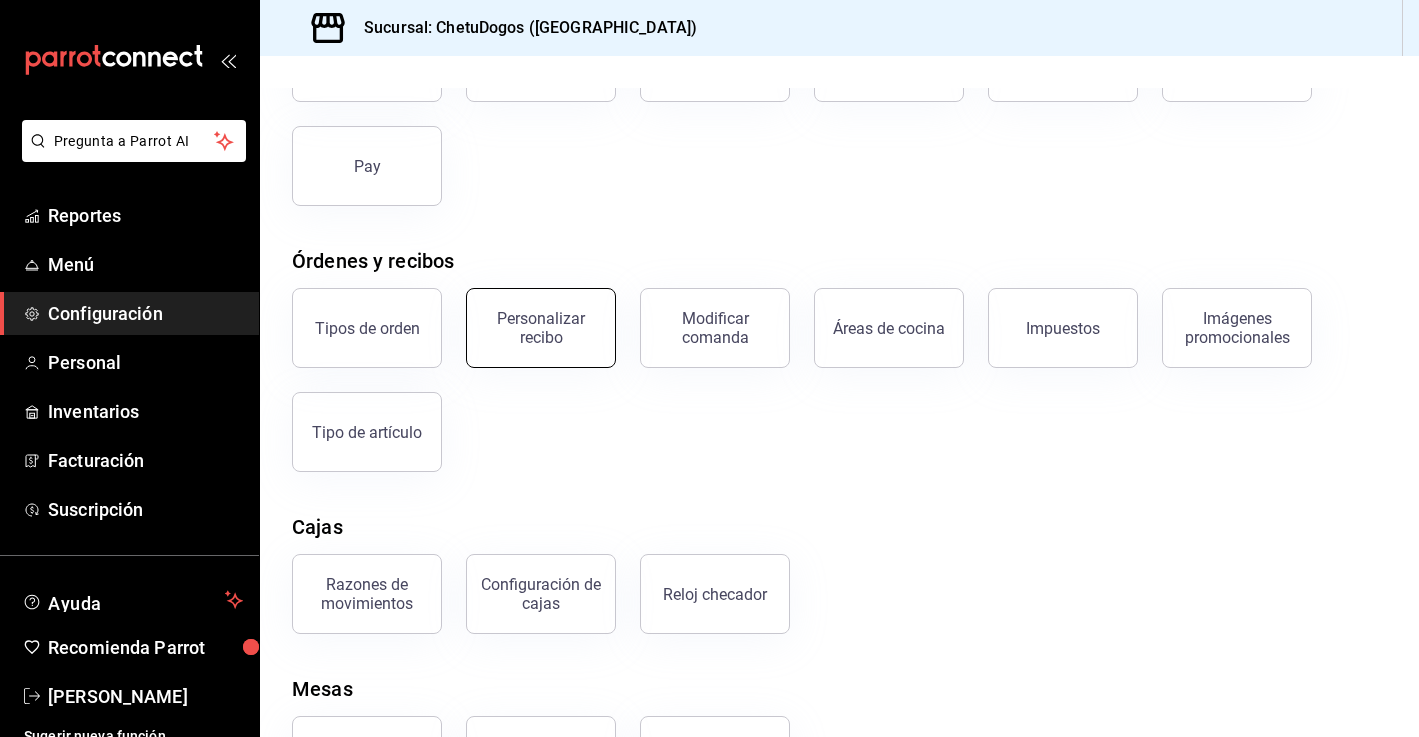 click on "Personalizar recibo" at bounding box center [541, 328] 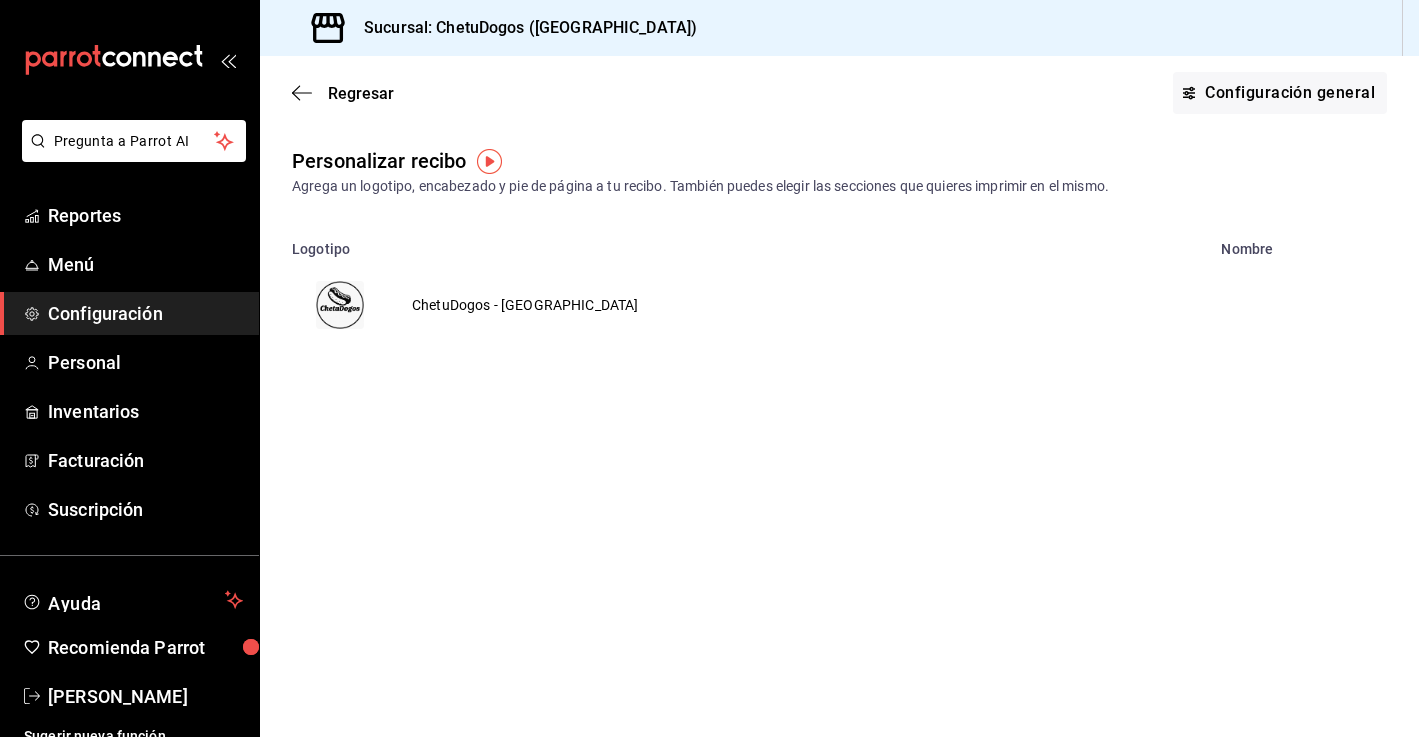 click on "ChetuDogos - [GEOGRAPHIC_DATA]" at bounding box center [525, 305] 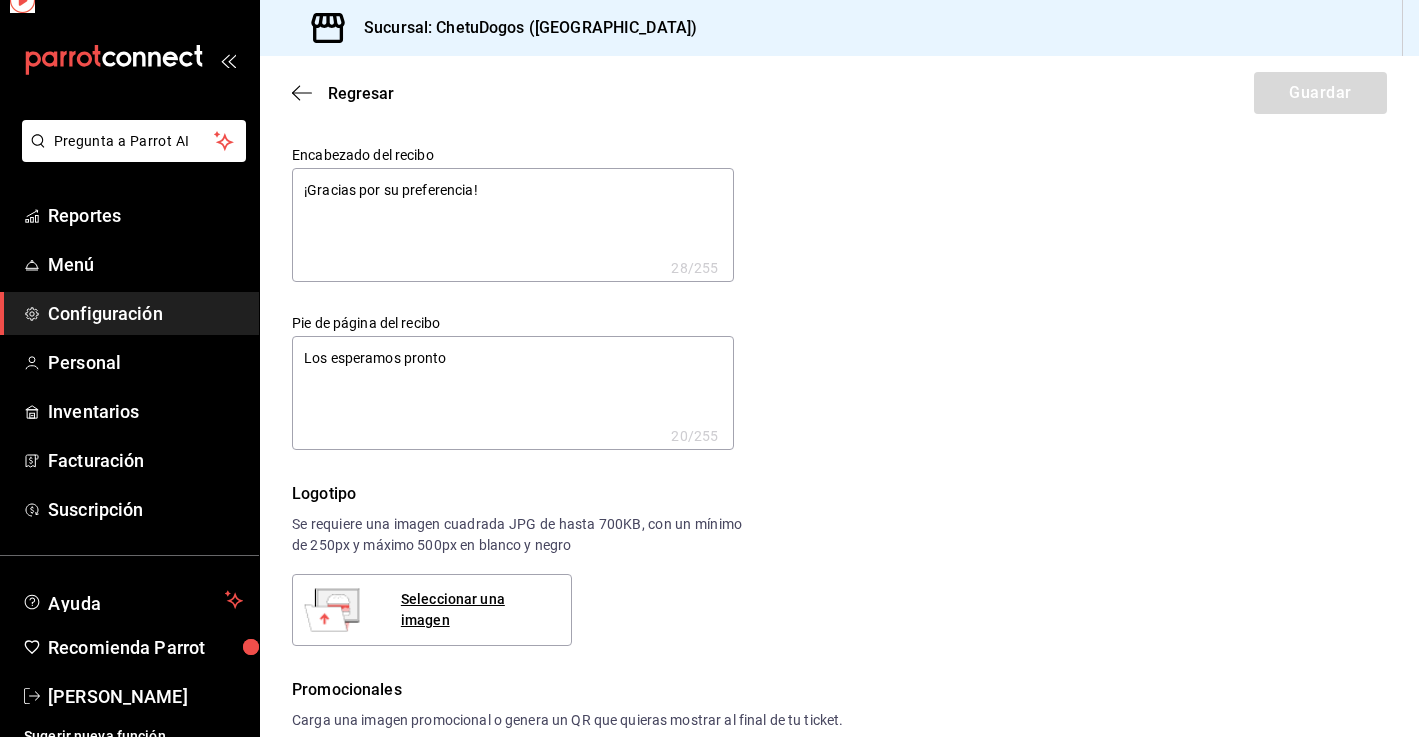 type on "x" 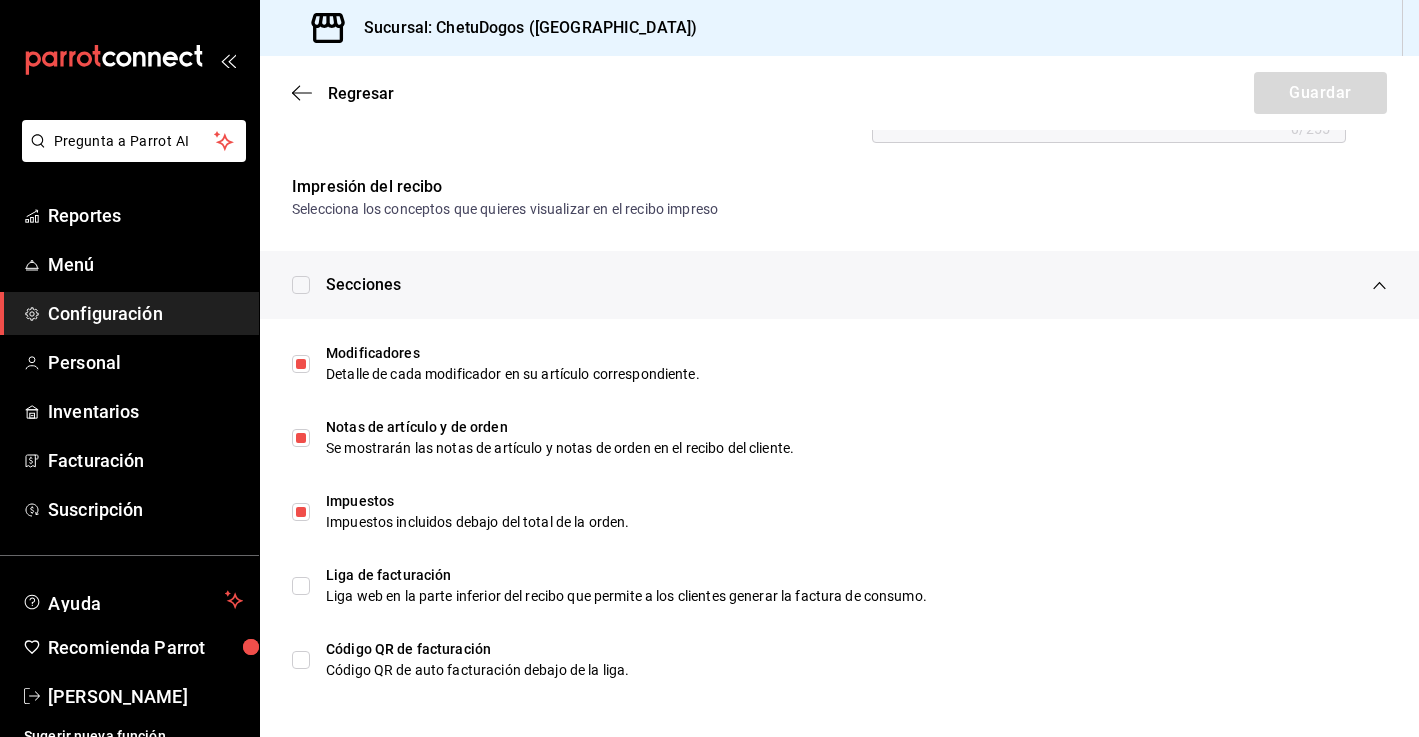 type on "x" 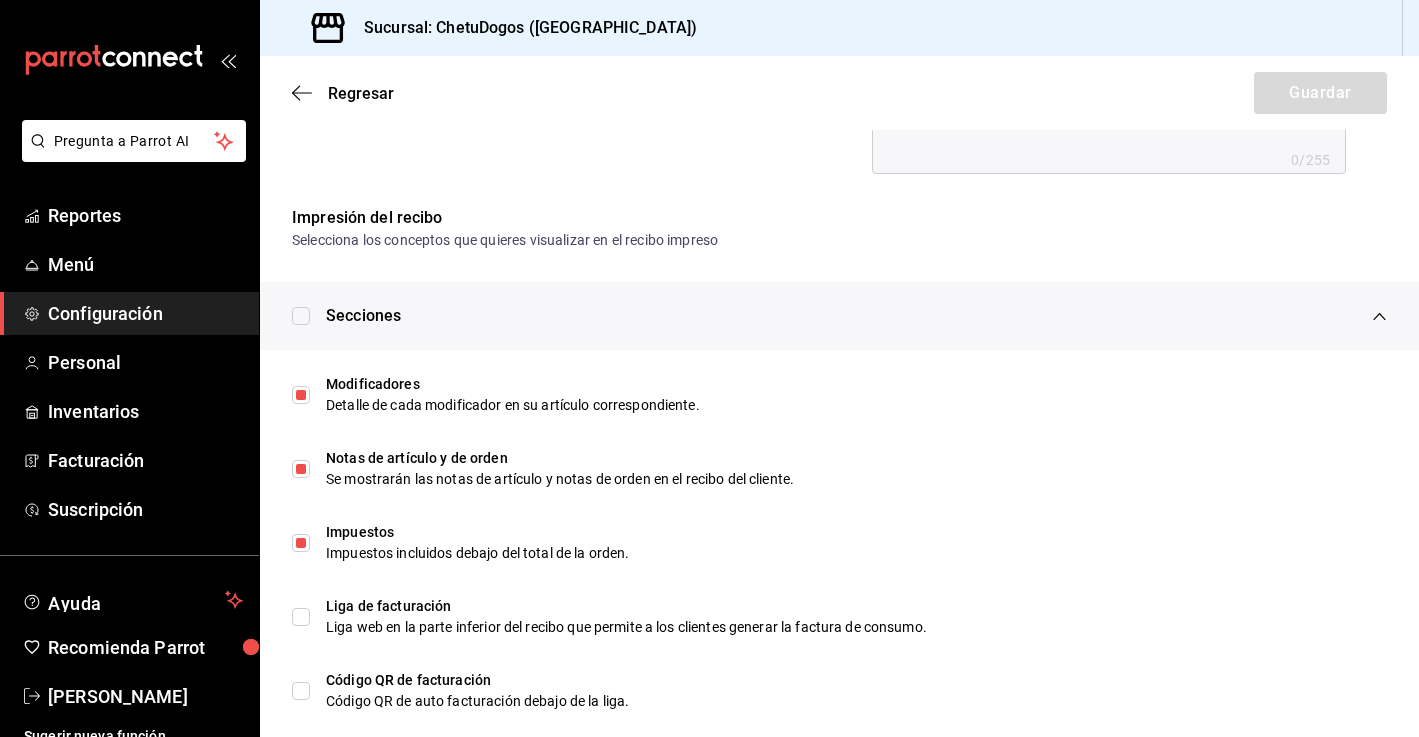 scroll, scrollTop: 951, scrollLeft: 0, axis: vertical 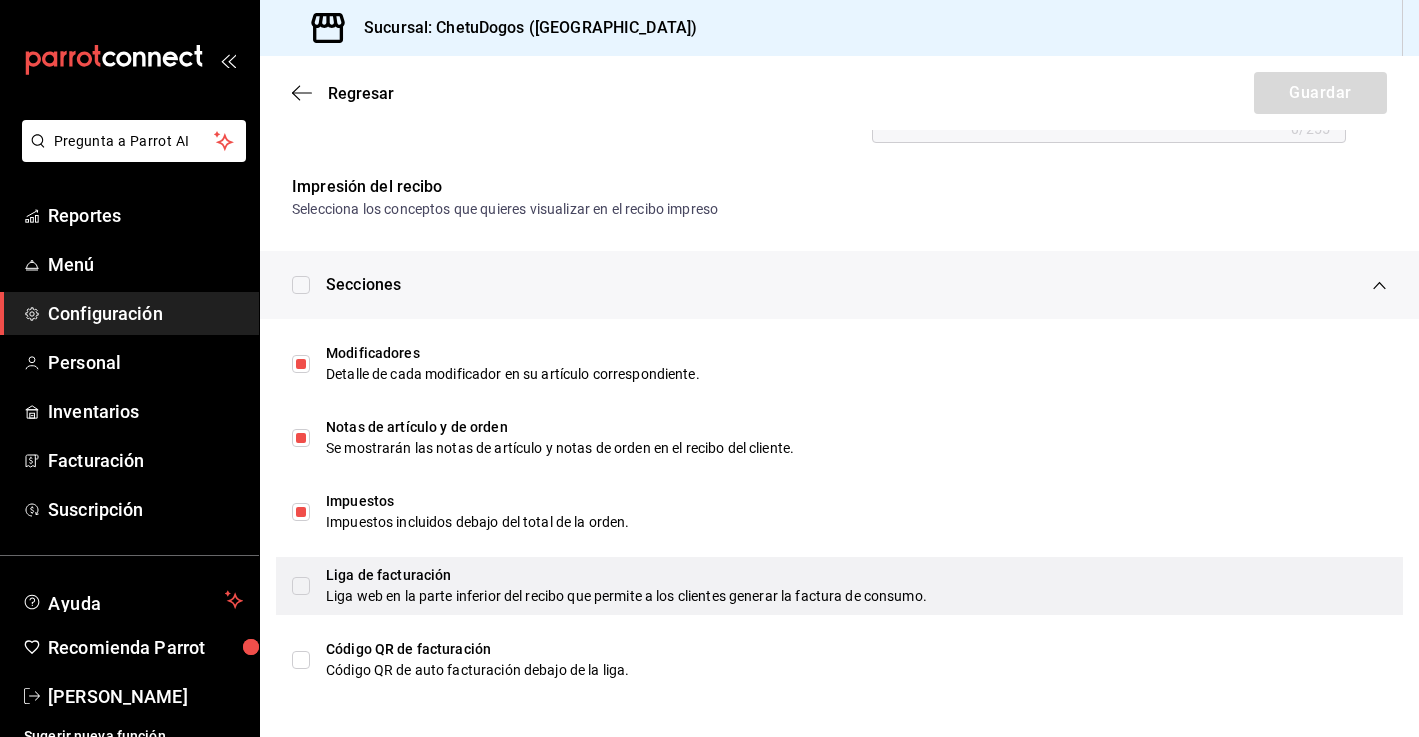 click at bounding box center (301, 586) 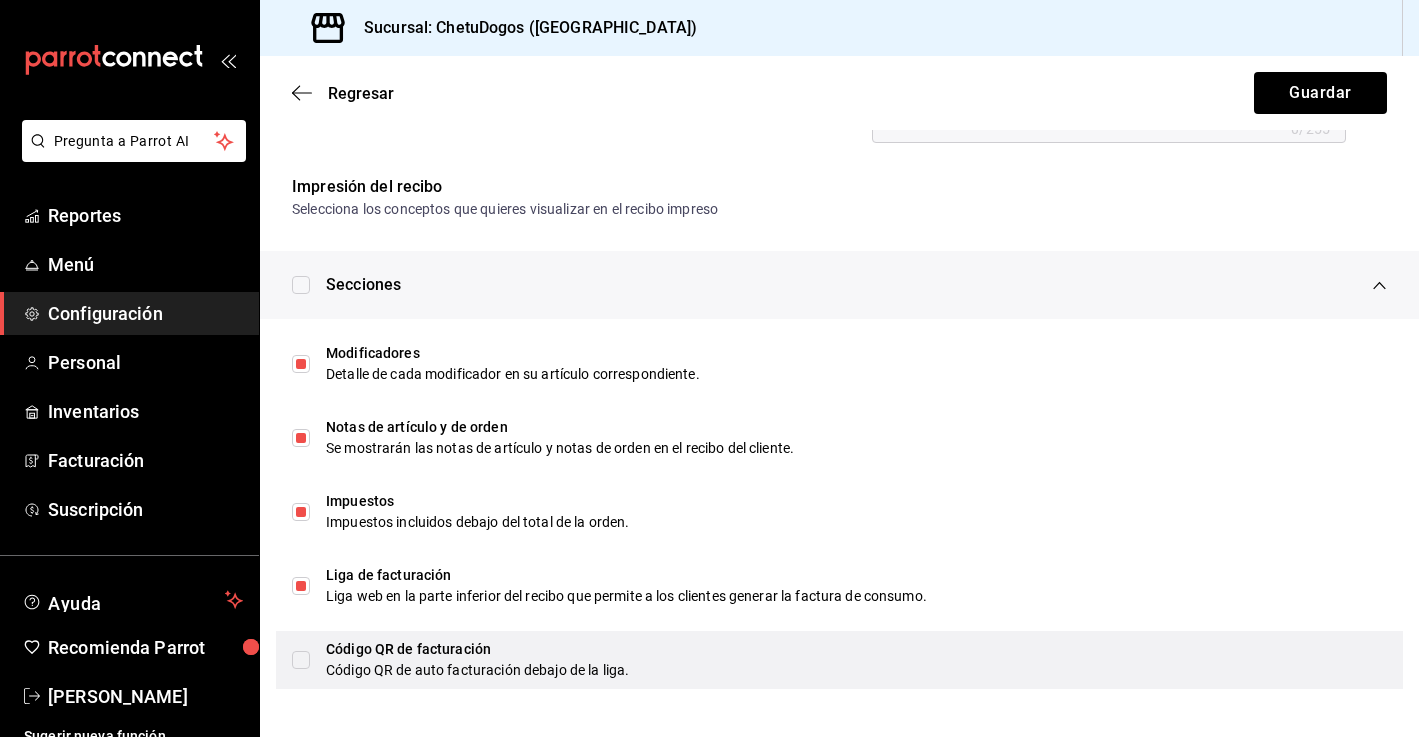click at bounding box center (301, 660) 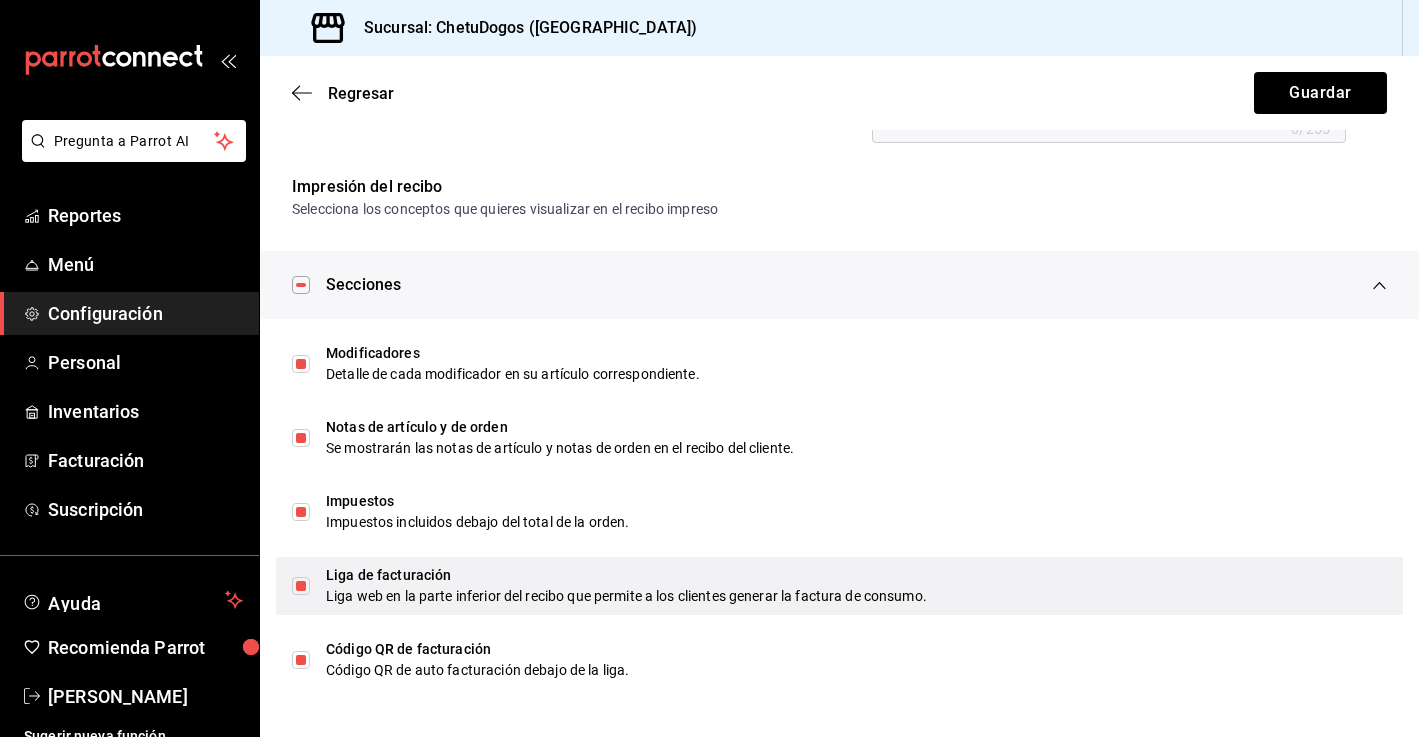 click at bounding box center (301, 586) 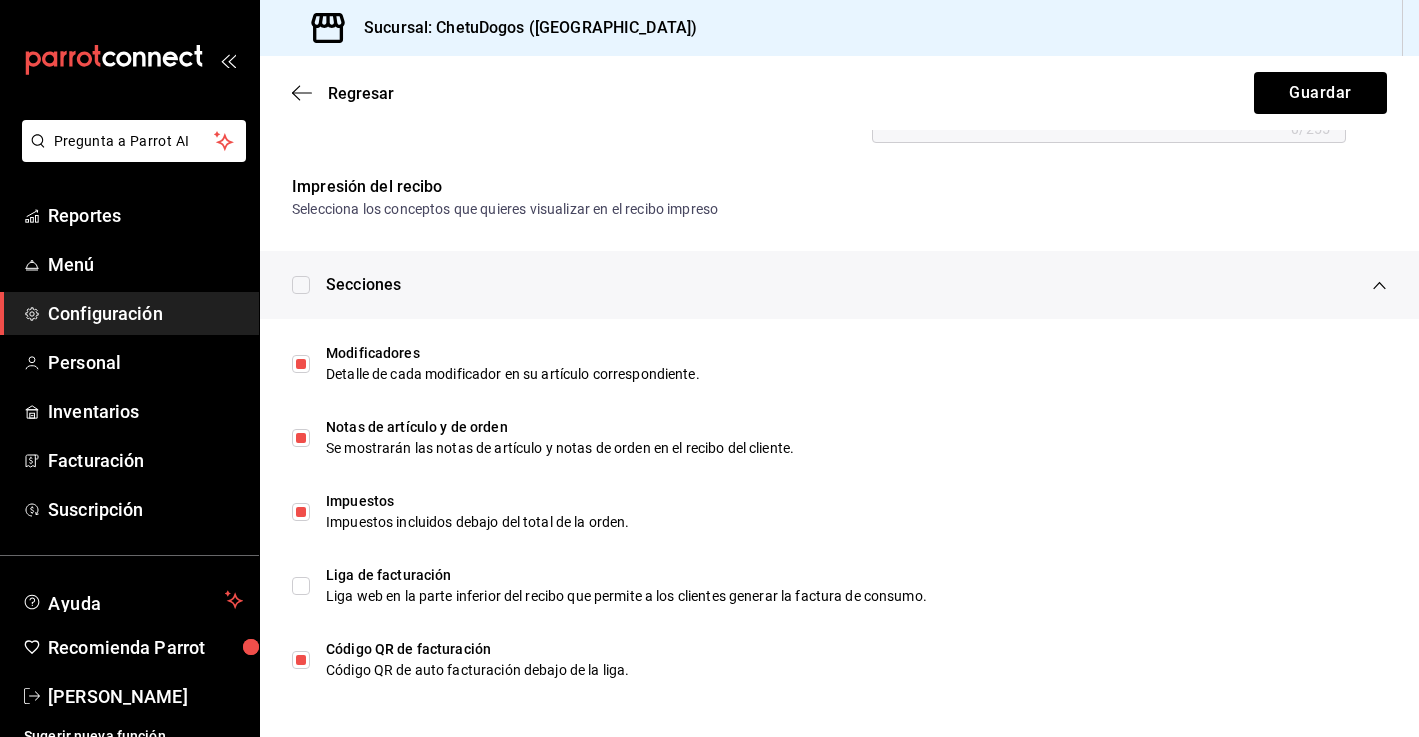 click on "Regresar Guardar" at bounding box center (839, 93) 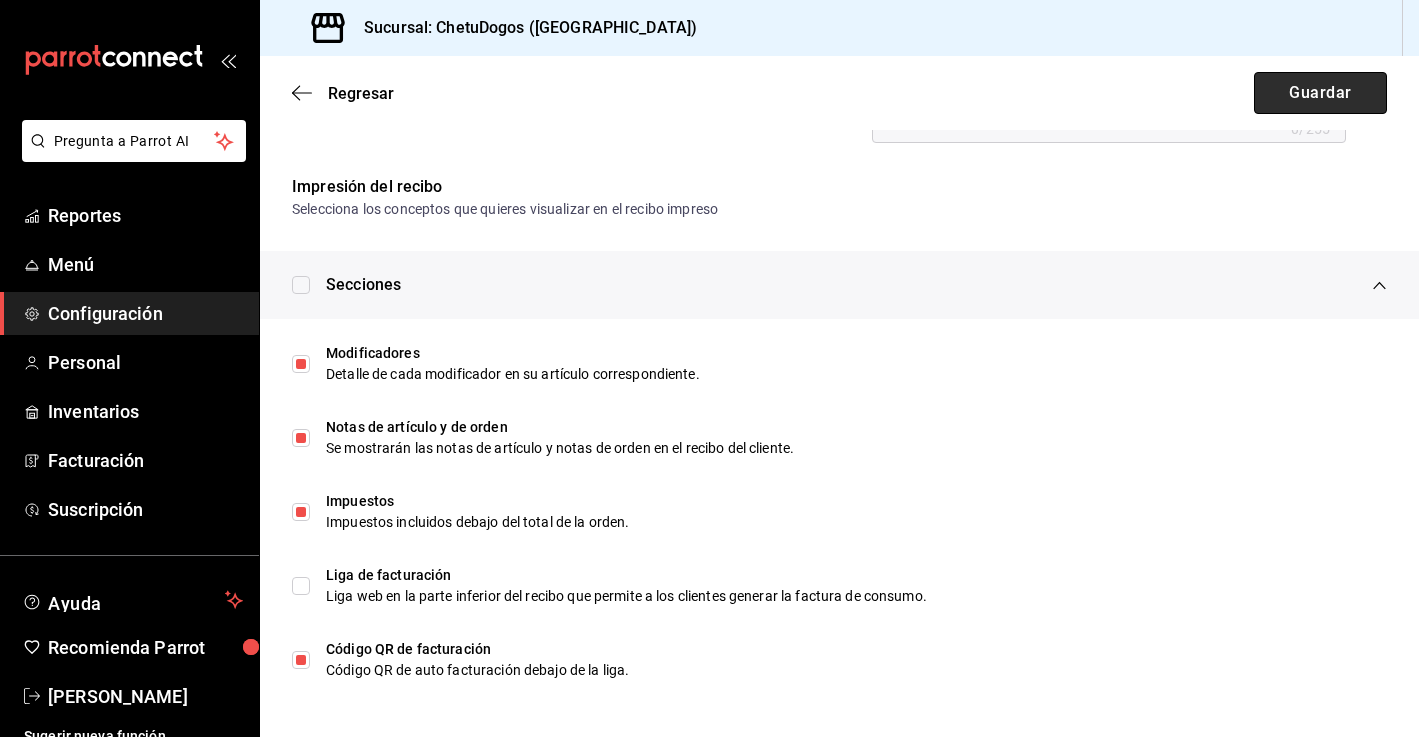 click on "Guardar" at bounding box center [1320, 93] 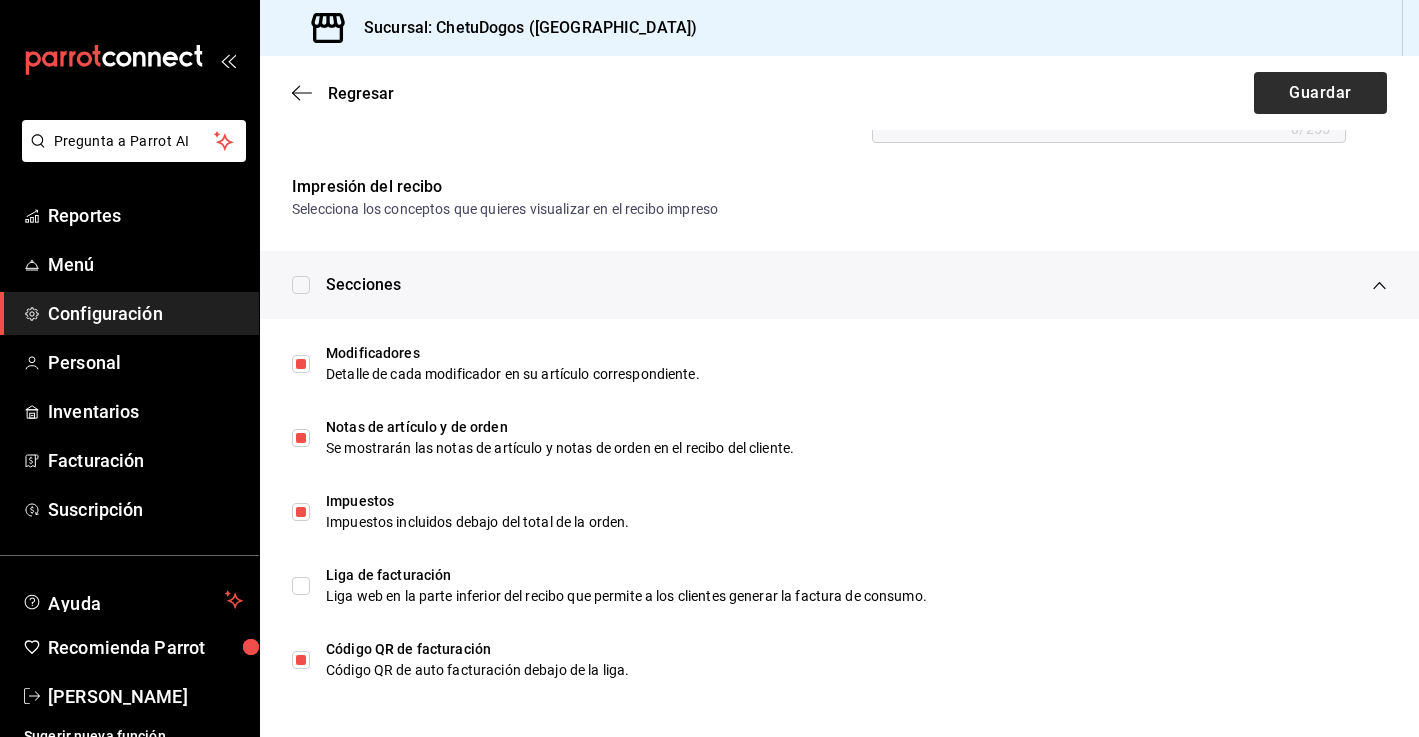 type on "x" 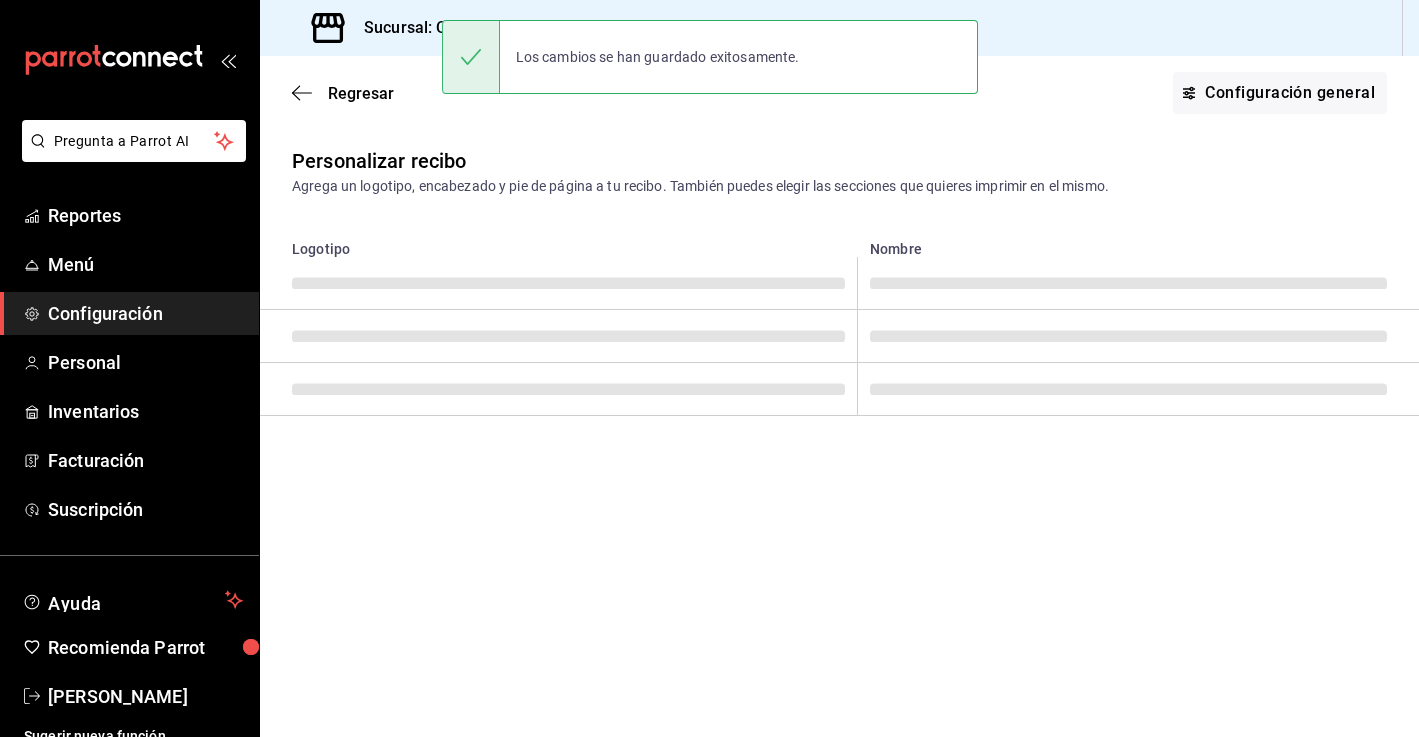 scroll, scrollTop: 0, scrollLeft: 0, axis: both 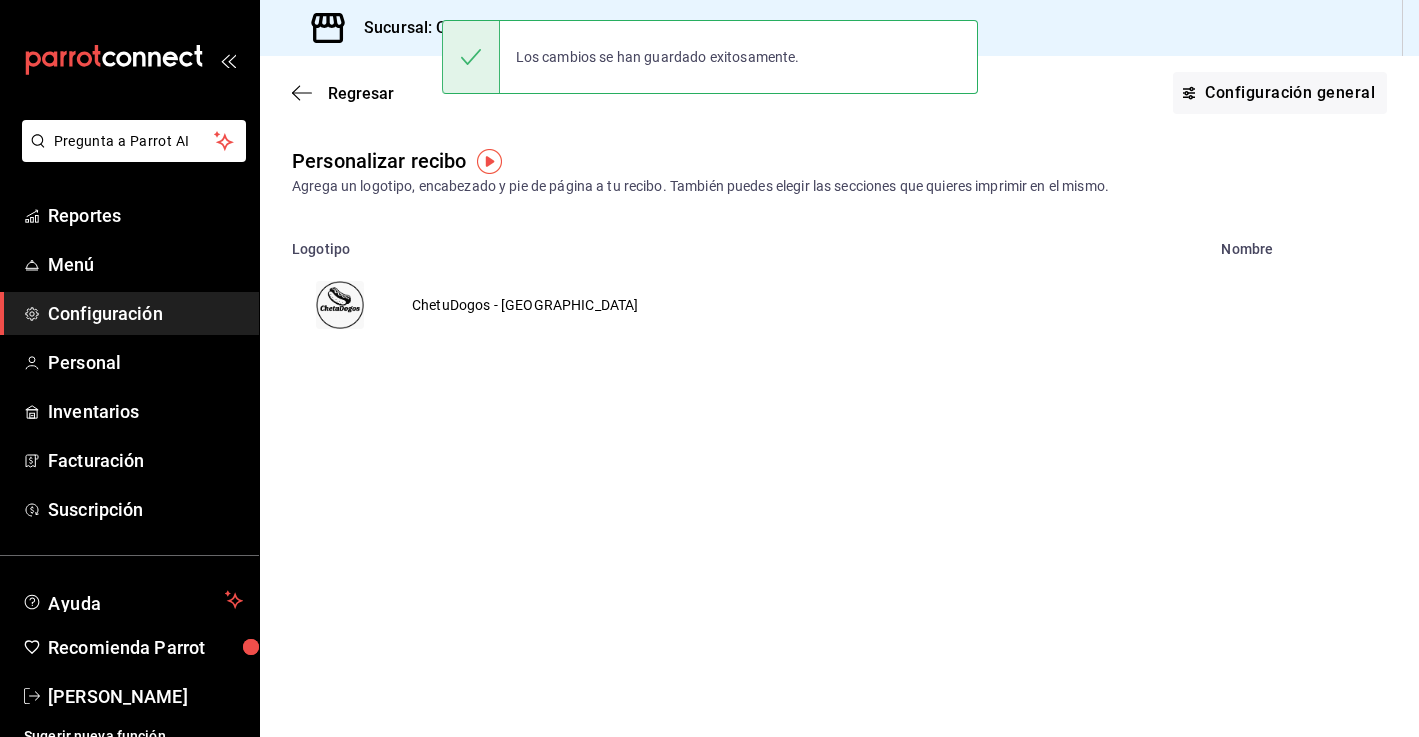 click on "Regresar Configuración general" at bounding box center (839, 93) 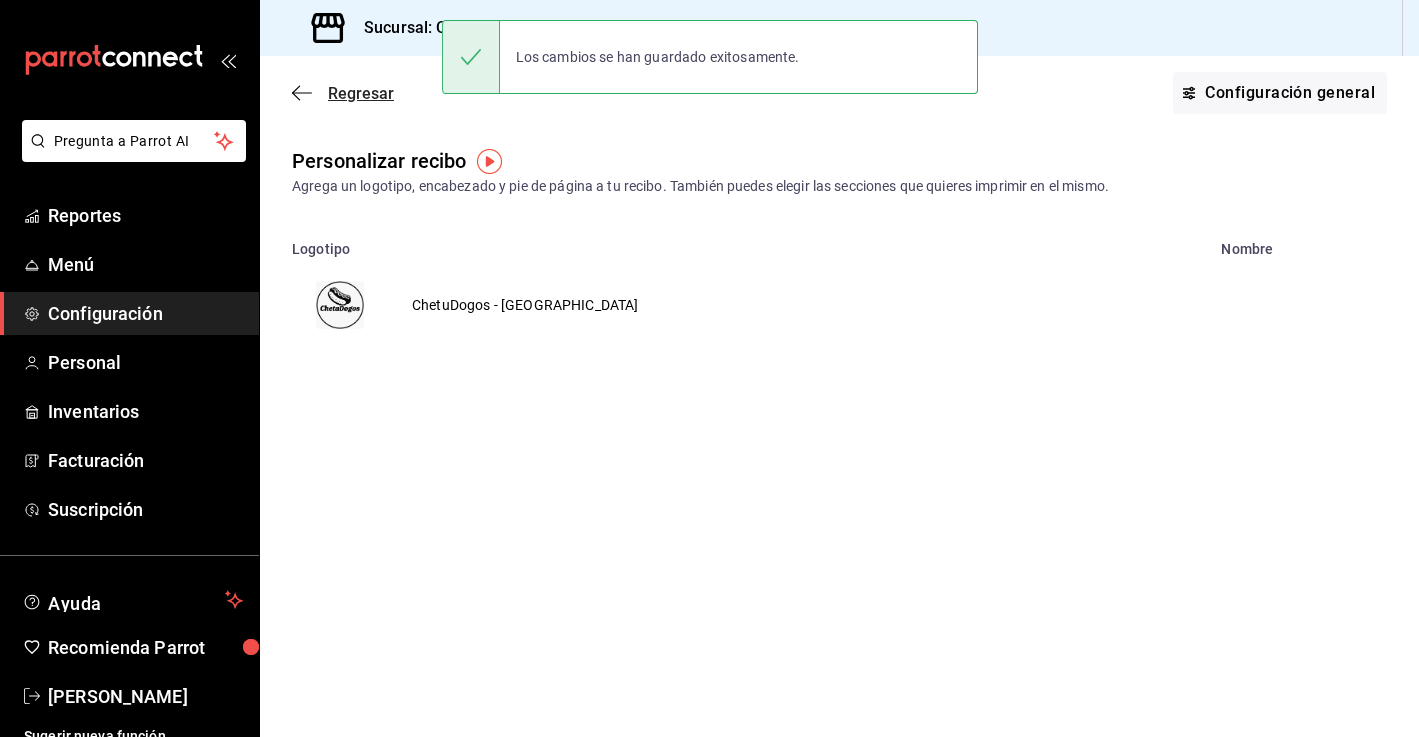 click 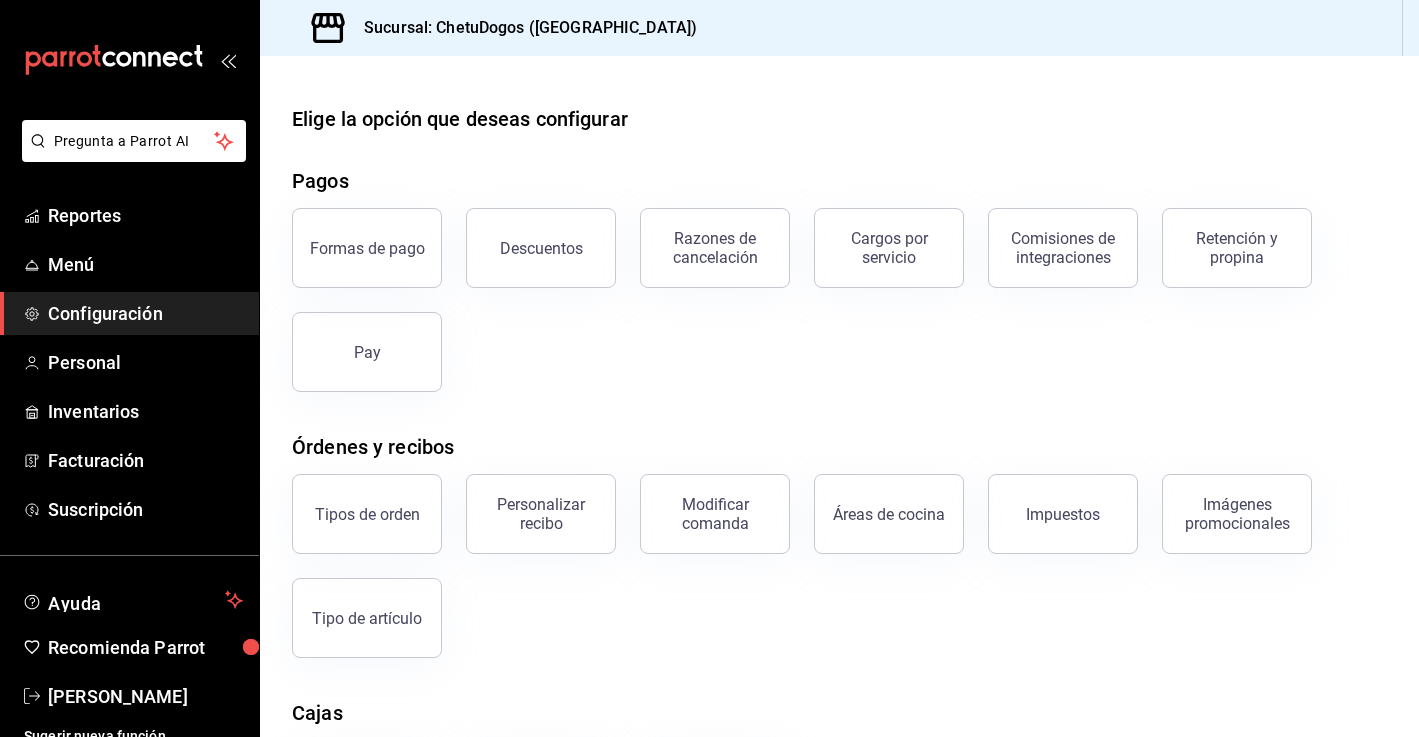 scroll, scrollTop: 277, scrollLeft: 0, axis: vertical 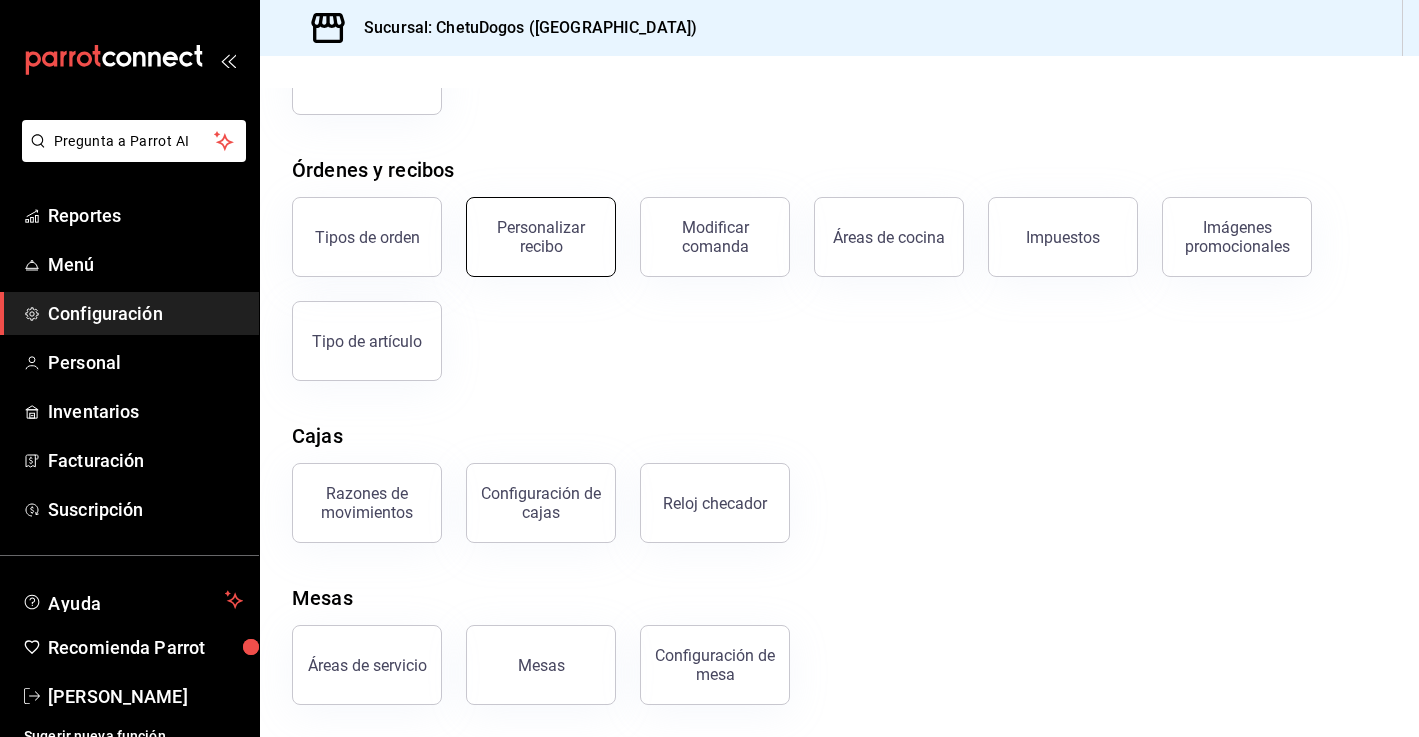 click on "Personalizar recibo" at bounding box center (541, 237) 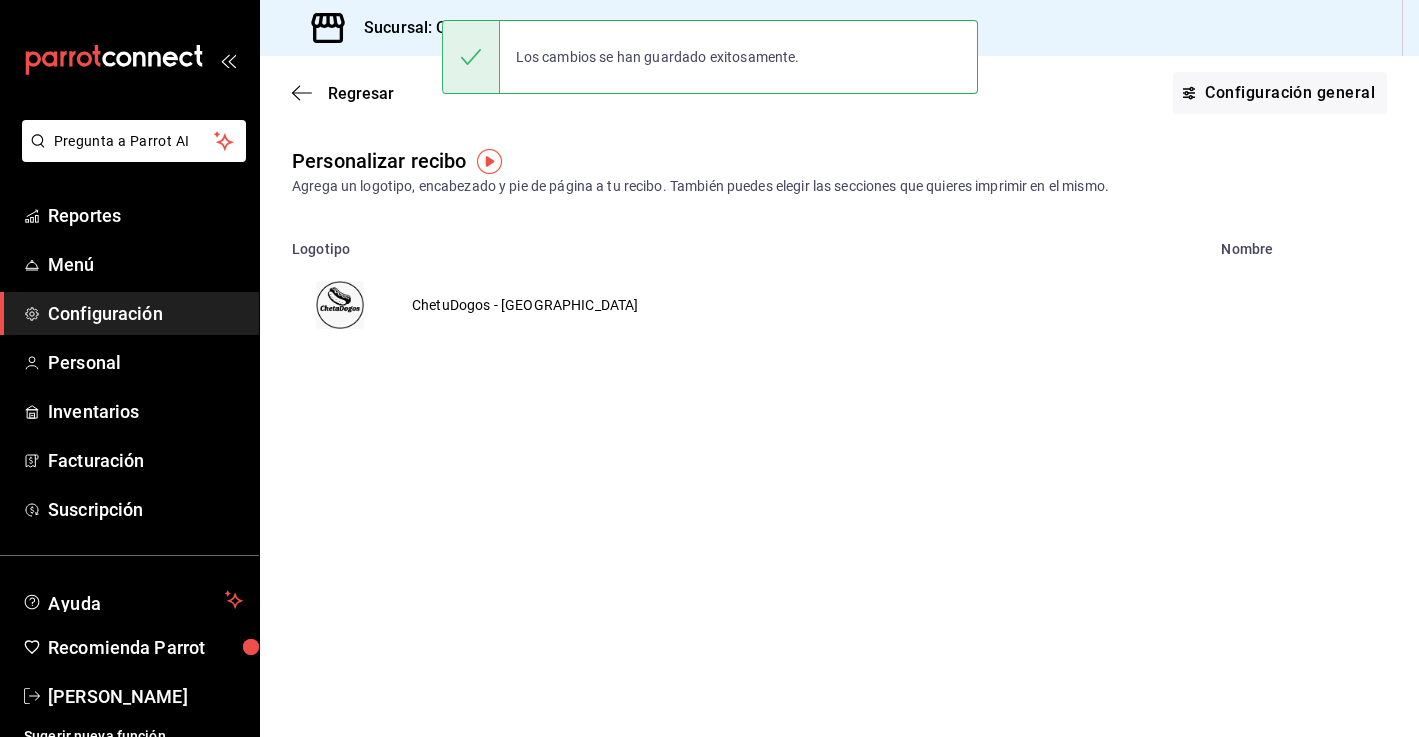 click on "ChetuDogos - [GEOGRAPHIC_DATA]" at bounding box center (525, 305) 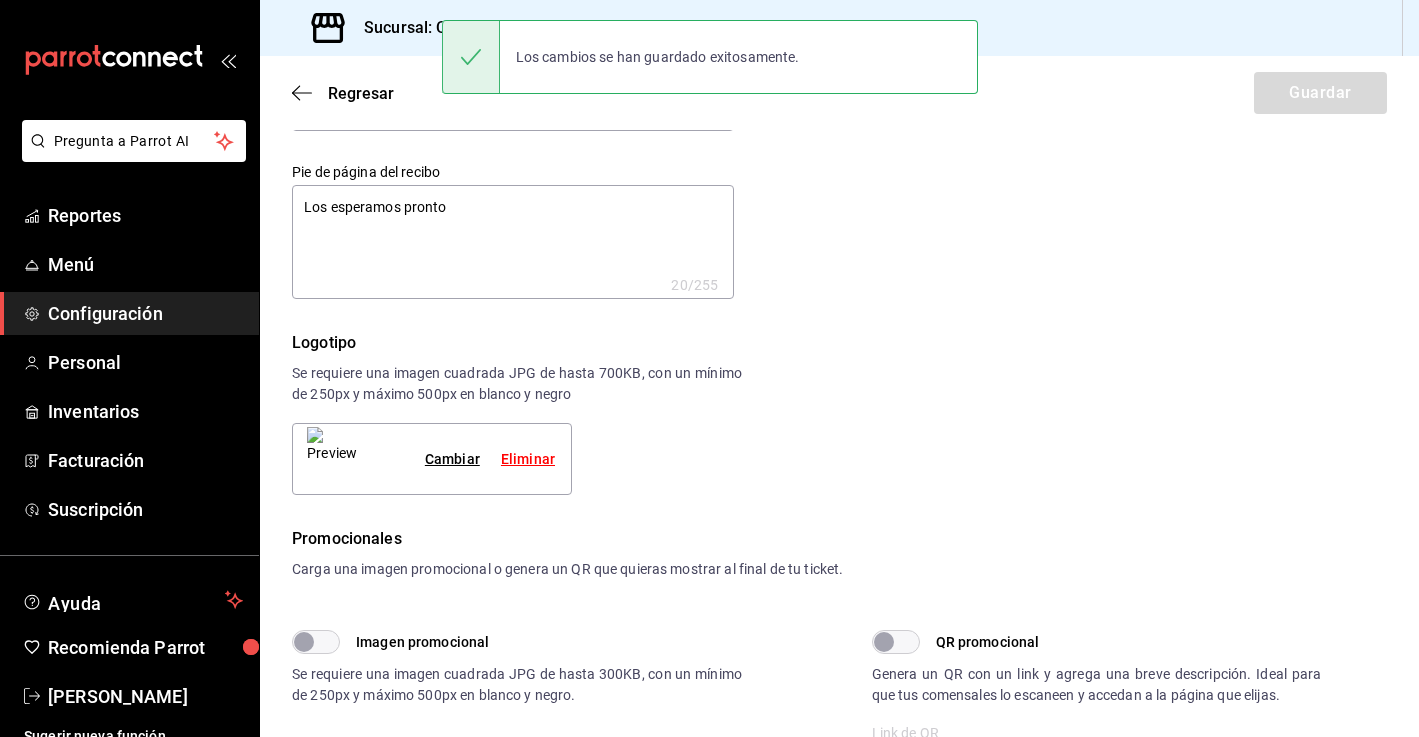 type on "x" 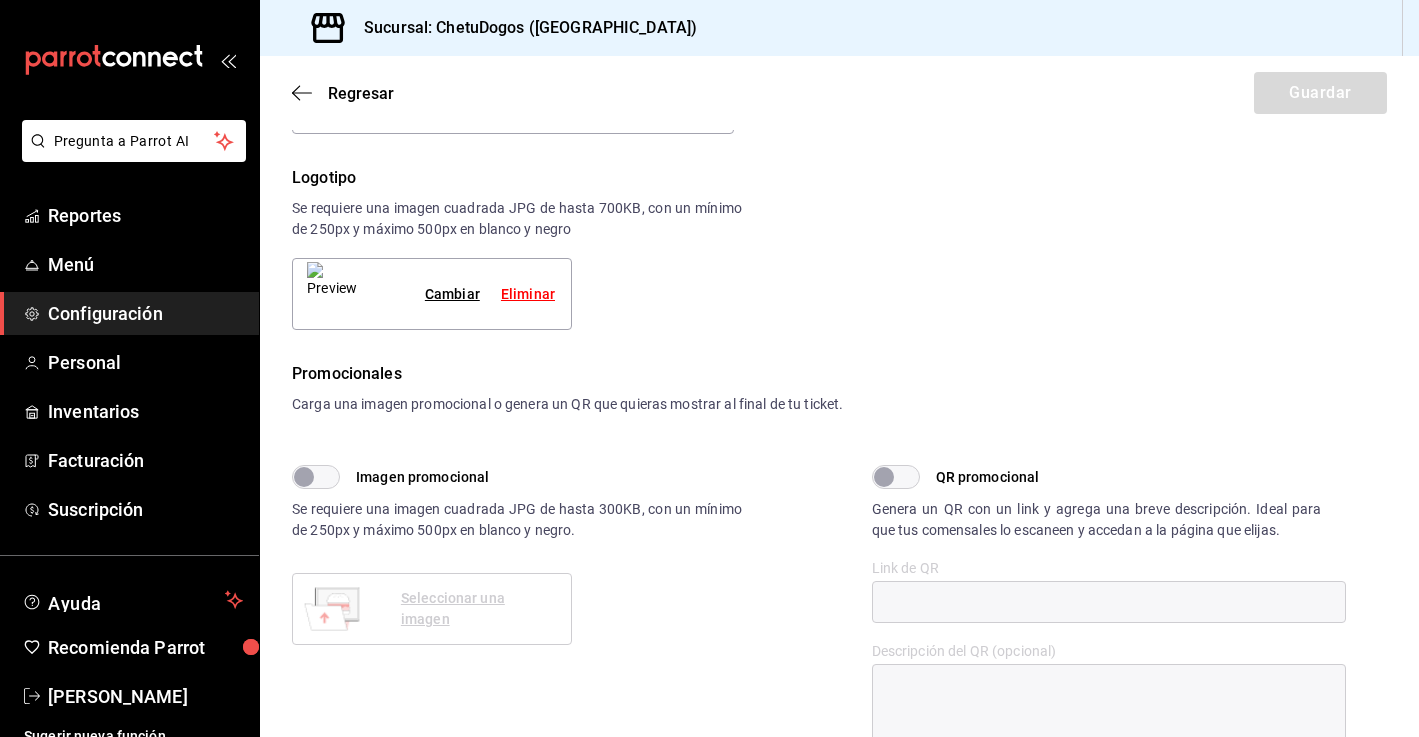 scroll, scrollTop: 319, scrollLeft: 0, axis: vertical 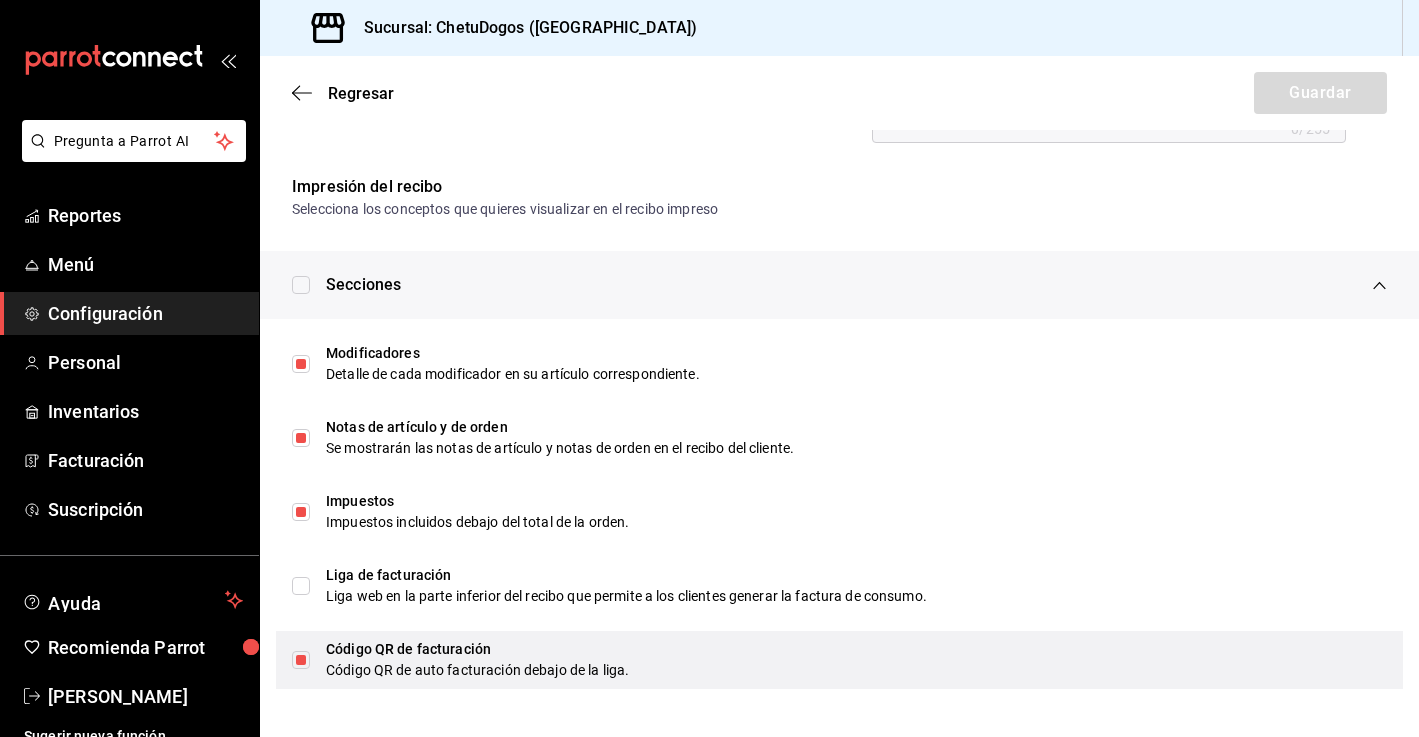 click on "Código QR de facturación Código QR de auto facturación debajo de la liga." at bounding box center (839, 660) 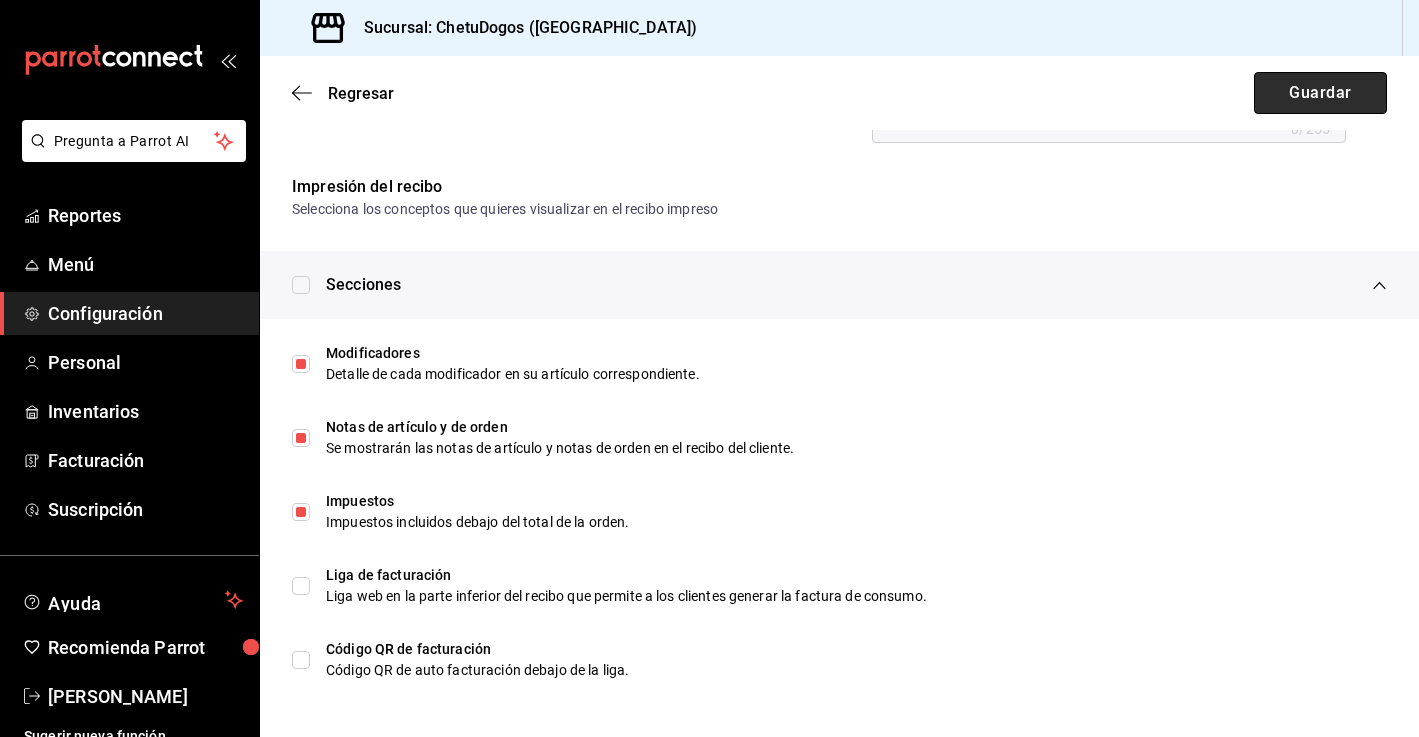 click on "Guardar" at bounding box center (1320, 93) 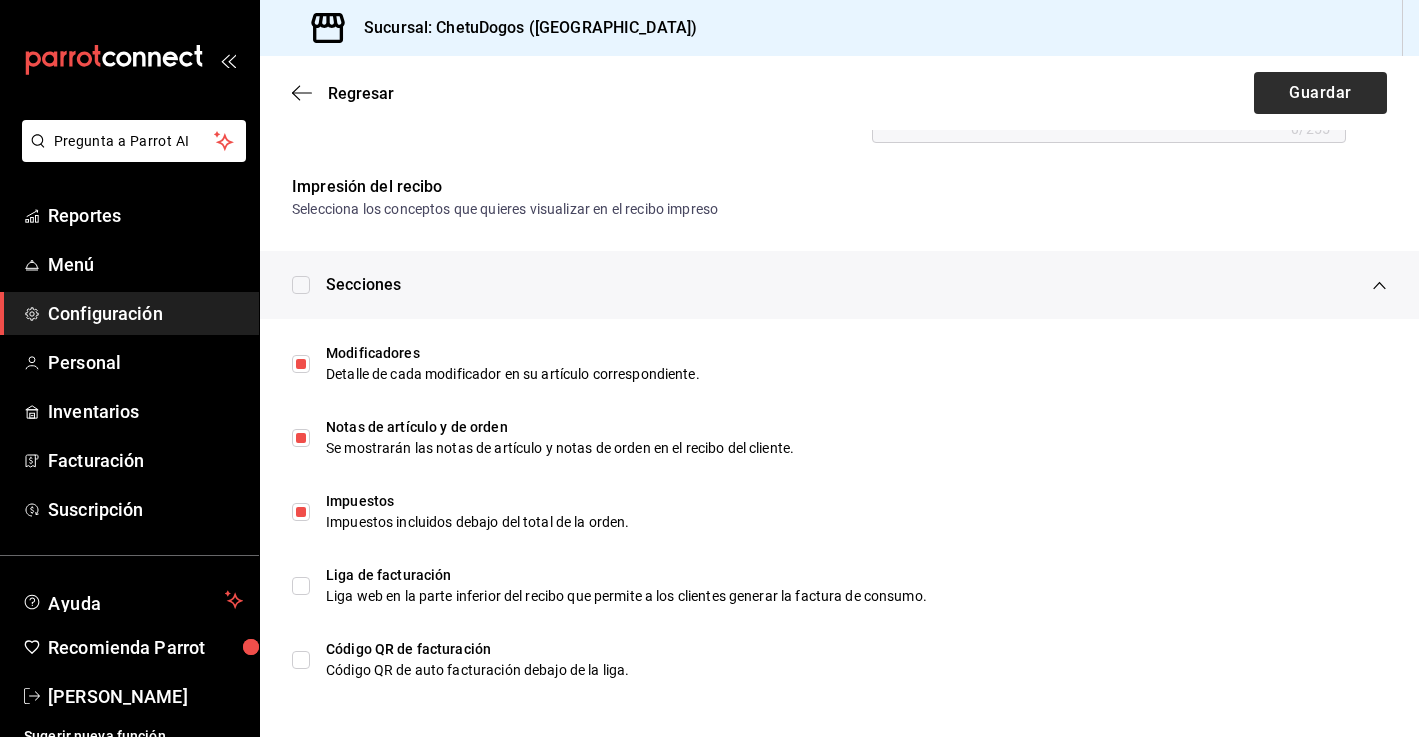 type on "x" 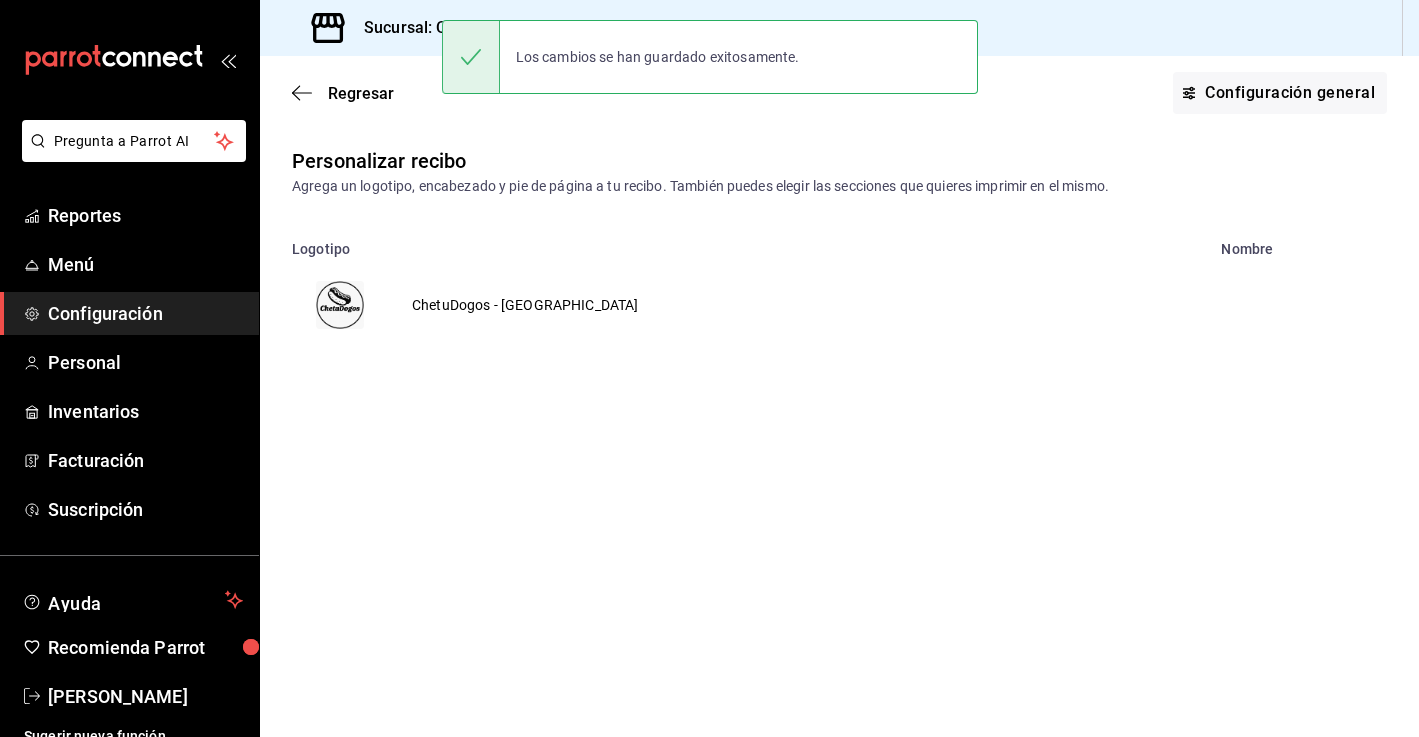 scroll, scrollTop: 0, scrollLeft: 0, axis: both 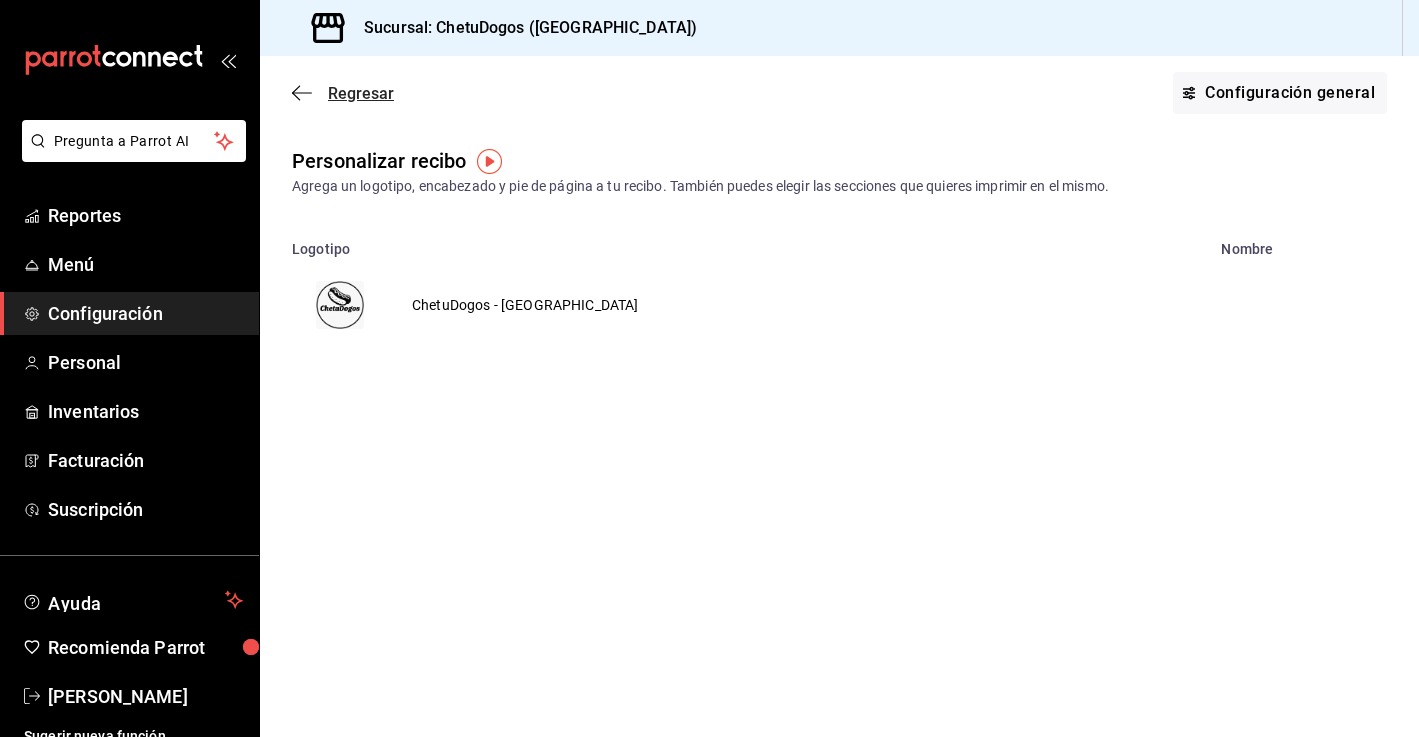 click 